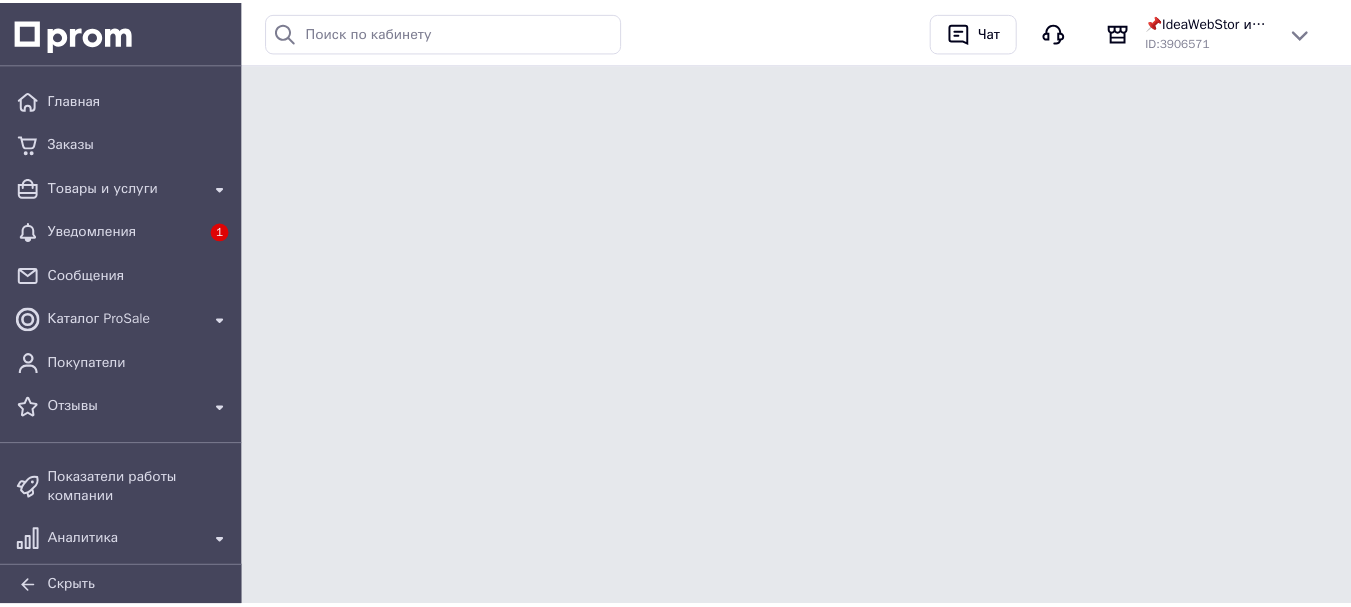 scroll, scrollTop: 0, scrollLeft: 0, axis: both 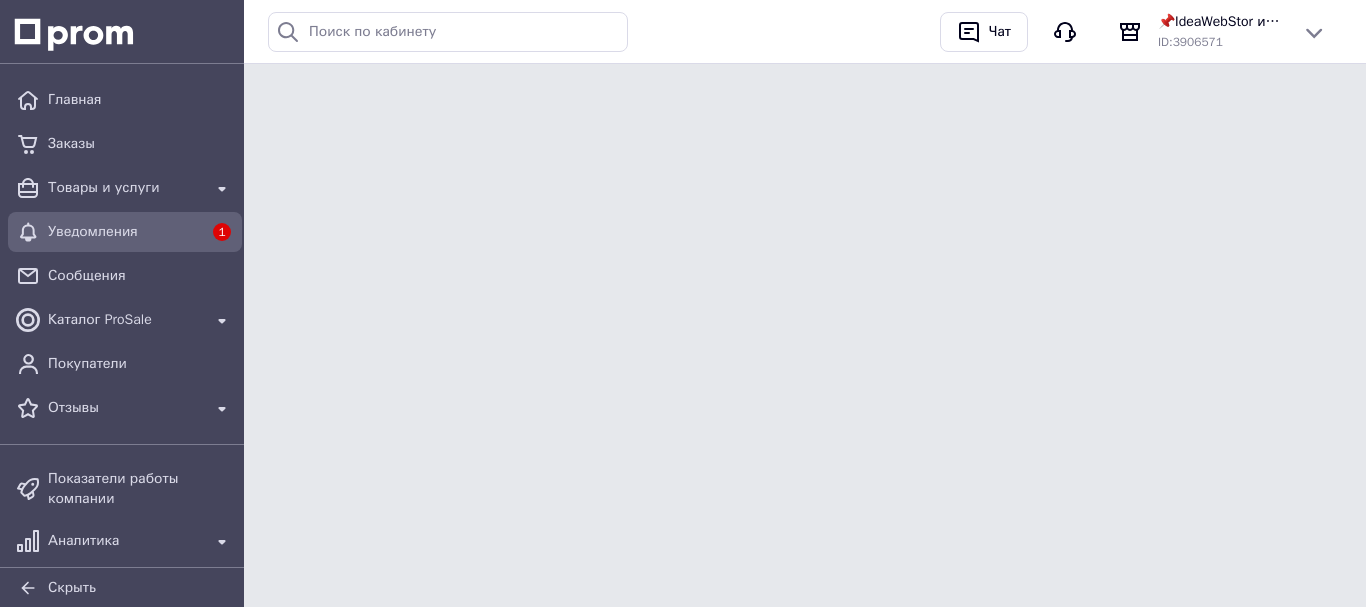 click on "Уведомления" at bounding box center (125, 232) 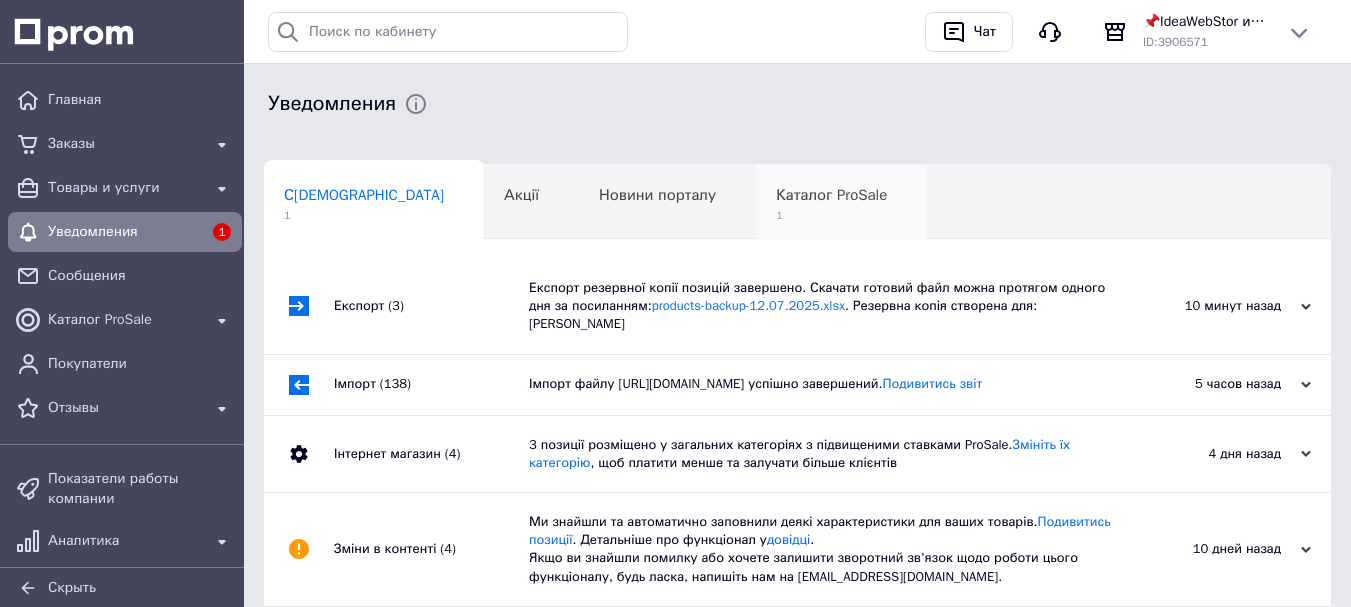click on "Каталог ProSale 1" at bounding box center [841, 203] 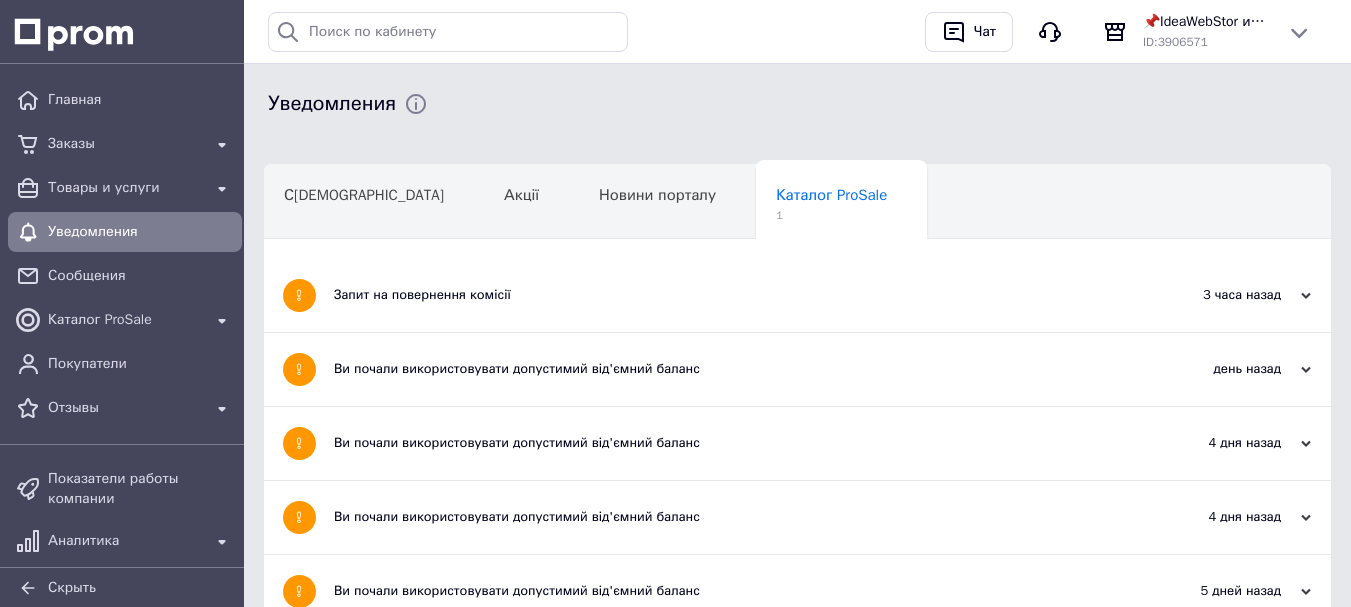 click on "Запит на повернення комісії" at bounding box center (722, 295) 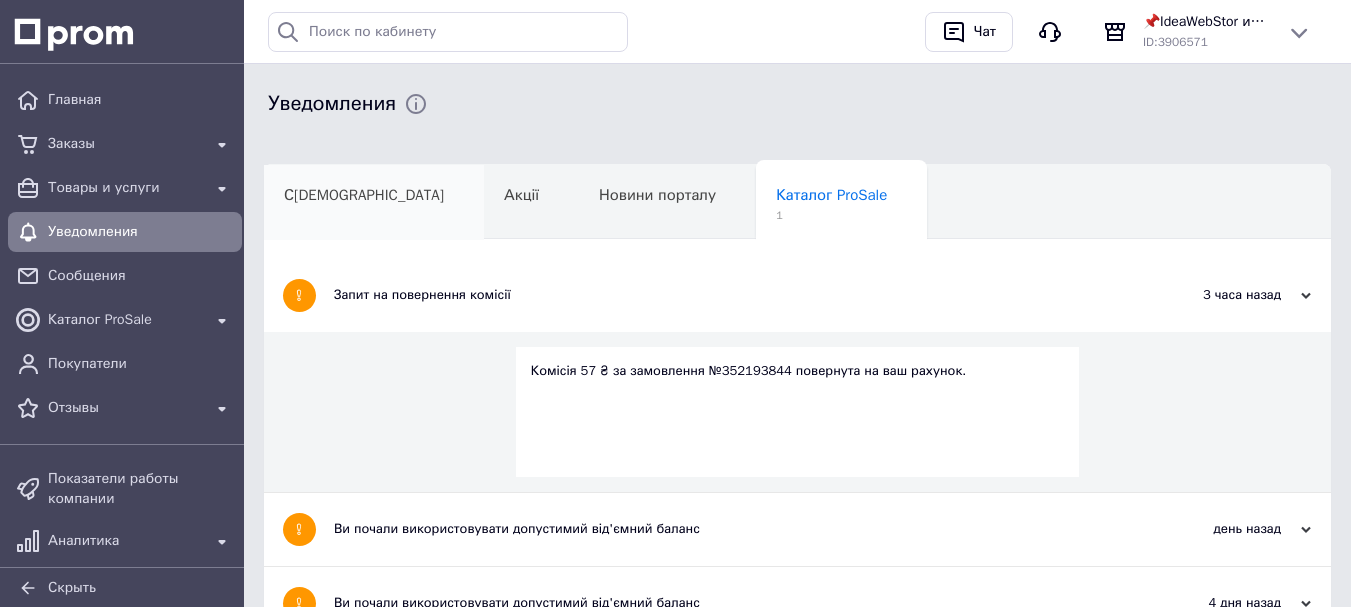 click on "С[DEMOGRAPHIC_DATA]" at bounding box center [374, 203] 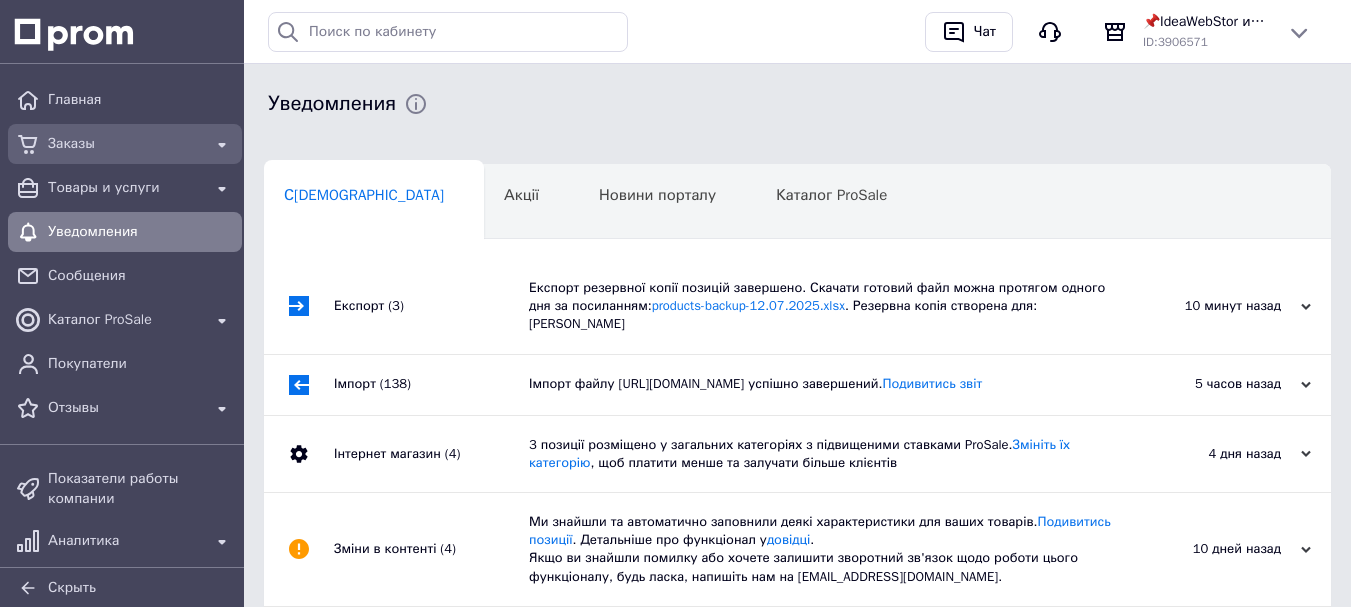 click on "Заказы" at bounding box center [125, 144] 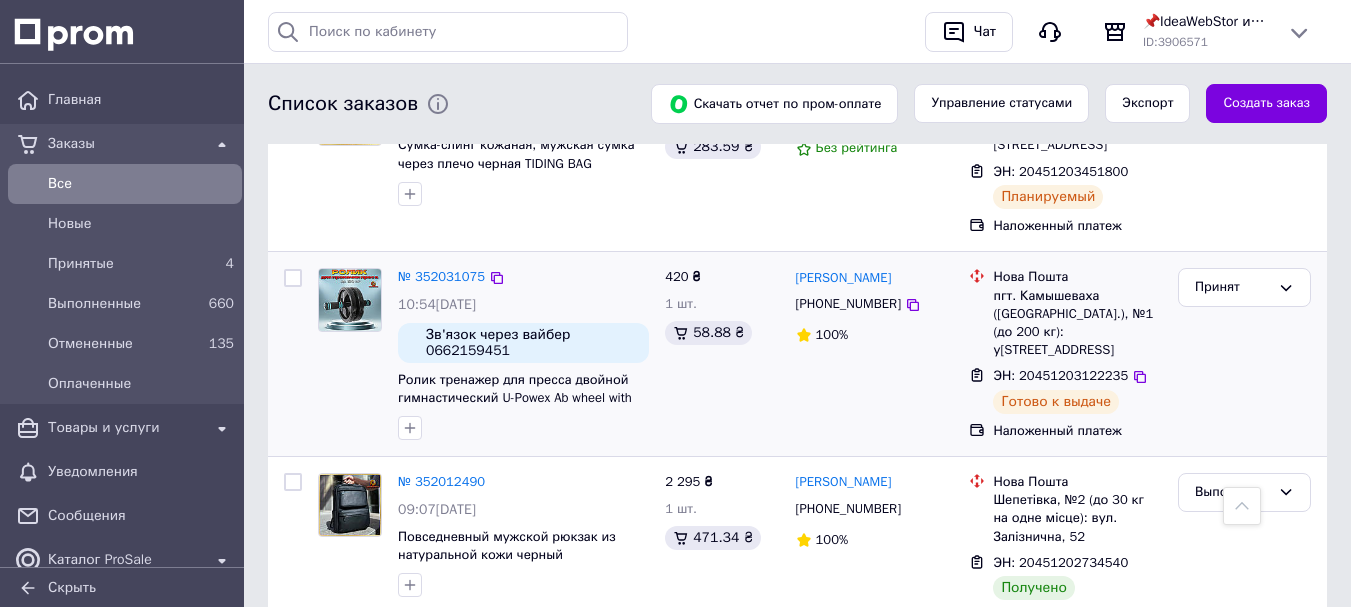 scroll, scrollTop: 600, scrollLeft: 0, axis: vertical 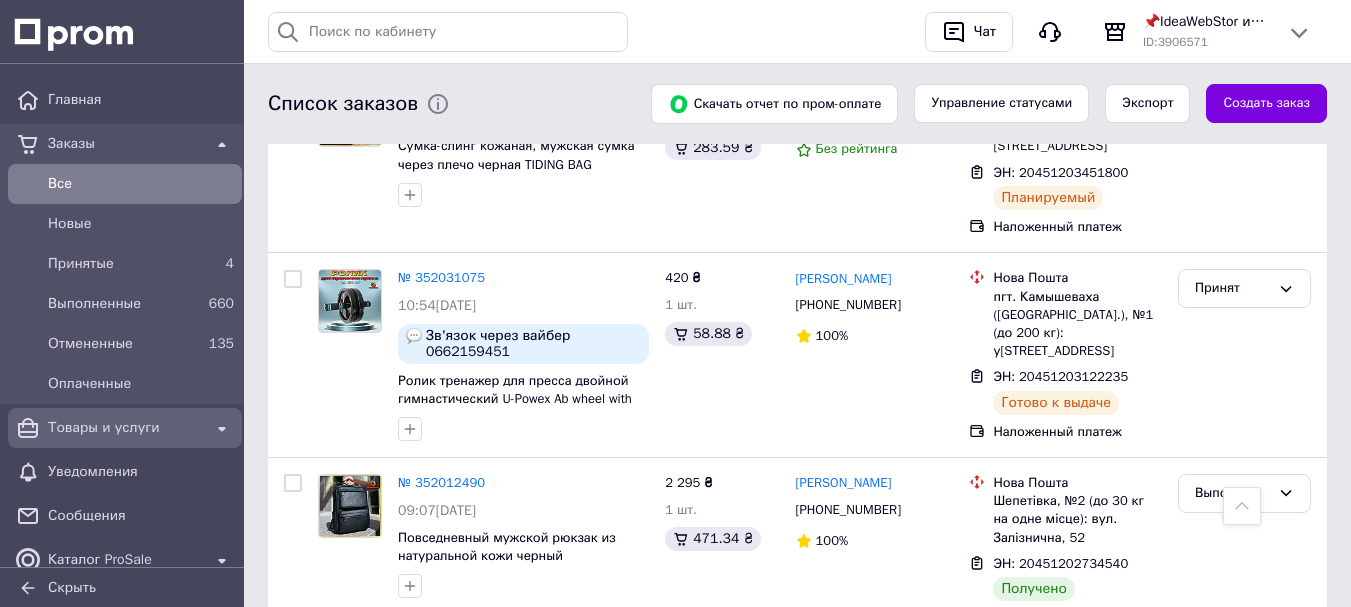 click on "Товары и услуги" at bounding box center (125, 428) 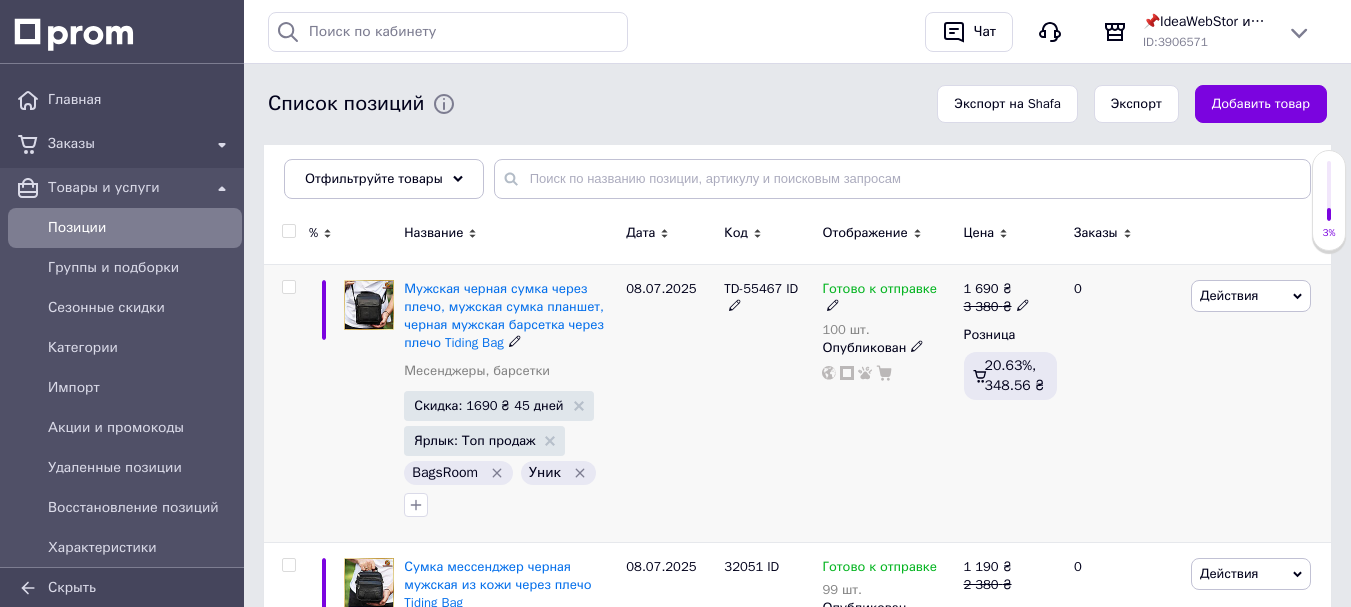 scroll, scrollTop: 300, scrollLeft: 0, axis: vertical 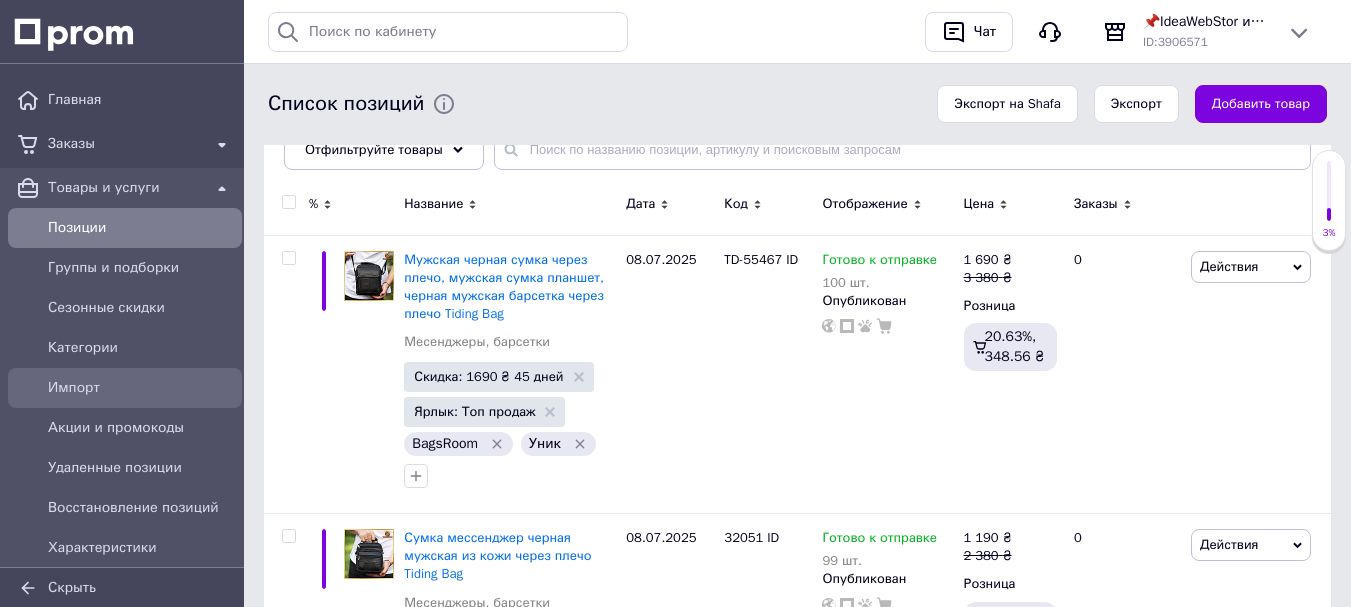 click on "Импорт" at bounding box center [141, 388] 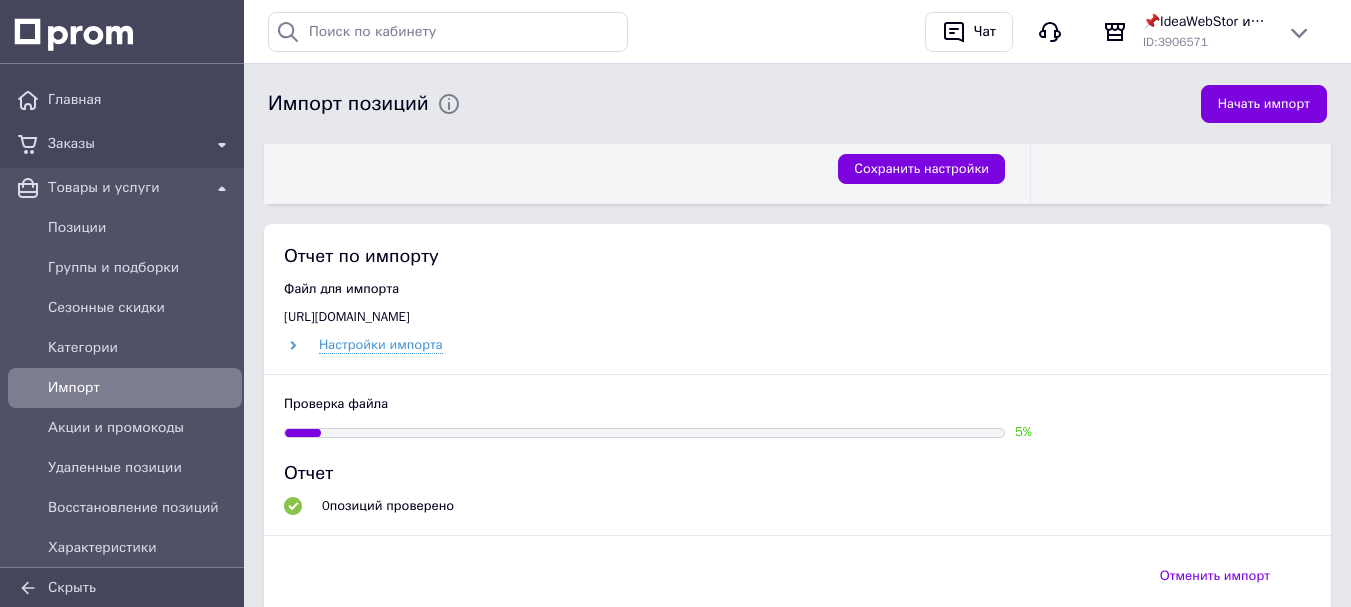 scroll, scrollTop: 700, scrollLeft: 0, axis: vertical 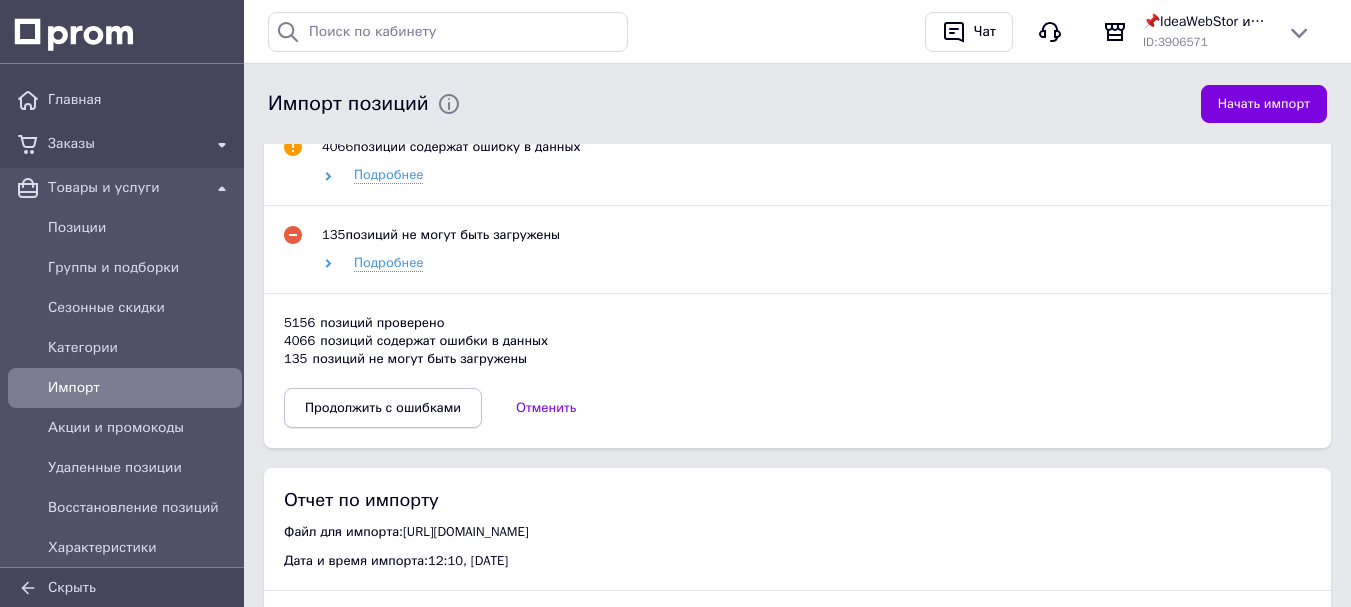 click on "Продолжить с ошибками" at bounding box center [383, 408] 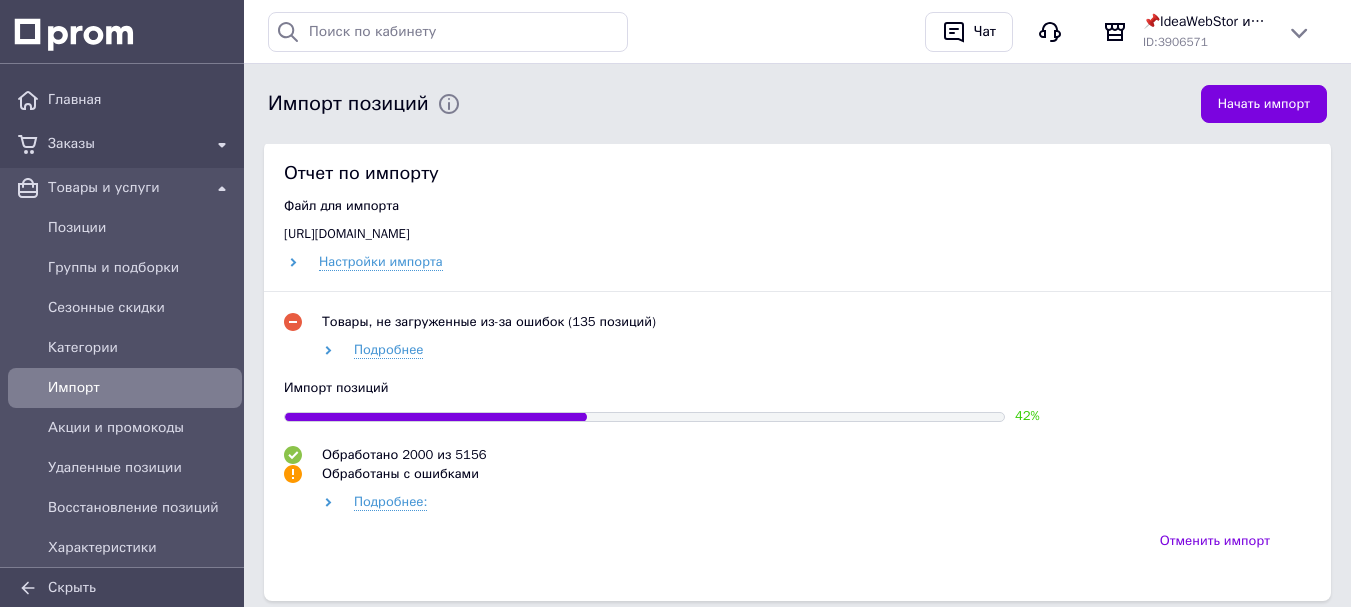 scroll, scrollTop: 784, scrollLeft: 0, axis: vertical 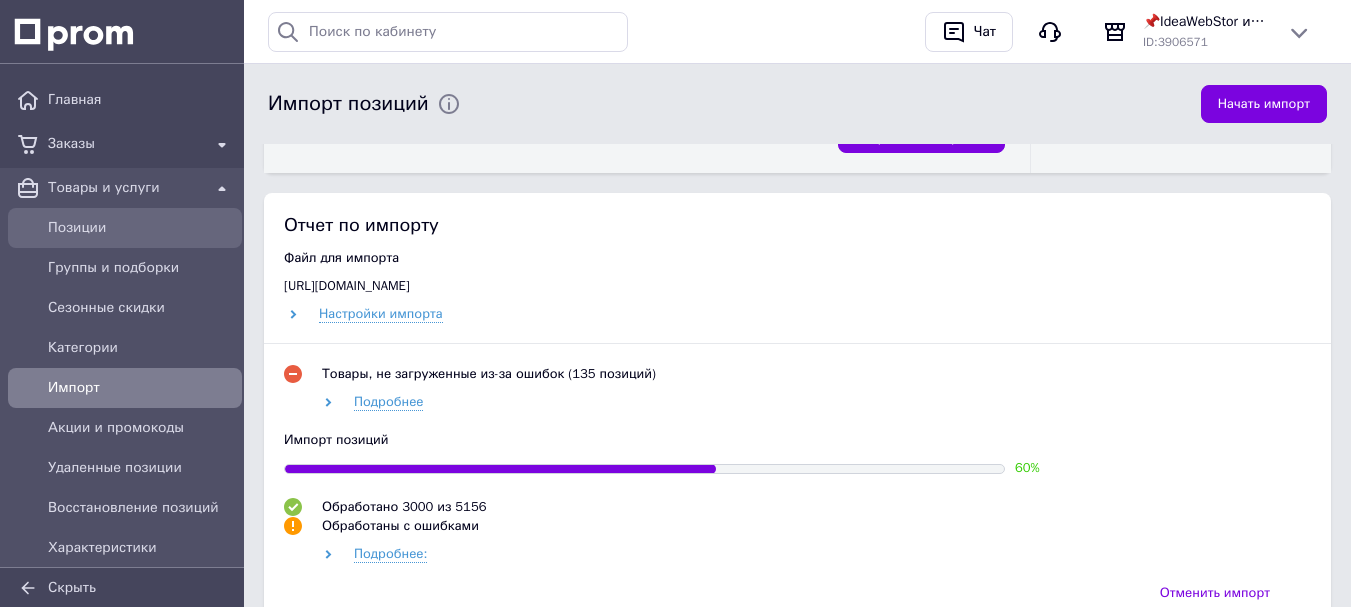 click on "Позиции" at bounding box center (141, 228) 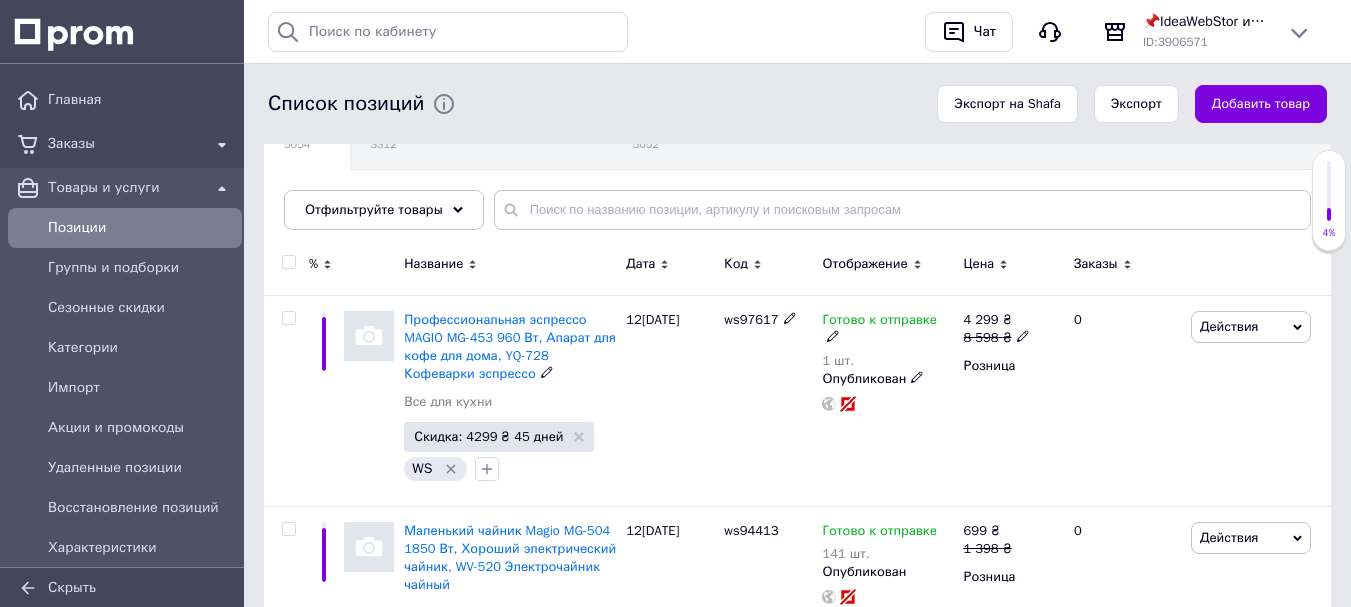 scroll, scrollTop: 300, scrollLeft: 0, axis: vertical 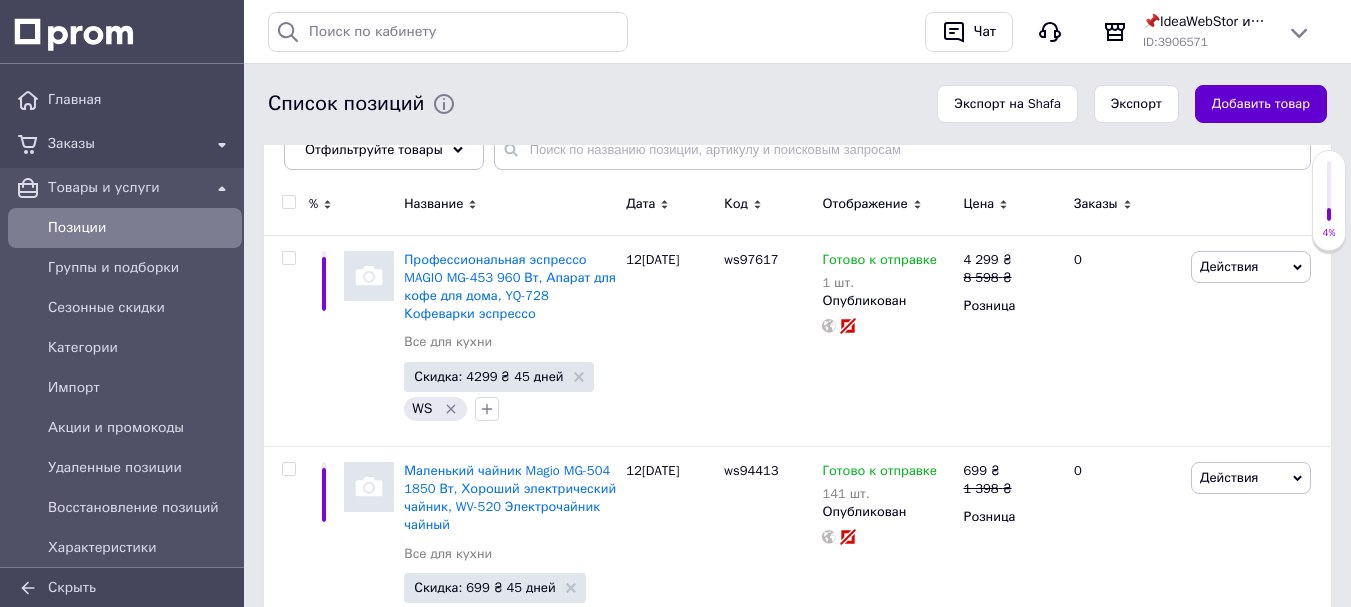 click on "Добавить товар" at bounding box center (1261, 104) 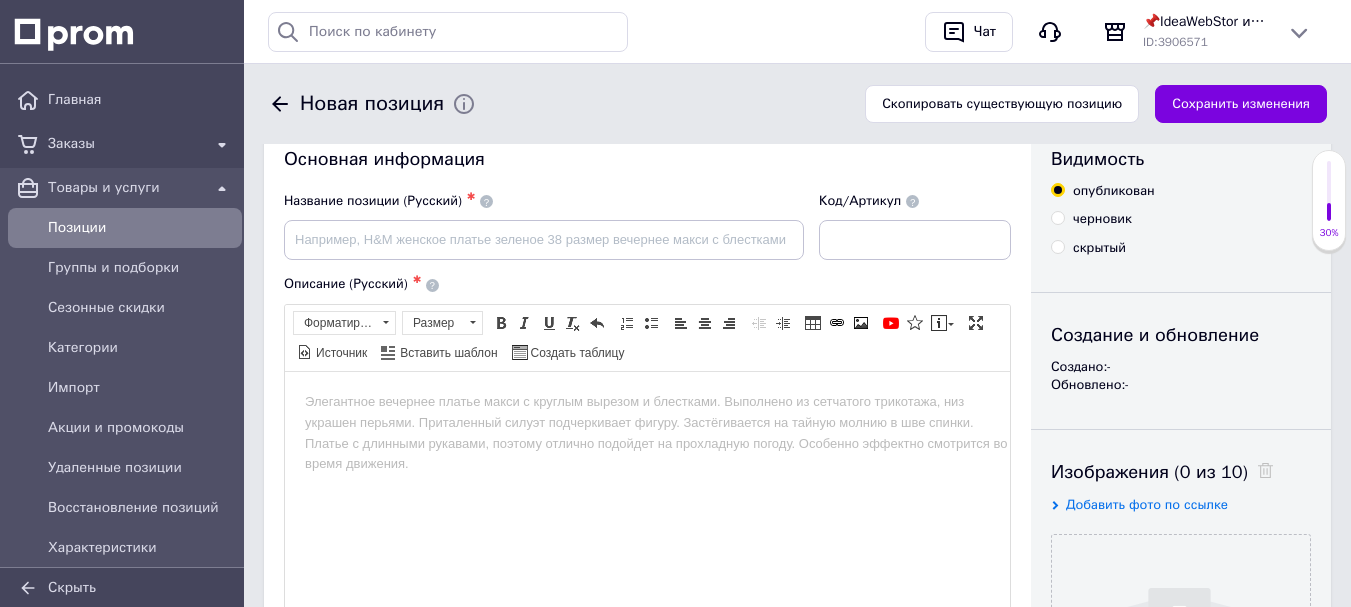 scroll, scrollTop: 0, scrollLeft: 0, axis: both 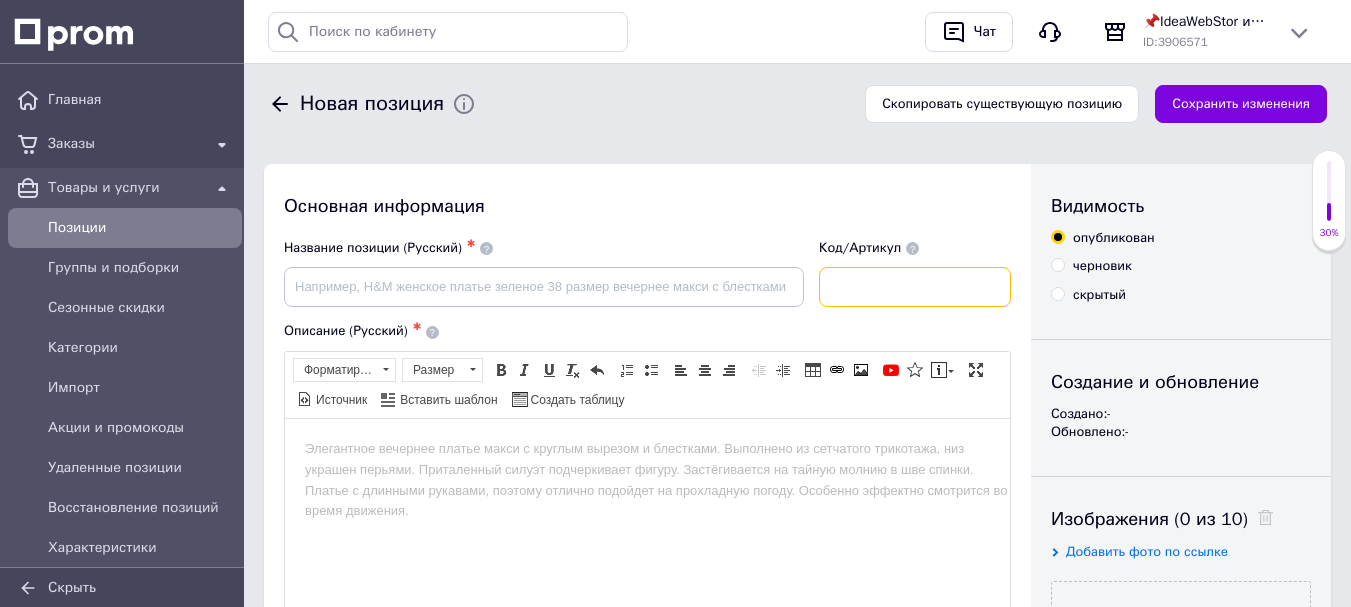 click at bounding box center (915, 287) 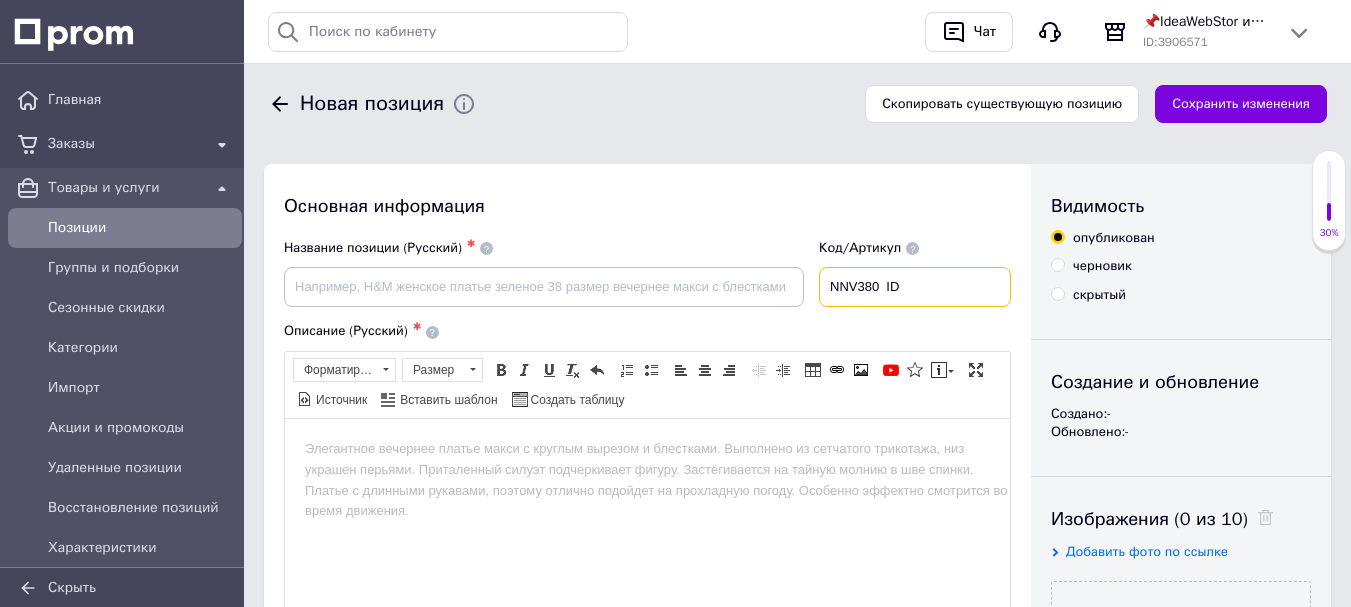 type on "NNV380  ID" 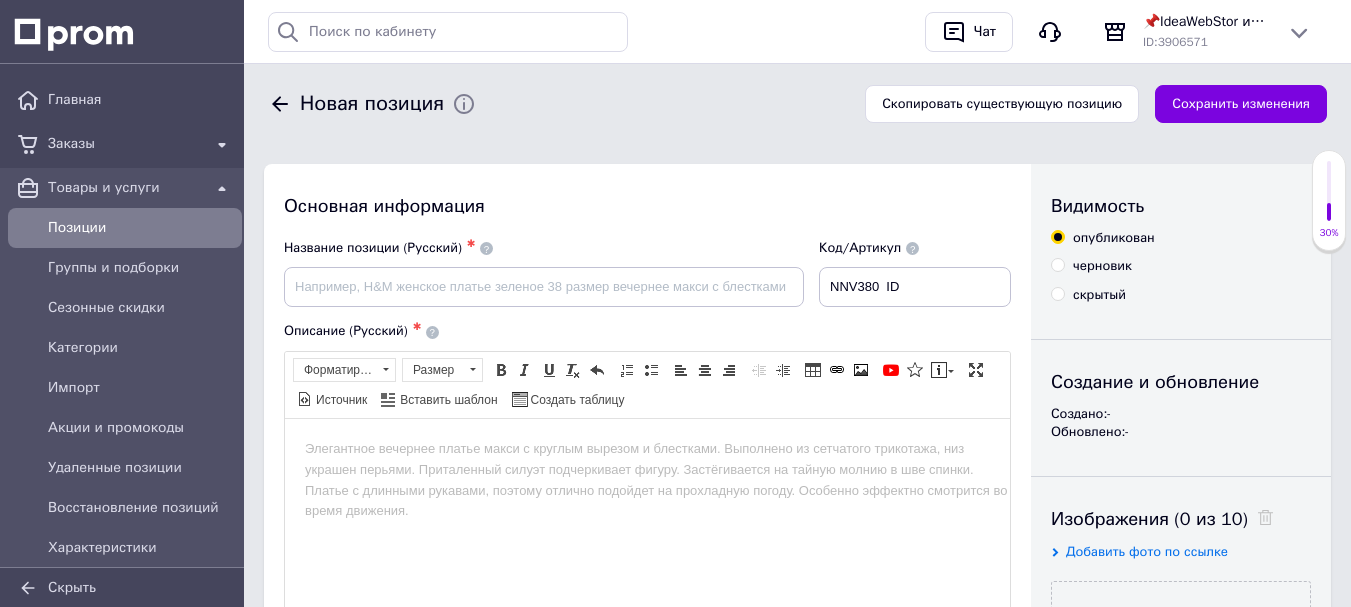click on "Описание (Русский) ✱" at bounding box center (647, 331) 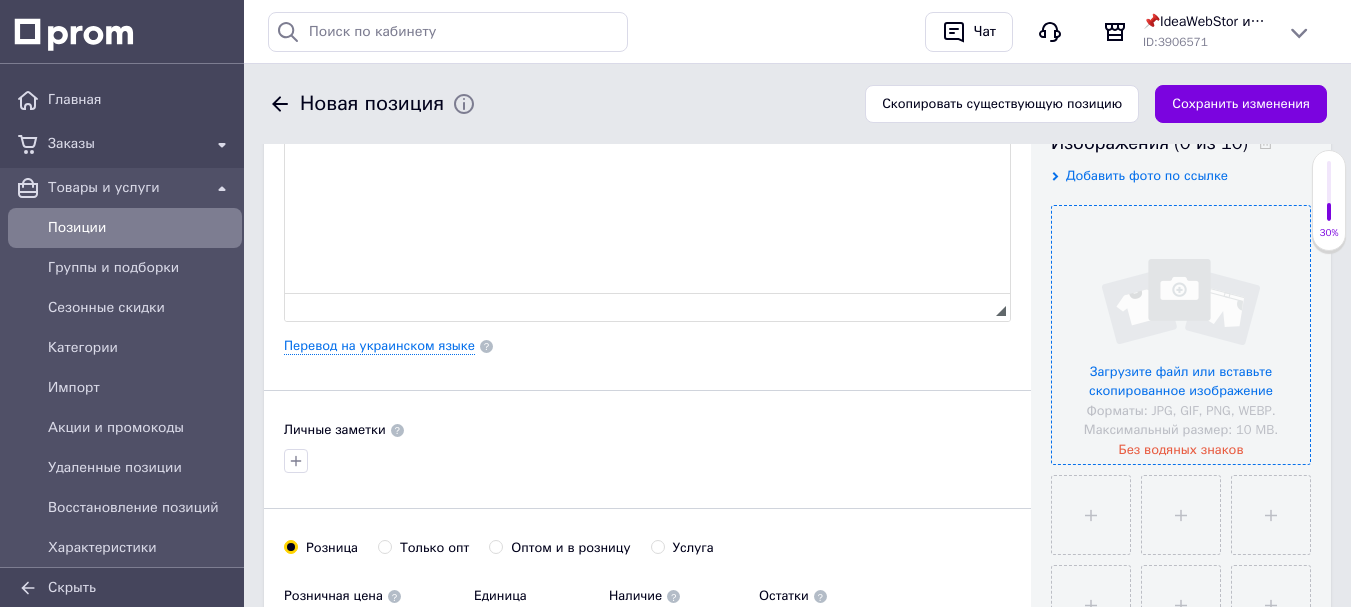 scroll, scrollTop: 400, scrollLeft: 0, axis: vertical 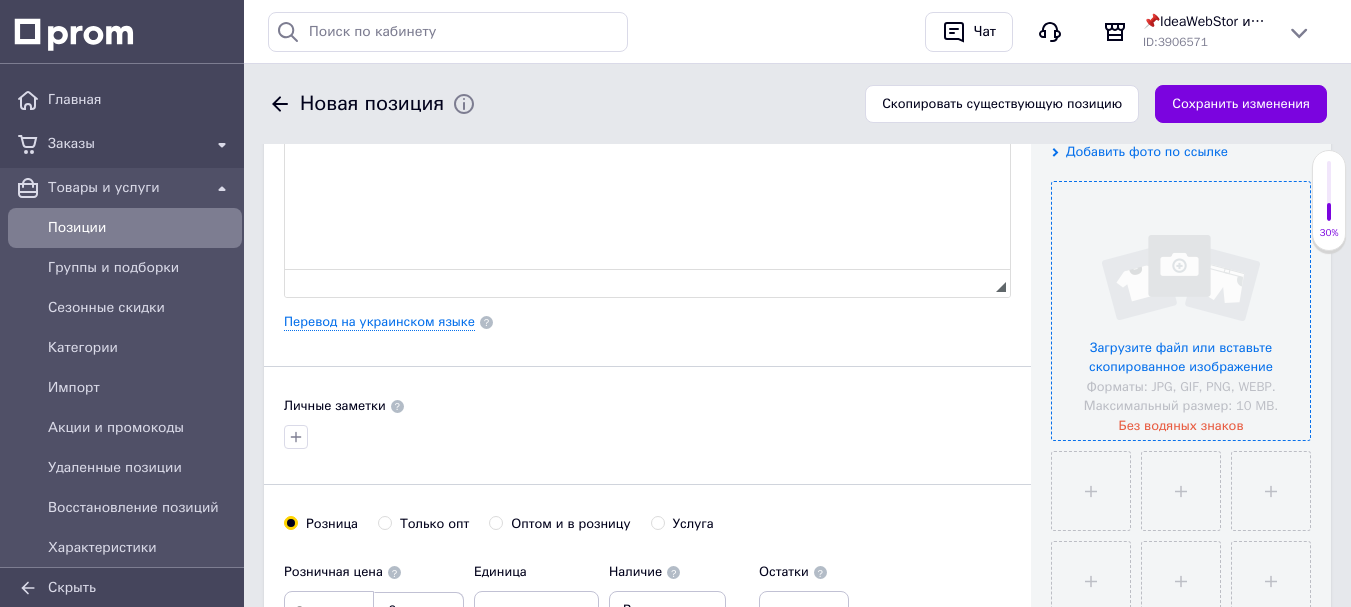 click at bounding box center [1181, 311] 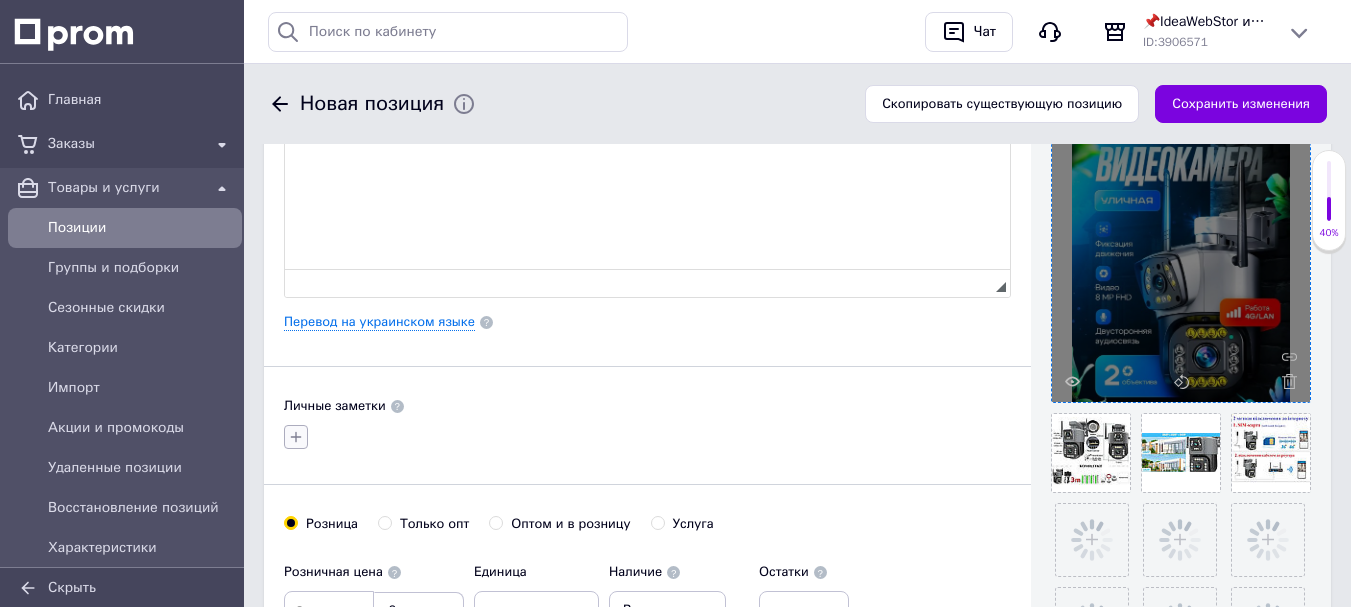 click 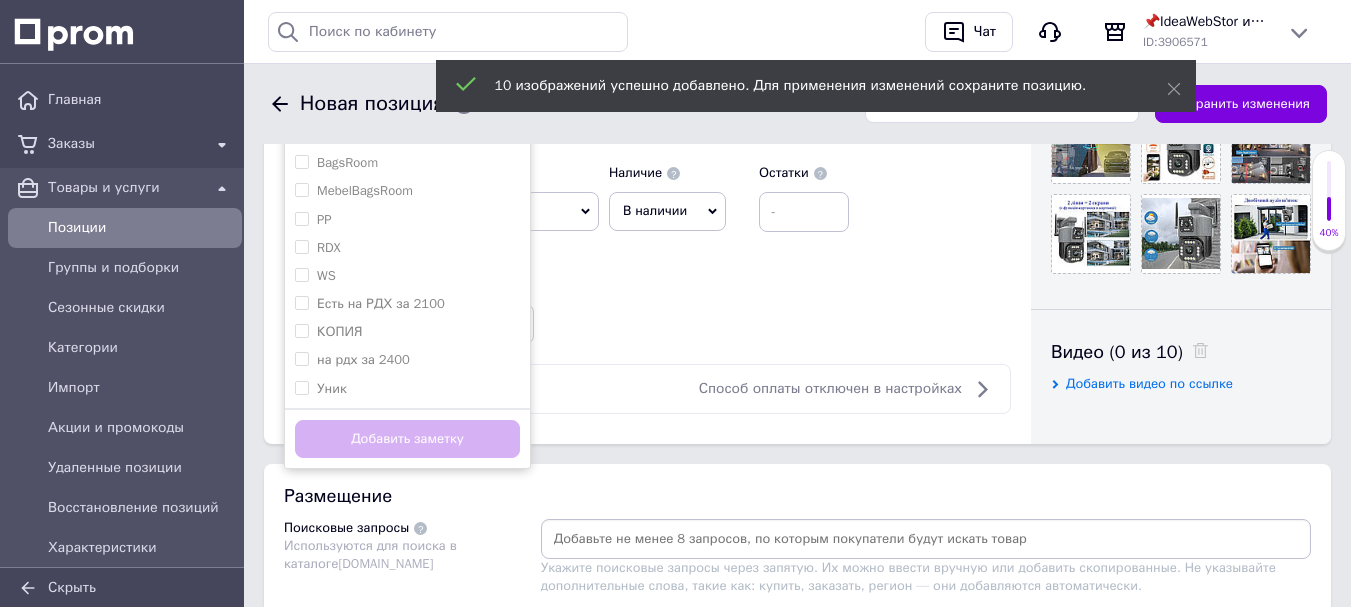 scroll, scrollTop: 800, scrollLeft: 0, axis: vertical 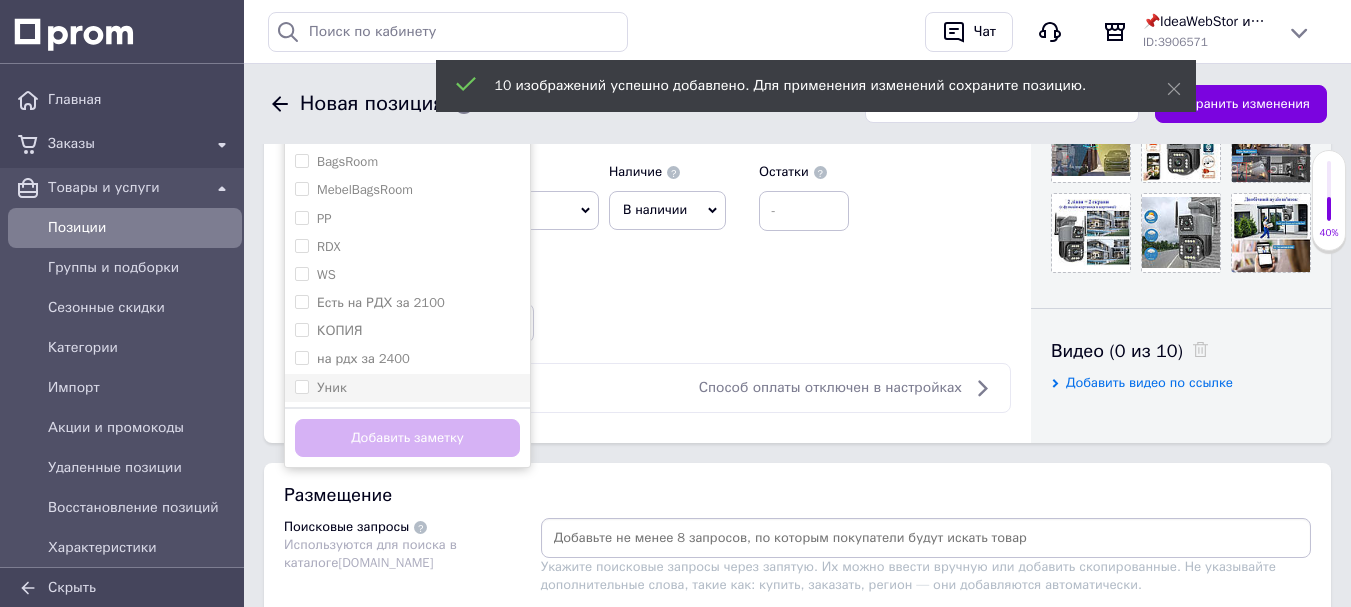 click on "Уник" at bounding box center (407, 388) 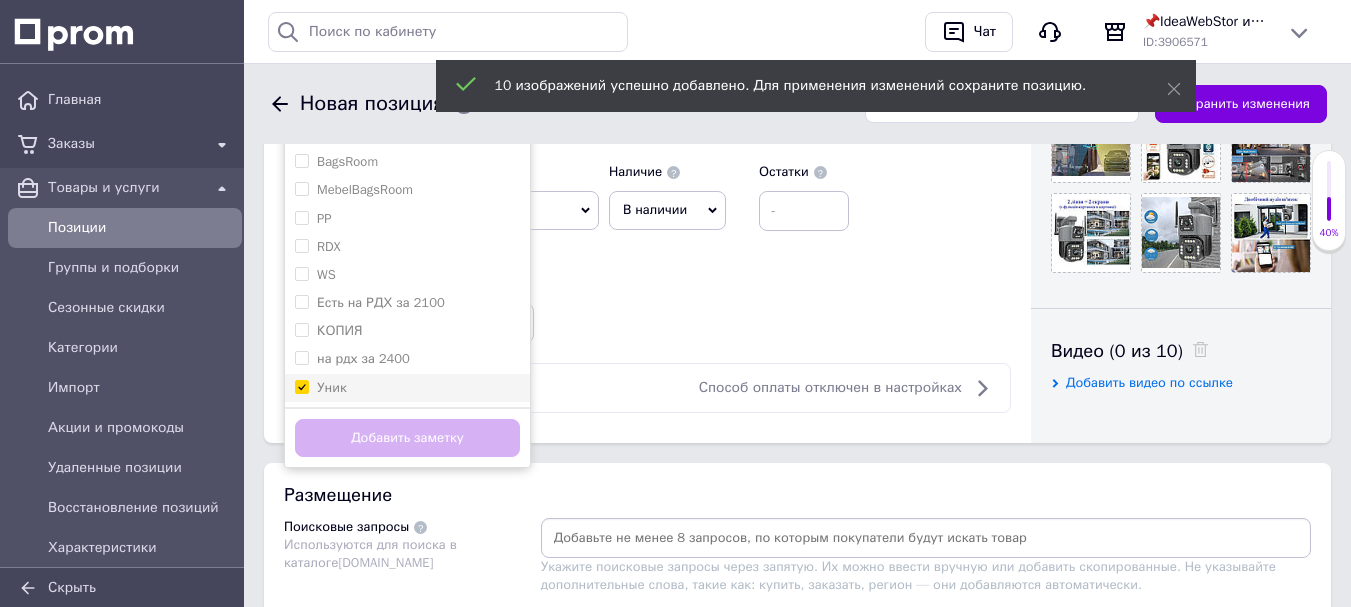 checkbox on "true" 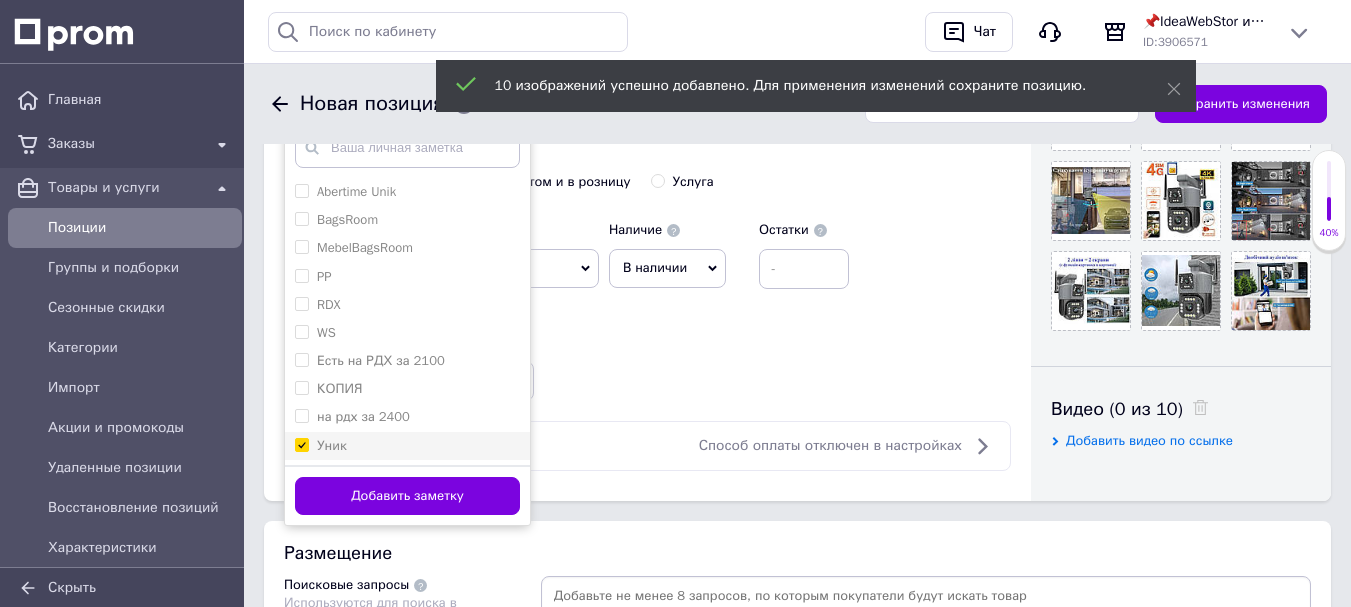 scroll, scrollTop: 700, scrollLeft: 0, axis: vertical 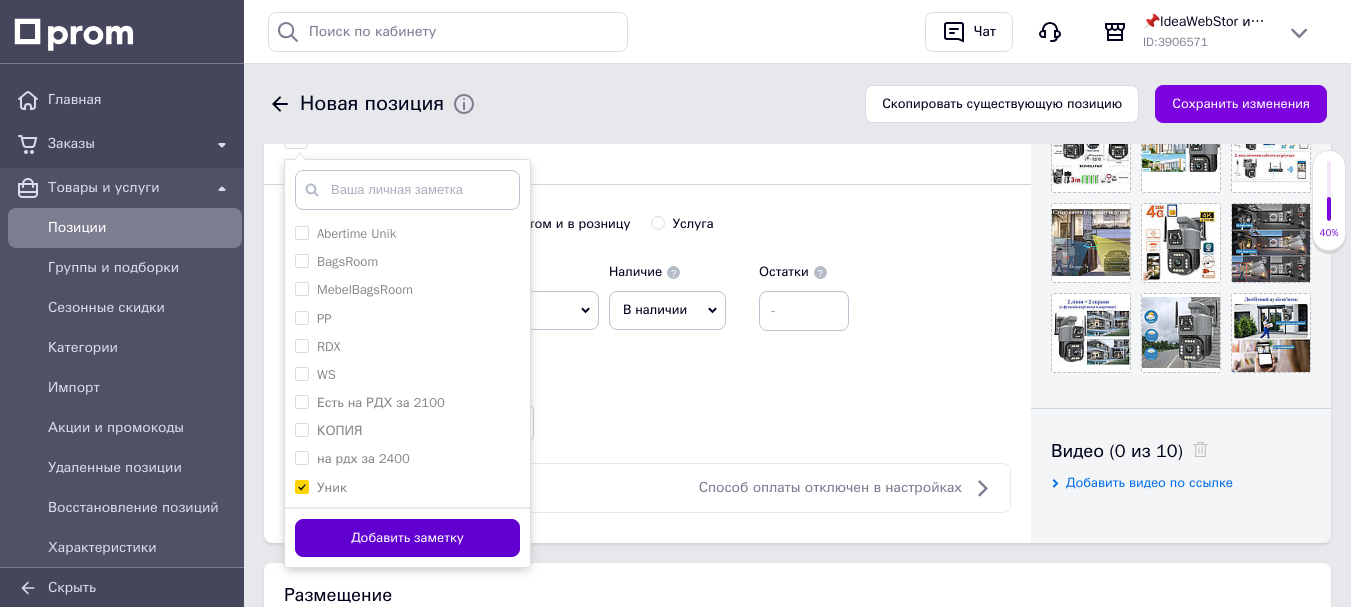 click on "Добавить заметку" at bounding box center [407, 538] 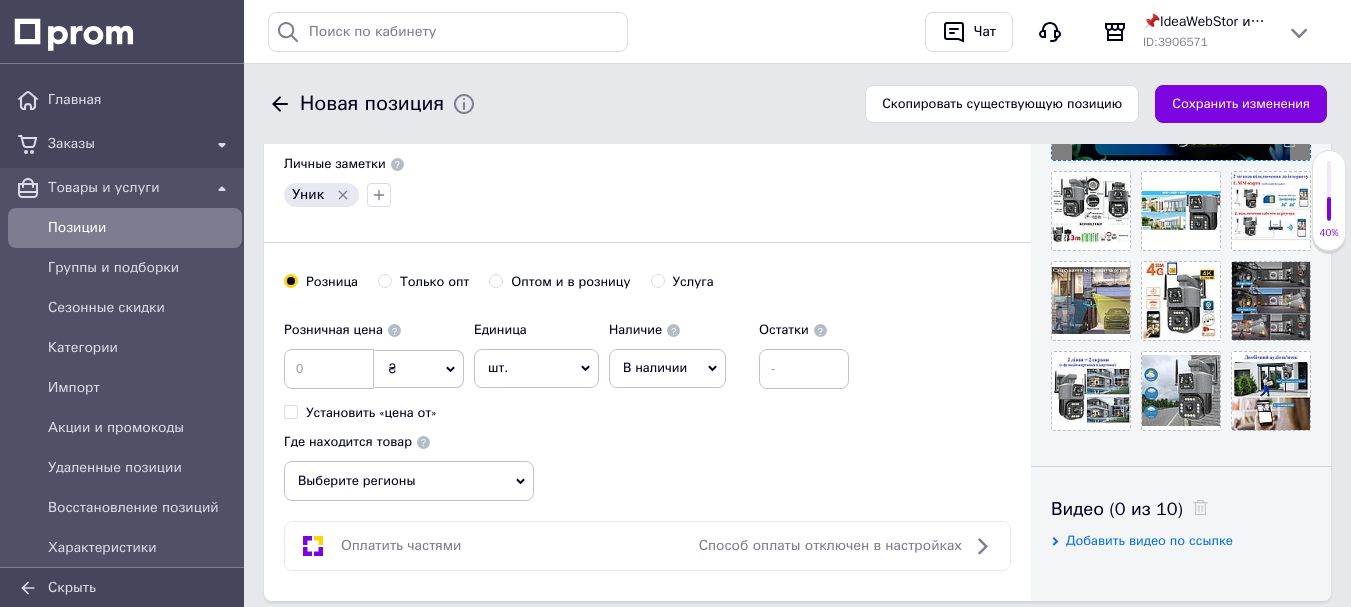 scroll, scrollTop: 600, scrollLeft: 0, axis: vertical 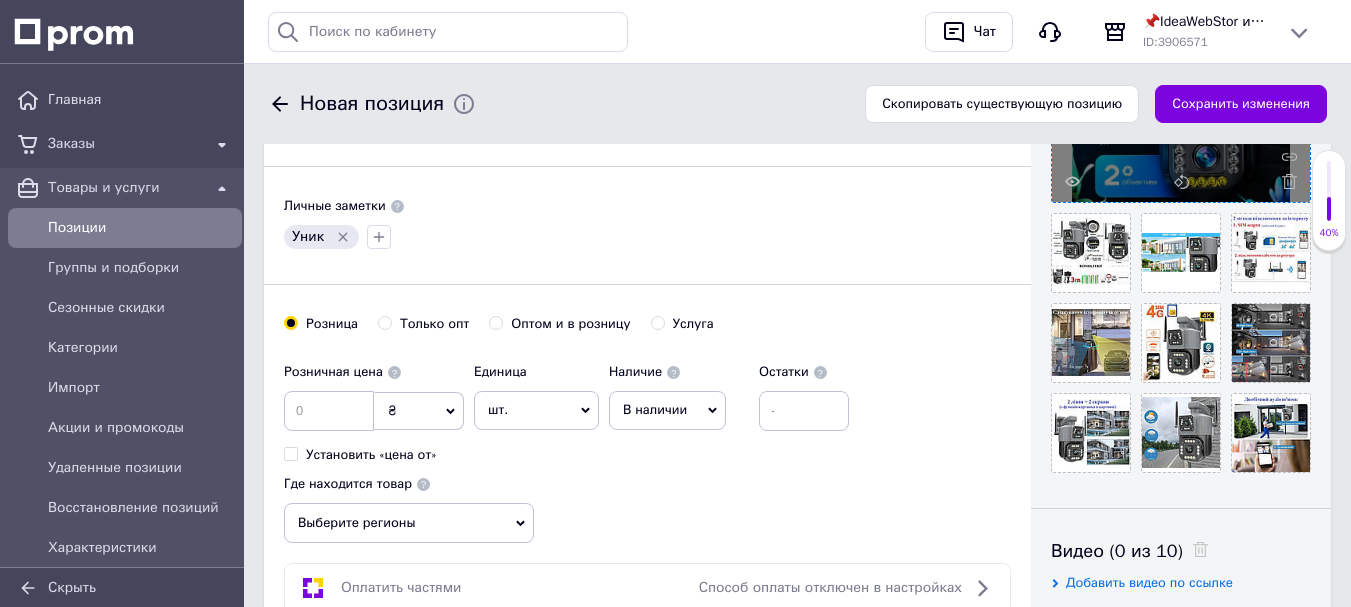 click at bounding box center (379, 237) 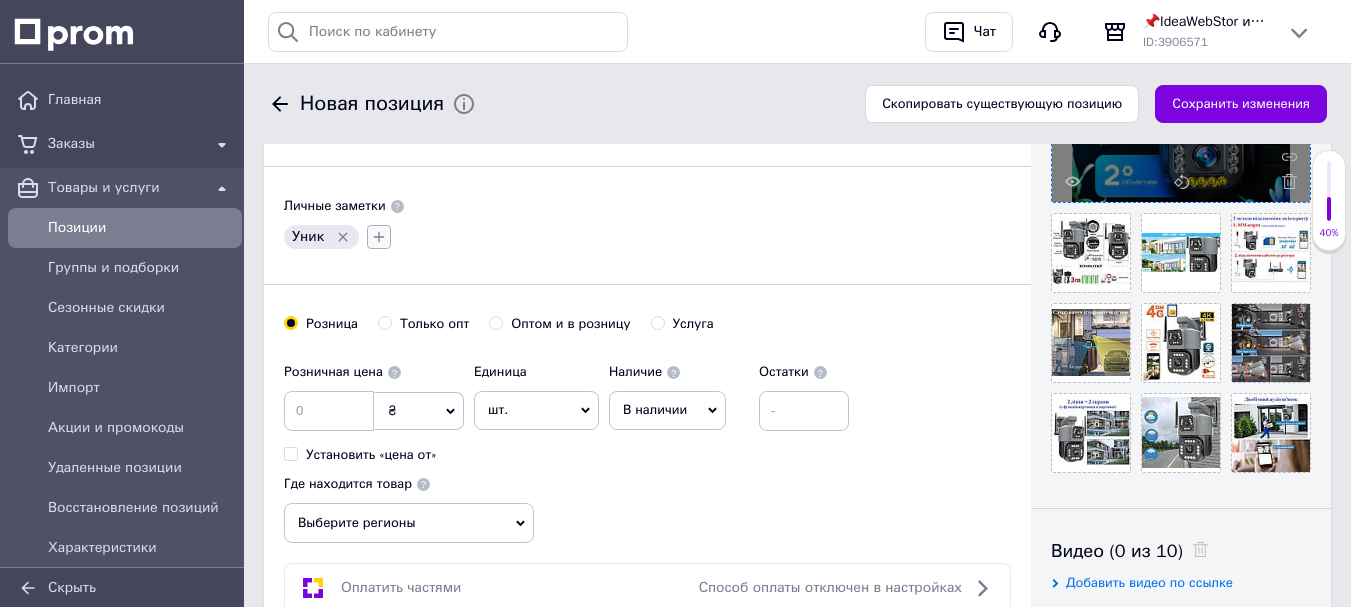 click 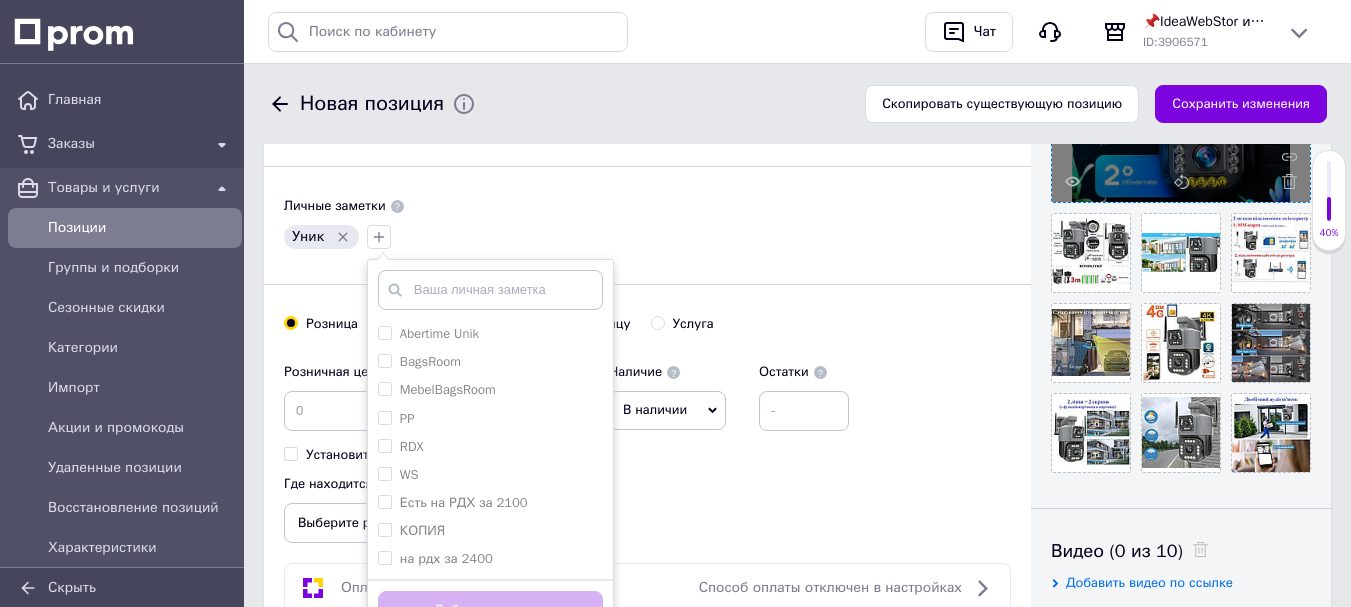 click at bounding box center [490, 290] 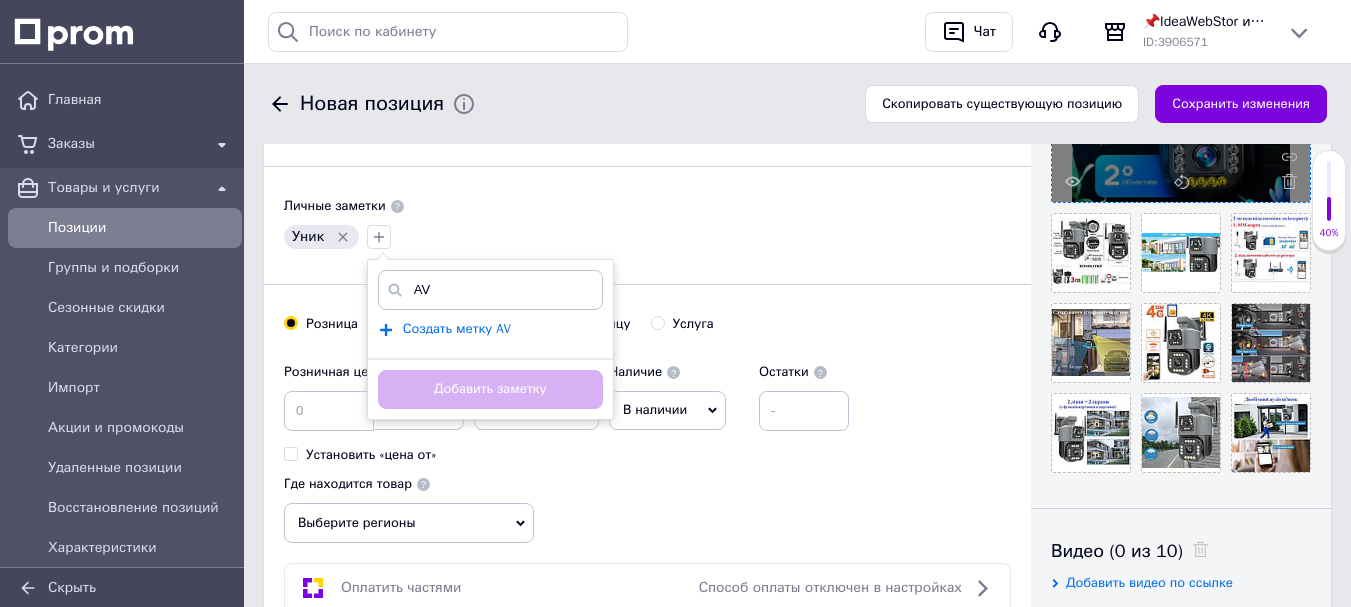 type on "AV" 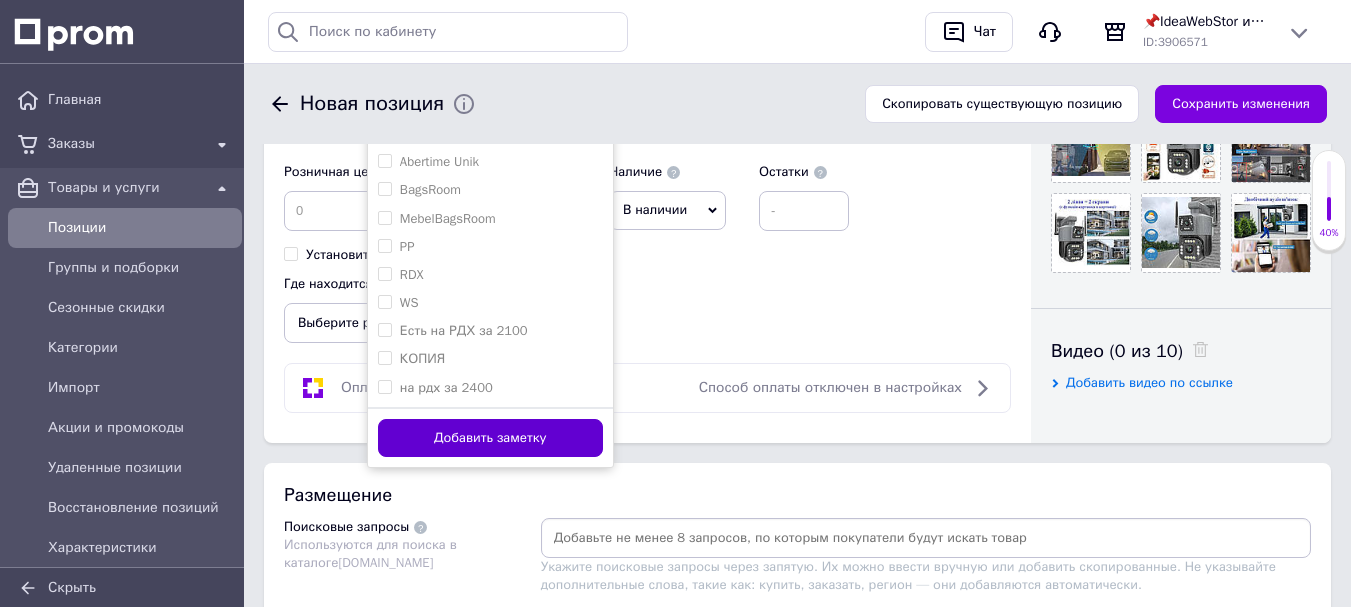 click on "Добавить заметку" at bounding box center (490, 438) 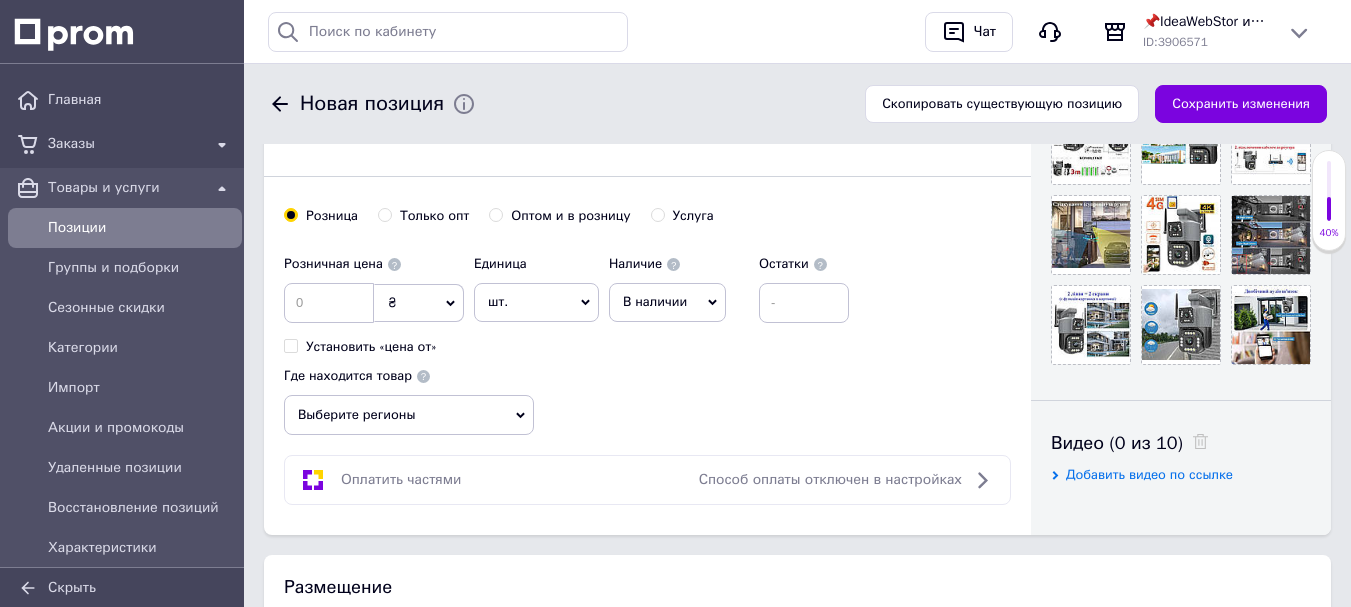 scroll, scrollTop: 600, scrollLeft: 0, axis: vertical 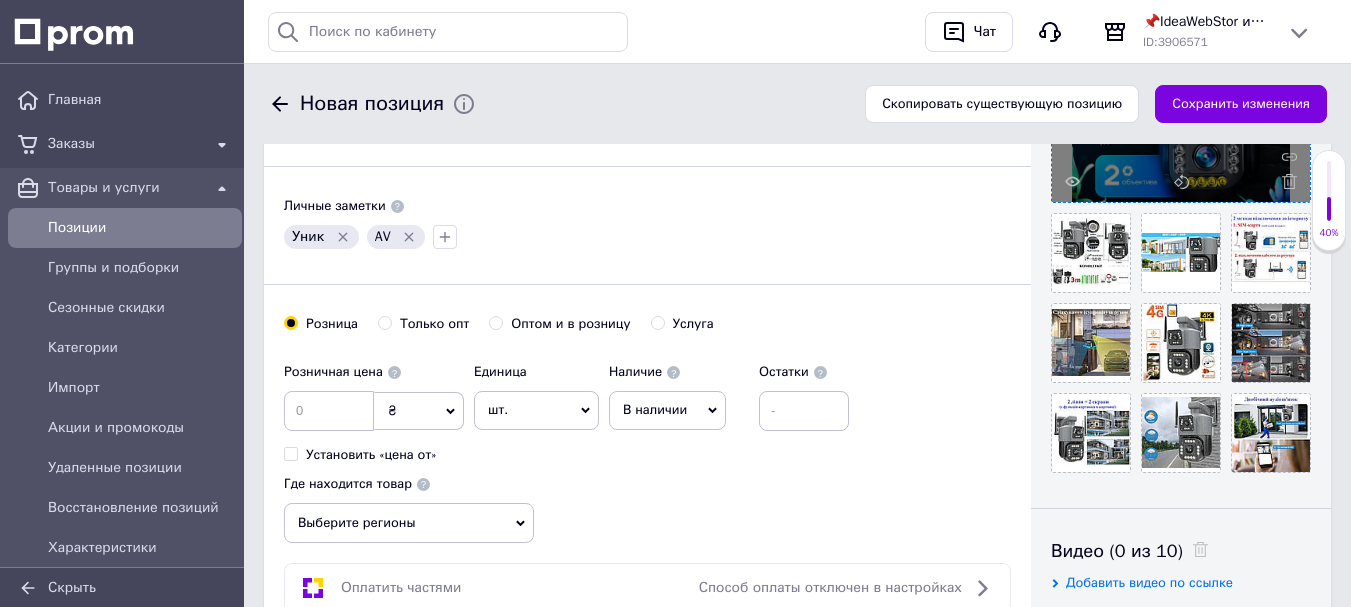 click on "В наличии" at bounding box center (655, 409) 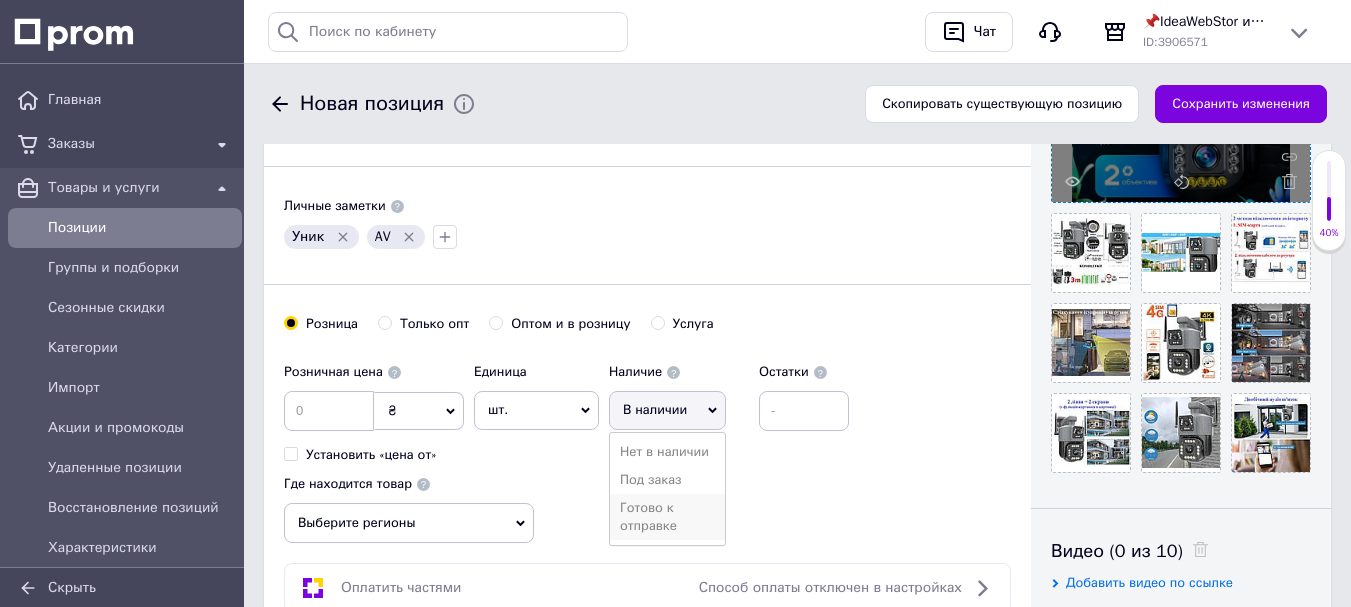 click on "Готово к отправке" at bounding box center (667, 517) 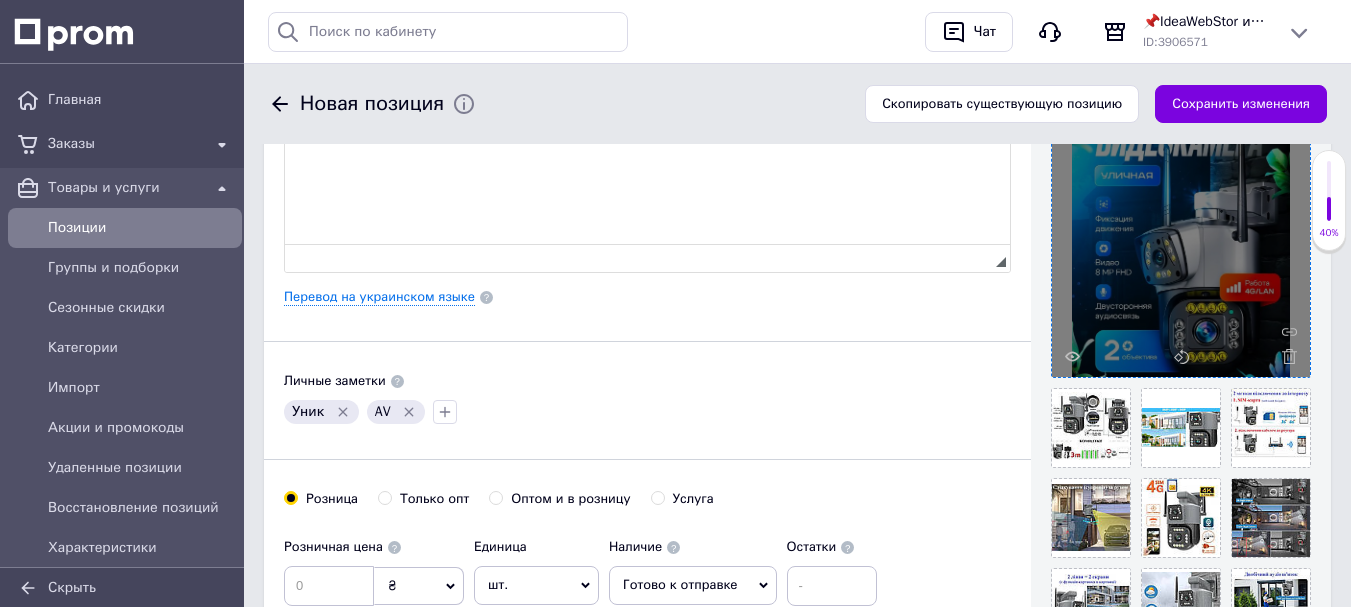 scroll, scrollTop: 400, scrollLeft: 0, axis: vertical 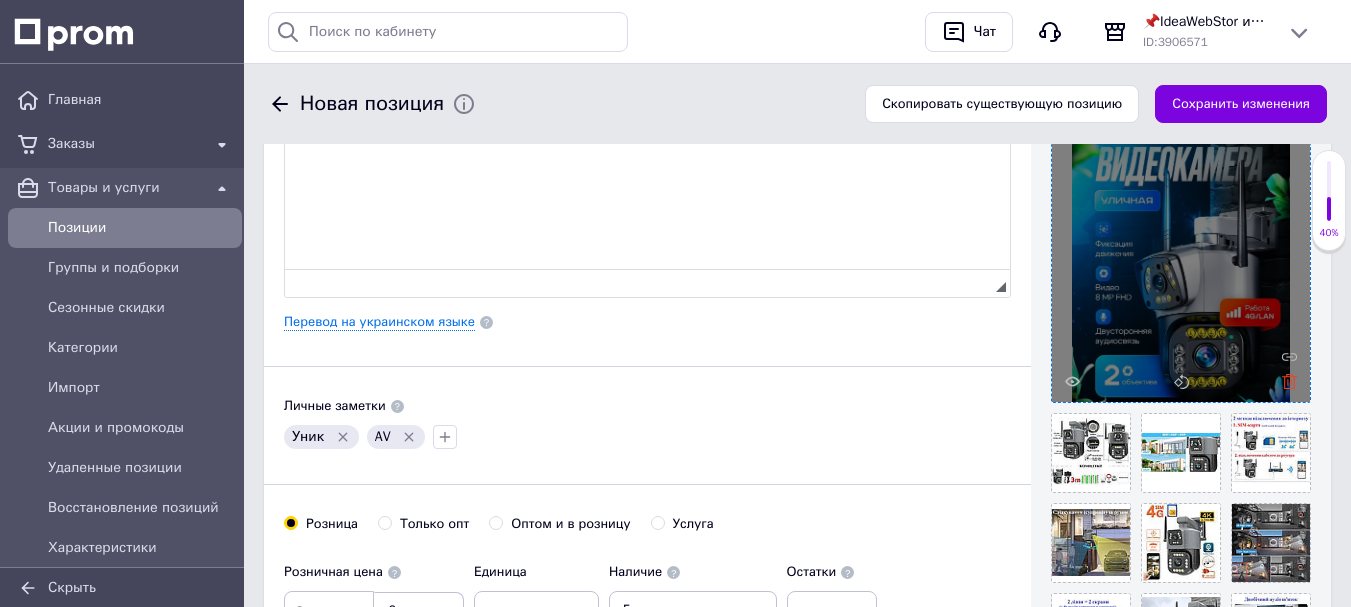 click 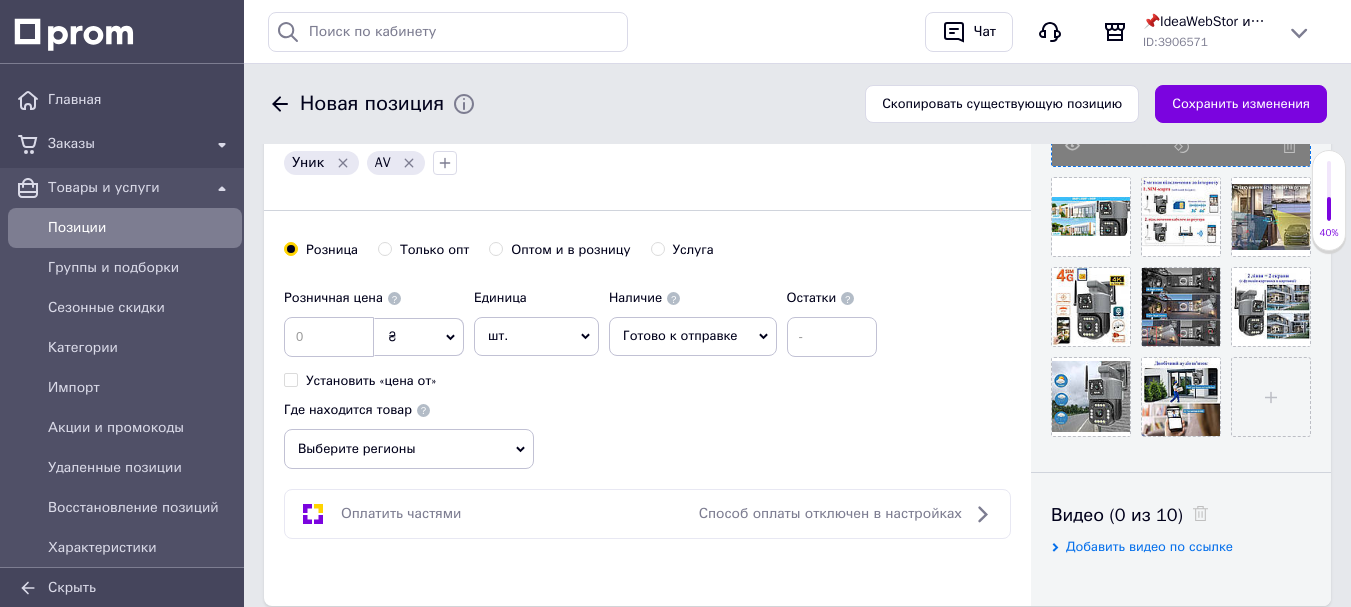 scroll, scrollTop: 700, scrollLeft: 0, axis: vertical 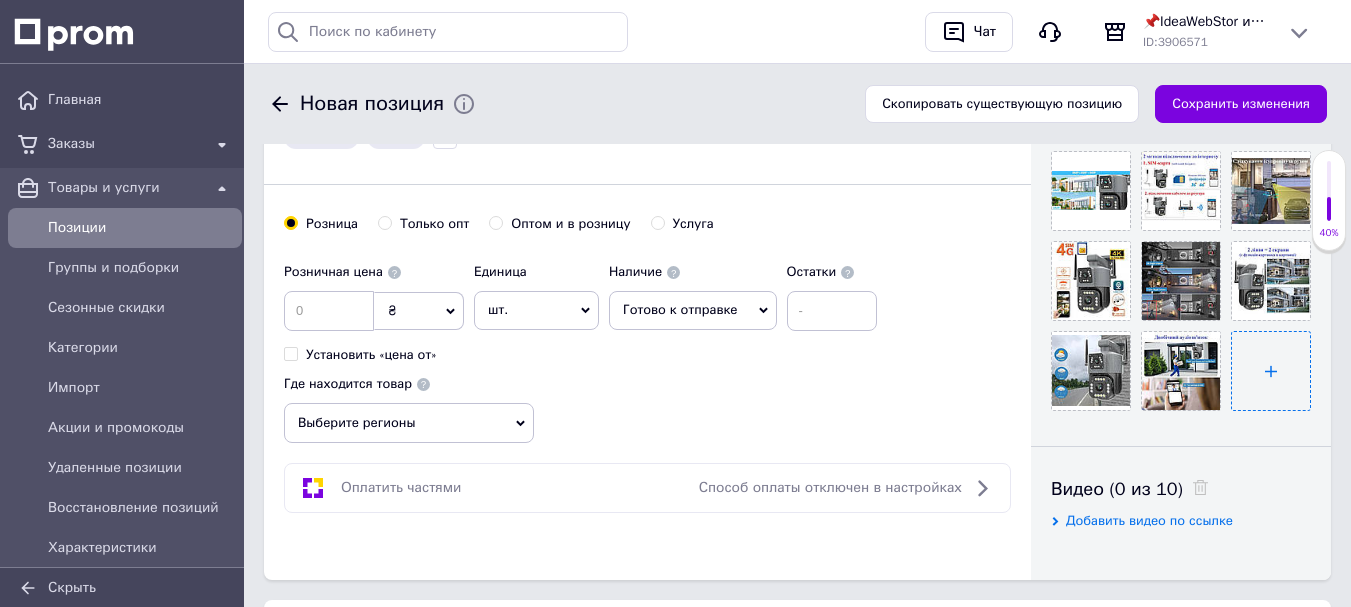 click at bounding box center [1271, 371] 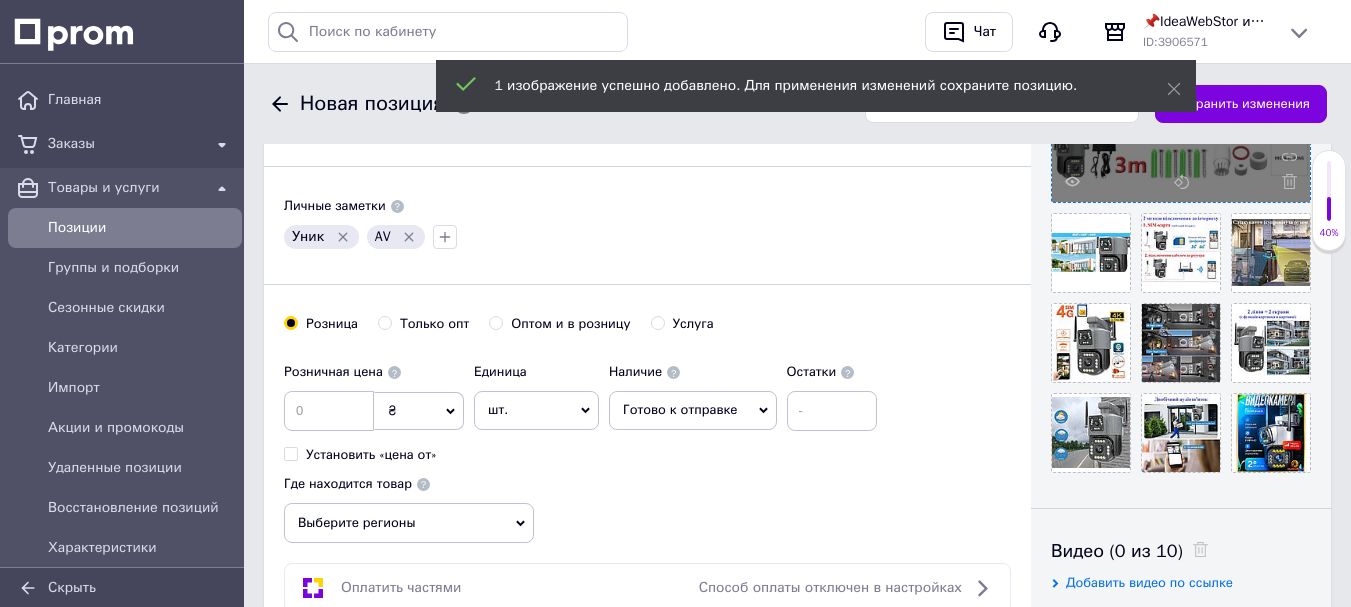 scroll, scrollTop: 500, scrollLeft: 0, axis: vertical 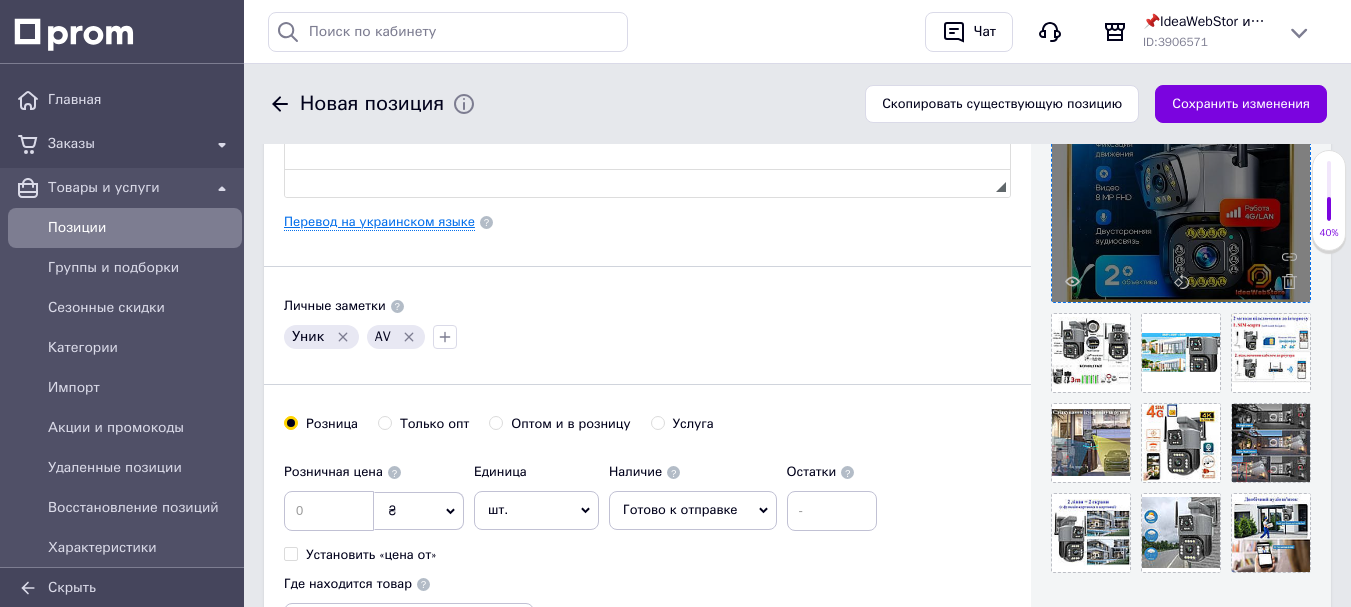 click on "Перевод на украинском языке" at bounding box center (379, 222) 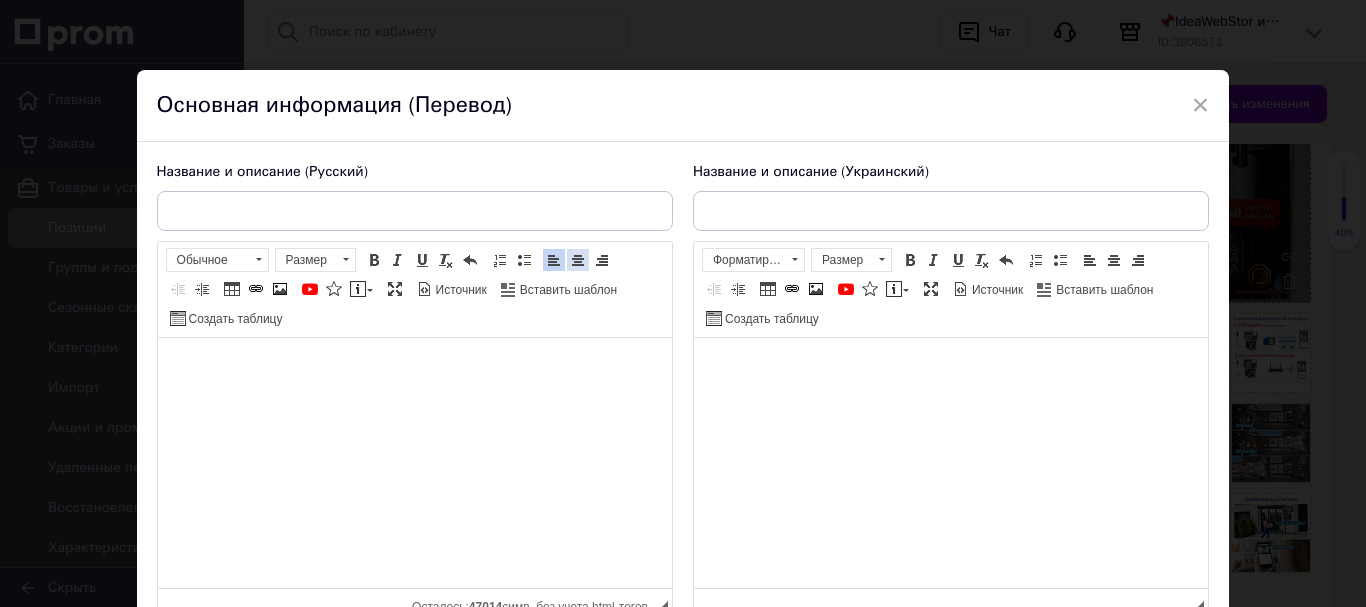 click at bounding box center [578, 260] 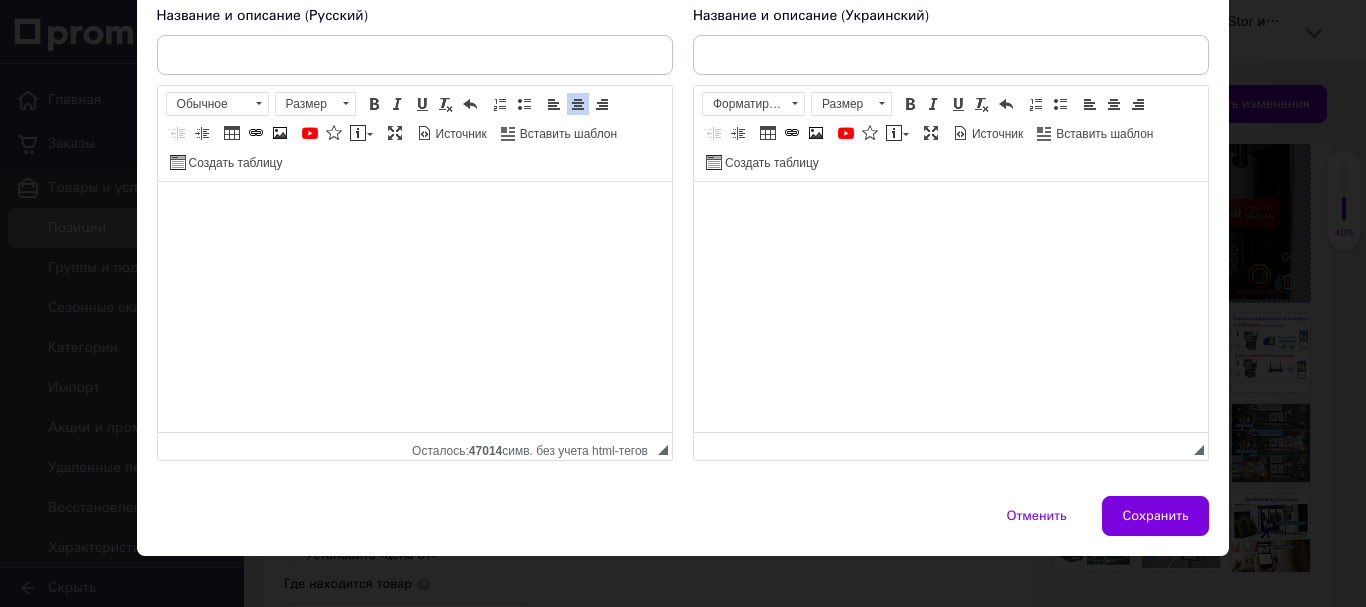 scroll, scrollTop: 175, scrollLeft: 0, axis: vertical 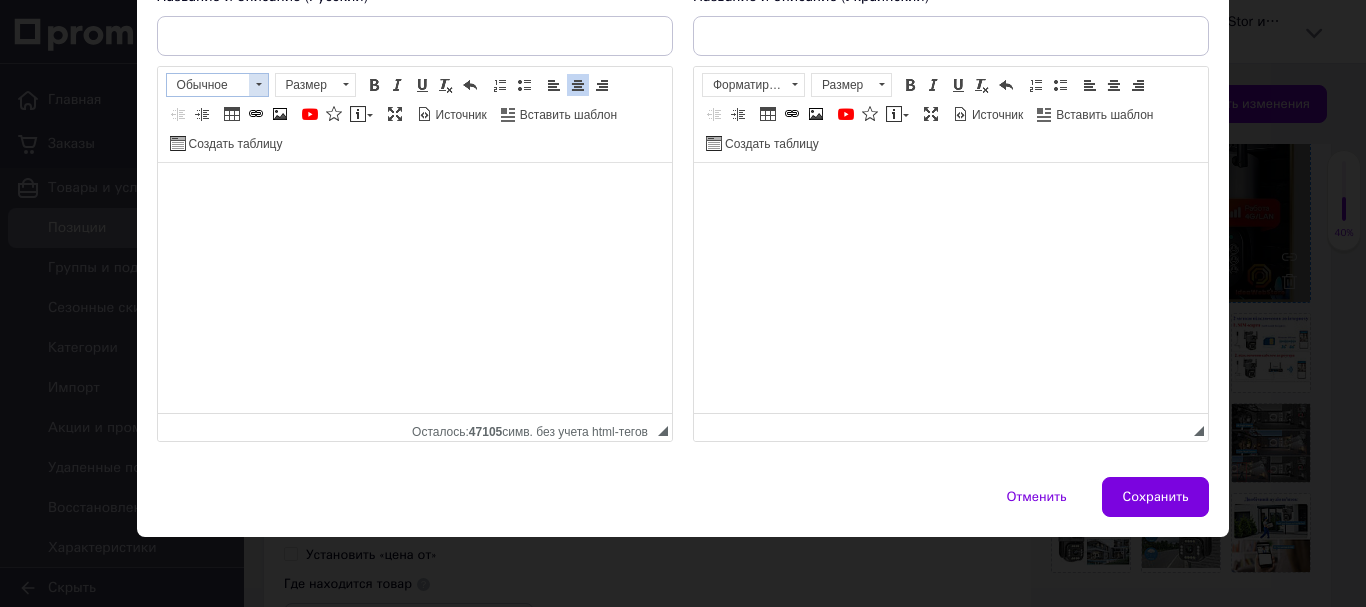 click at bounding box center [259, 84] 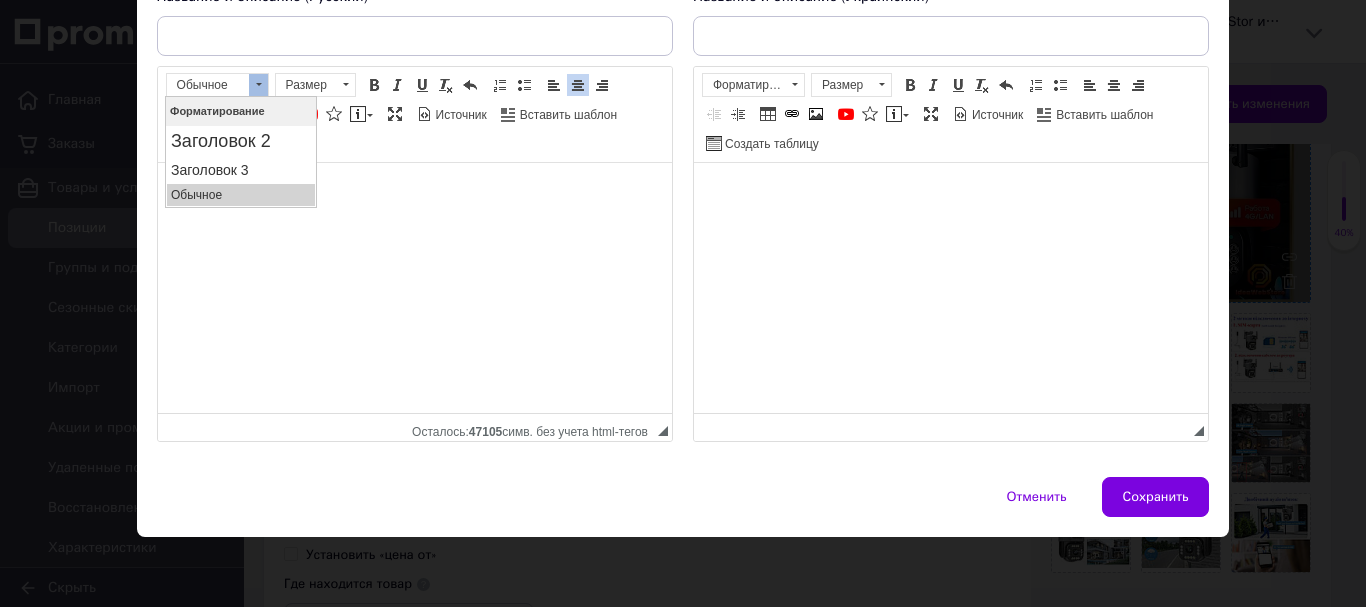 scroll, scrollTop: 0, scrollLeft: 0, axis: both 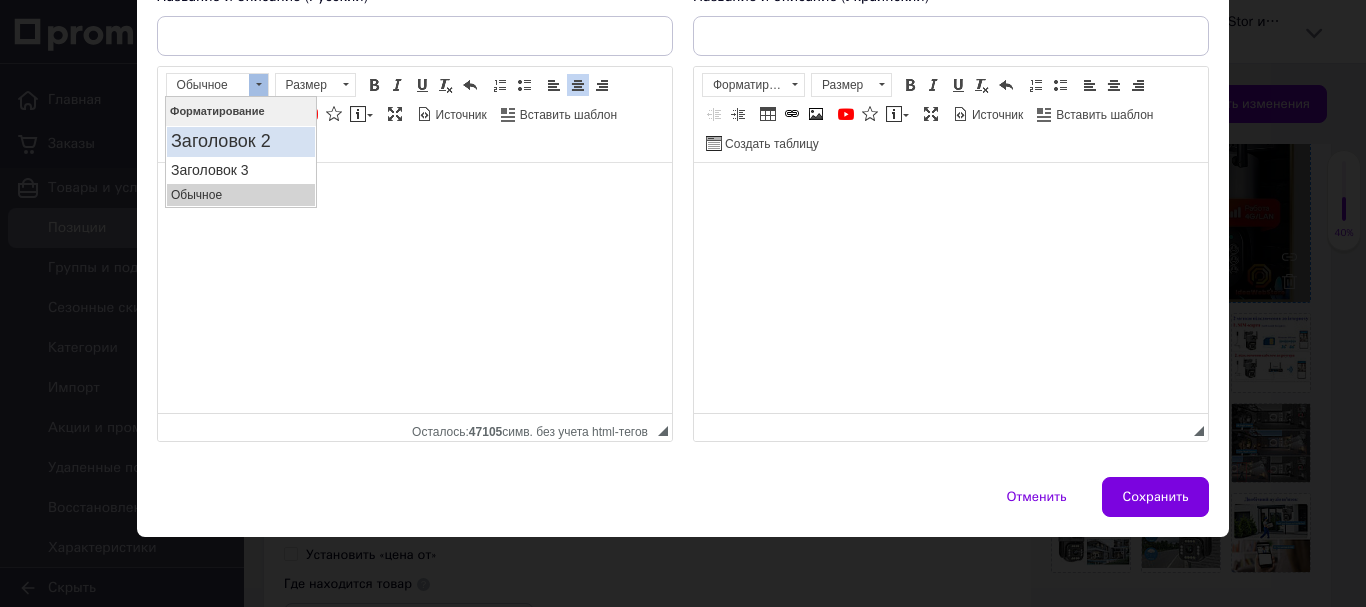 click on "Заголовок 2" at bounding box center [241, 142] 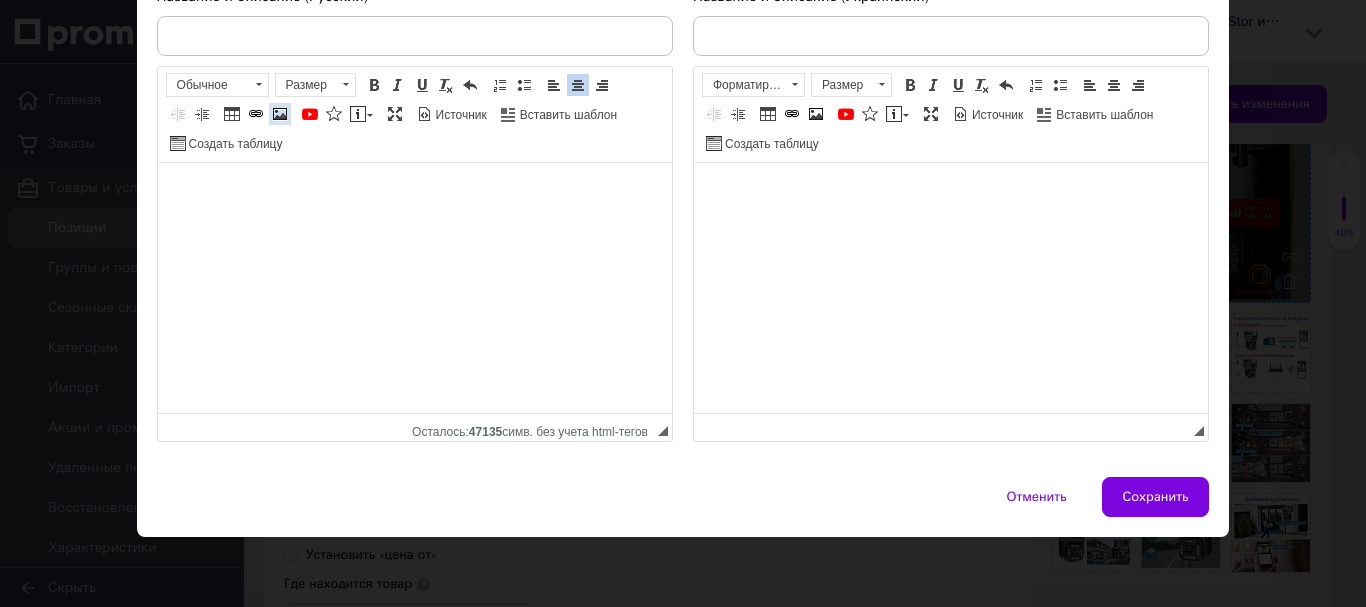 click at bounding box center [280, 114] 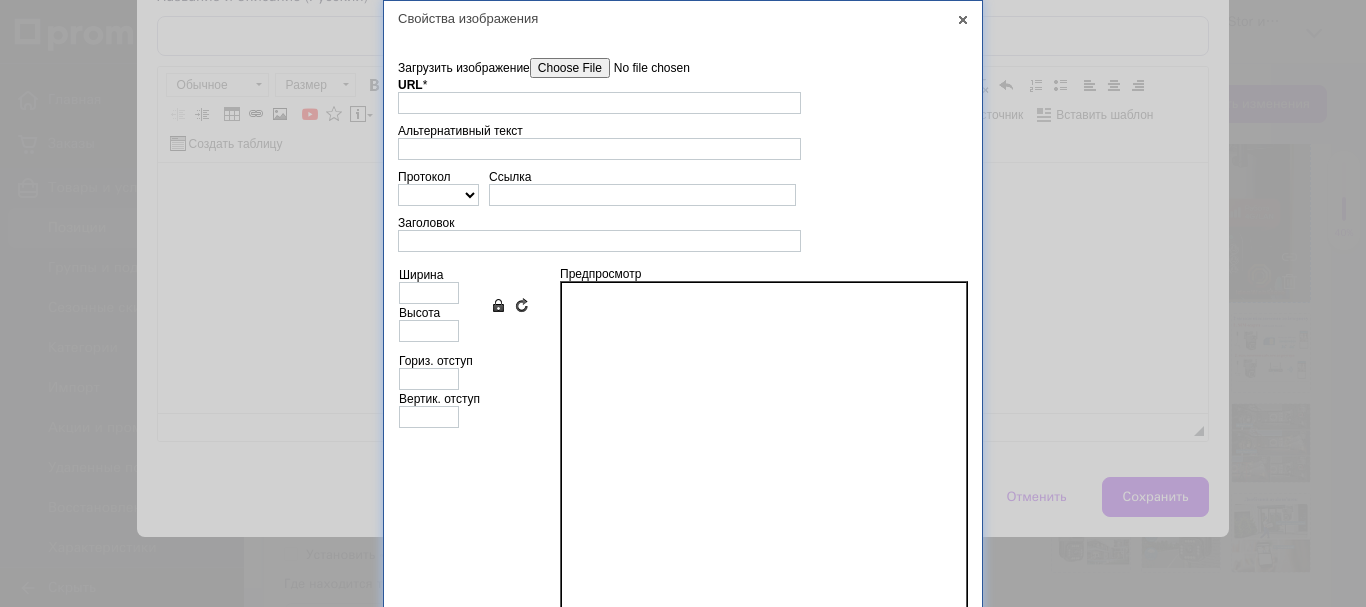 click on "Загрузить изображение" at bounding box center (643, 68) 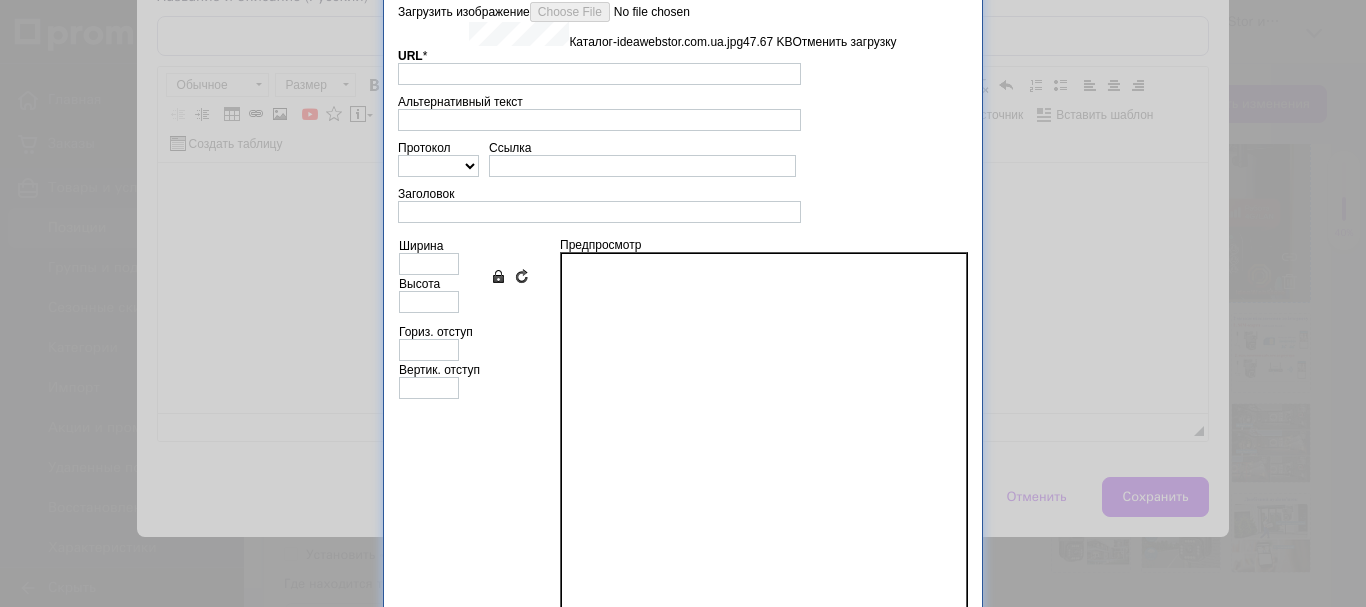 scroll, scrollTop: 122, scrollLeft: 0, axis: vertical 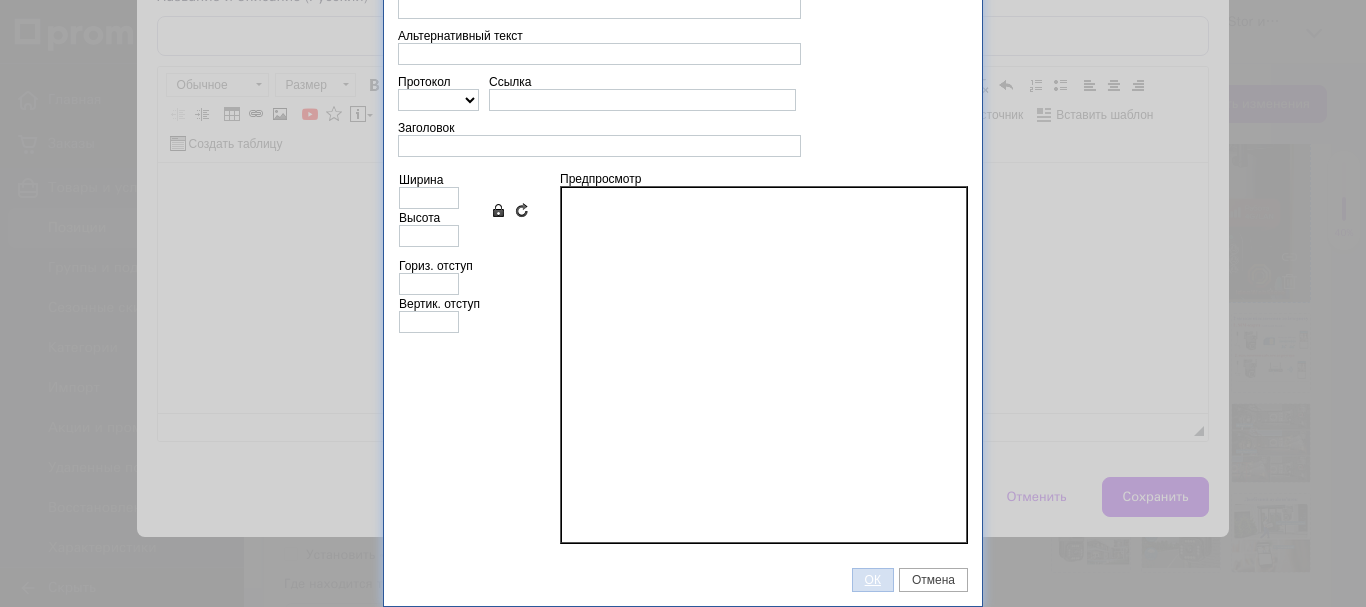 type on "[URL][DOMAIN_NAME]" 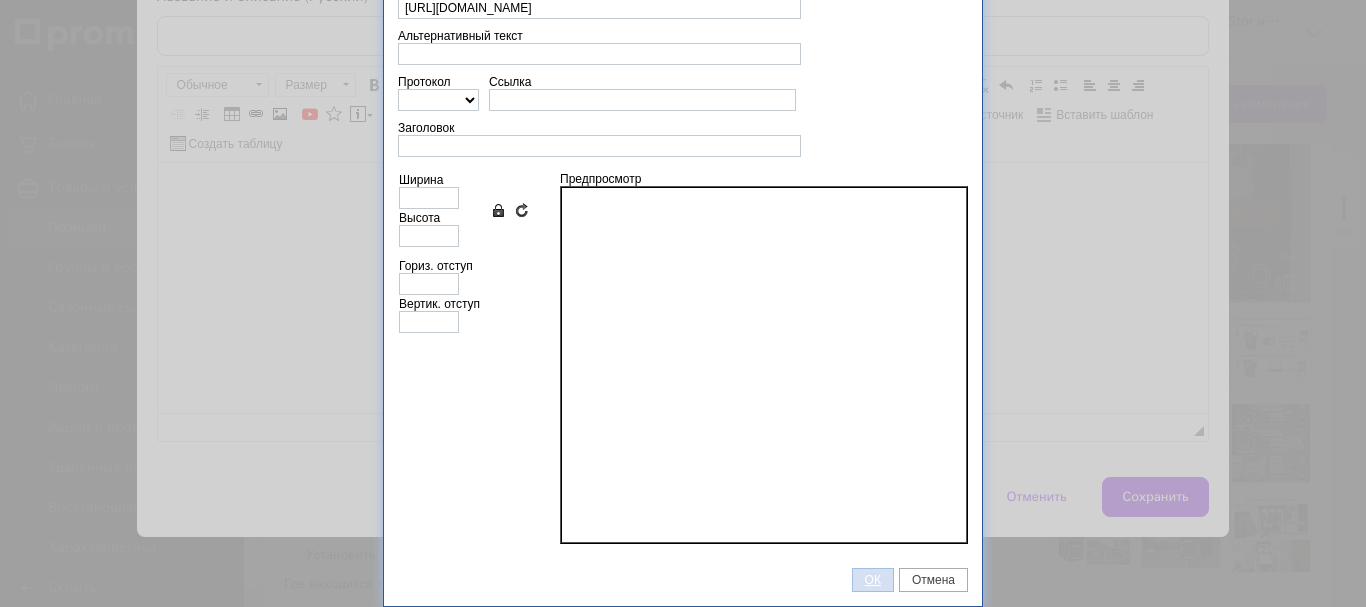 type on "500" 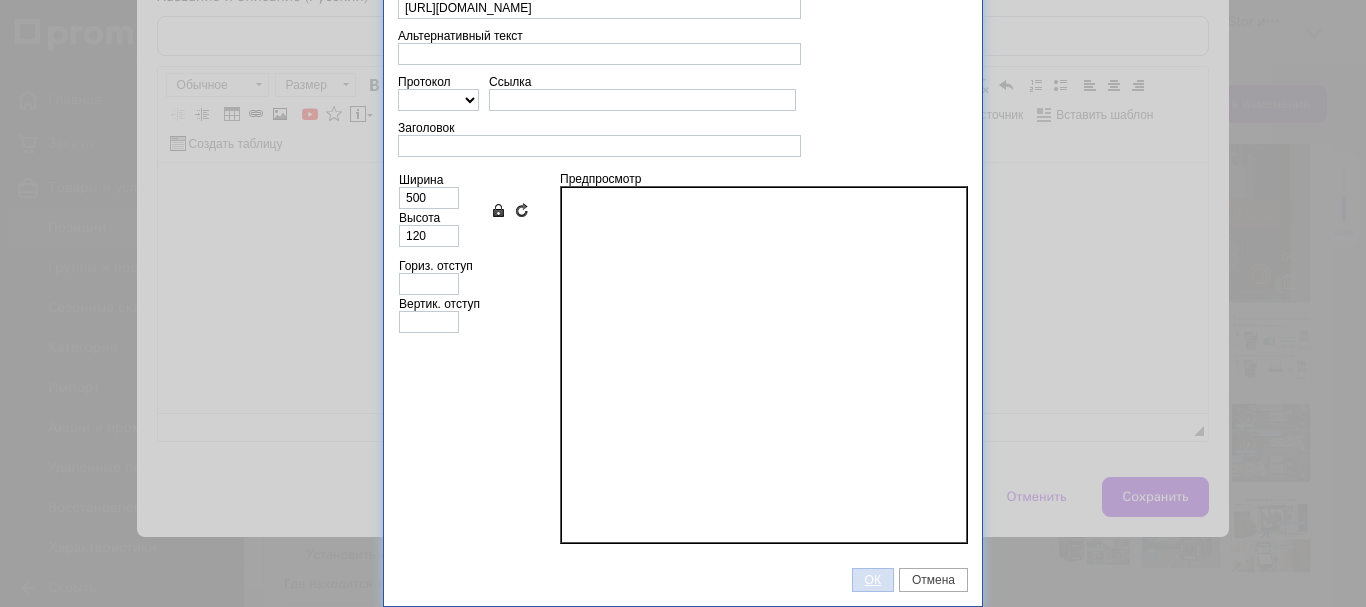 scroll, scrollTop: 95, scrollLeft: 0, axis: vertical 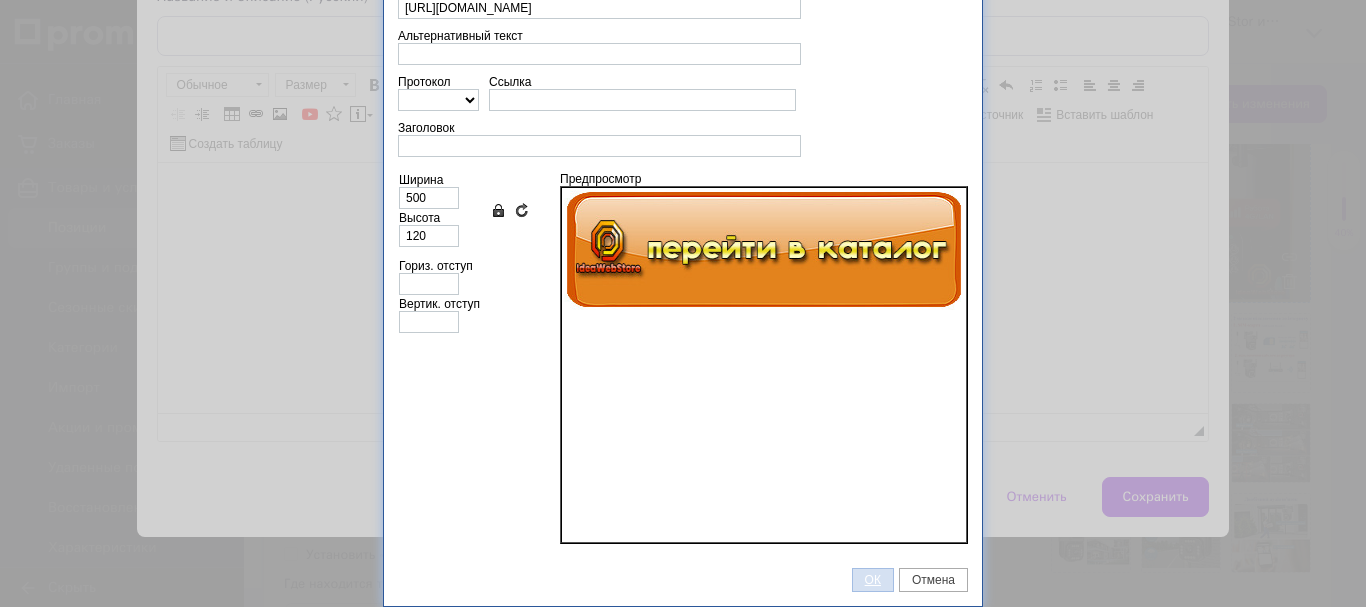 click on "ОК" at bounding box center [873, 580] 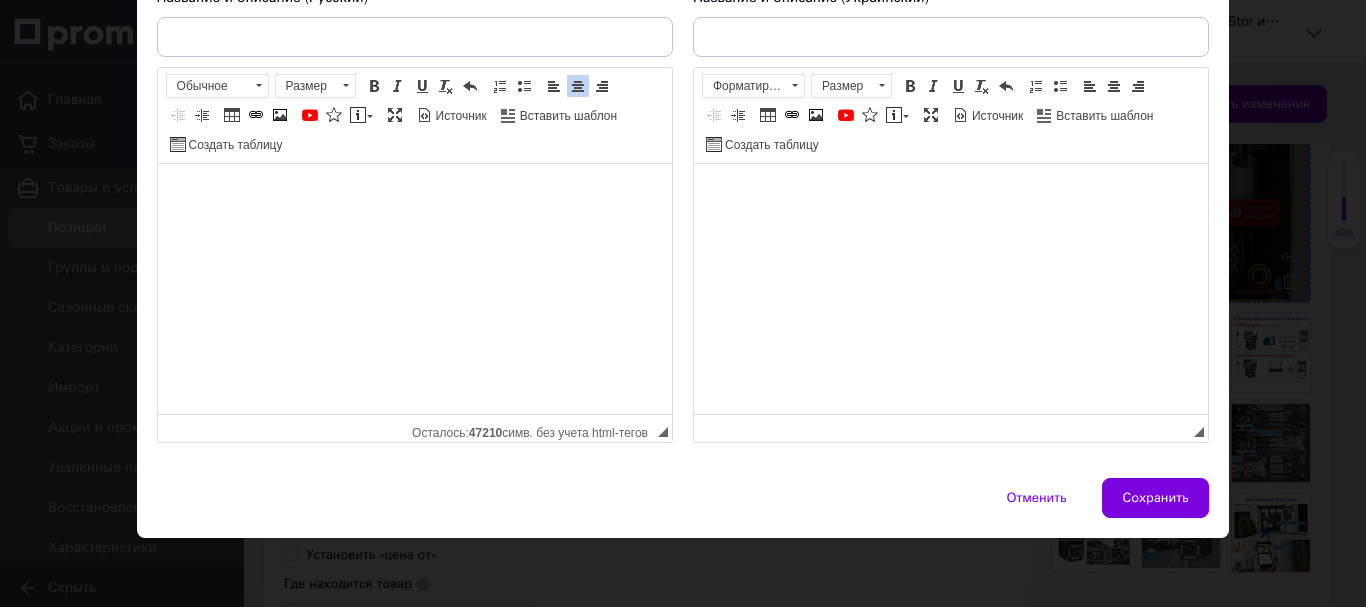 scroll, scrollTop: 175, scrollLeft: 0, axis: vertical 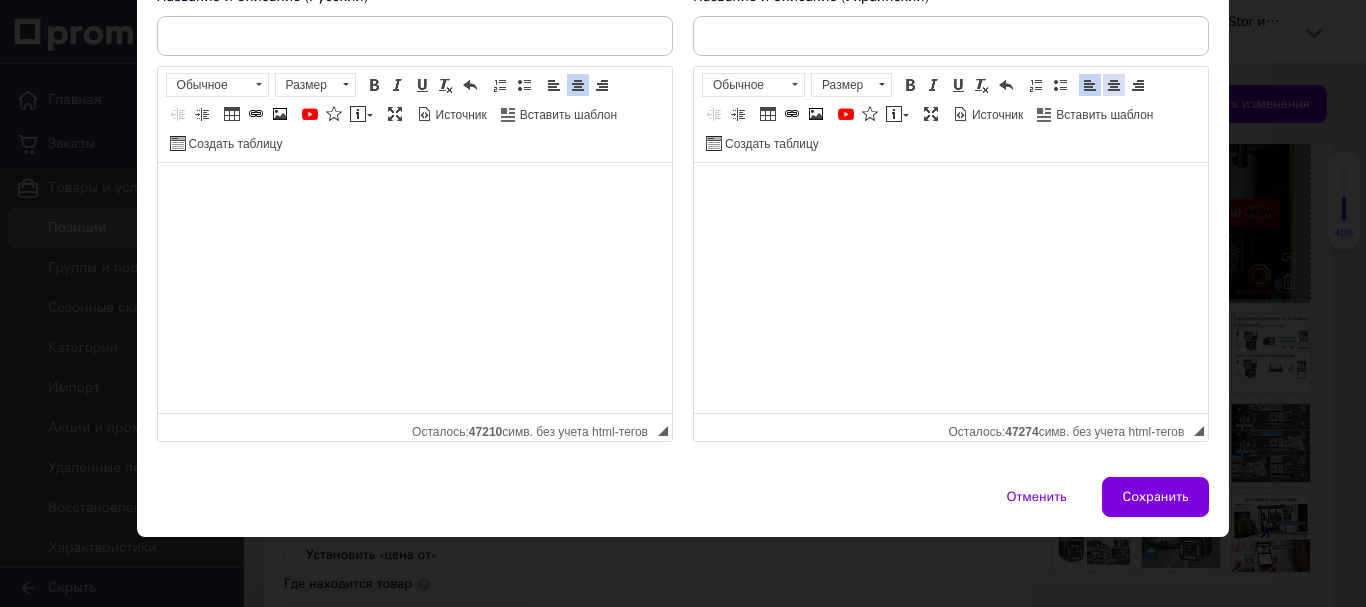 click at bounding box center [1114, 85] 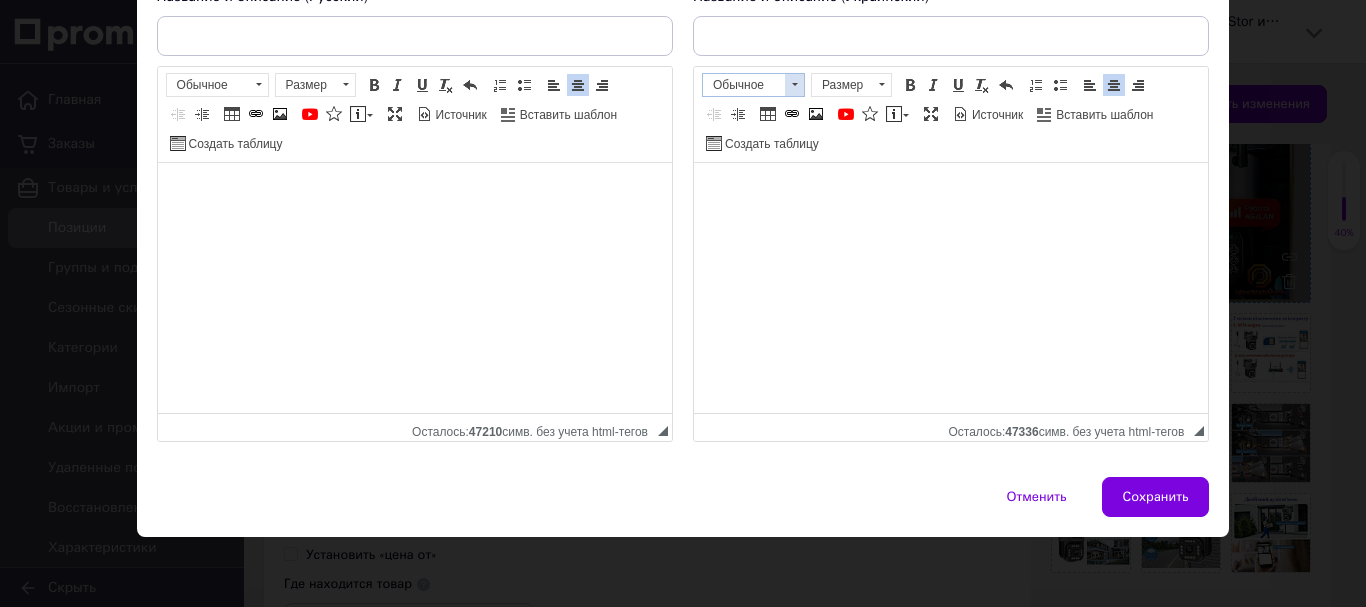 click at bounding box center (794, 85) 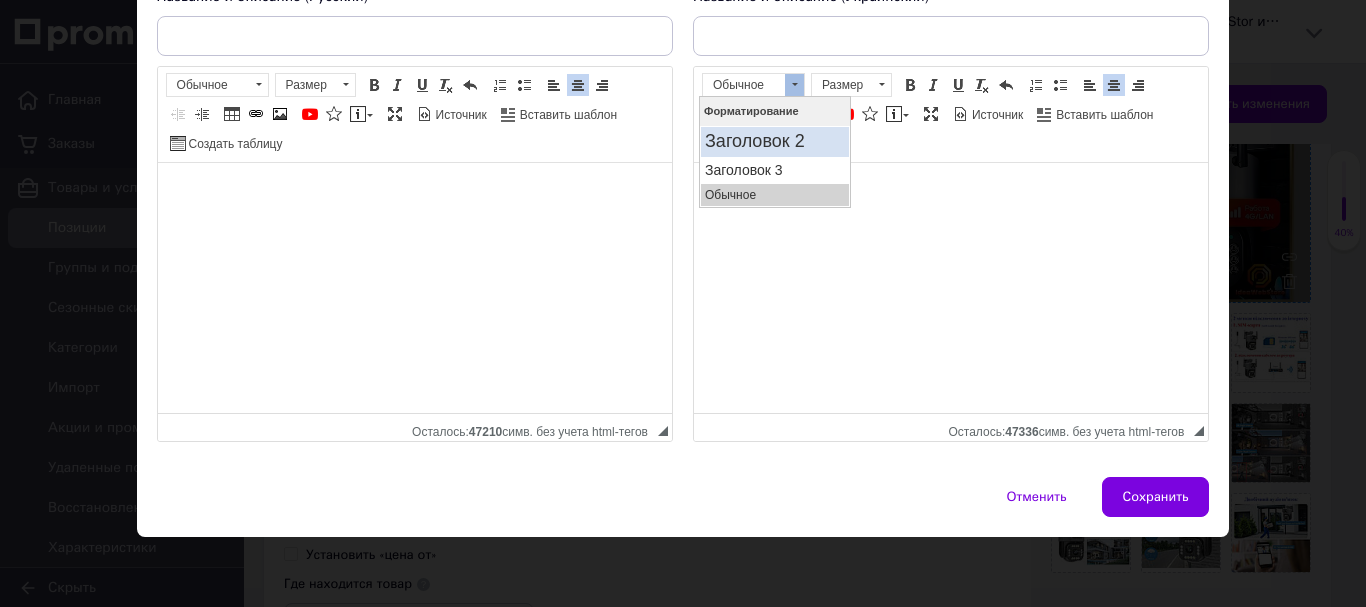 drag, startPoint x: 771, startPoint y: 136, endPoint x: 1488, endPoint y: 254, distance: 726.645 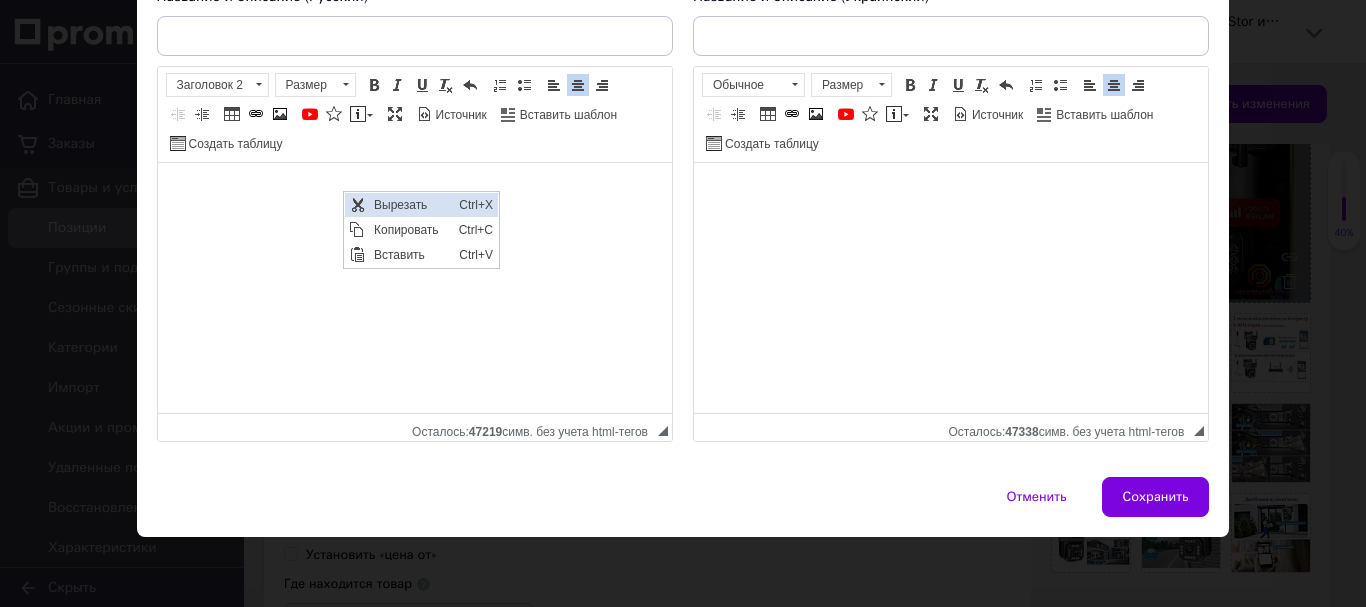 scroll, scrollTop: 0, scrollLeft: 0, axis: both 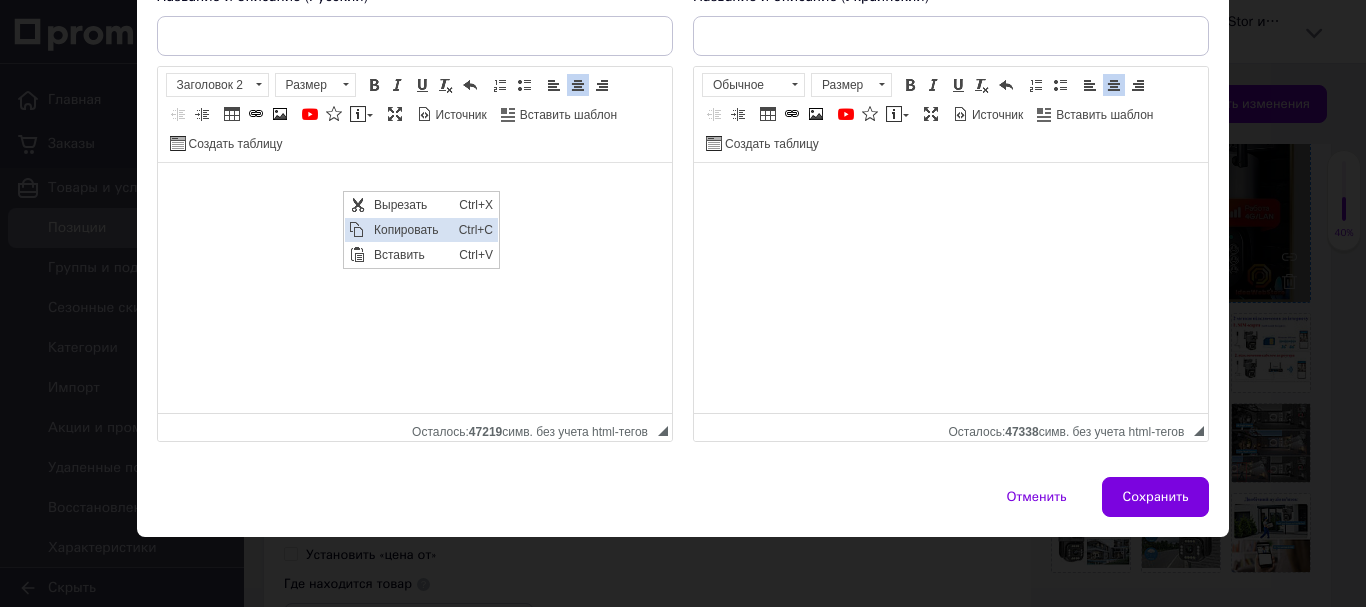 click on "Копировать" at bounding box center (411, 230) 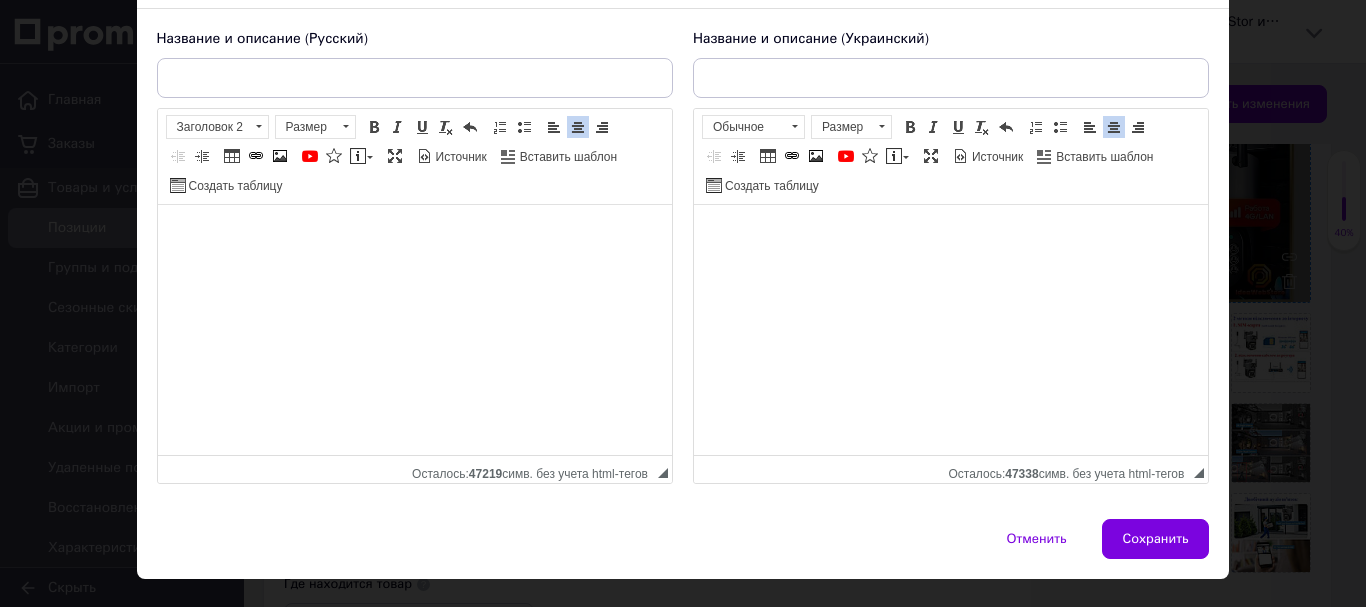 scroll, scrollTop: 175, scrollLeft: 0, axis: vertical 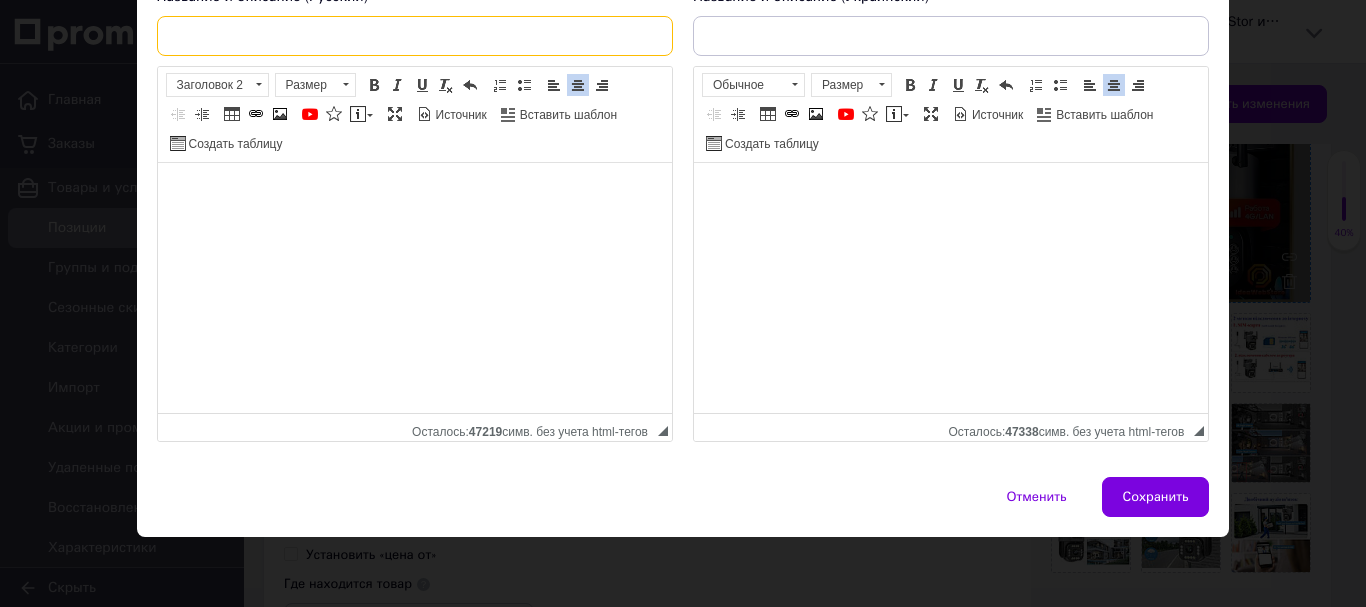 click at bounding box center (415, 36) 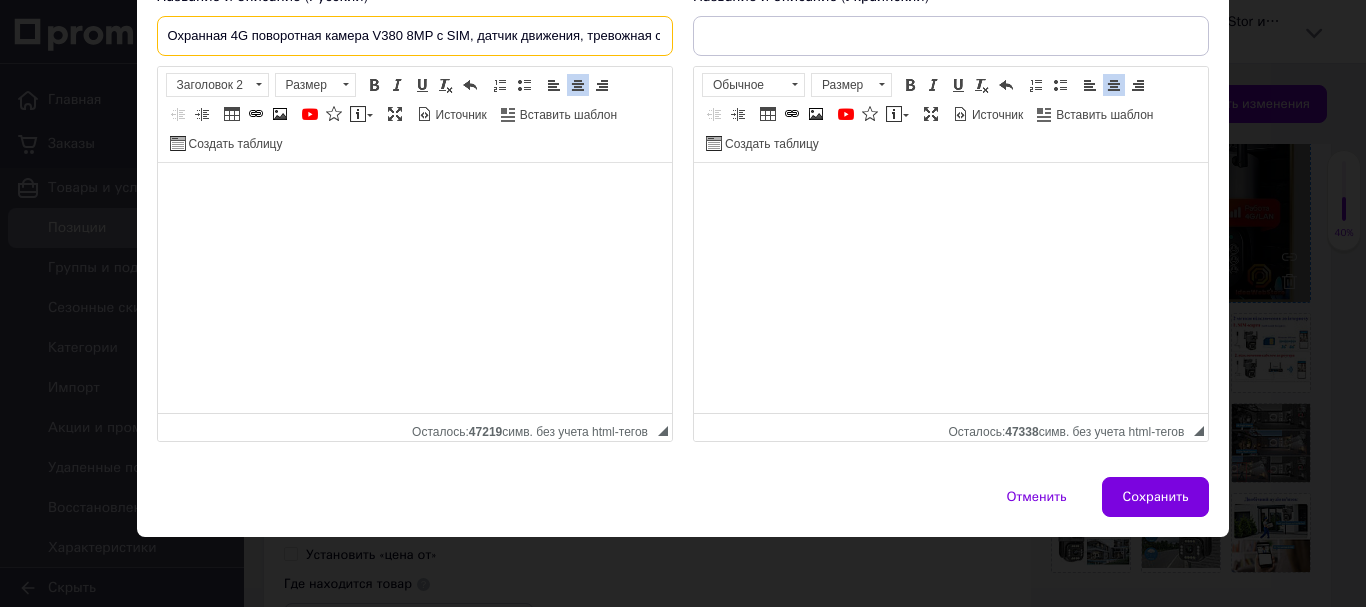 scroll, scrollTop: 0, scrollLeft: 242, axis: horizontal 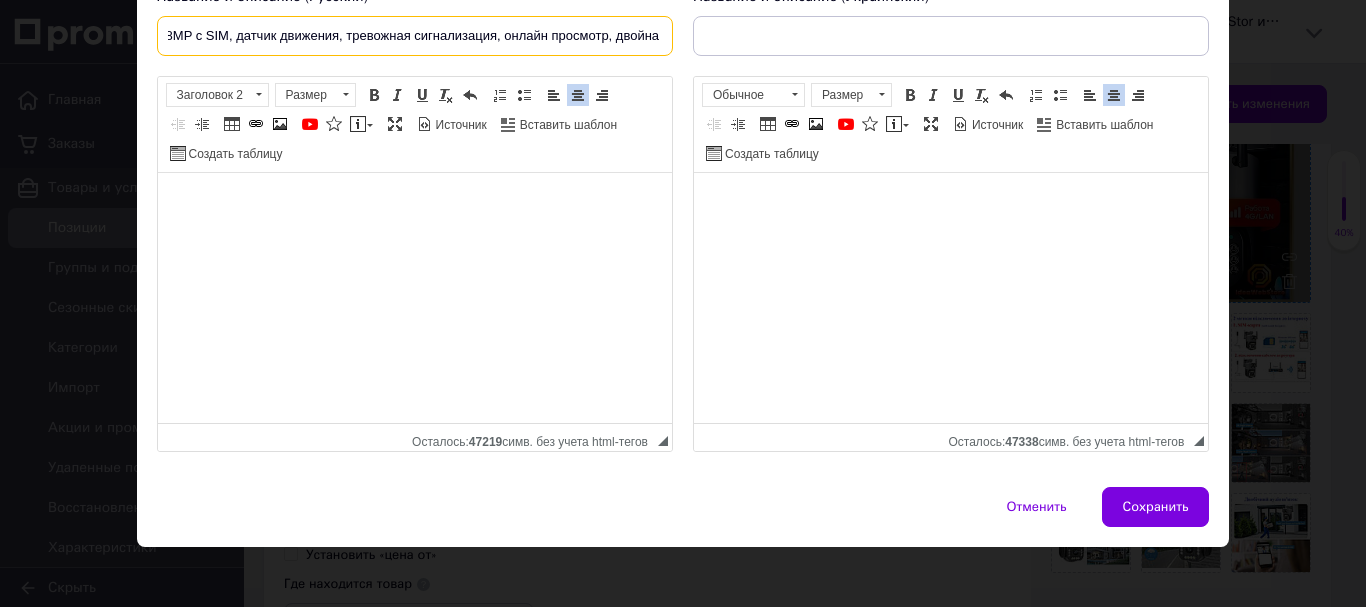 type on "Охранная 4G поворотная камера V380 8MP с SIM, датчик движения, тревожная сигнализация, онлайн просмотр, двойна" 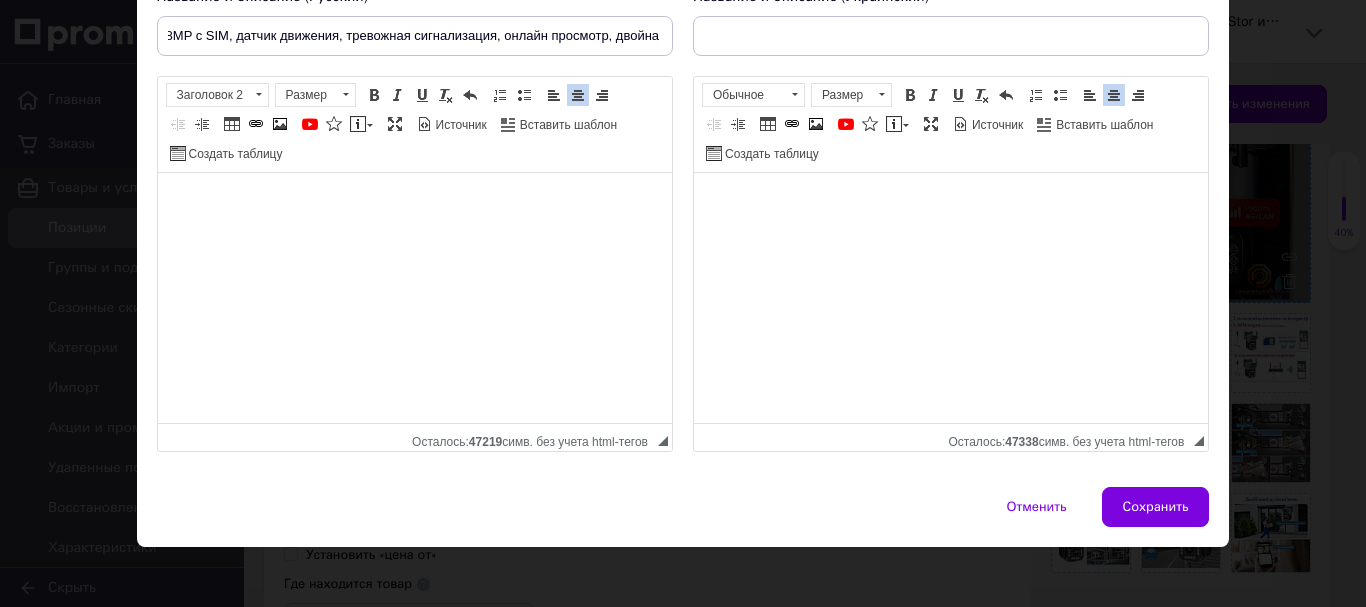 scroll, scrollTop: 0, scrollLeft: 0, axis: both 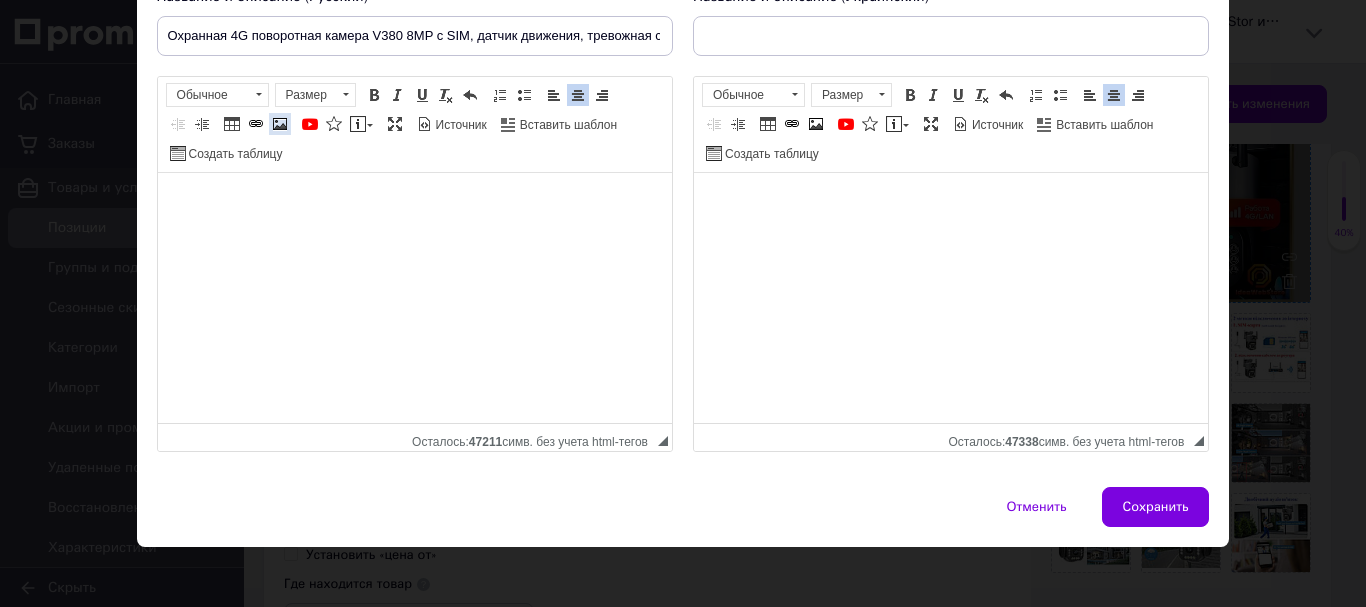 click on "Изображение" at bounding box center (280, 124) 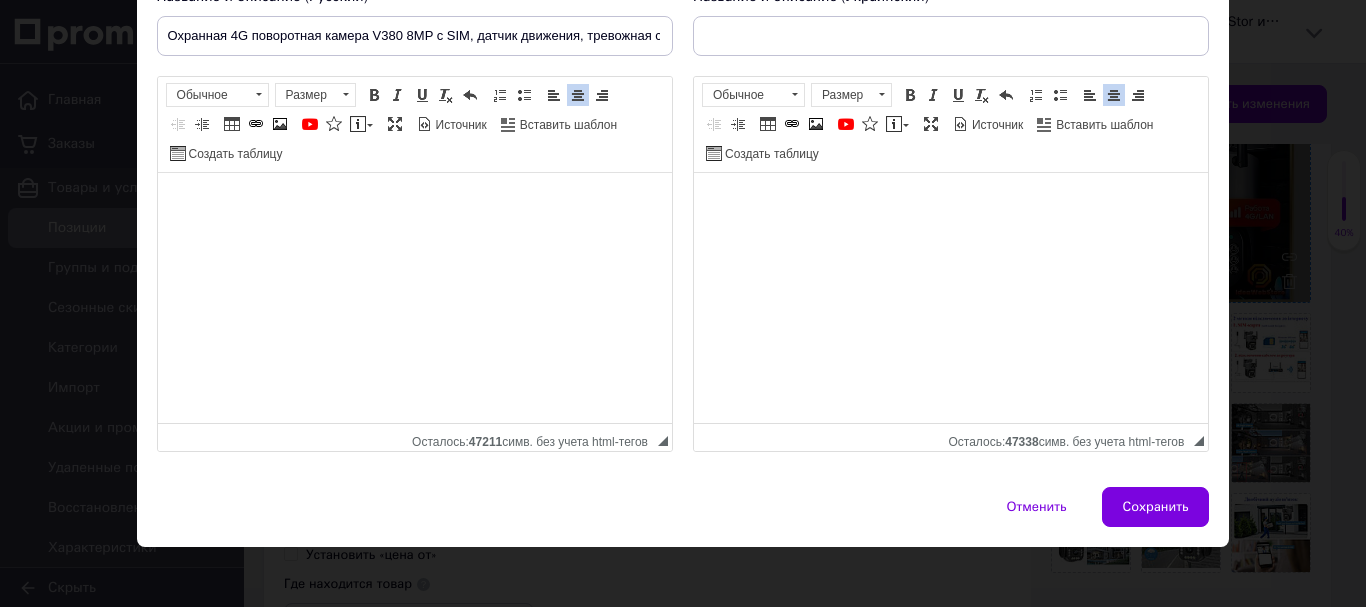 type 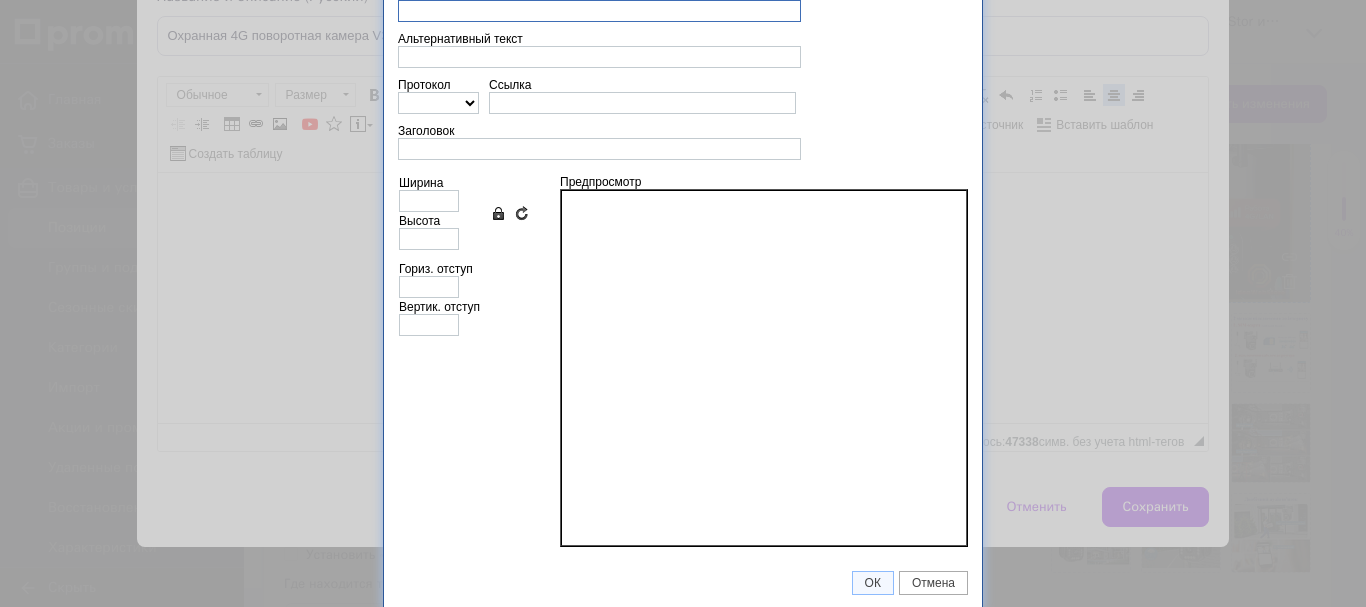 scroll, scrollTop: 0, scrollLeft: 0, axis: both 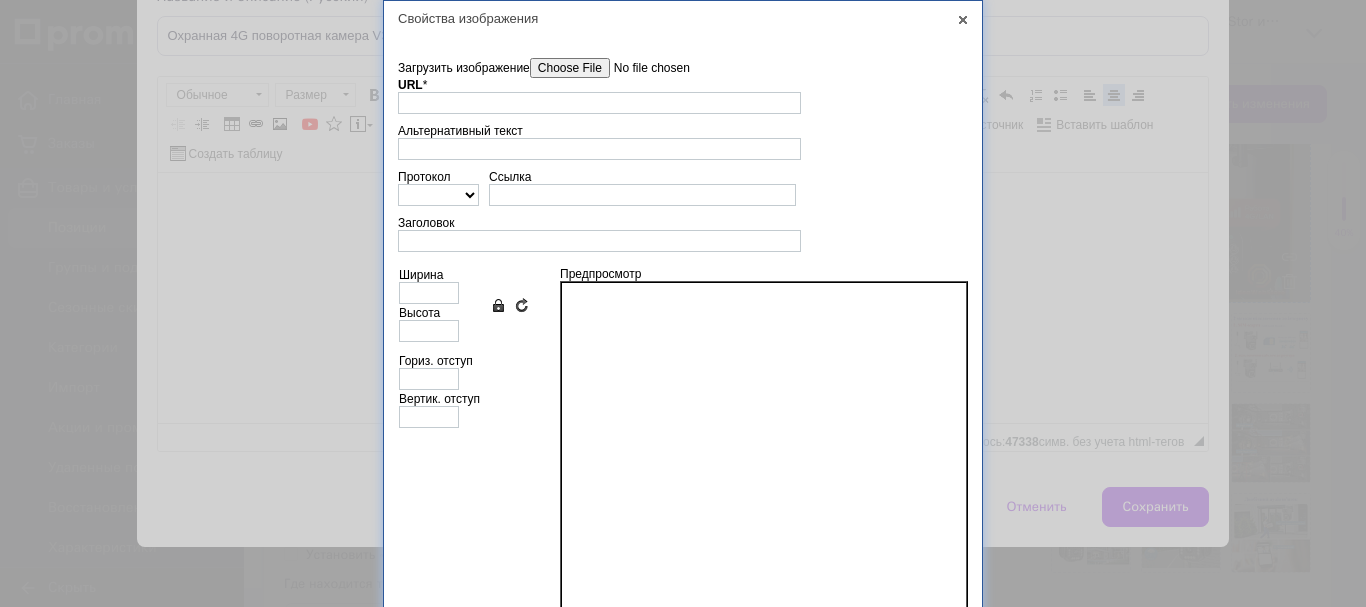 click on "Загрузить изображение" at bounding box center (643, 68) 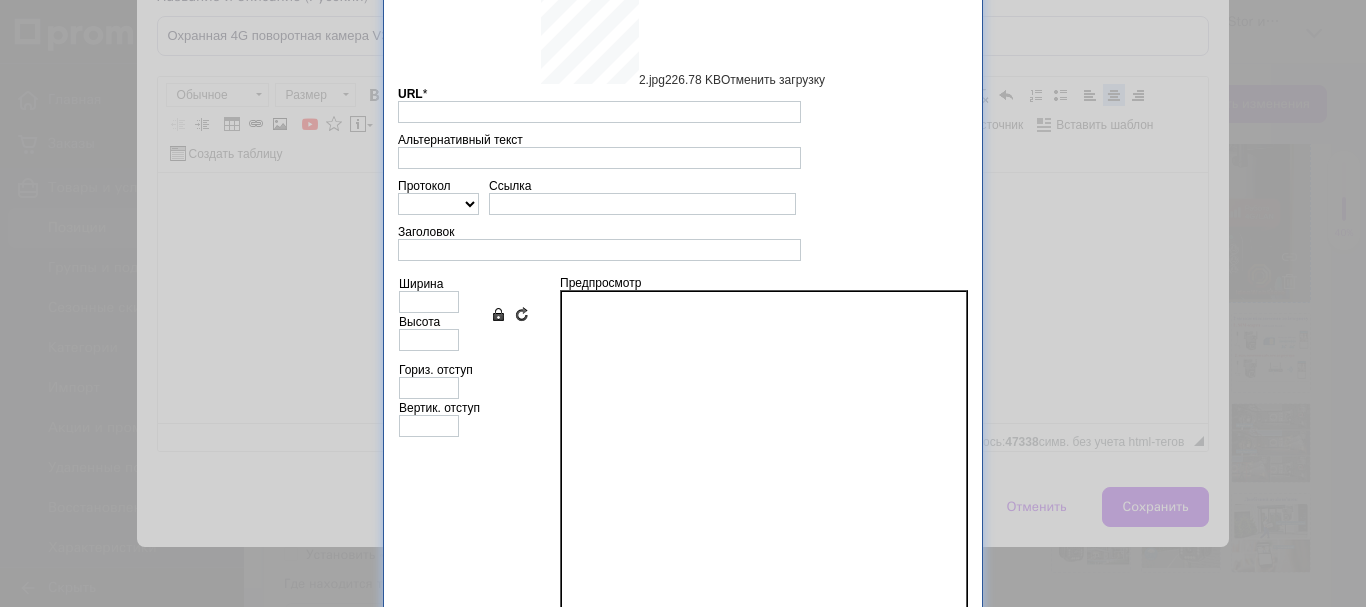 scroll, scrollTop: 198, scrollLeft: 0, axis: vertical 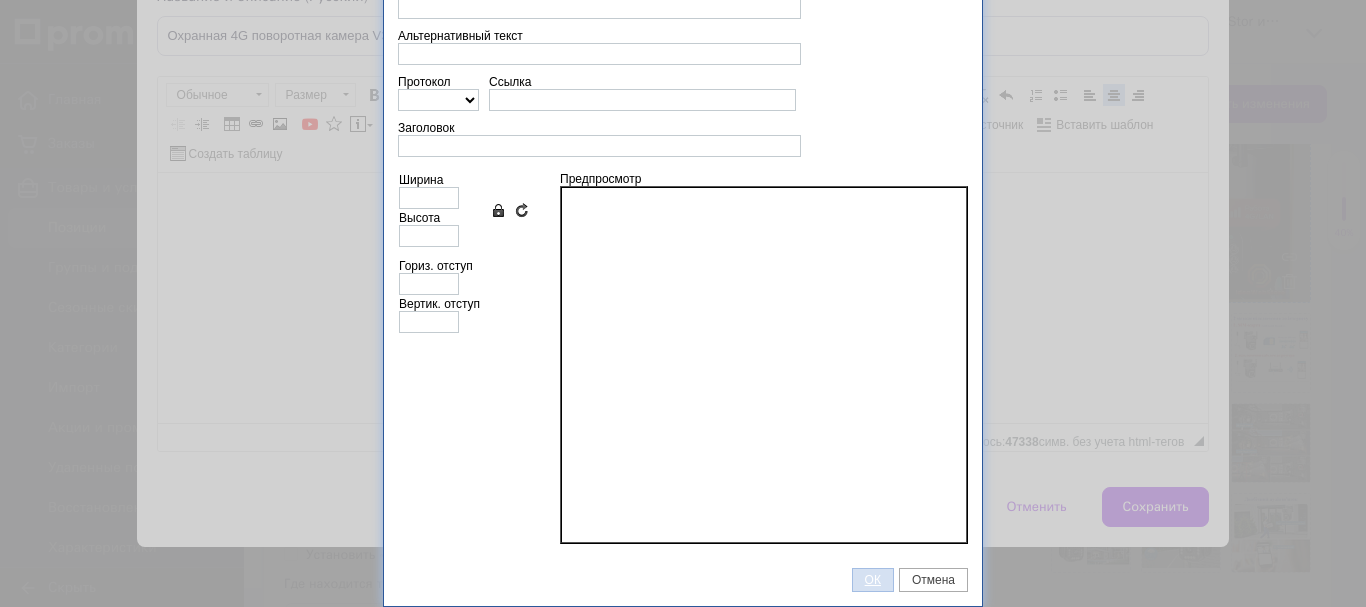 click on "ОК" at bounding box center (873, 580) 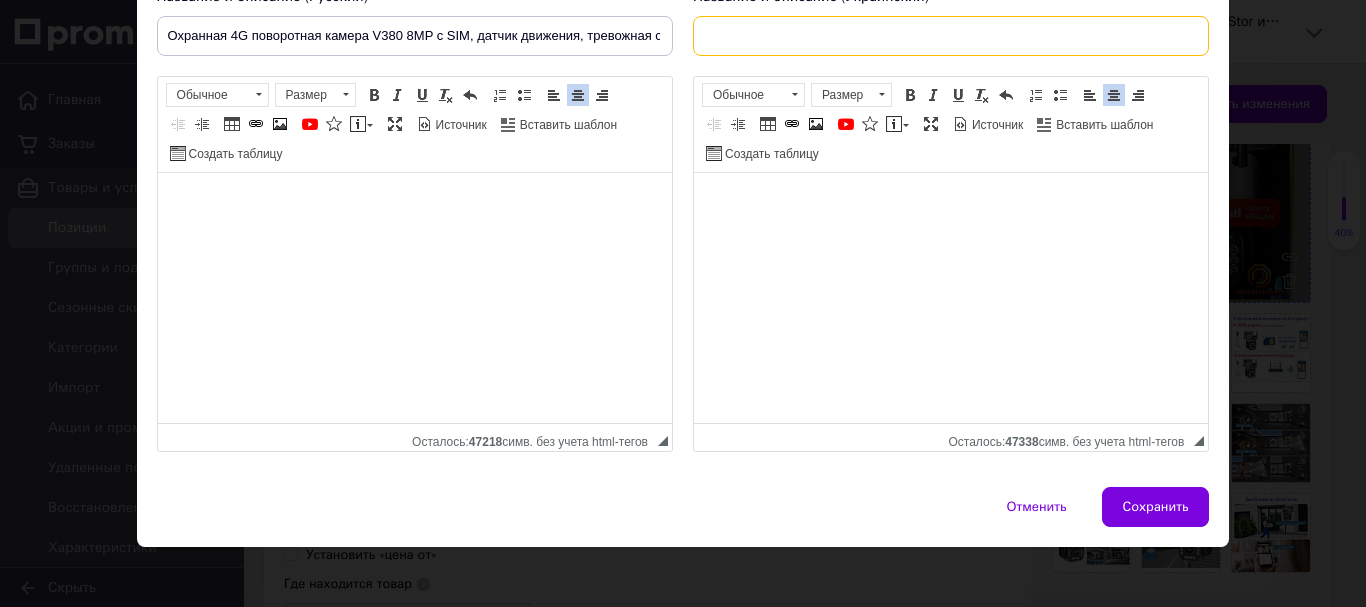 click at bounding box center [951, 36] 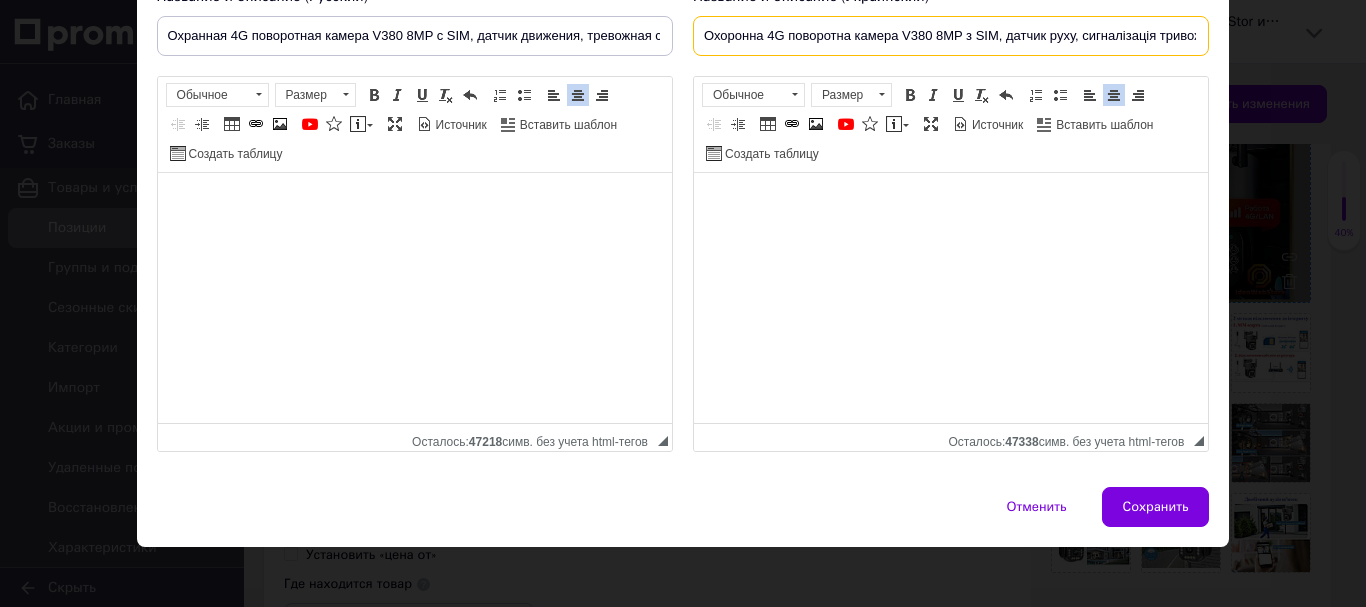 scroll, scrollTop: 0, scrollLeft: 227, axis: horizontal 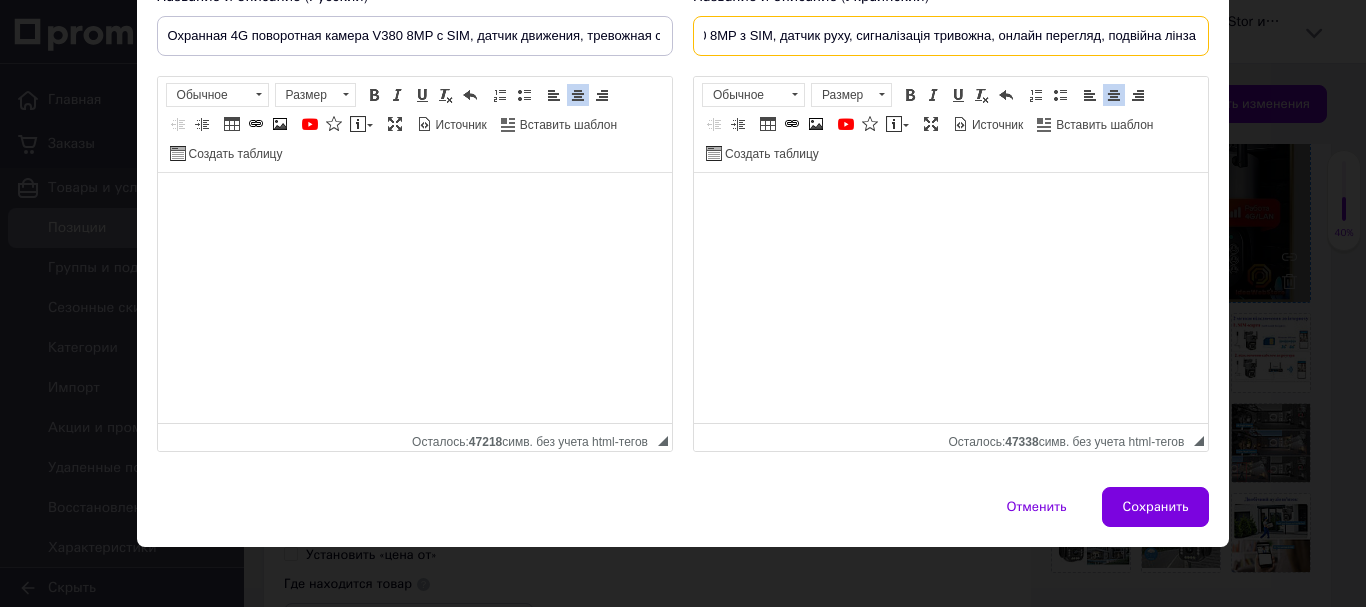 type on "Охоронна 4G поворотна камера V380 8MP з SIM, датчик руху, сигналізація тривожна, онлайн перегляд, подвійна лінза" 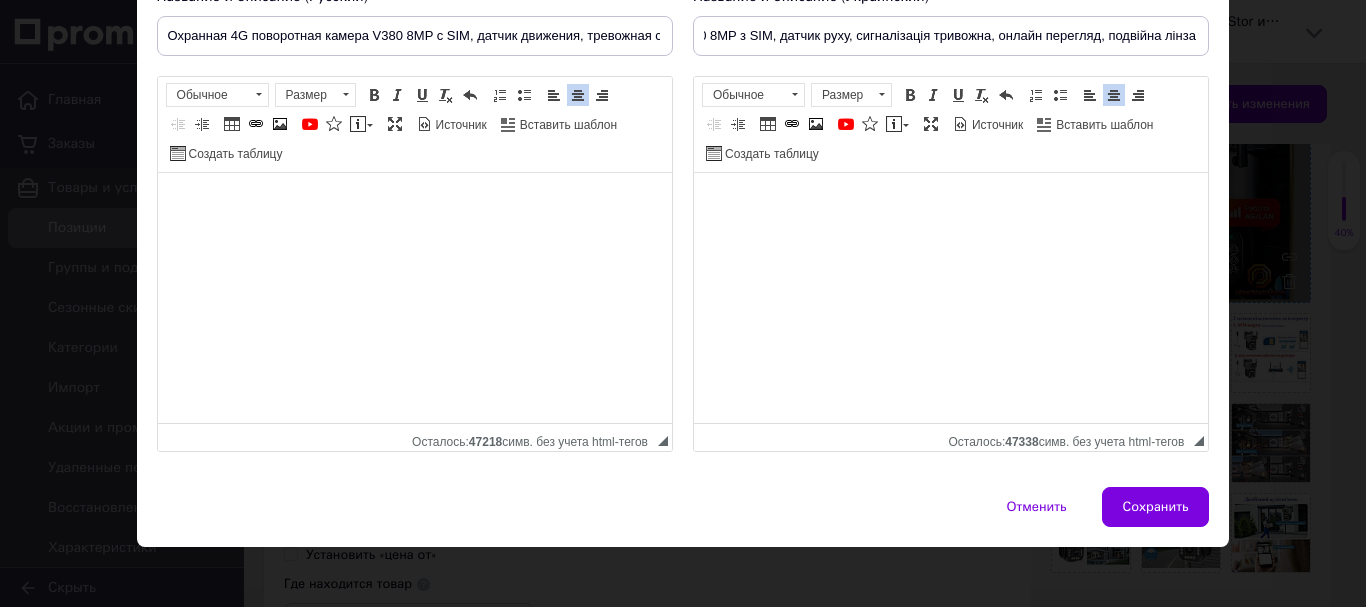scroll, scrollTop: 0, scrollLeft: 0, axis: both 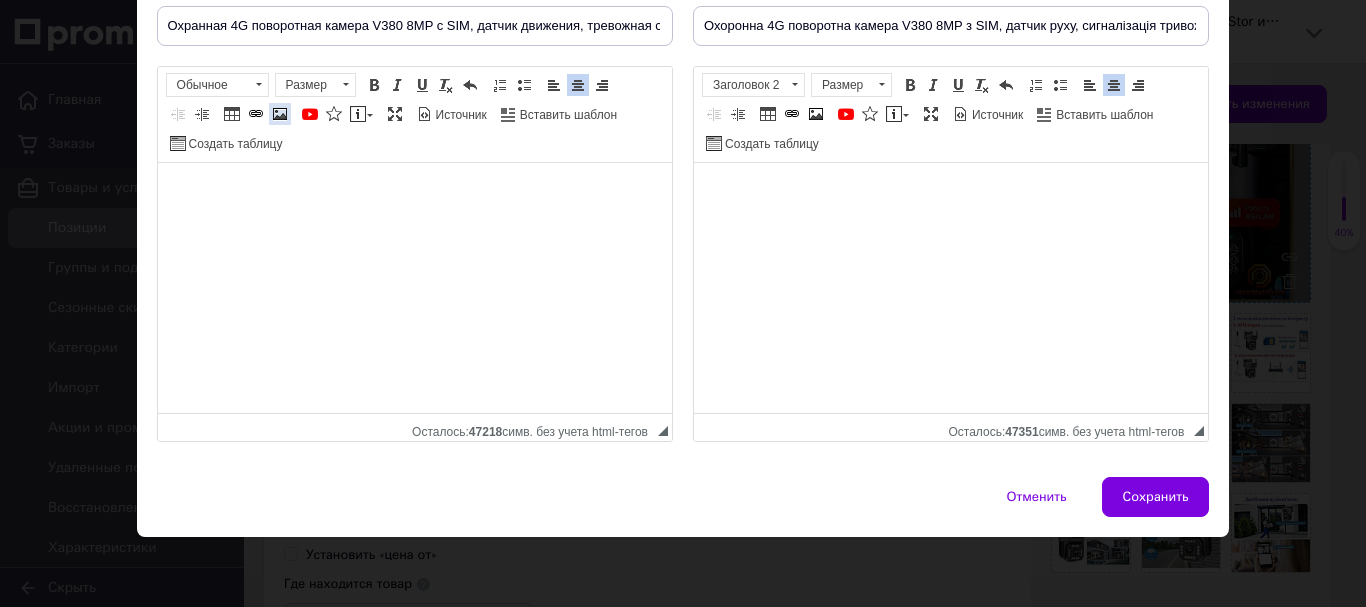 click at bounding box center (280, 114) 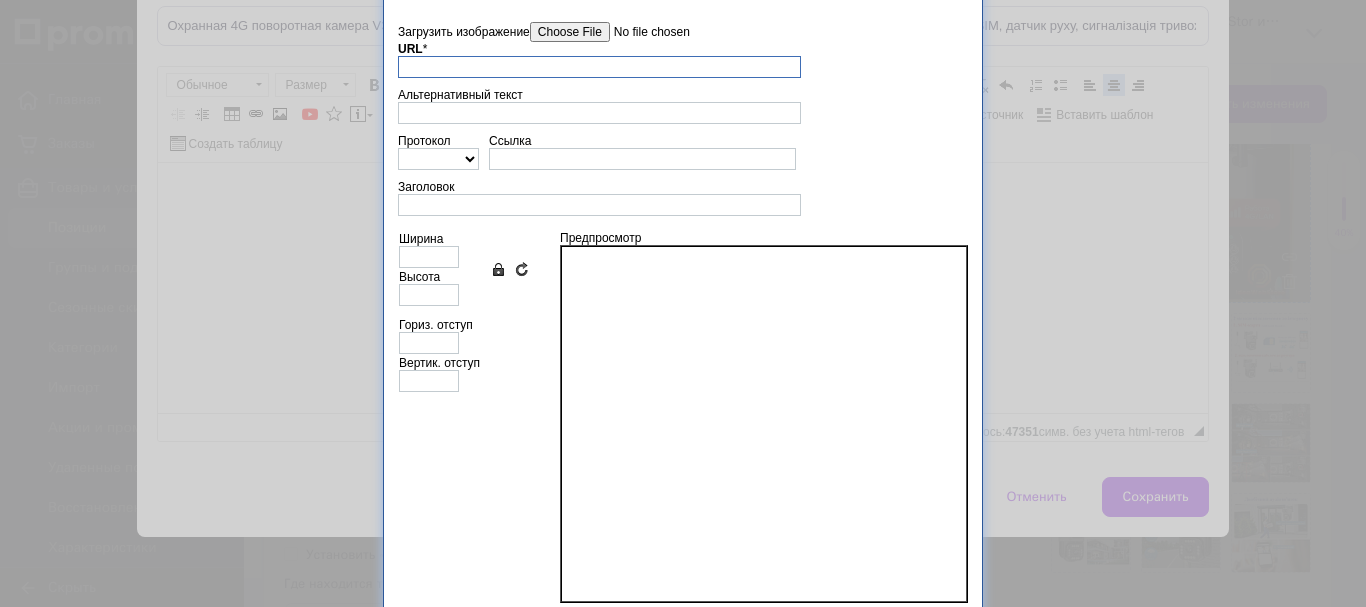 scroll, scrollTop: 0, scrollLeft: 0, axis: both 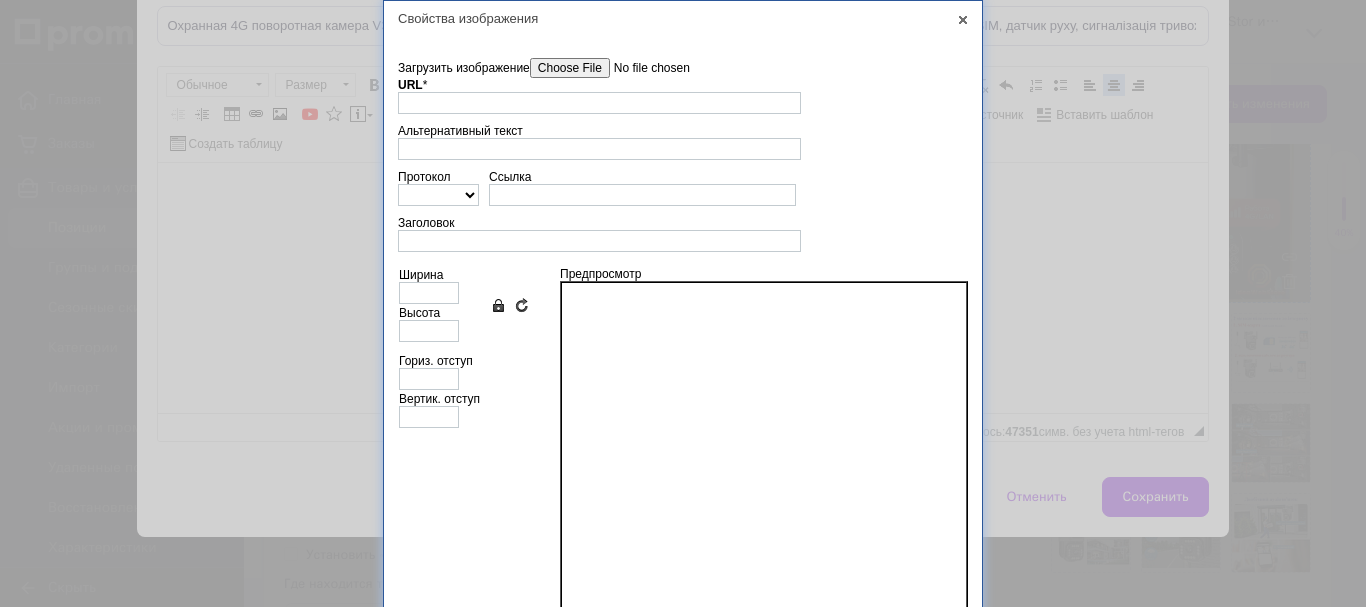 click on "Загрузить изображение" at bounding box center [643, 68] 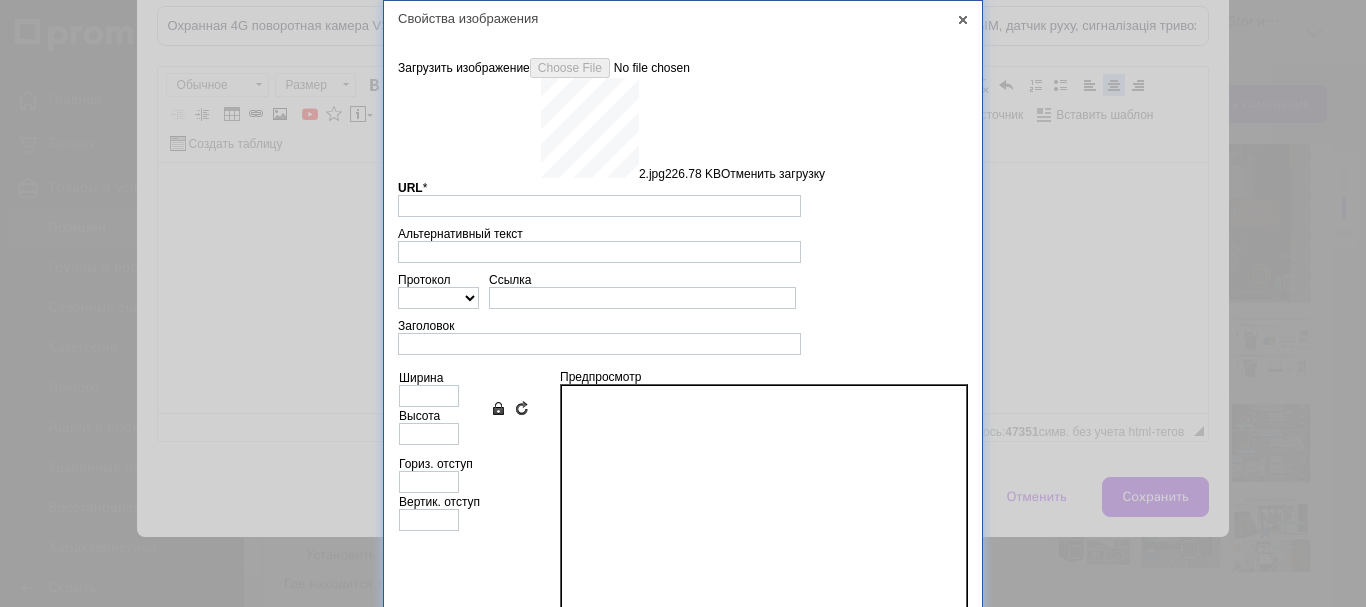 type on "[URL][DOMAIN_NAME]" 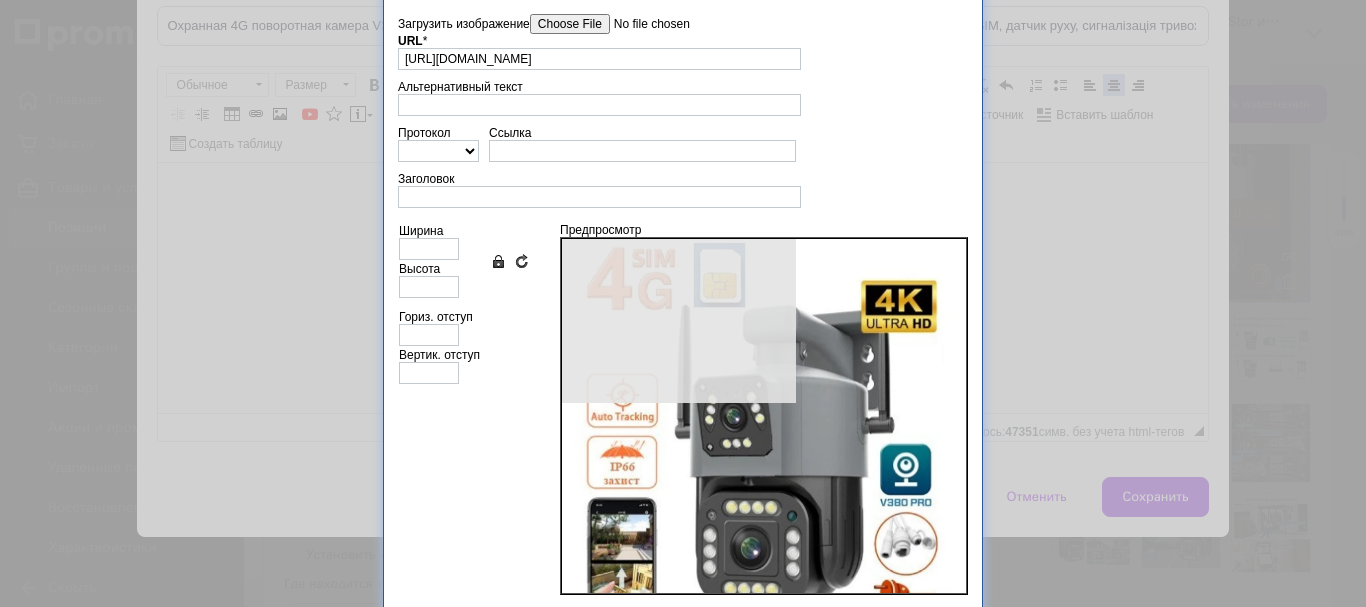 scroll, scrollTop: 95, scrollLeft: 0, axis: vertical 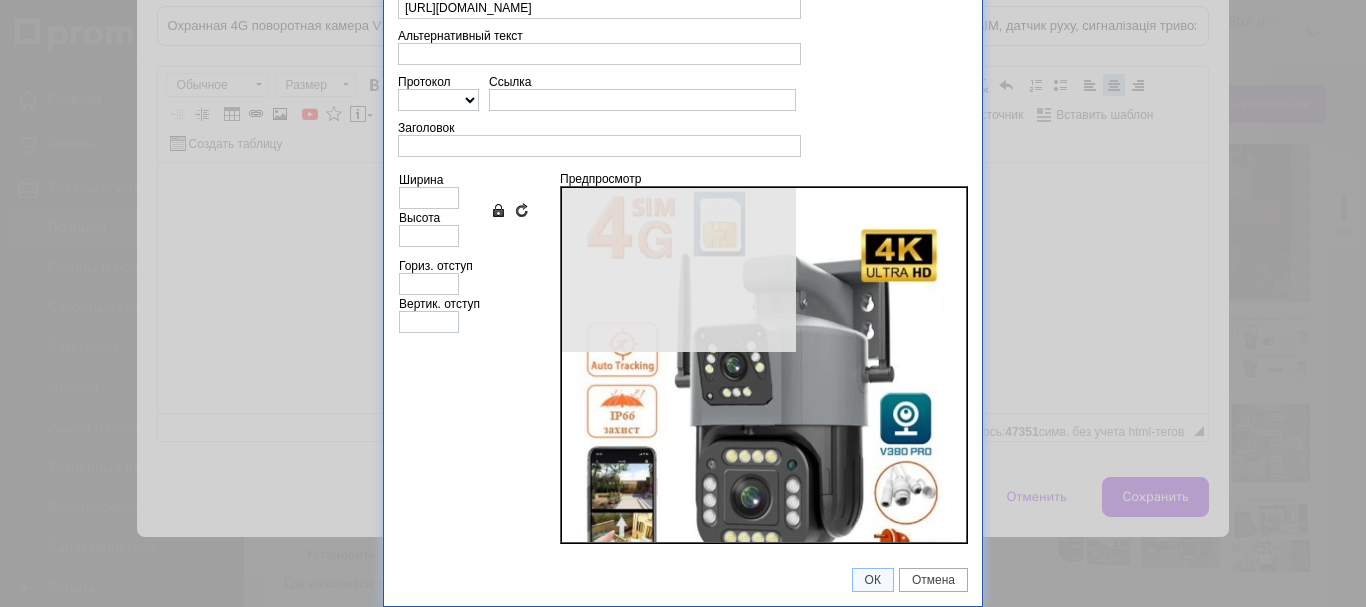 type on "618" 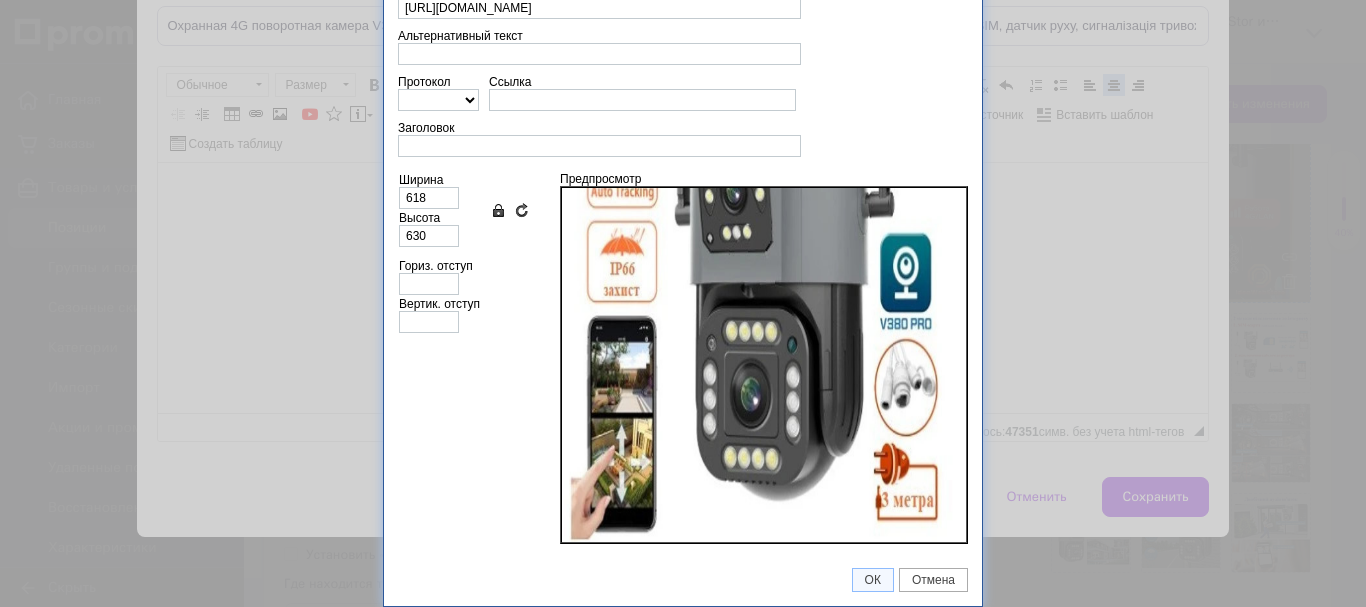 scroll, scrollTop: 289, scrollLeft: 0, axis: vertical 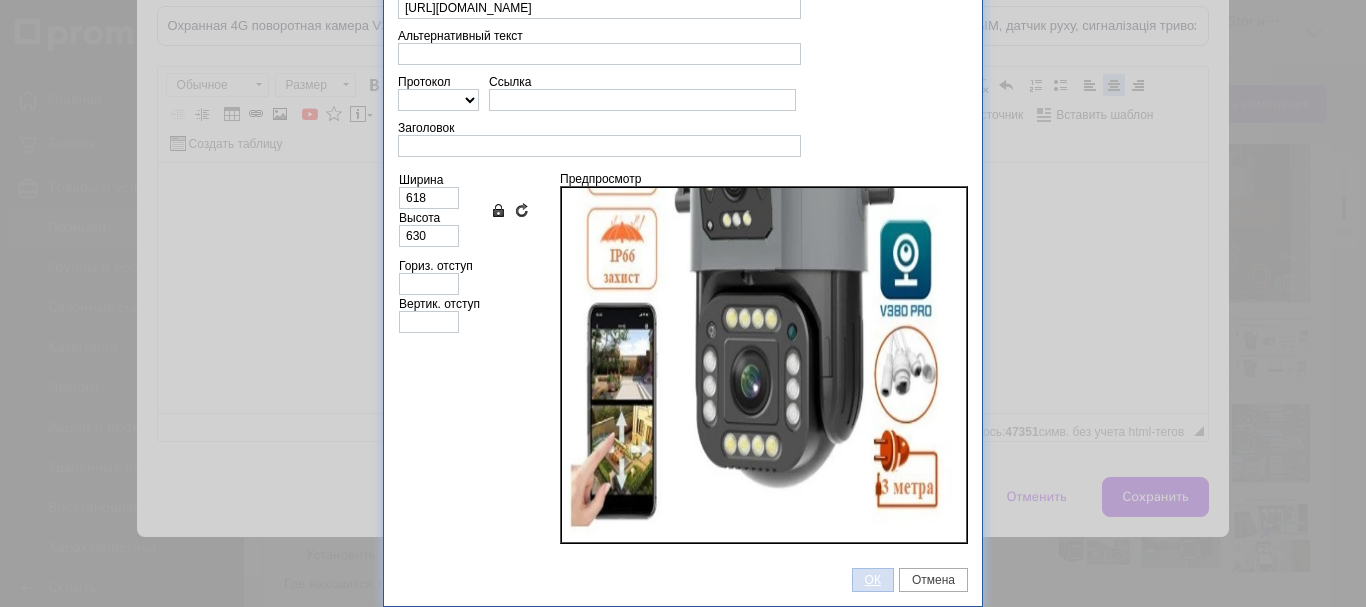 click on "ОК" at bounding box center [873, 580] 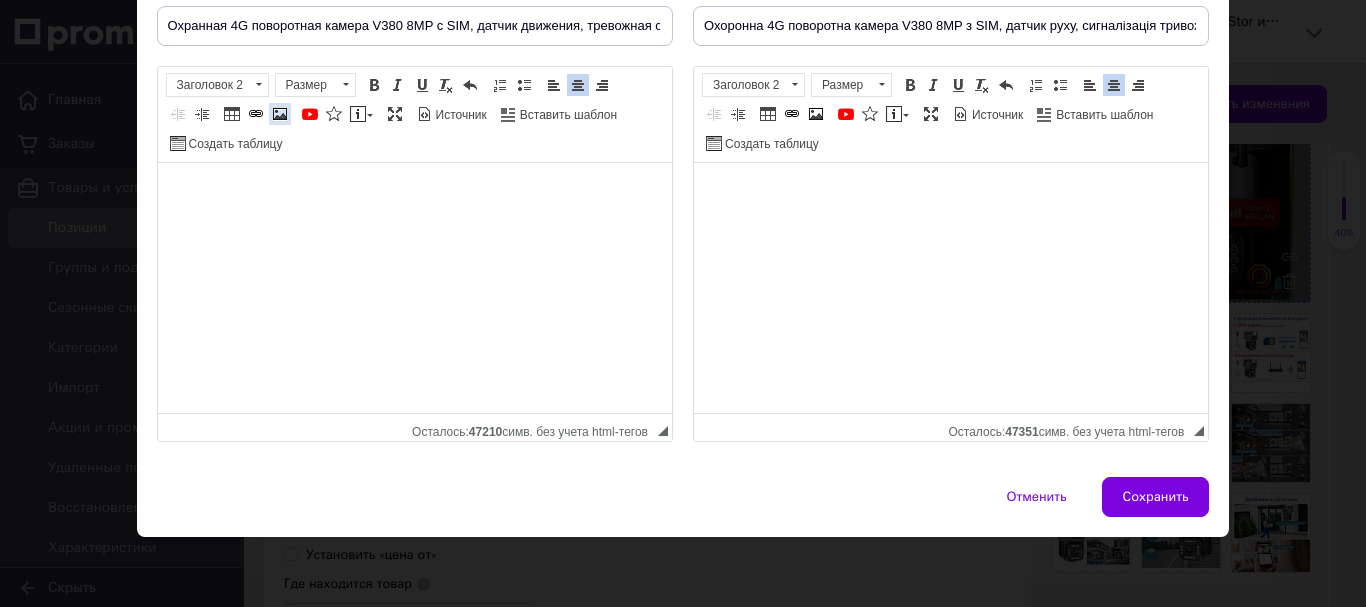 click at bounding box center [280, 114] 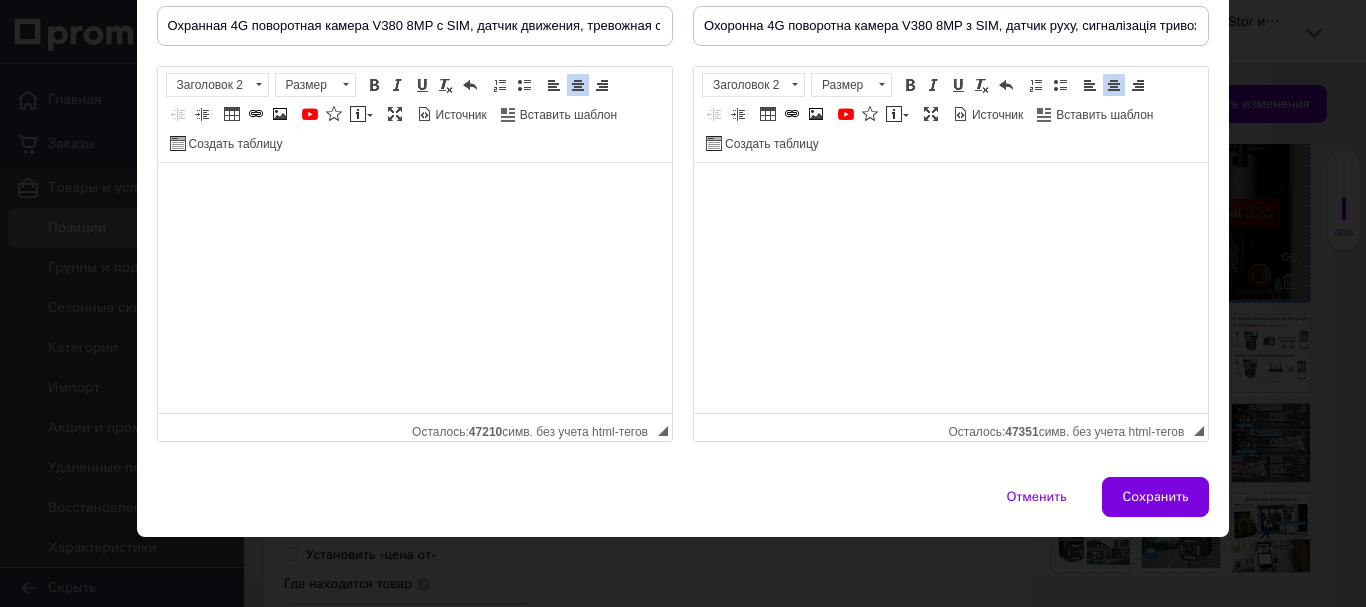 type 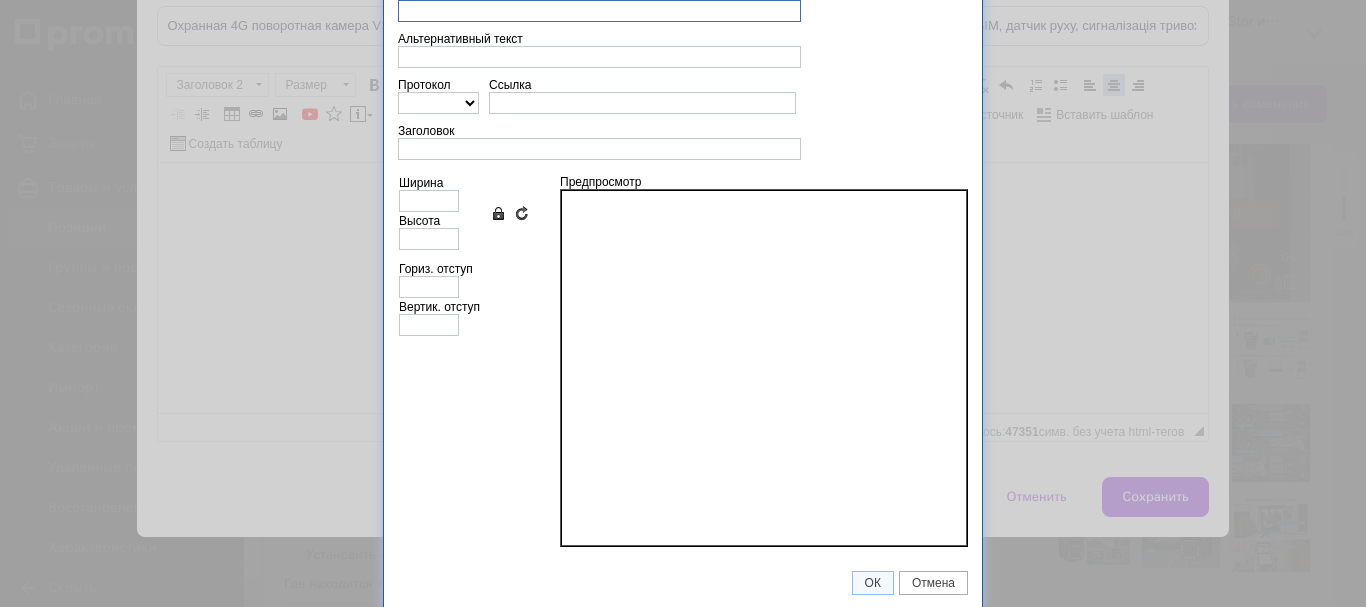 scroll, scrollTop: 0, scrollLeft: 0, axis: both 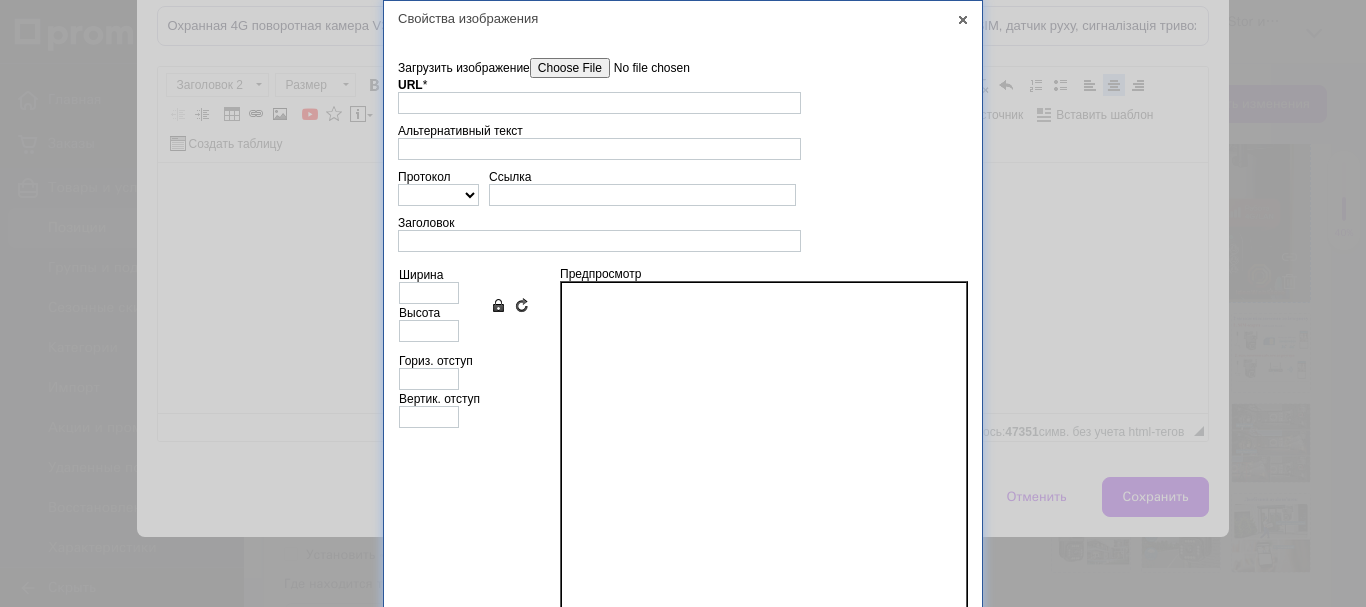 click on "Загрузить изображение" at bounding box center (643, 68) 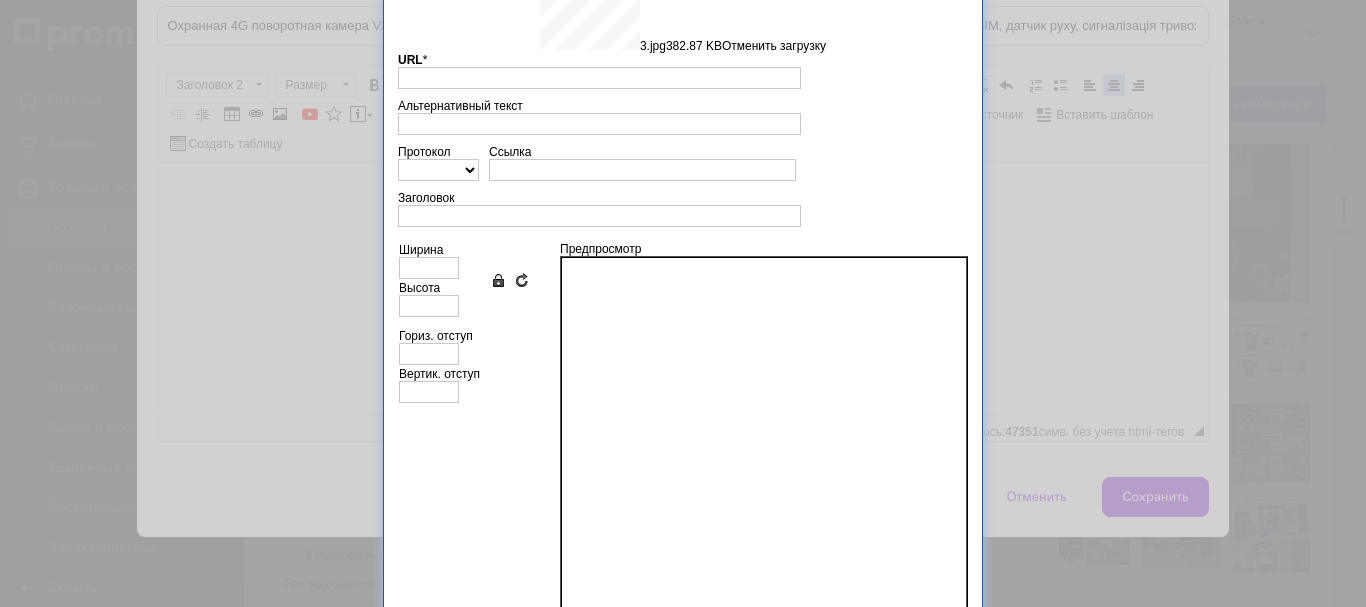 scroll, scrollTop: 182, scrollLeft: 0, axis: vertical 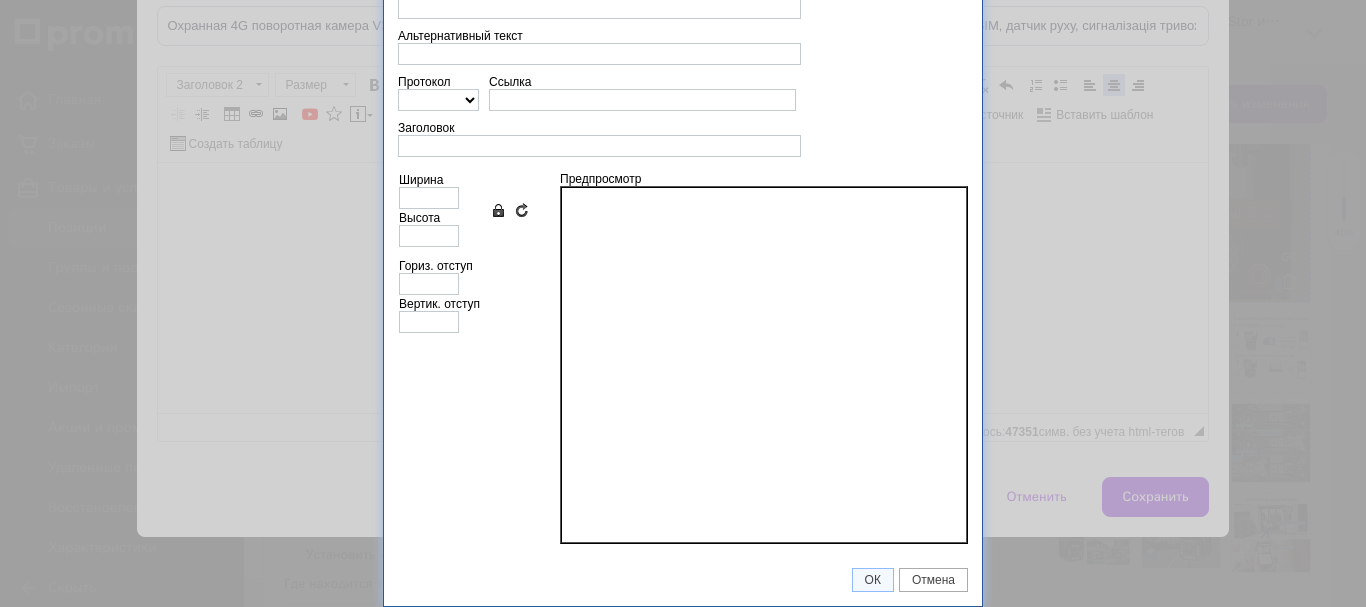 type on "[URL][DOMAIN_NAME]" 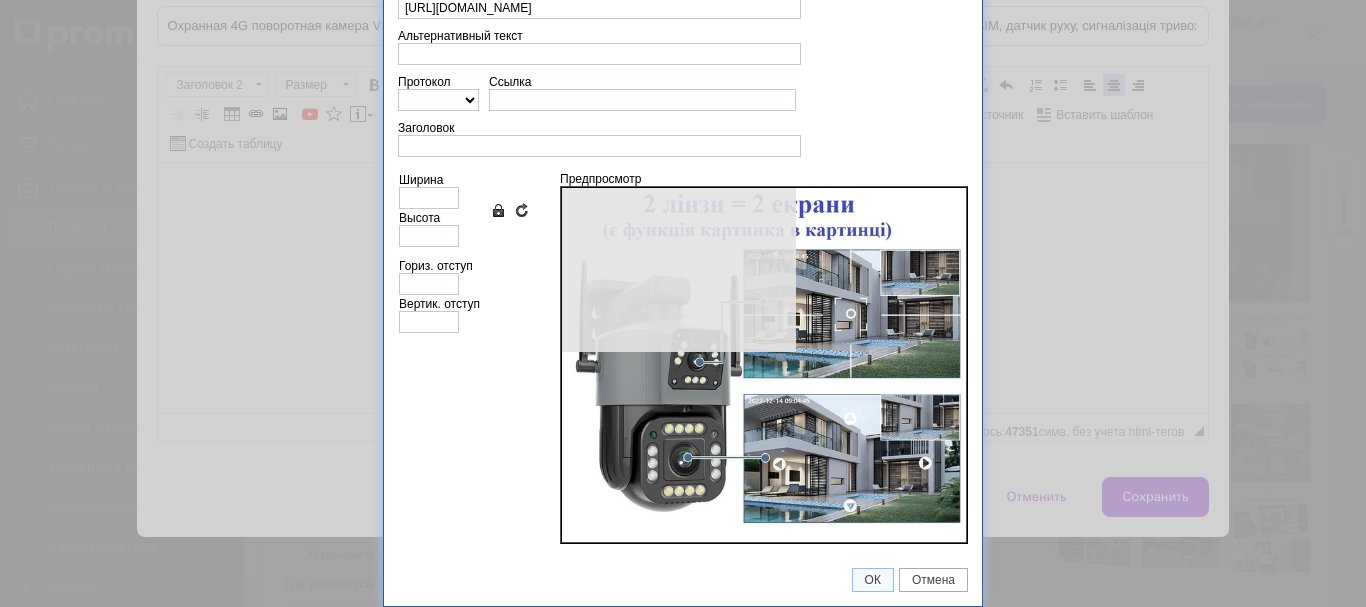 scroll, scrollTop: 95, scrollLeft: 0, axis: vertical 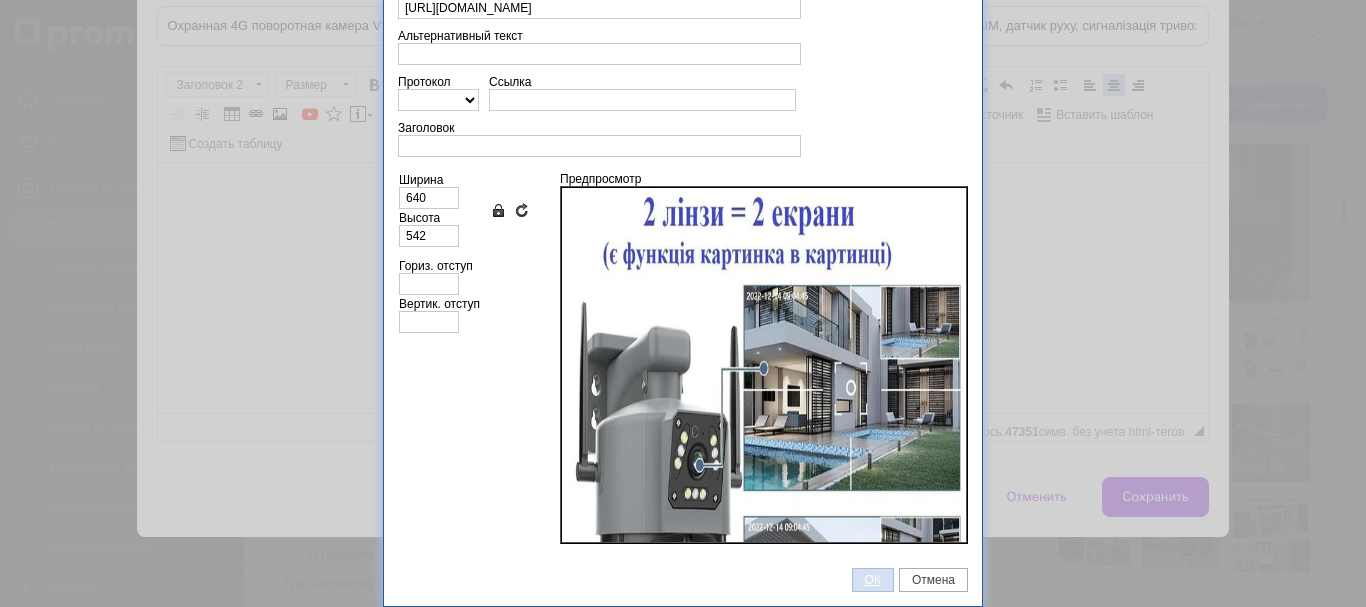 click on "ОК" at bounding box center (873, 580) 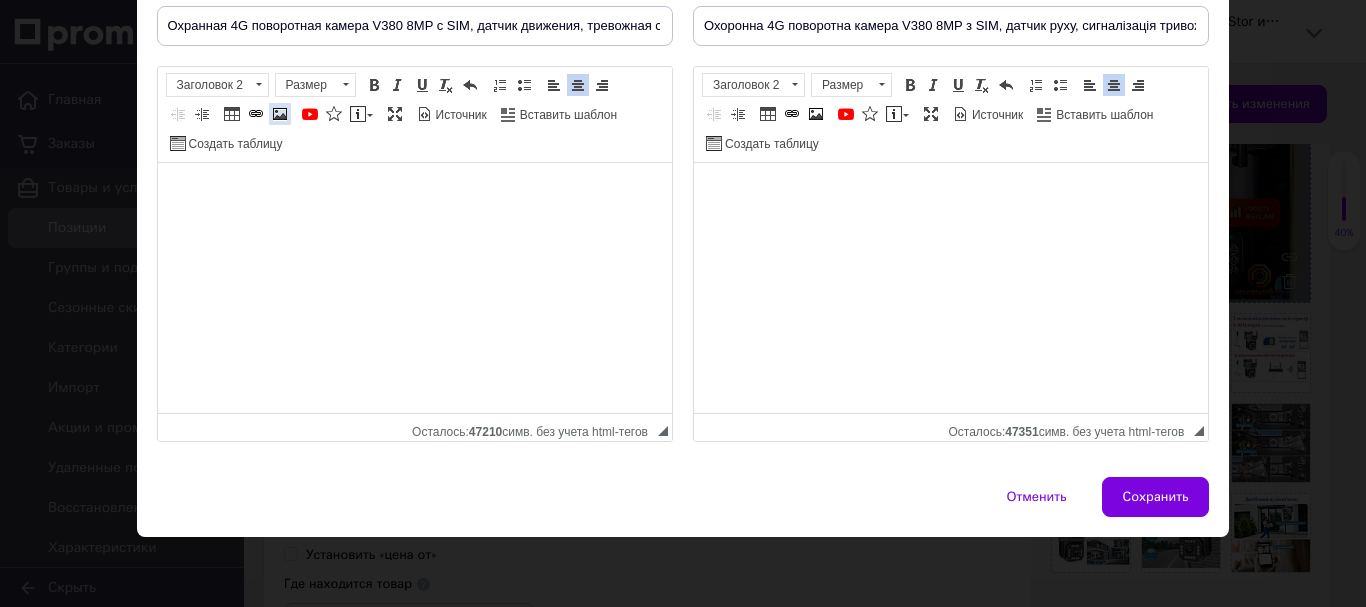 click at bounding box center [280, 114] 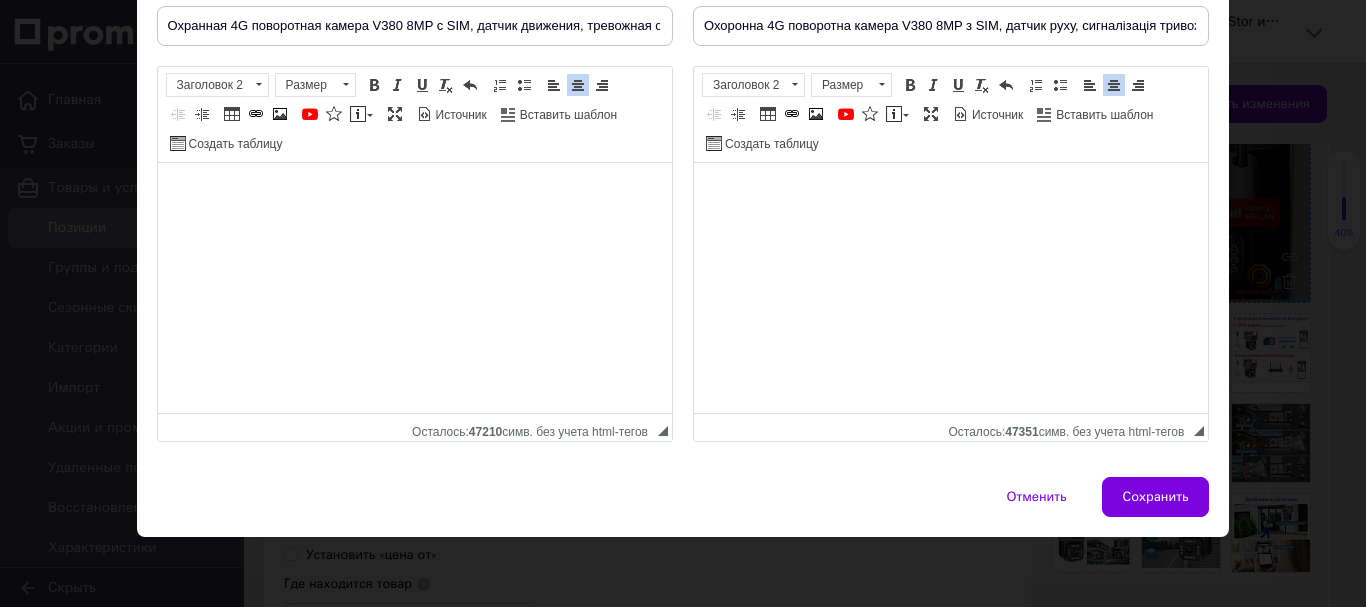 type 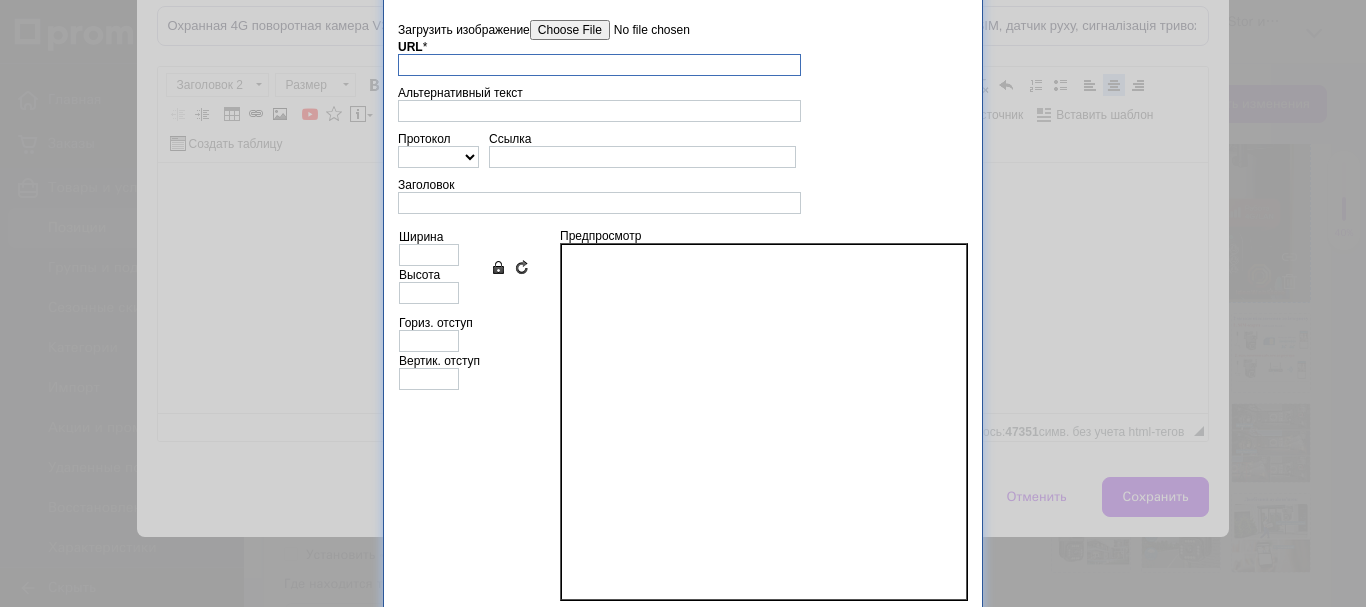 scroll, scrollTop: 0, scrollLeft: 0, axis: both 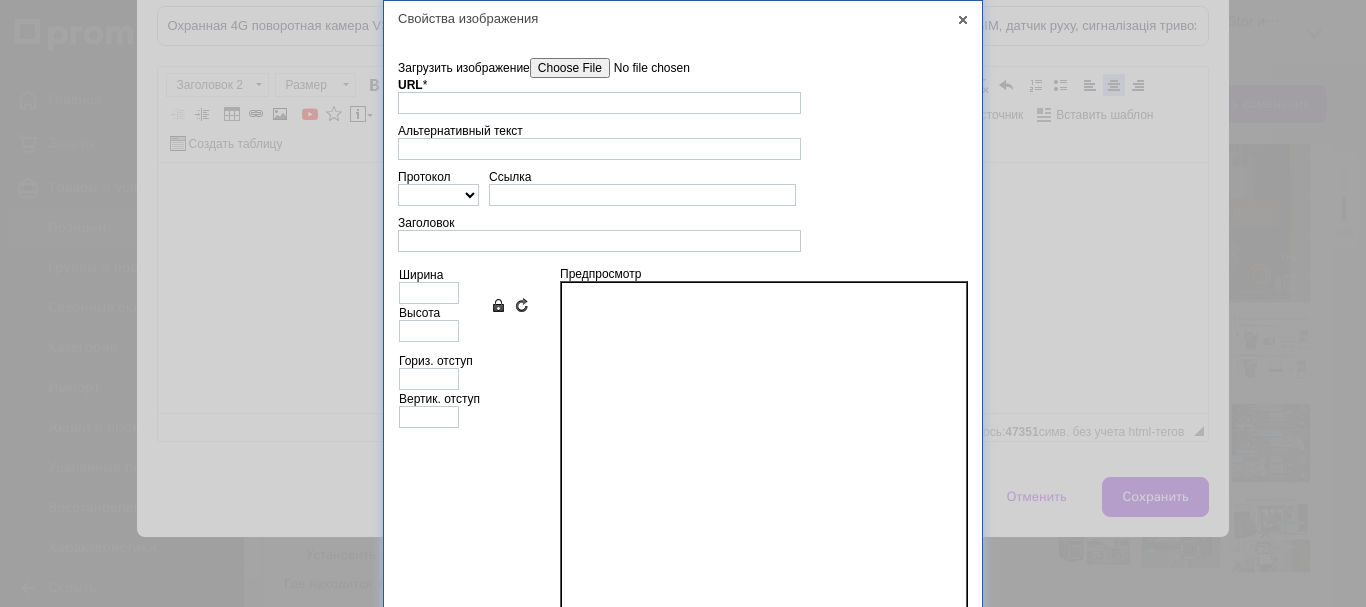 click on "Загрузить изображение" at bounding box center [643, 68] 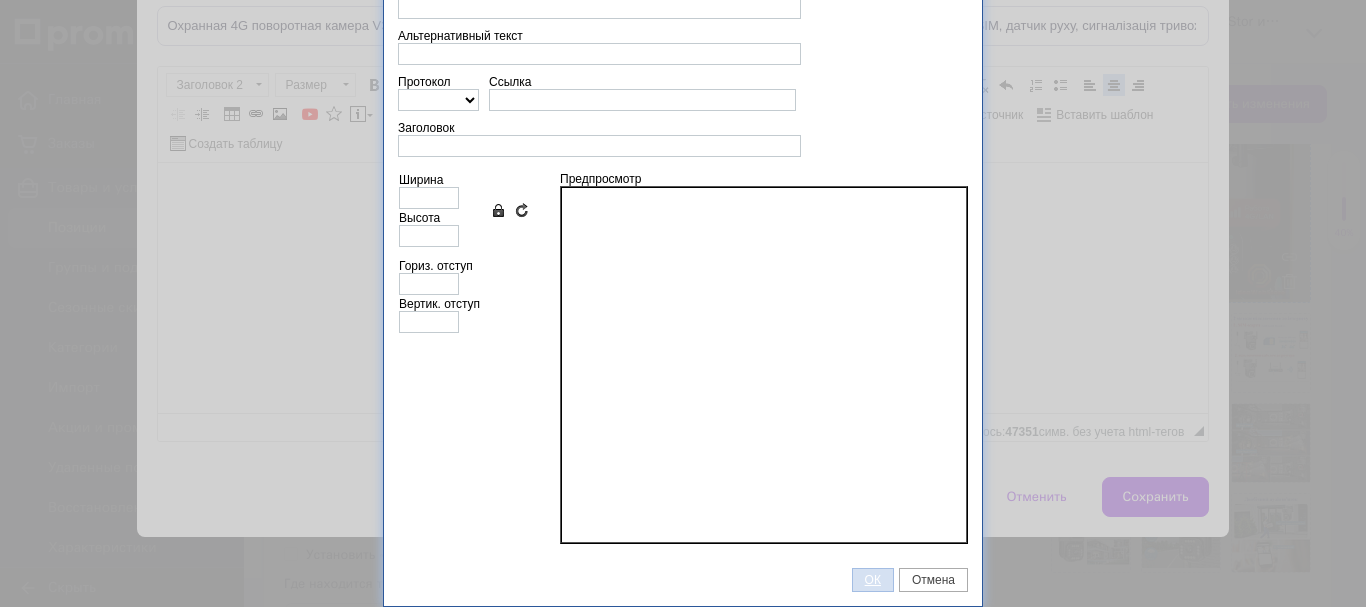 type on "[URL][DOMAIN_NAME]" 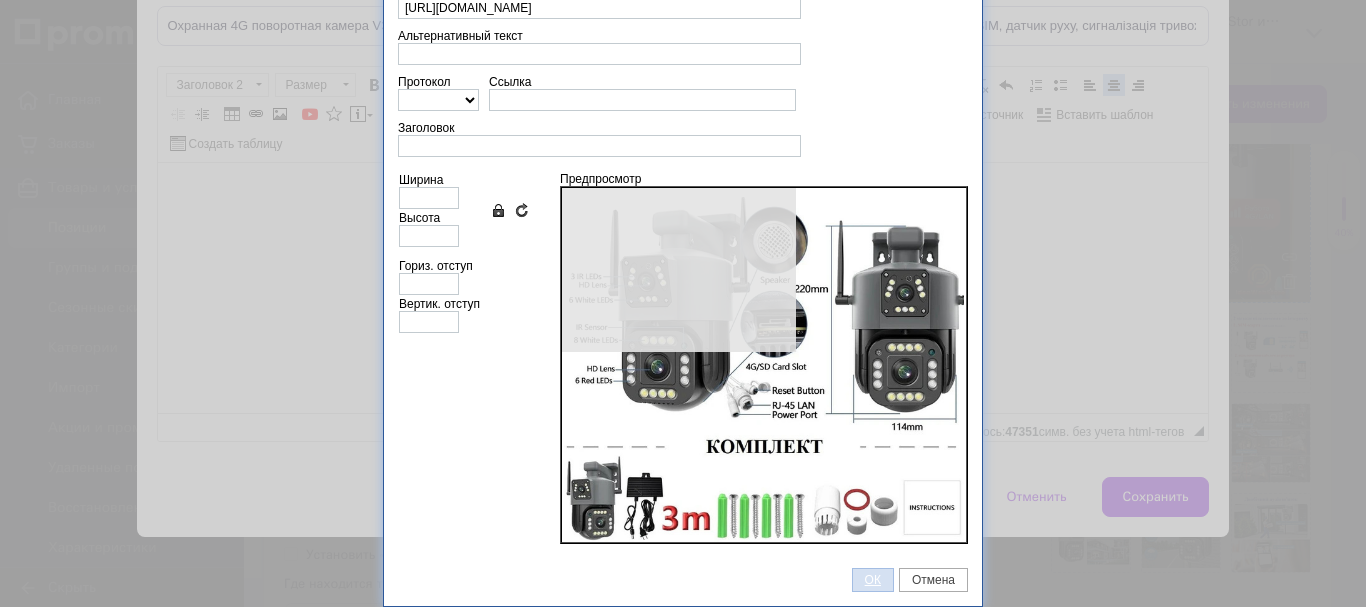 scroll, scrollTop: 95, scrollLeft: 0, axis: vertical 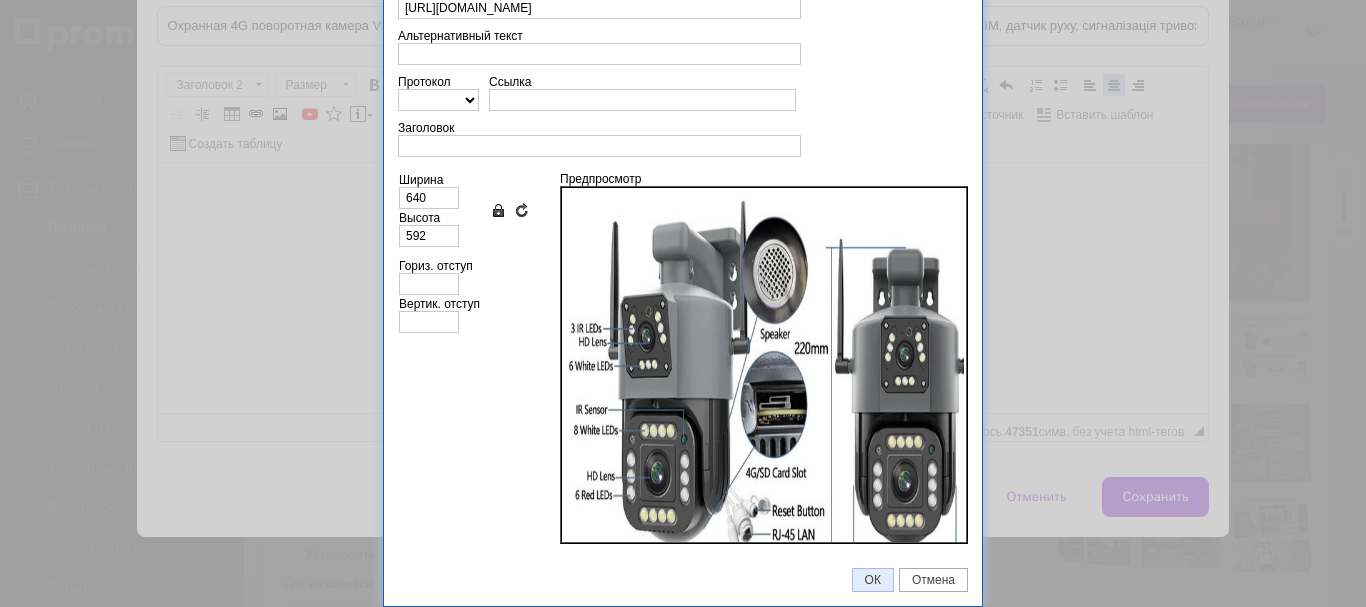 click on "ОК" at bounding box center (873, 580) 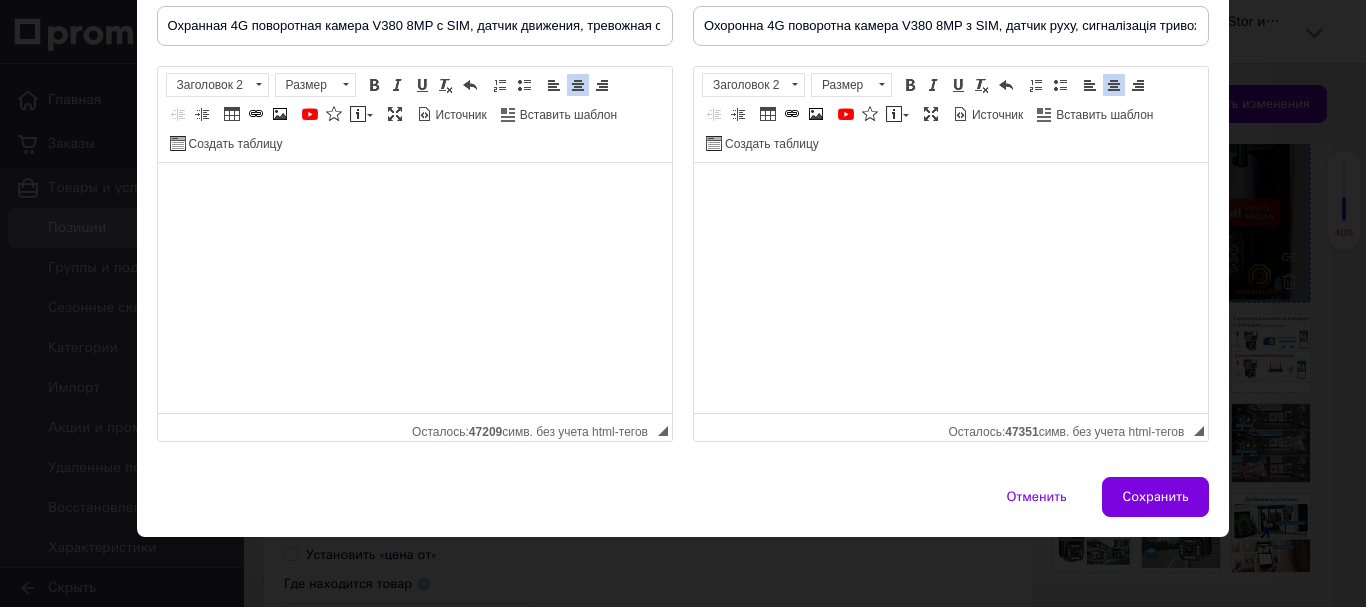click on "Изображение" at bounding box center (280, 114) 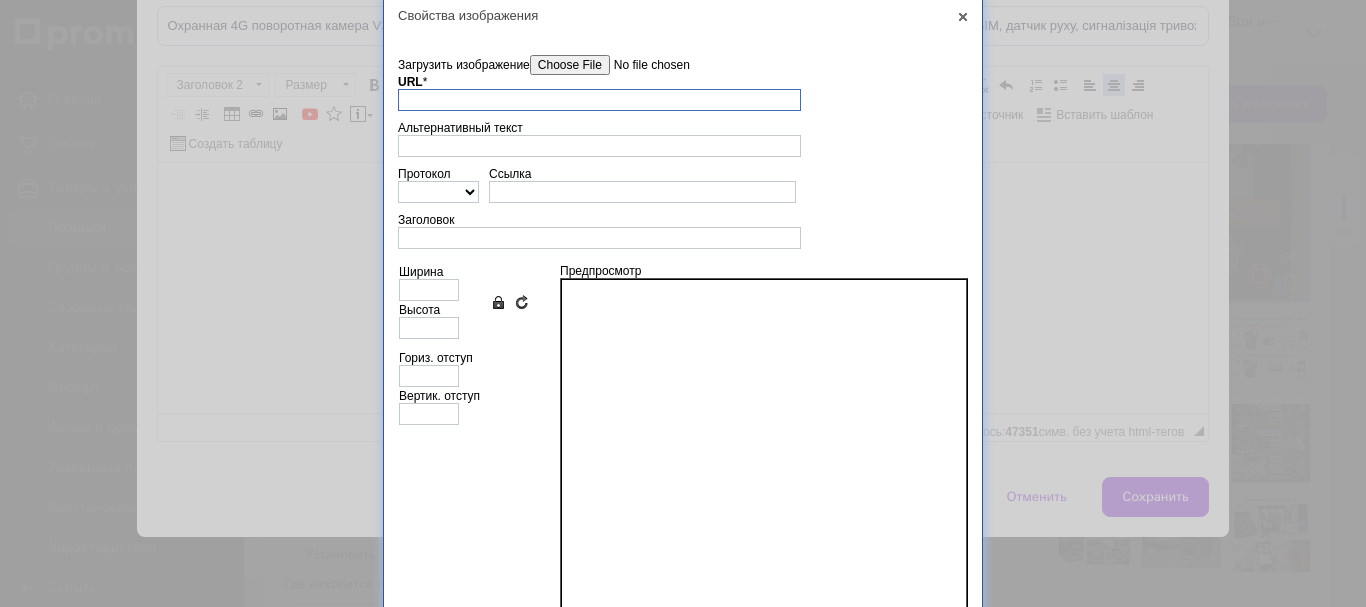 scroll, scrollTop: 0, scrollLeft: 0, axis: both 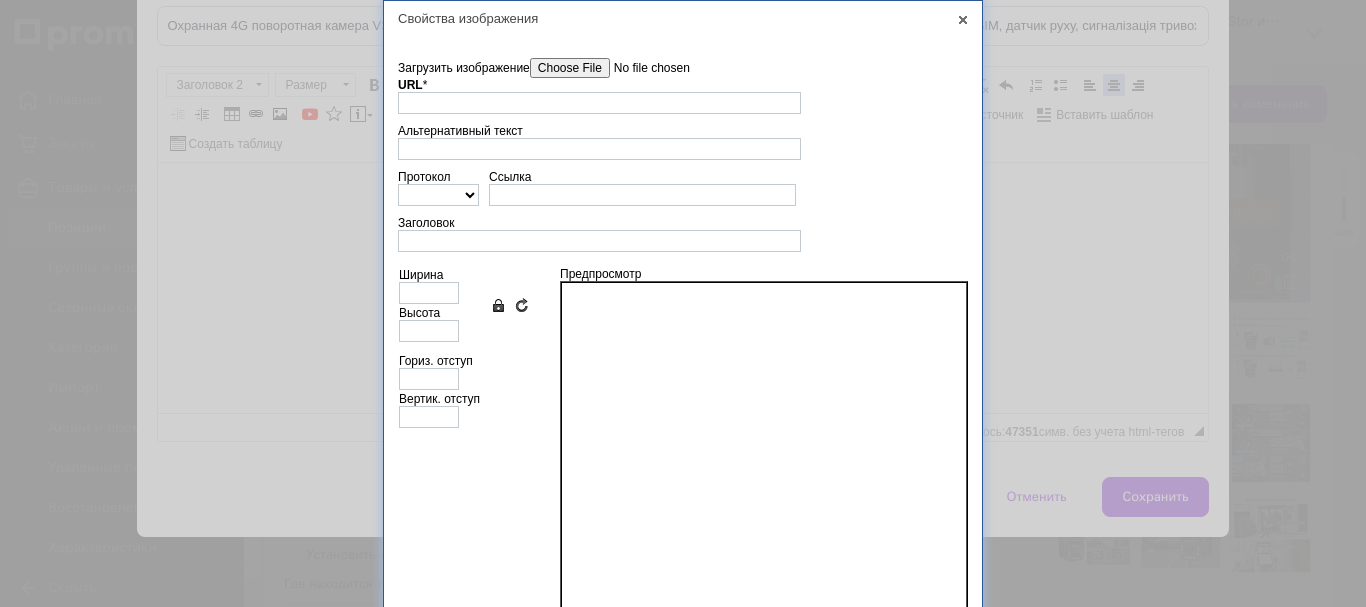 click on "Загрузить изображение" at bounding box center [643, 68] 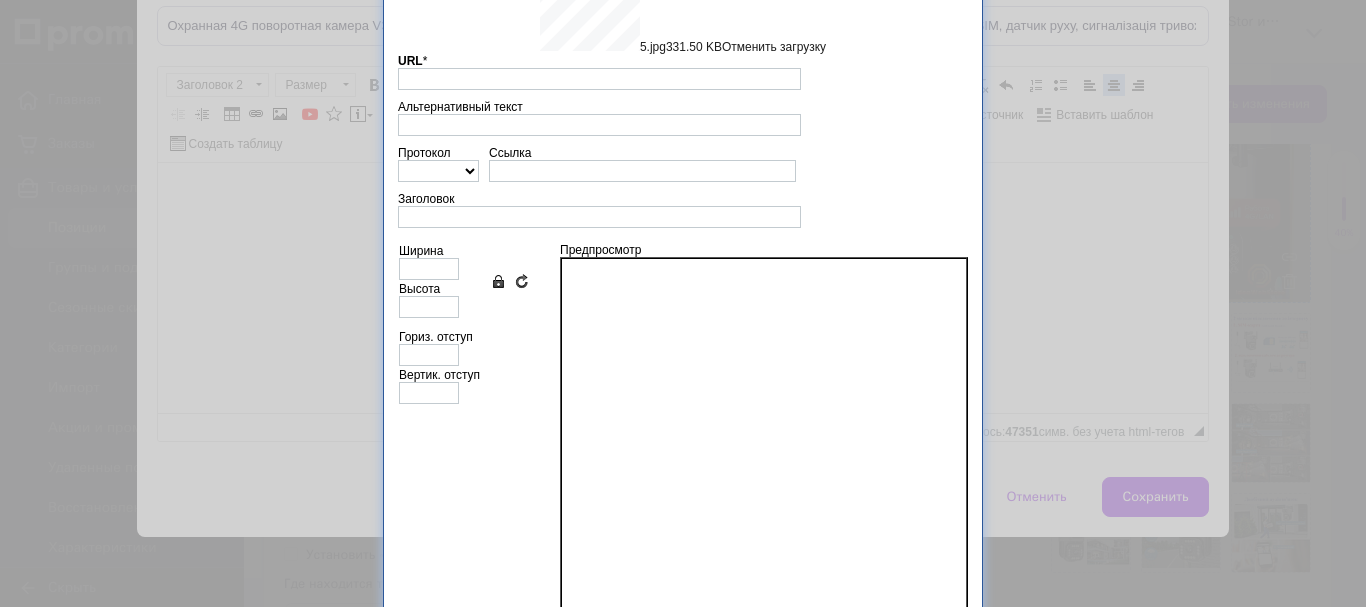 scroll, scrollTop: 198, scrollLeft: 0, axis: vertical 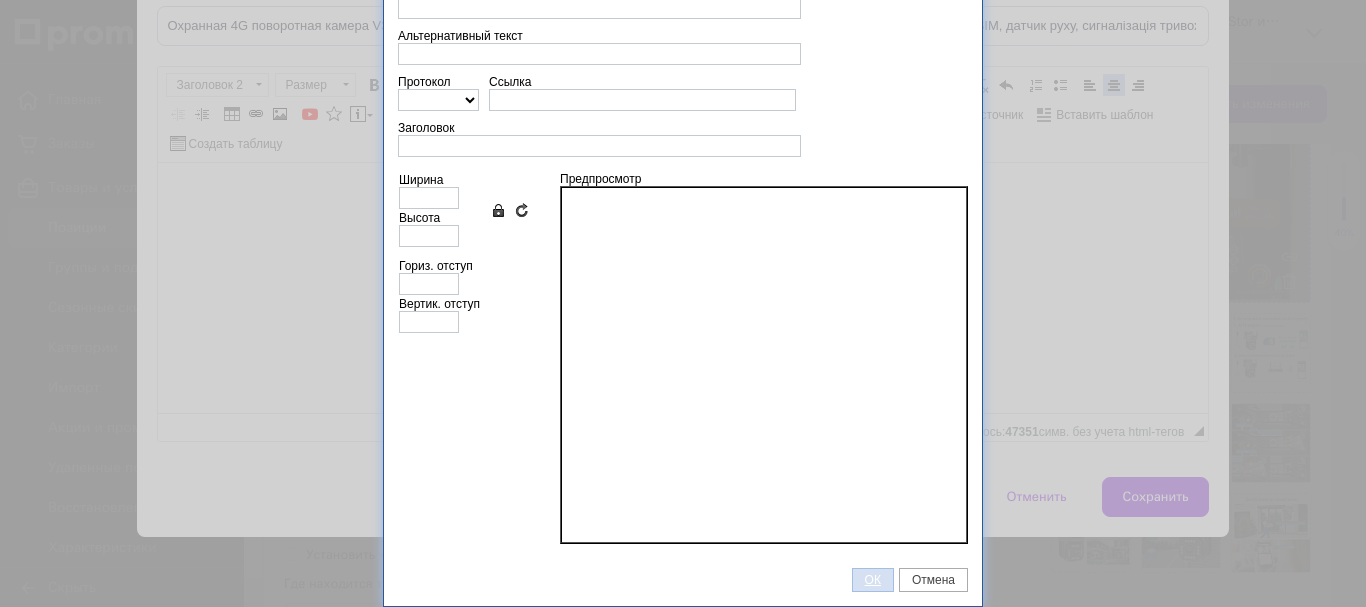 type on "[URL][DOMAIN_NAME]" 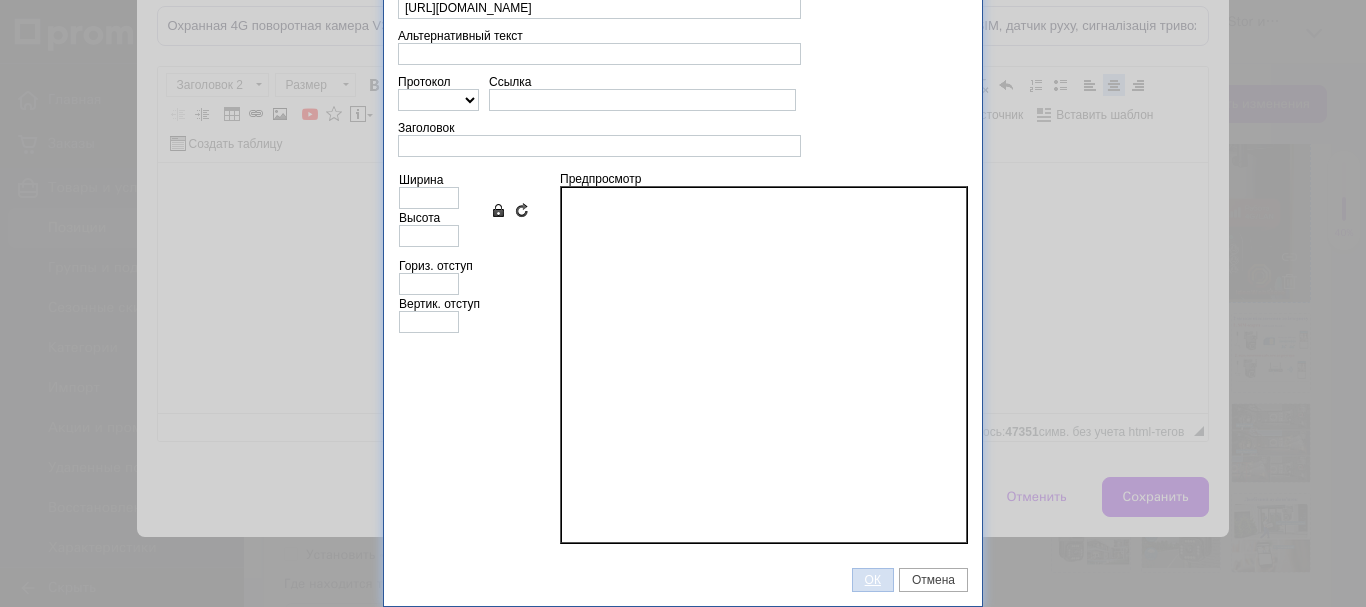 scroll, scrollTop: 95, scrollLeft: 0, axis: vertical 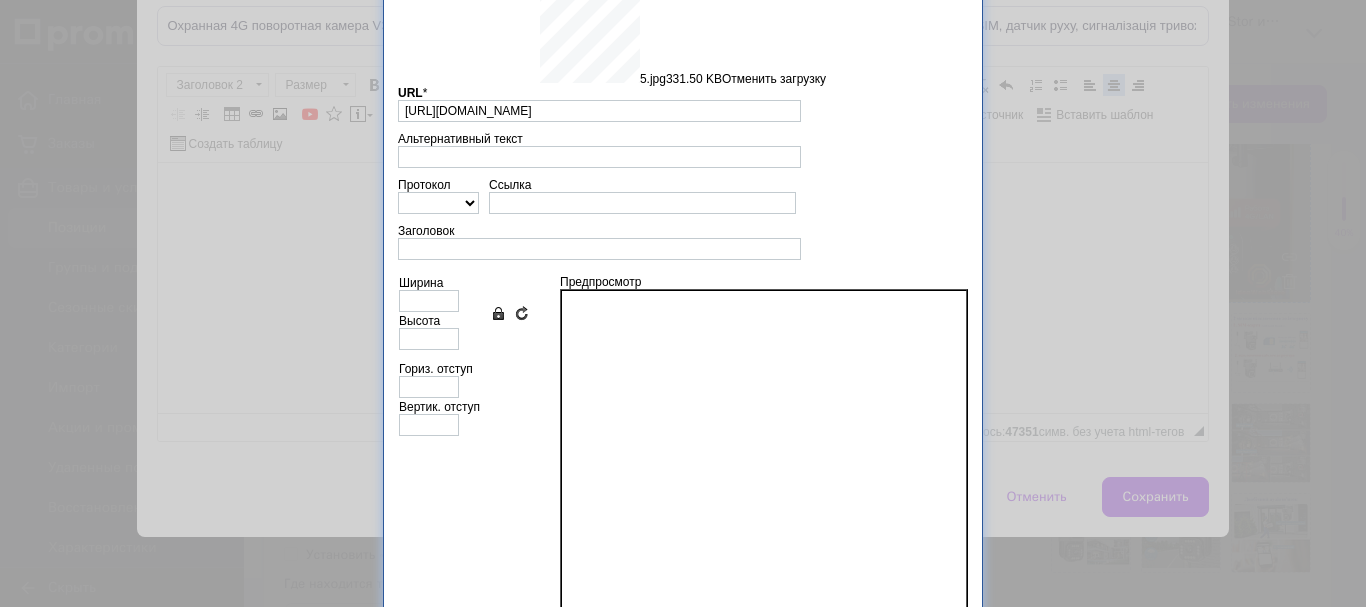 type on "630" 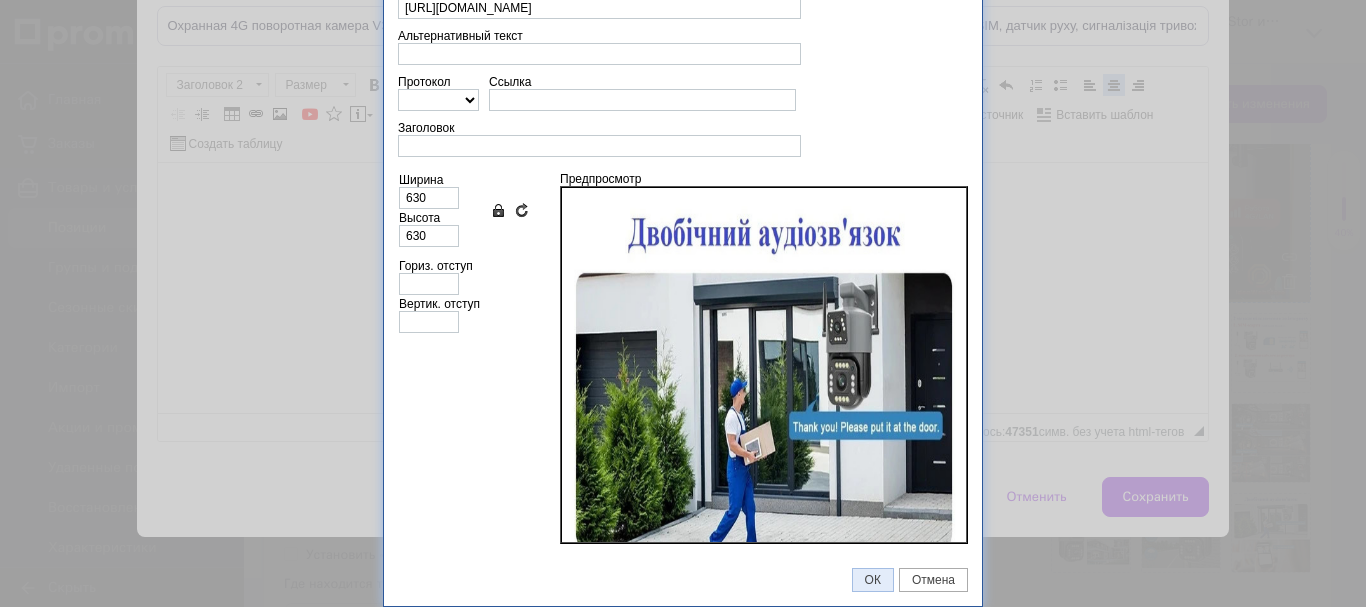 drag, startPoint x: 861, startPoint y: 583, endPoint x: 718, endPoint y: 478, distance: 177.40913 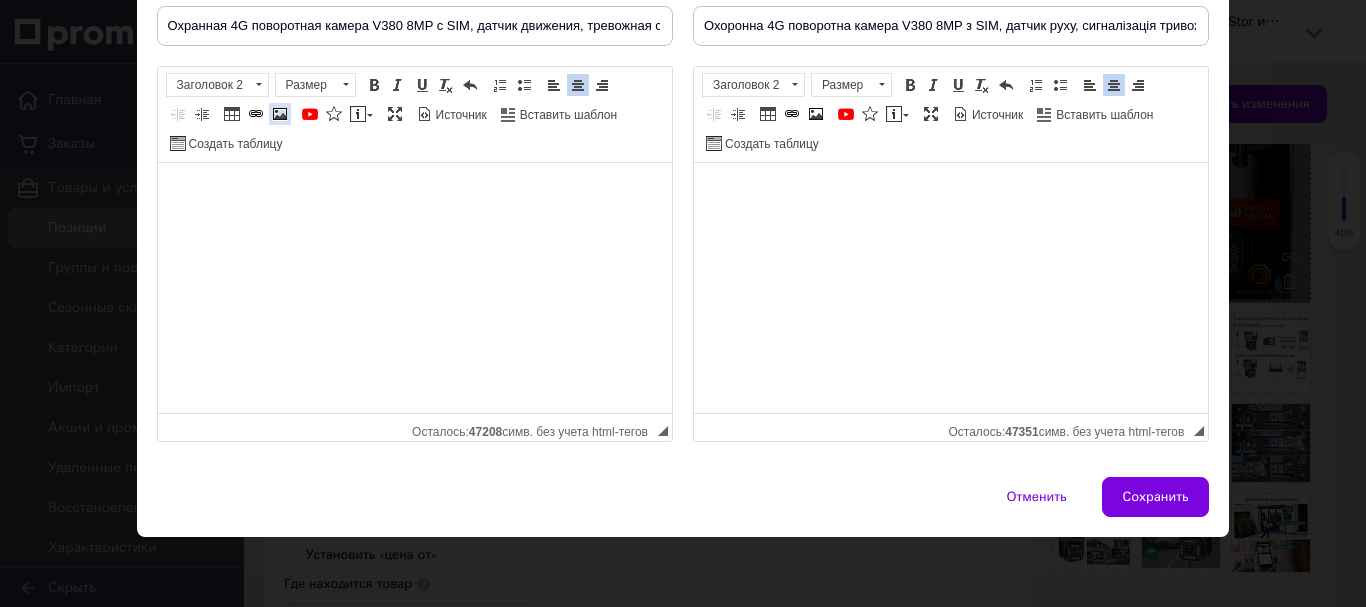 click at bounding box center [280, 114] 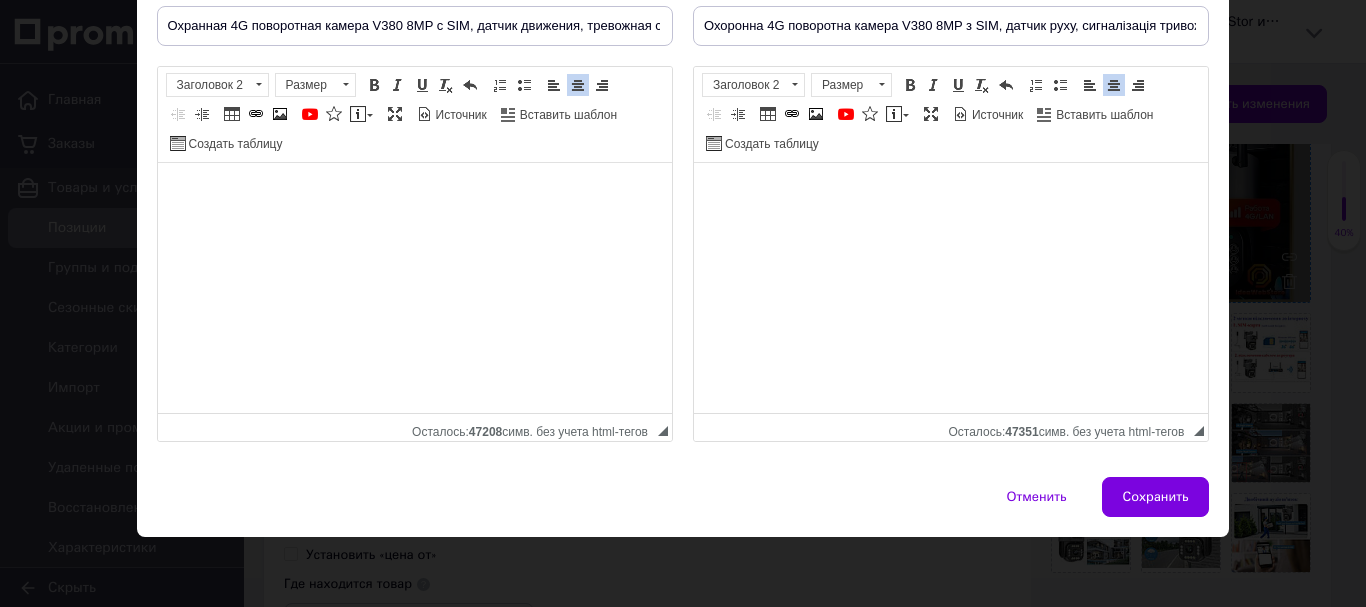 type 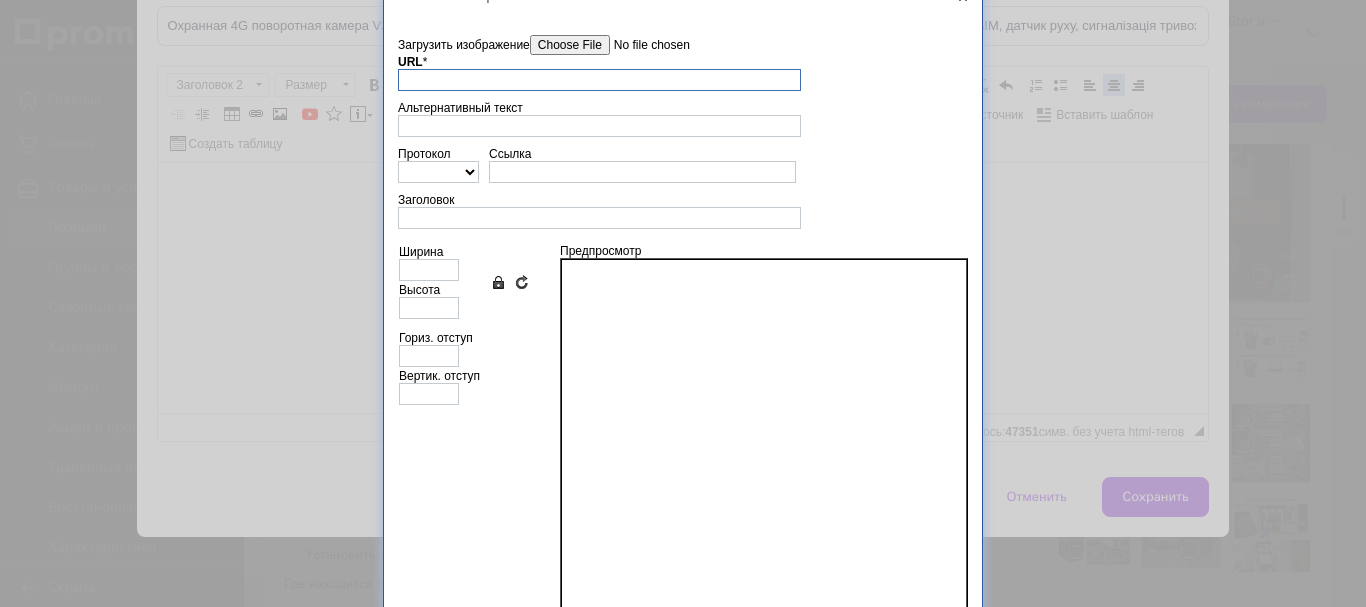 scroll, scrollTop: 0, scrollLeft: 0, axis: both 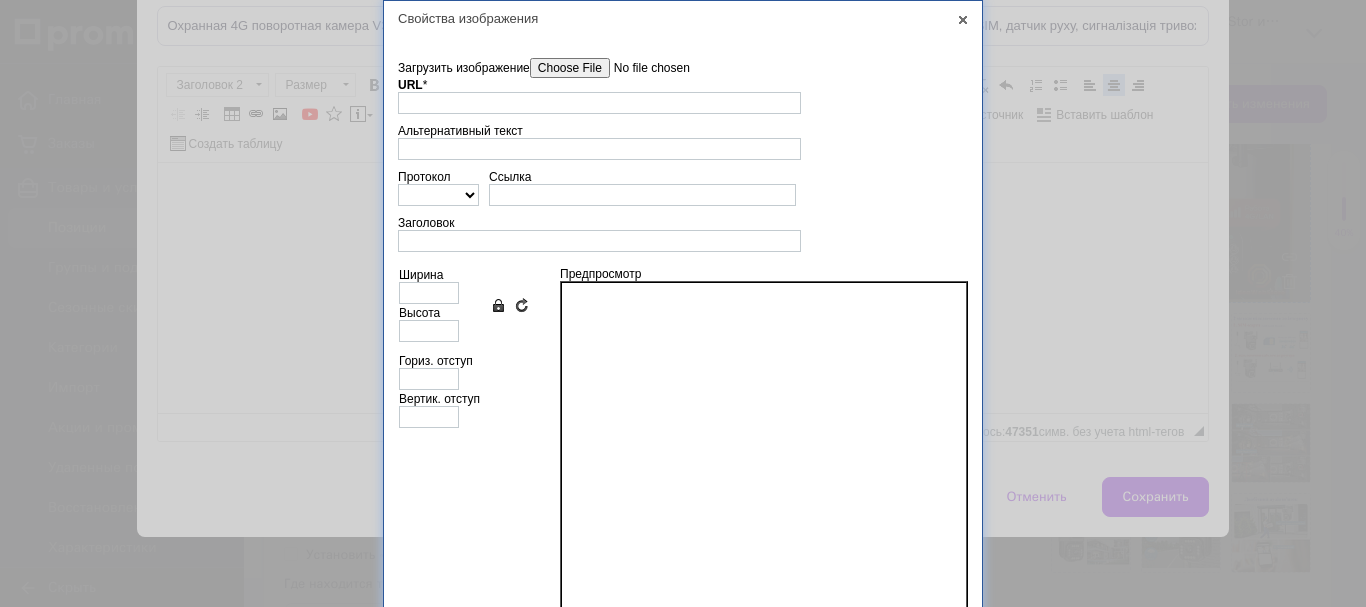 click on "Загрузить изображение" at bounding box center [643, 68] 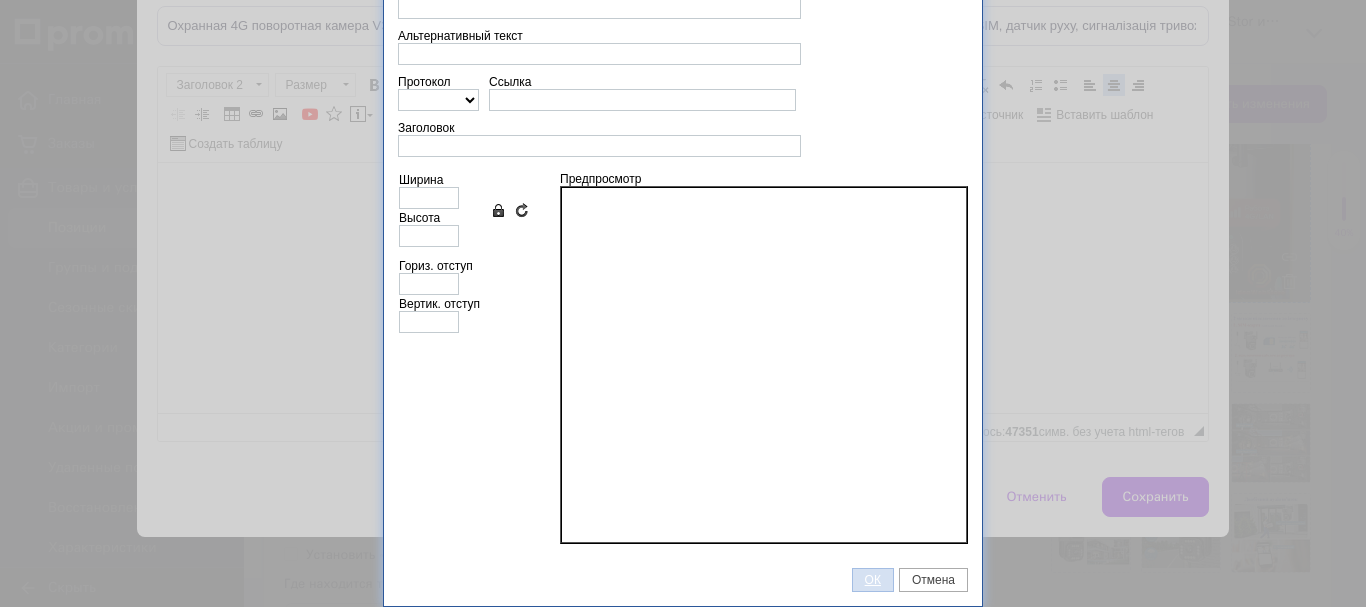 type on "[URL][DOMAIN_NAME]" 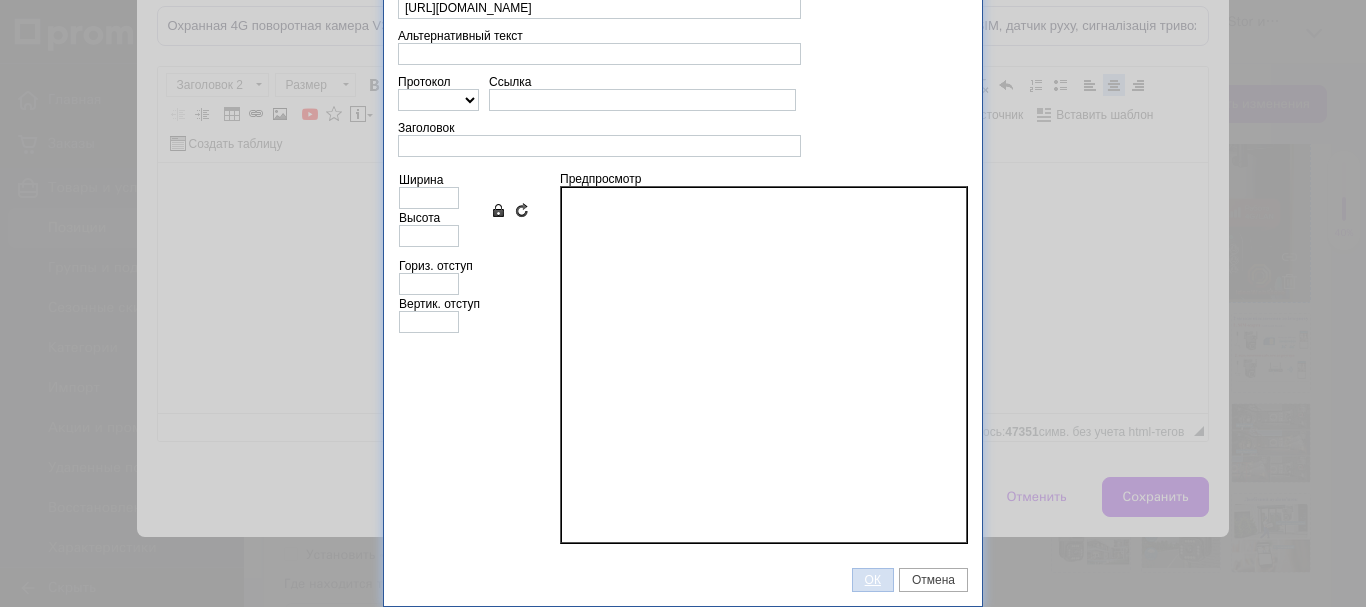 type on "640" 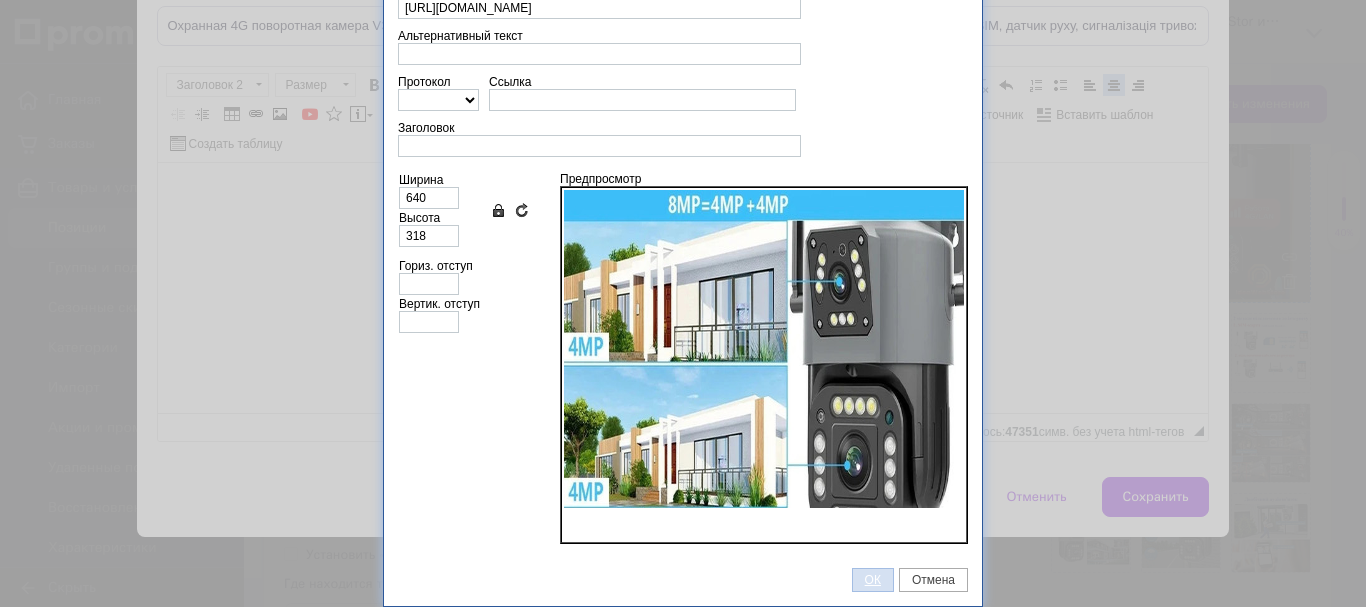 scroll, scrollTop: 95, scrollLeft: 0, axis: vertical 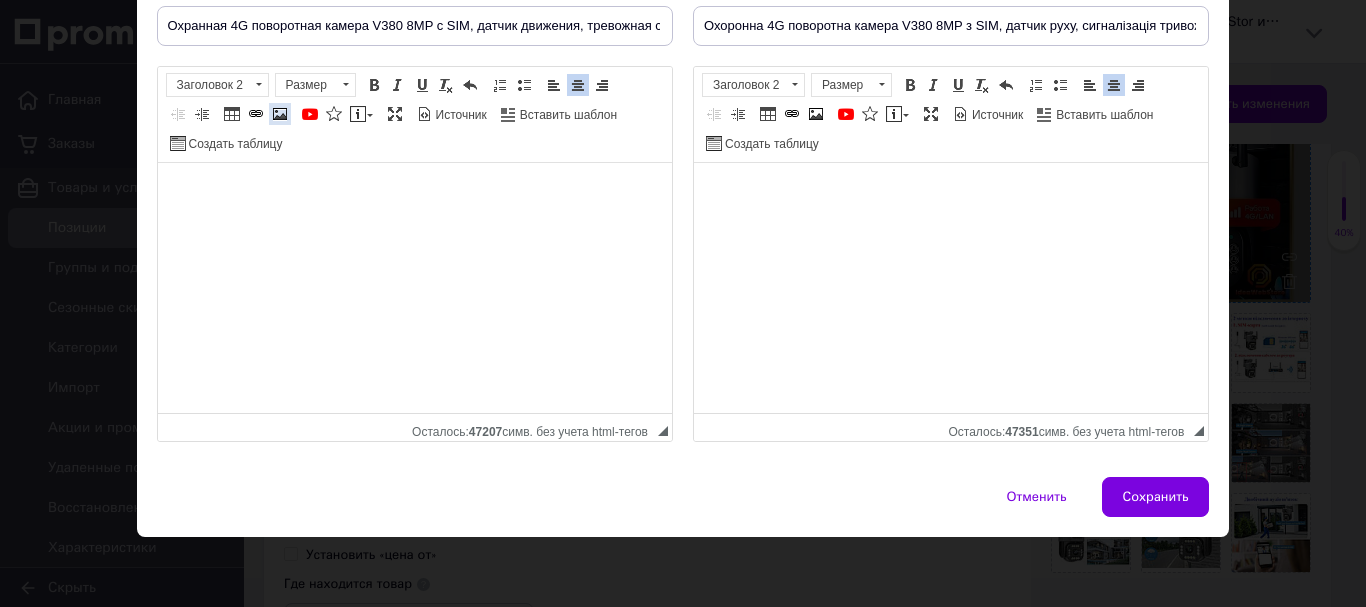 click at bounding box center [280, 114] 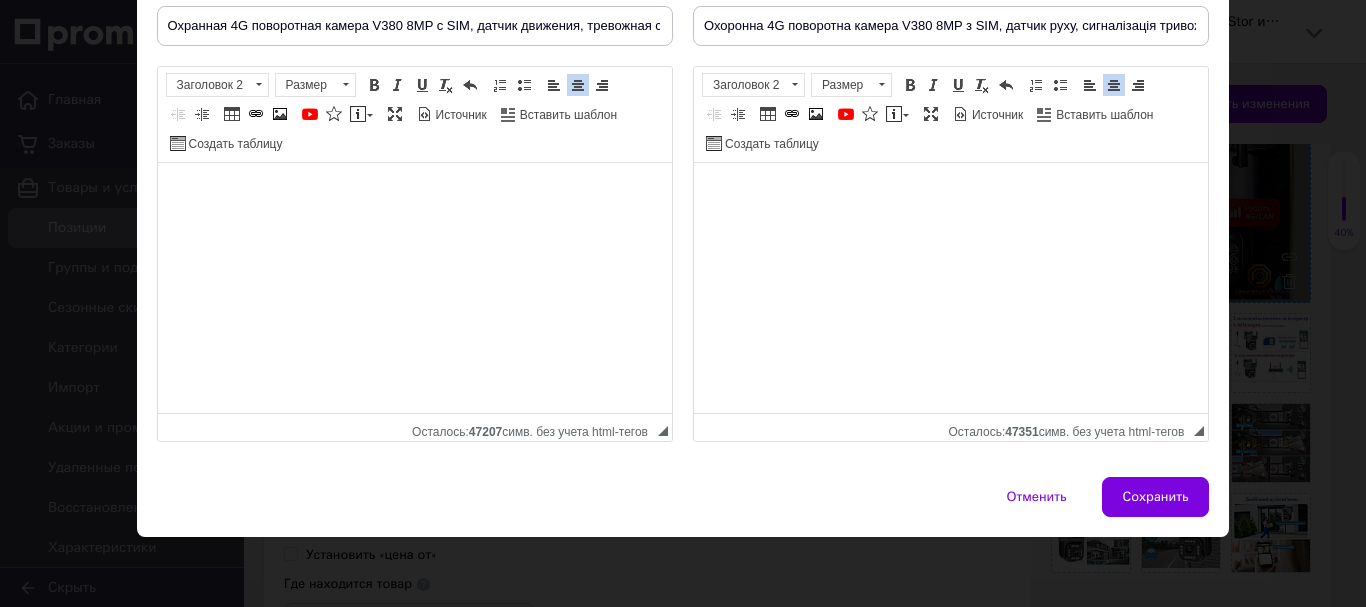 type 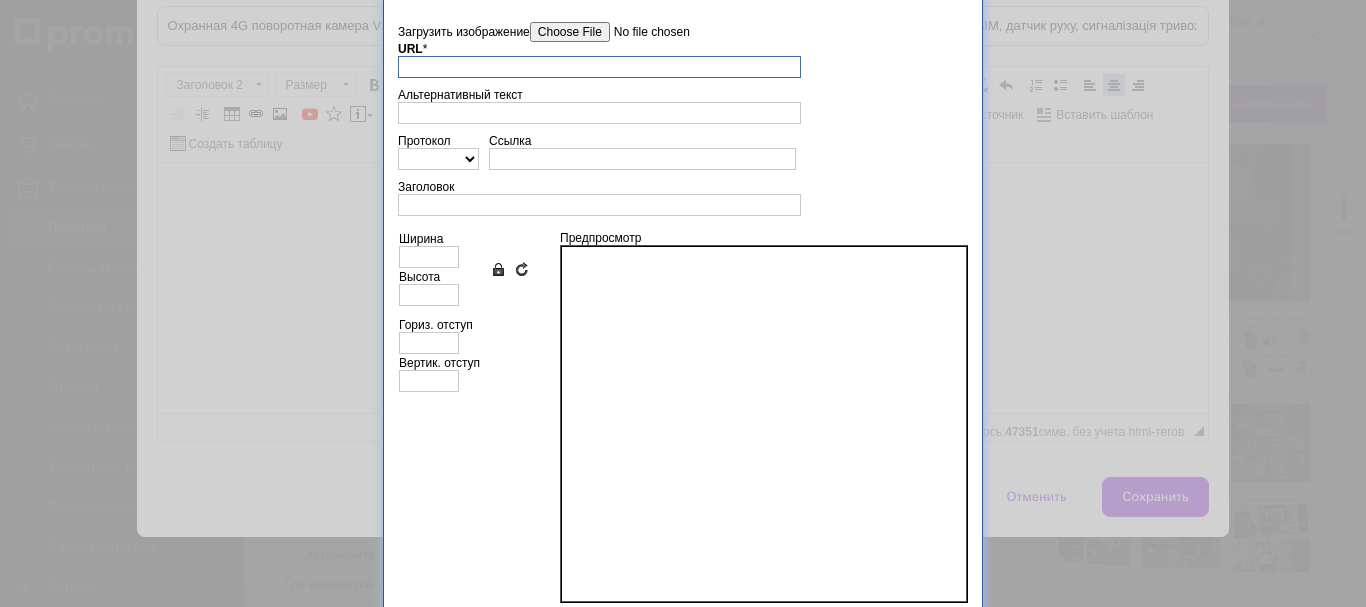 scroll, scrollTop: 0, scrollLeft: 0, axis: both 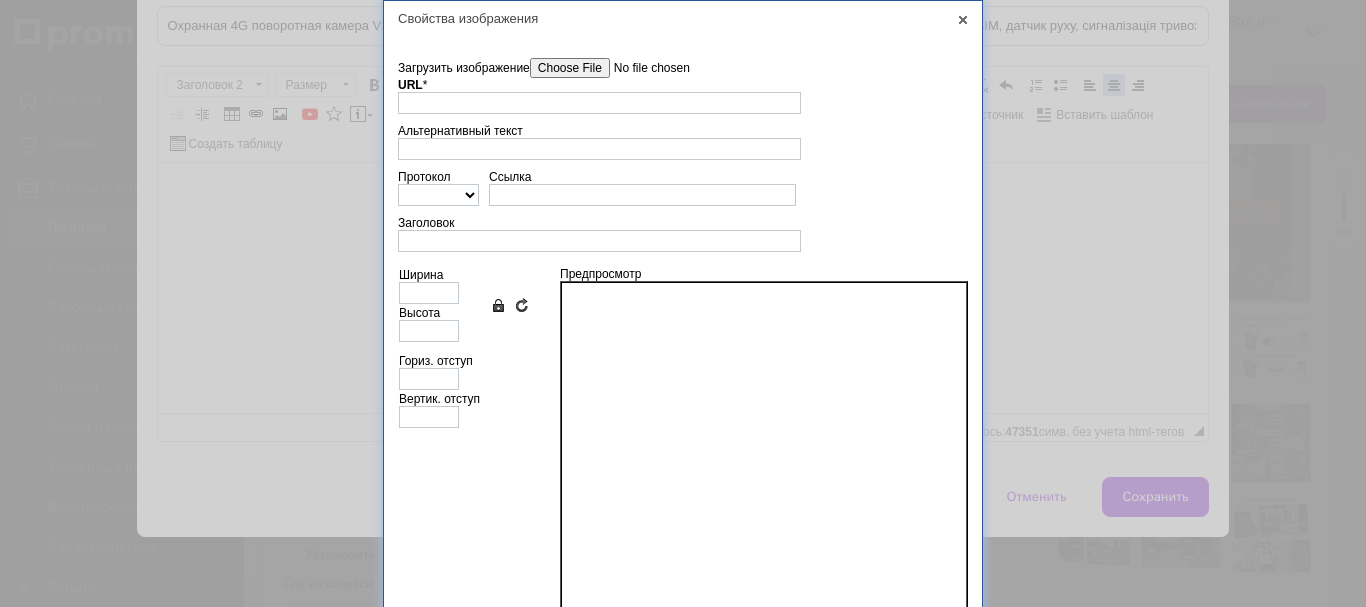 click on "Загрузить изображение" at bounding box center [643, 68] 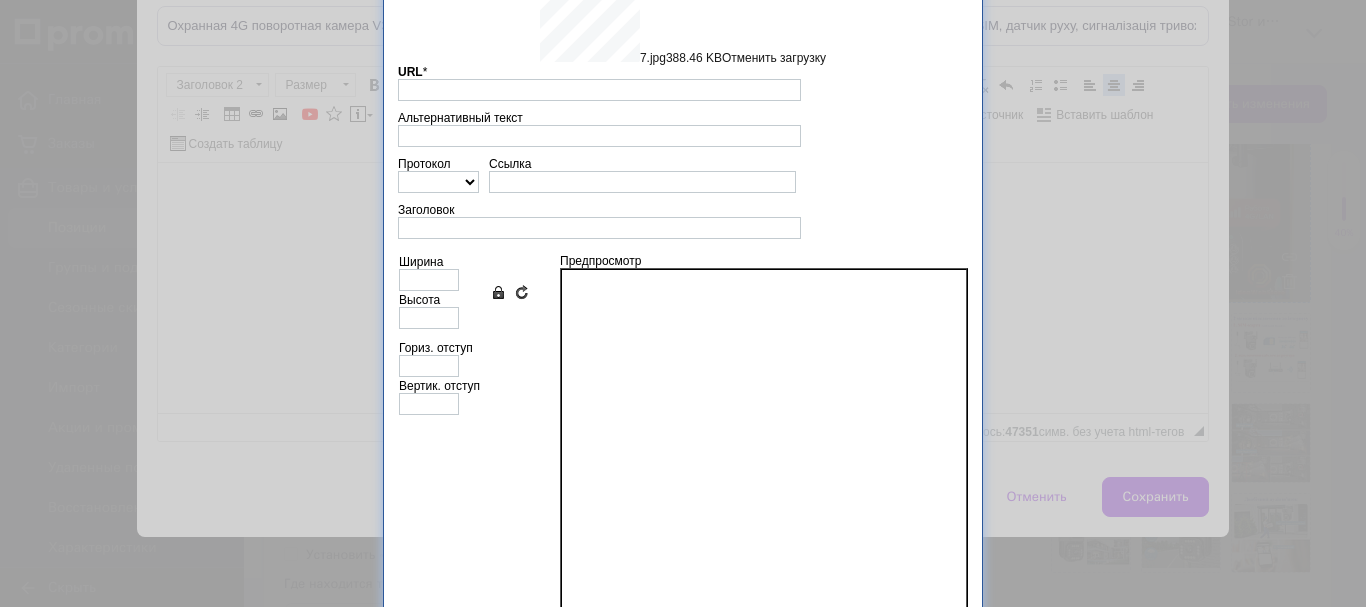 scroll, scrollTop: 183, scrollLeft: 0, axis: vertical 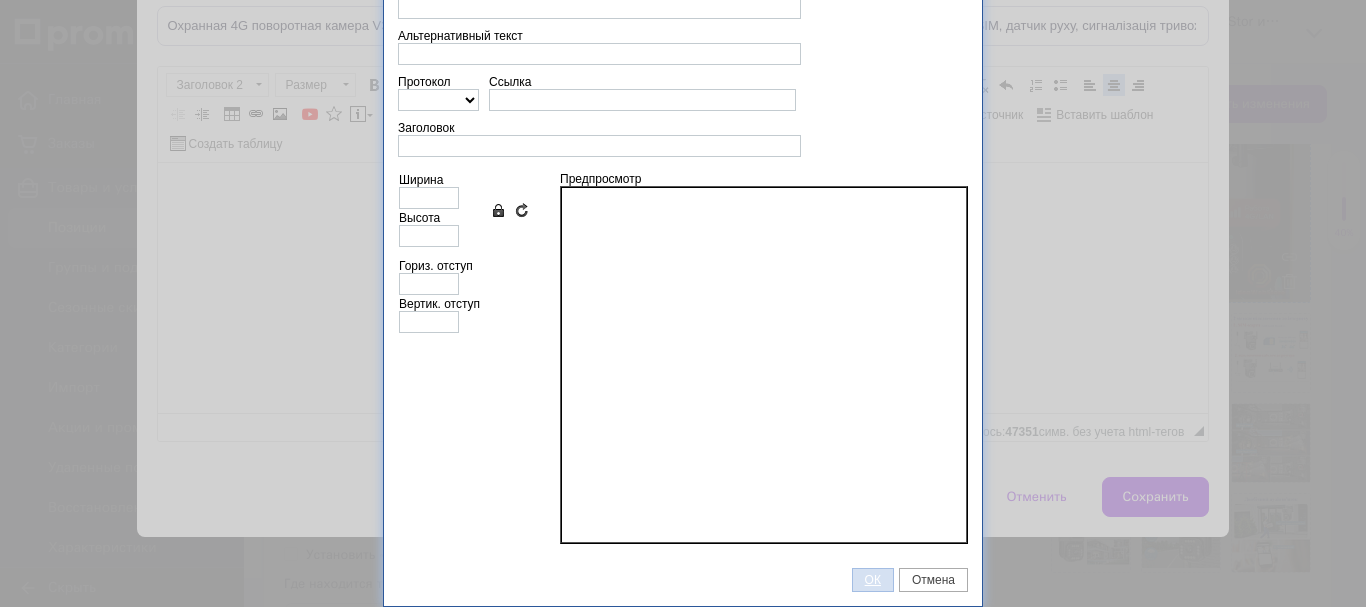type on "[URL][DOMAIN_NAME]" 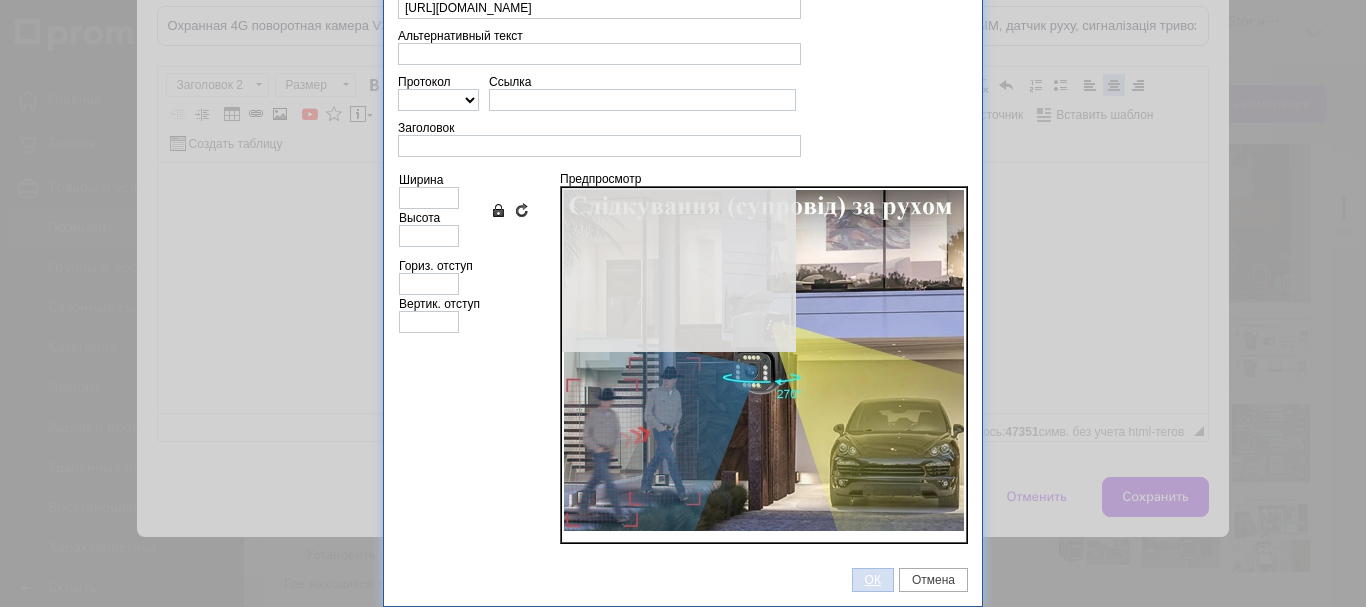 type on "640" 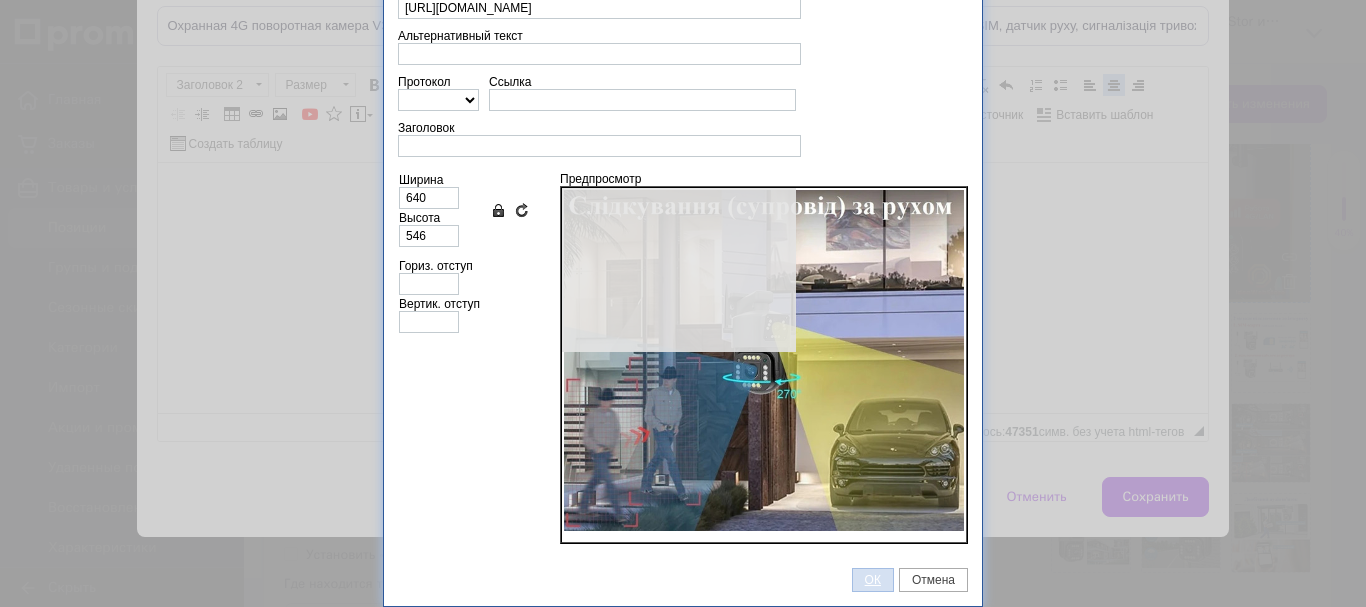 scroll, scrollTop: 95, scrollLeft: 0, axis: vertical 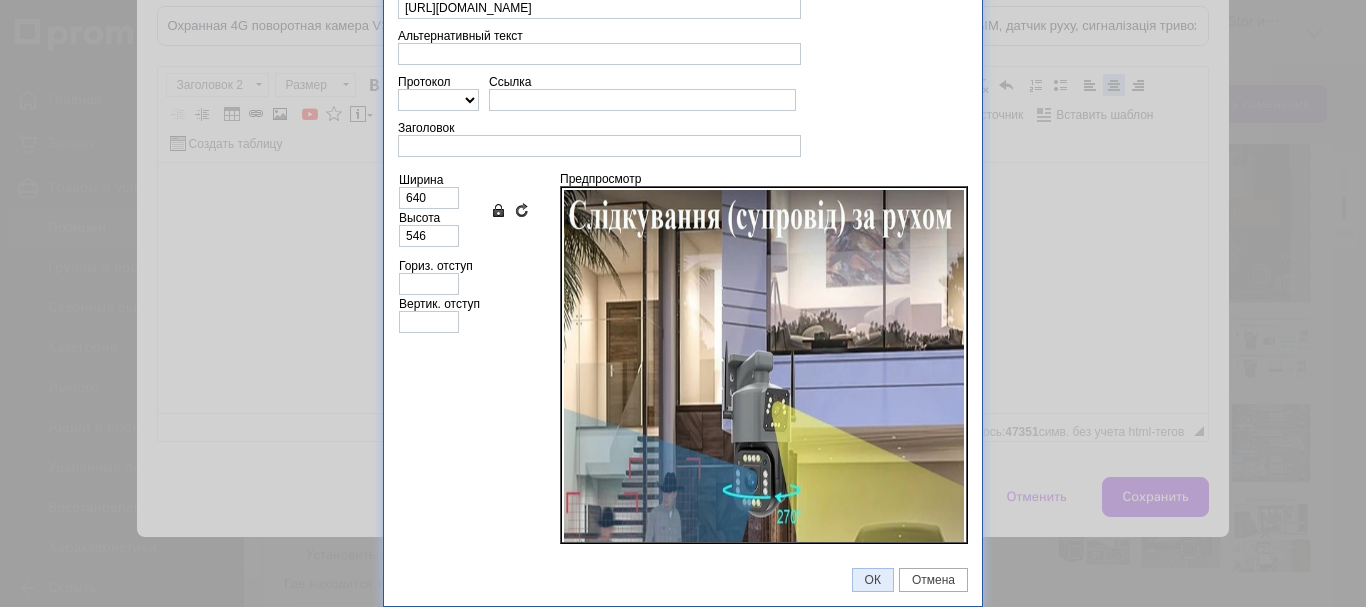 drag, startPoint x: 862, startPoint y: 579, endPoint x: 829, endPoint y: 534, distance: 55.803226 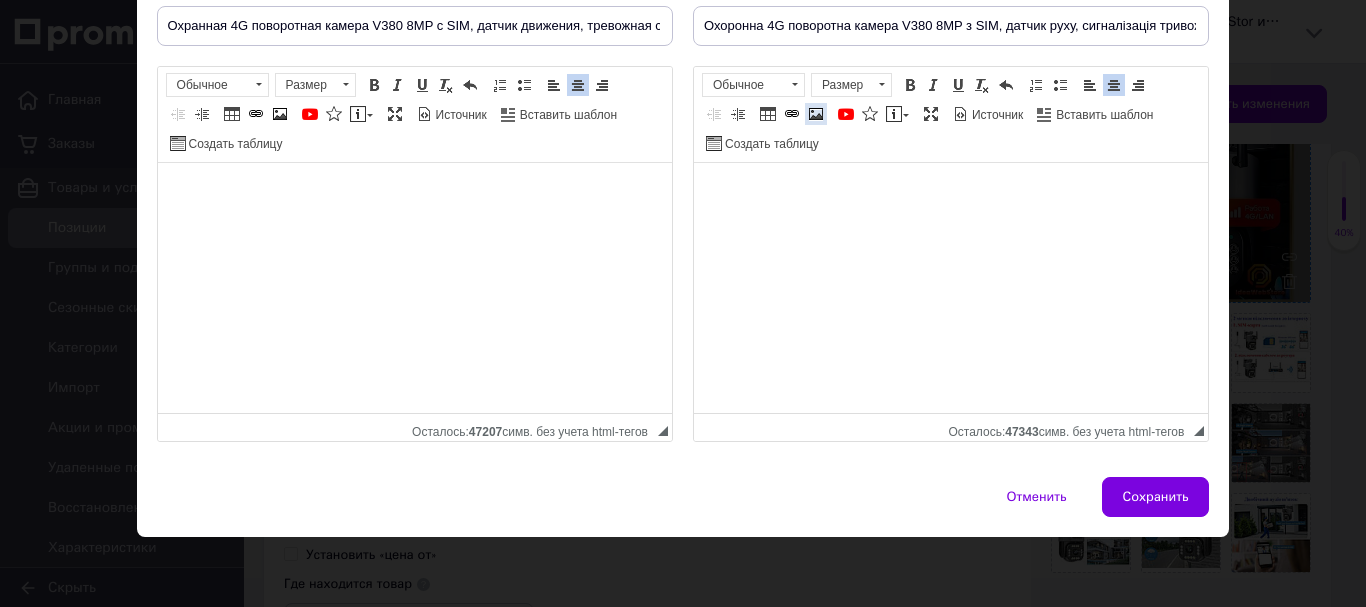 click at bounding box center [816, 114] 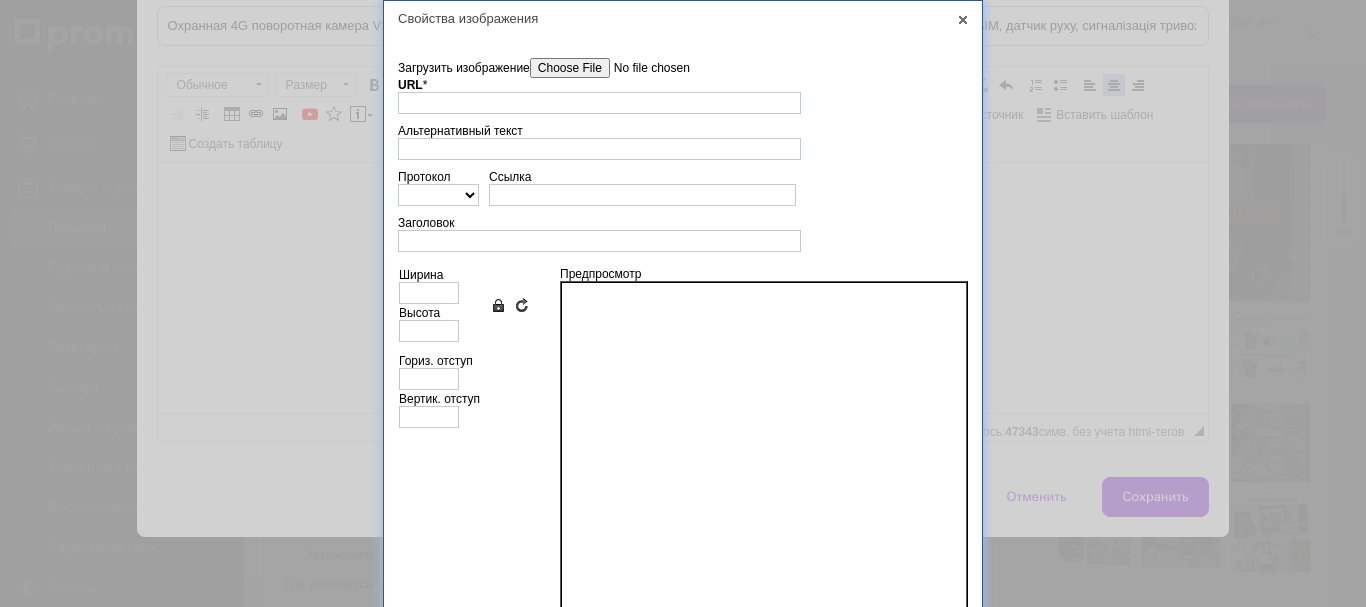 click on "Загрузить изображение" at bounding box center [643, 68] 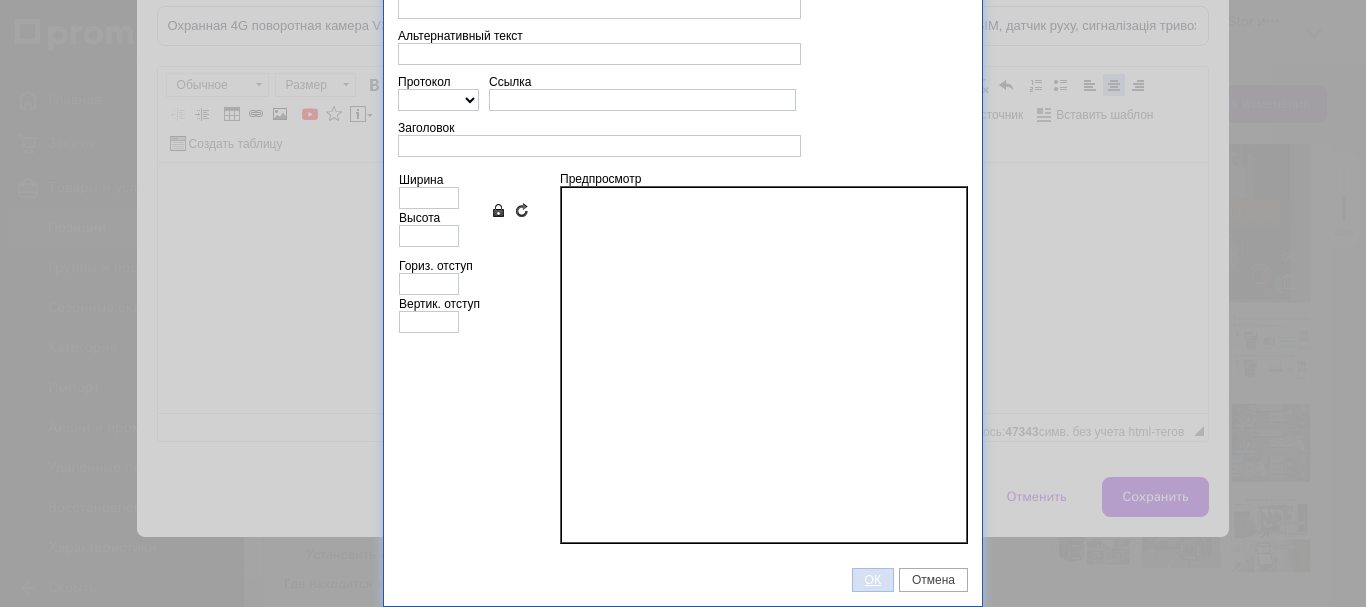 type on "[URL][DOMAIN_NAME]" 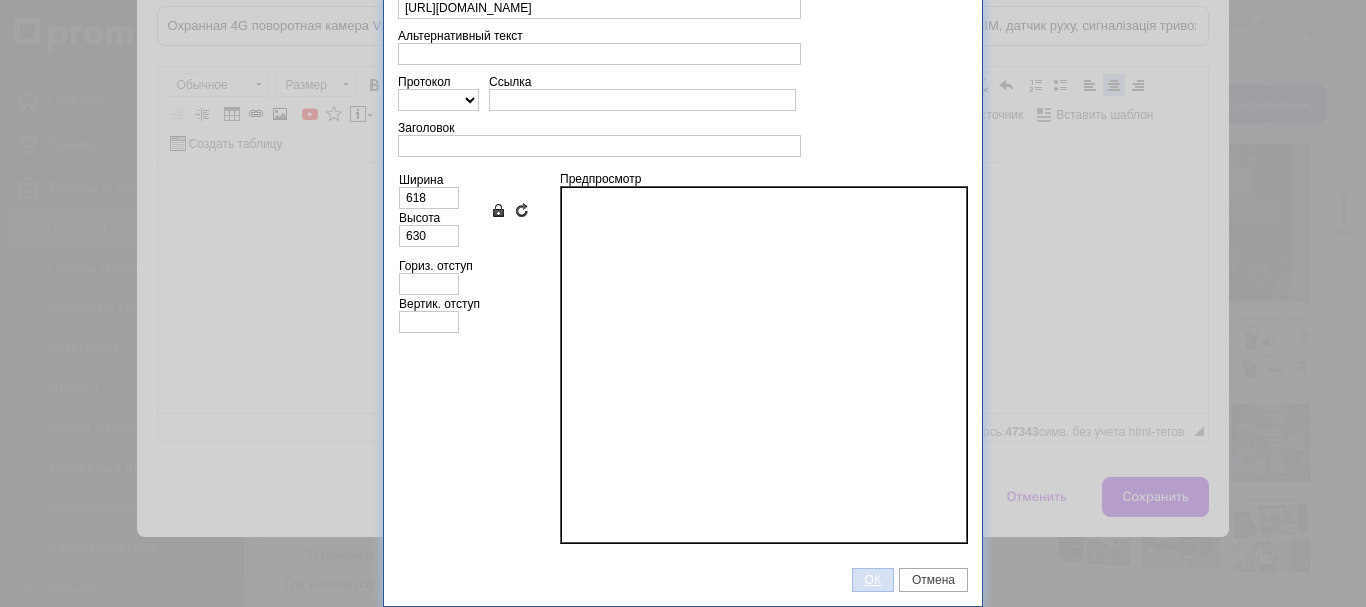 scroll, scrollTop: 95, scrollLeft: 0, axis: vertical 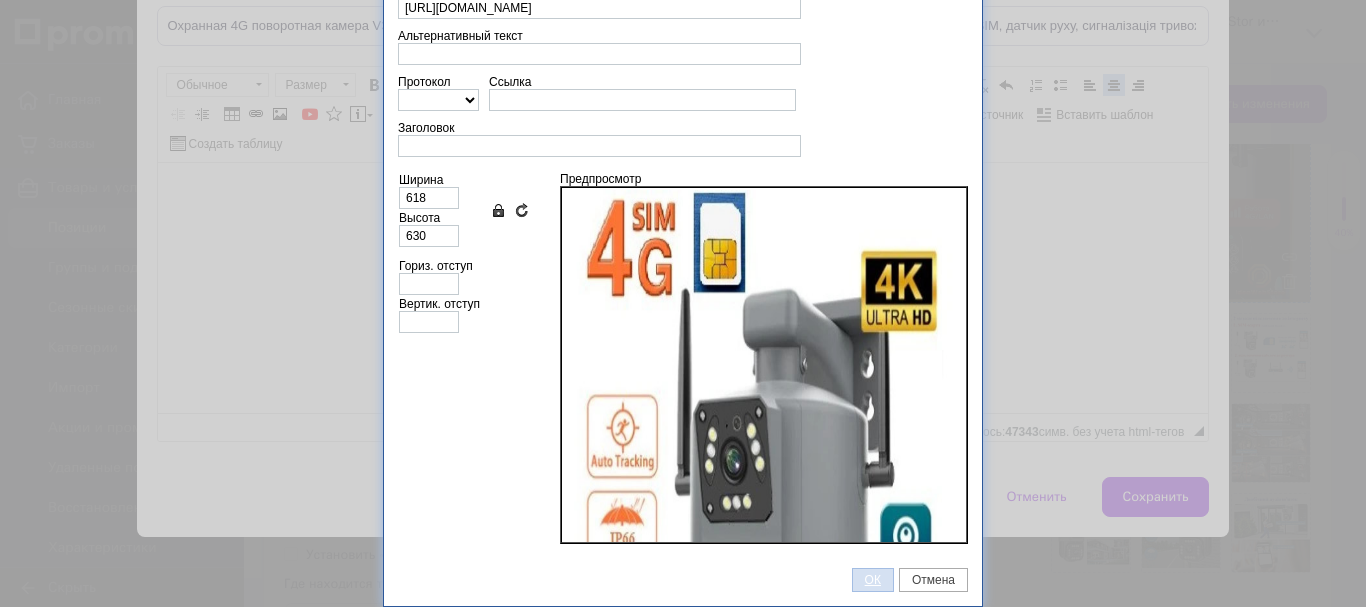 drag, startPoint x: 863, startPoint y: 578, endPoint x: 893, endPoint y: 493, distance: 90.13878 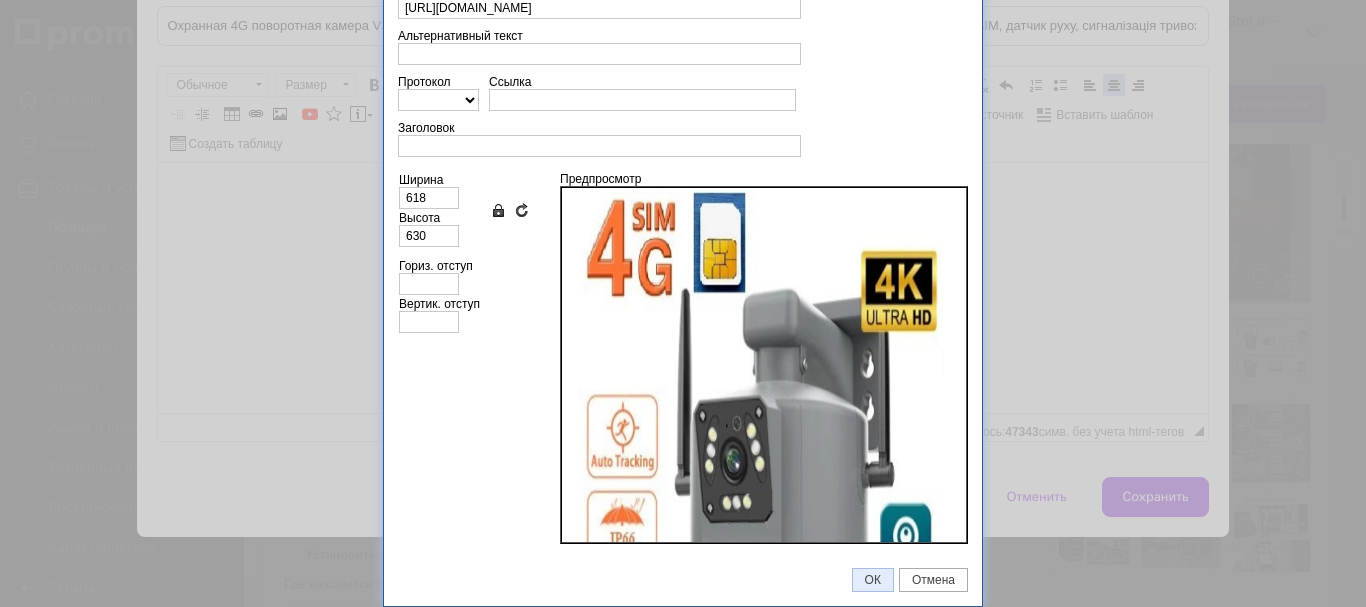 click on "ОК" at bounding box center [873, 580] 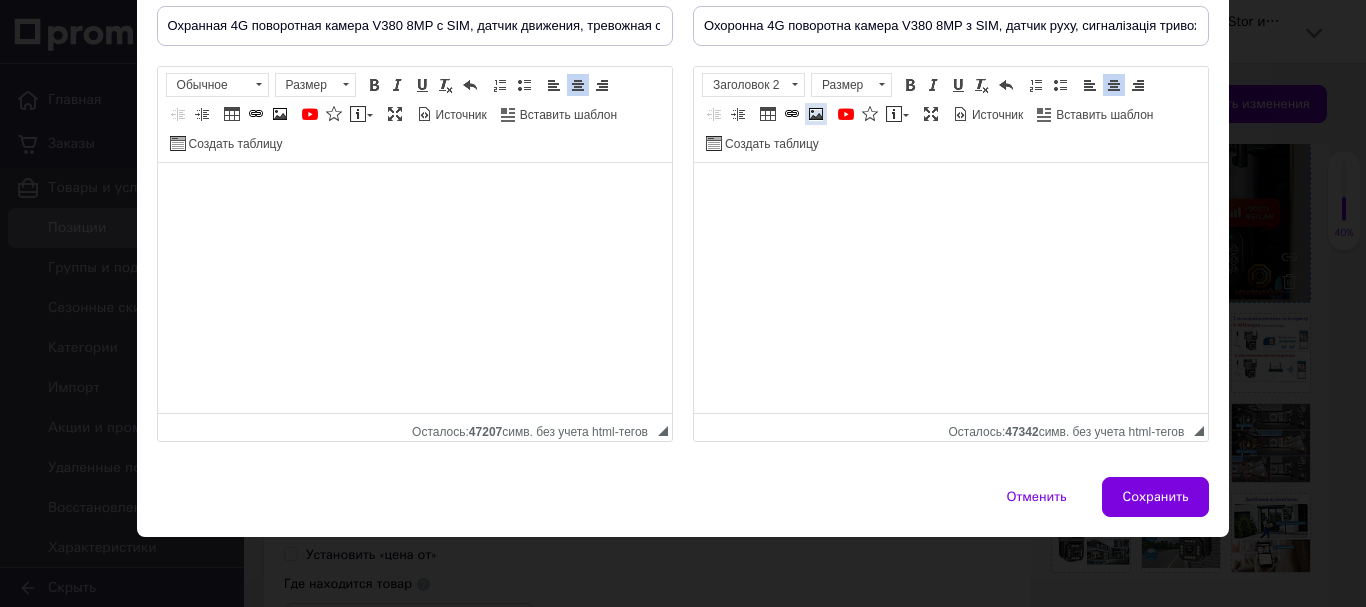 click at bounding box center (816, 114) 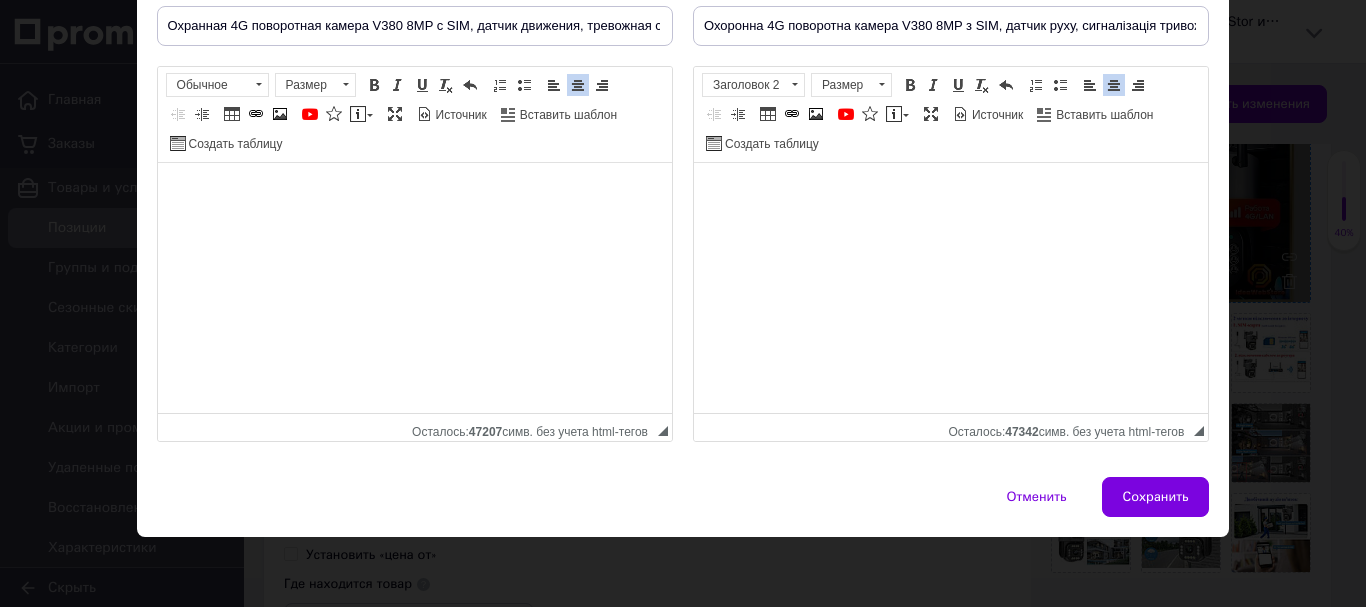 type 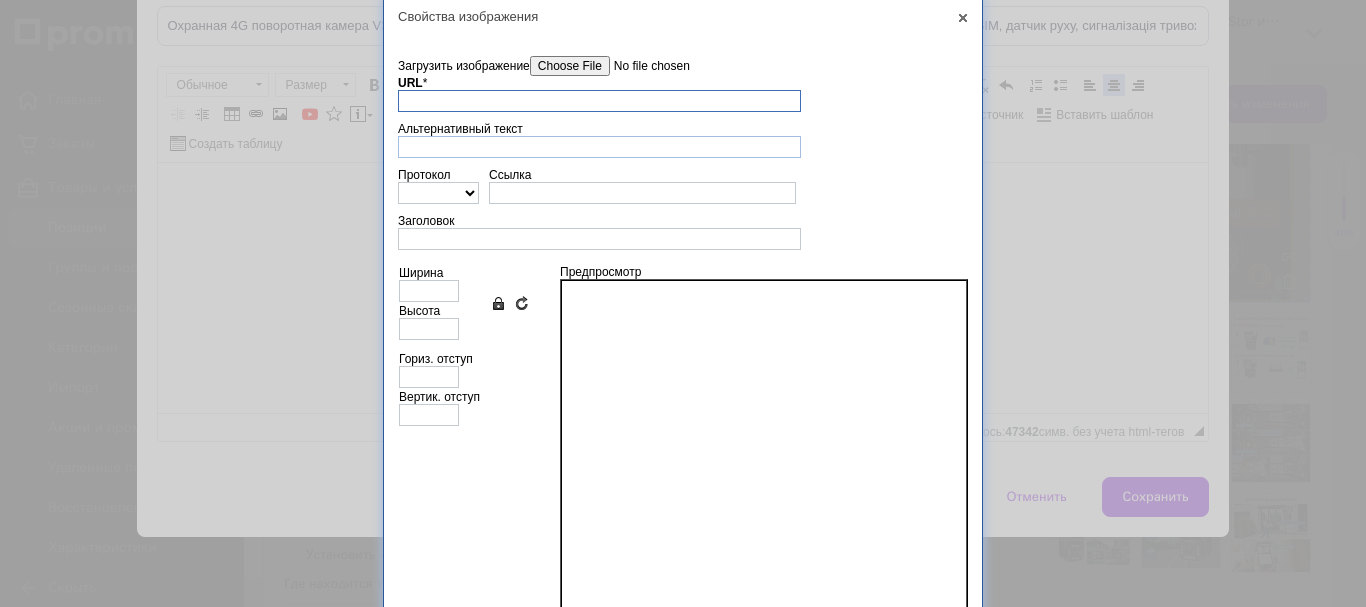 scroll, scrollTop: 0, scrollLeft: 0, axis: both 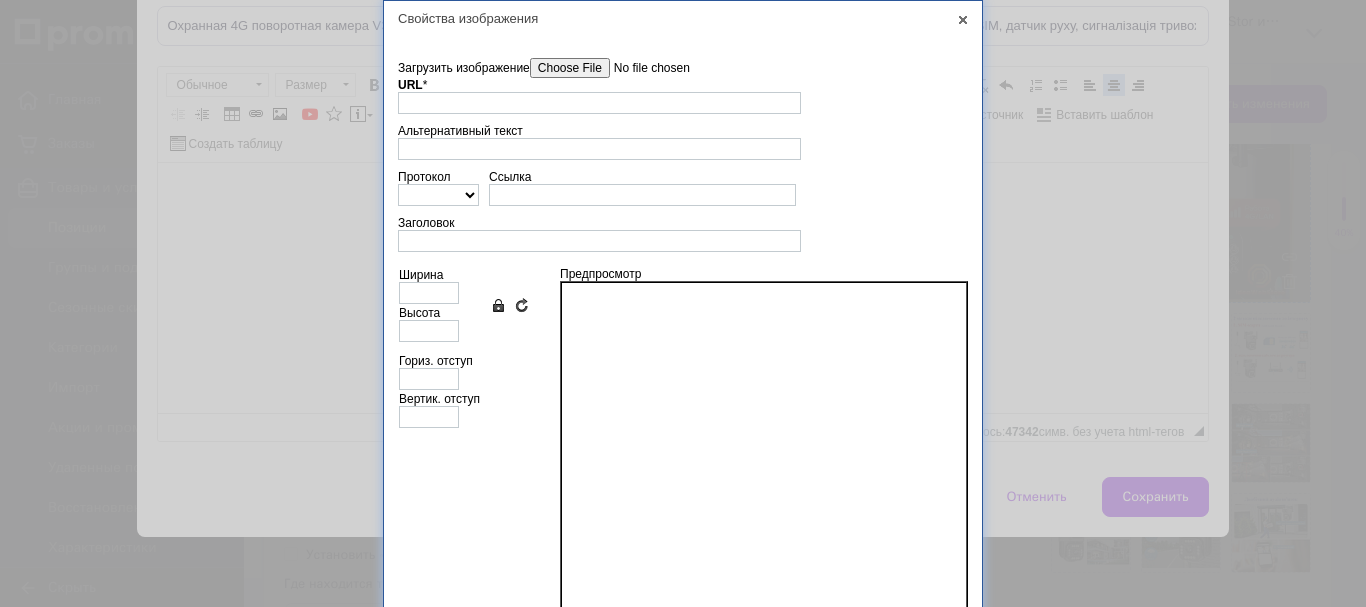 click on "Загрузить изображение" at bounding box center (643, 68) 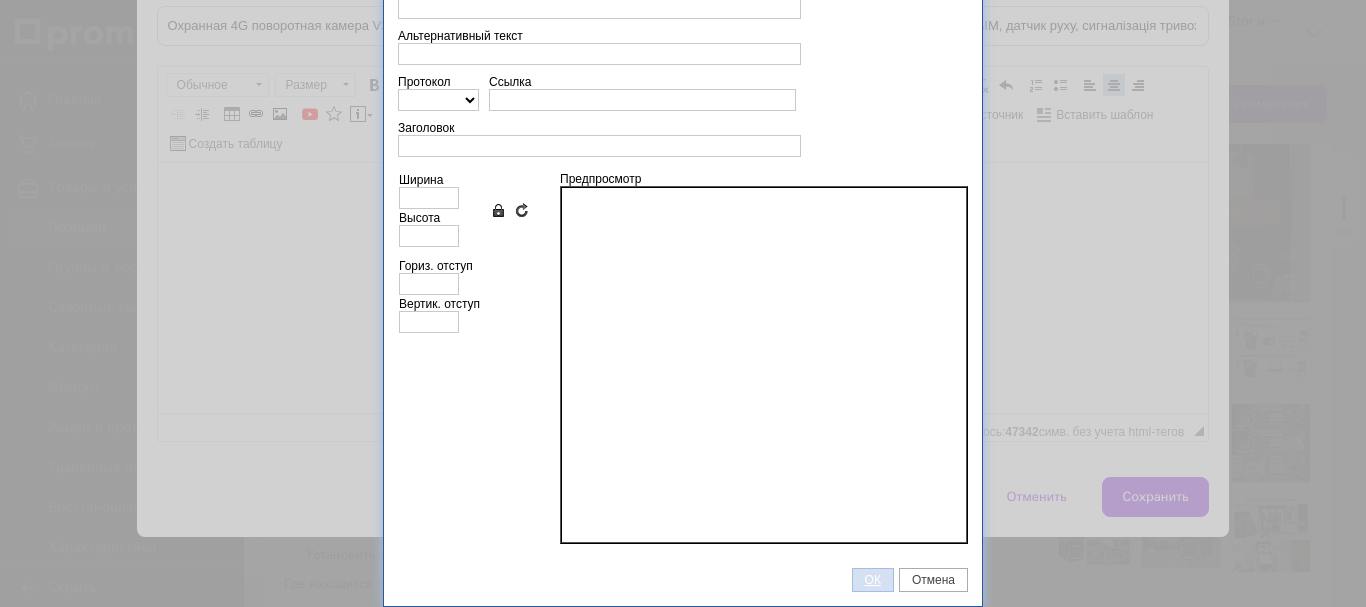 type on "[URL][DOMAIN_NAME]" 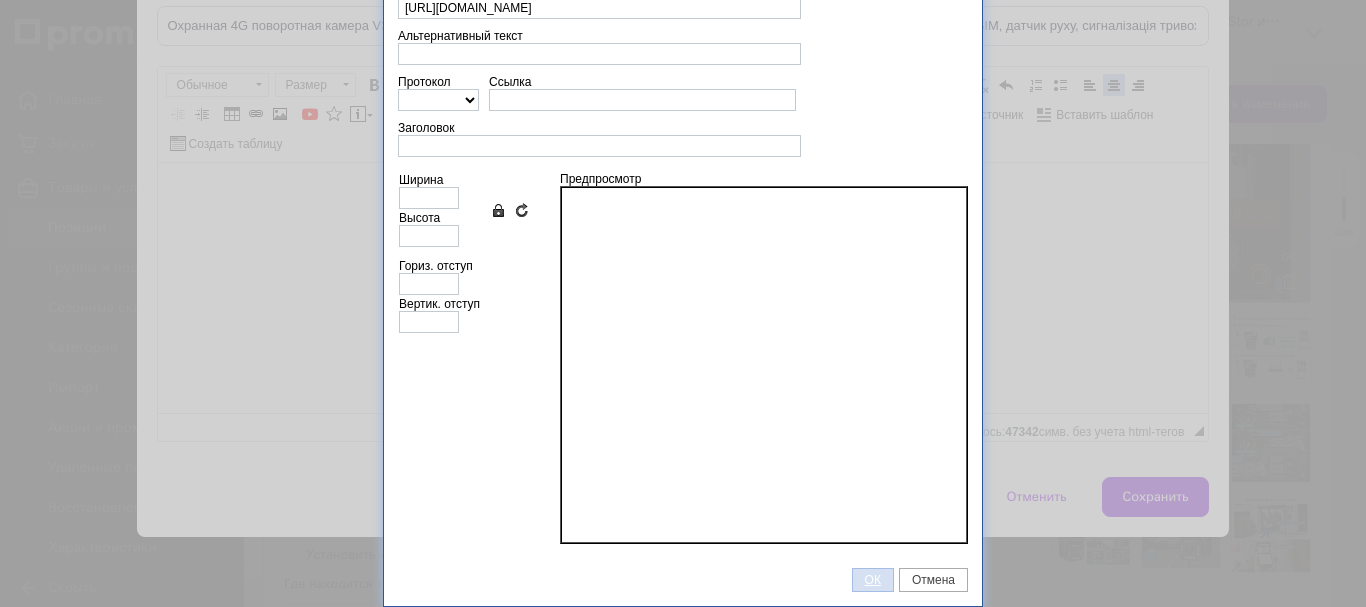 type on "640" 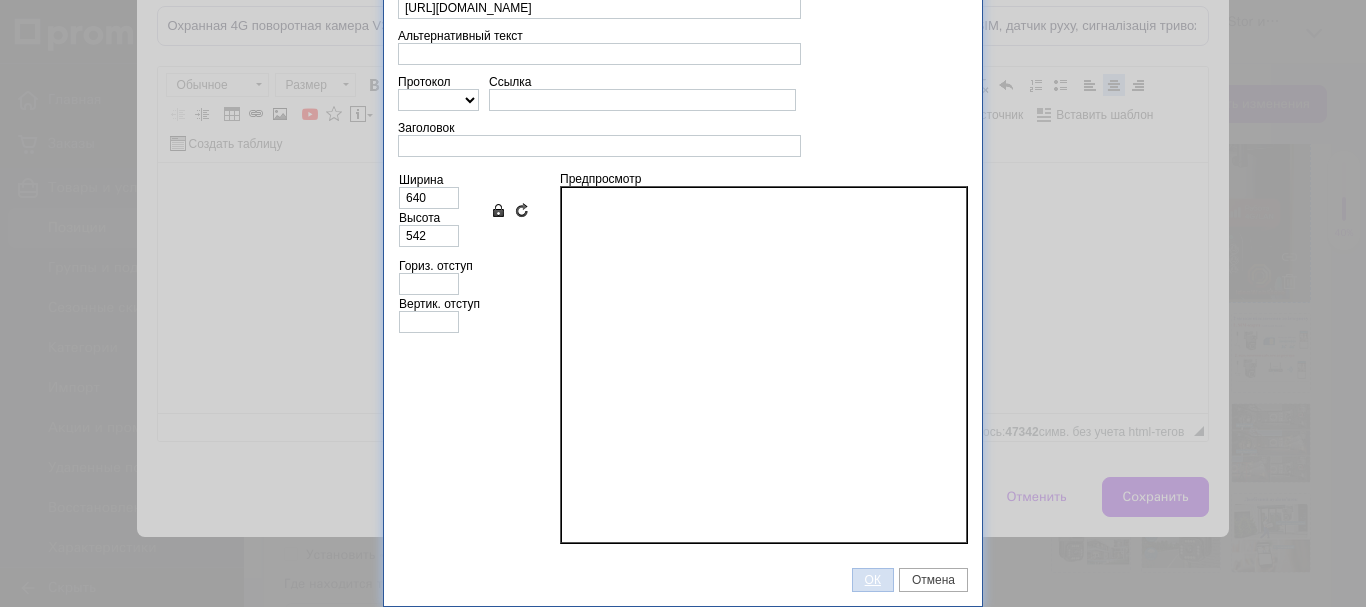 scroll, scrollTop: 95, scrollLeft: 0, axis: vertical 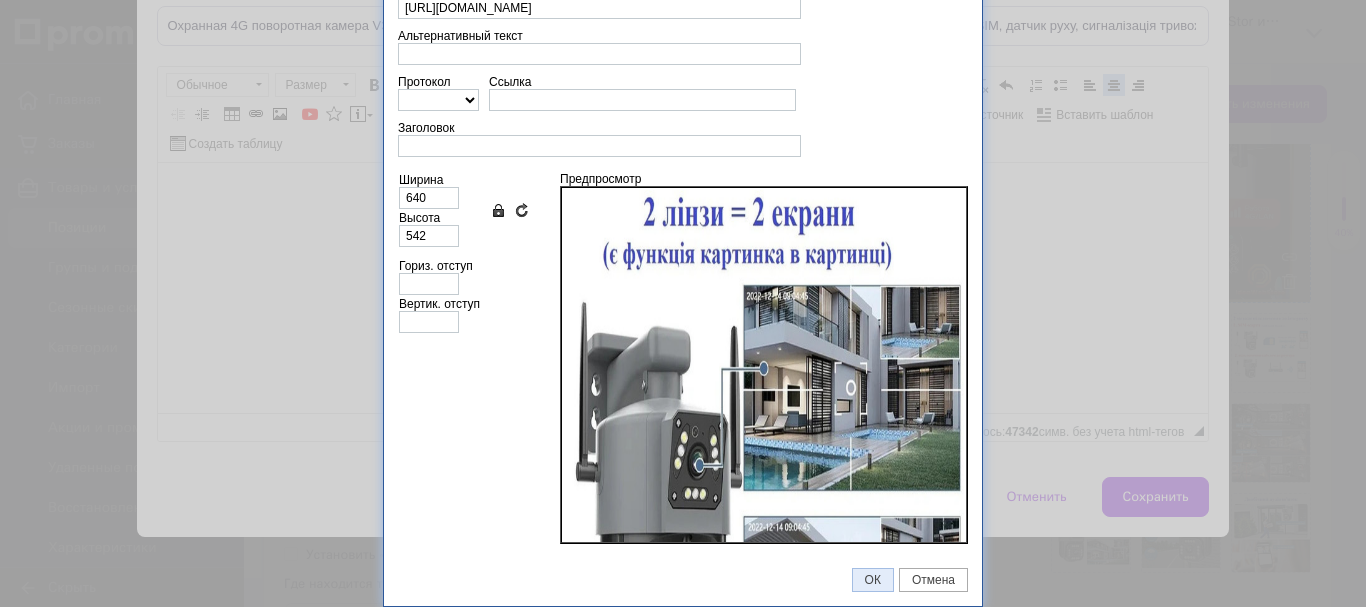 drag, startPoint x: 872, startPoint y: 581, endPoint x: 932, endPoint y: 427, distance: 165.27553 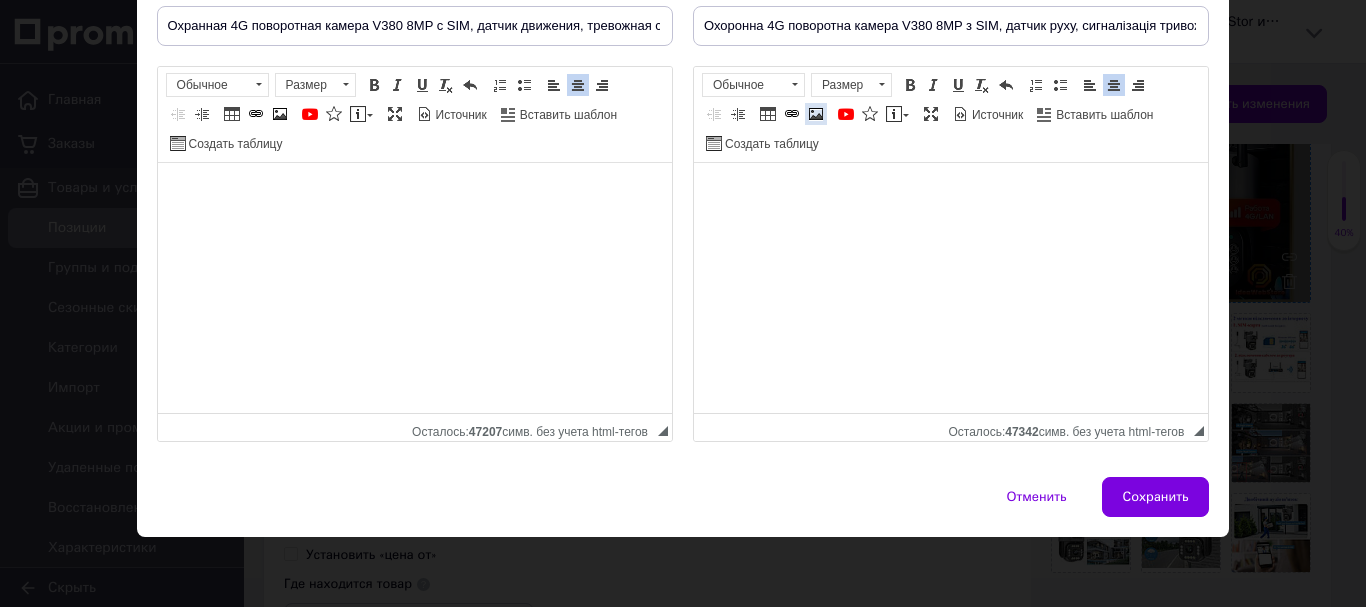 click at bounding box center [816, 114] 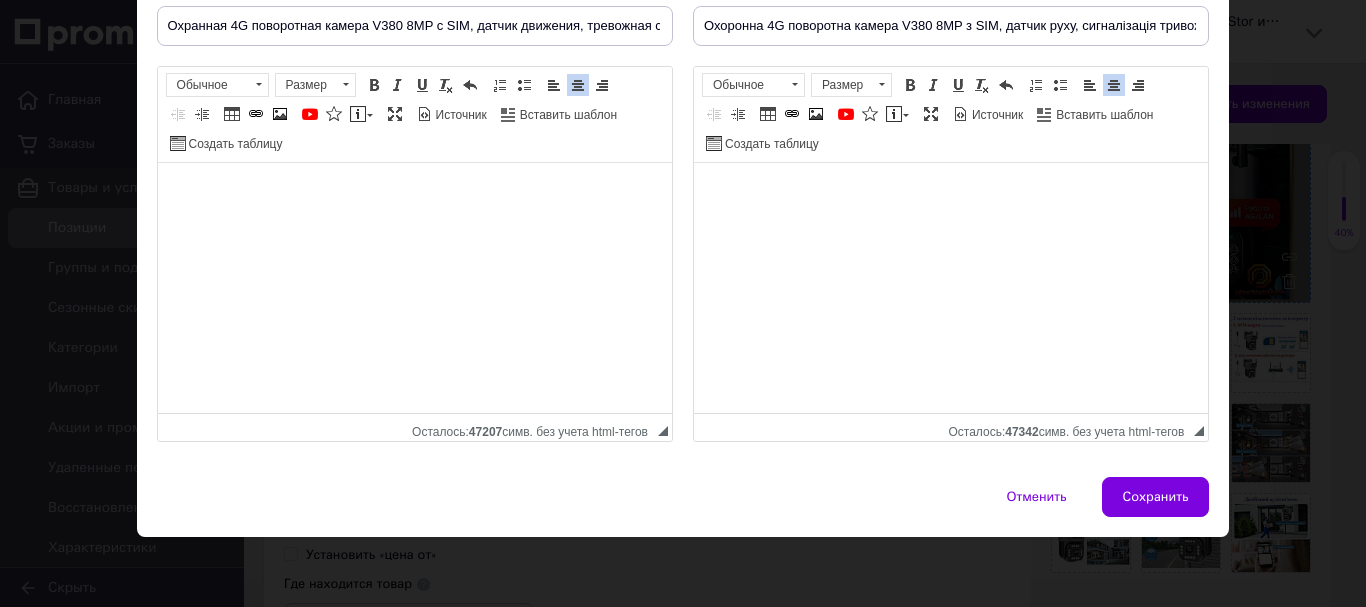 type 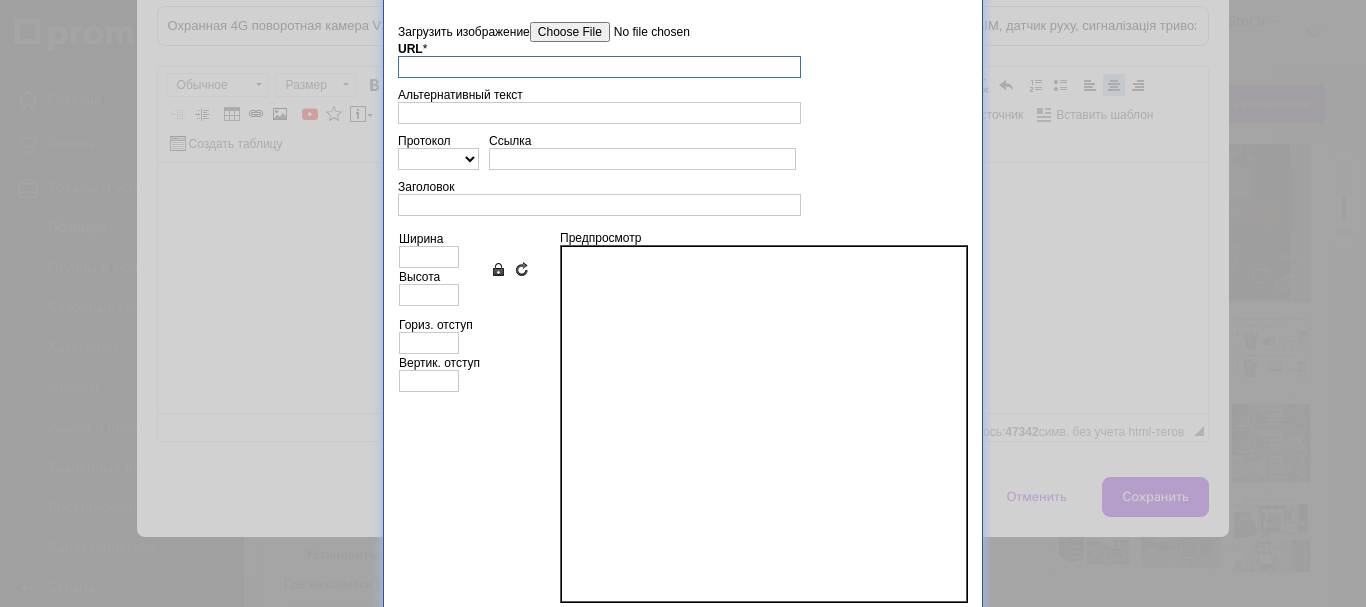 scroll, scrollTop: 0, scrollLeft: 0, axis: both 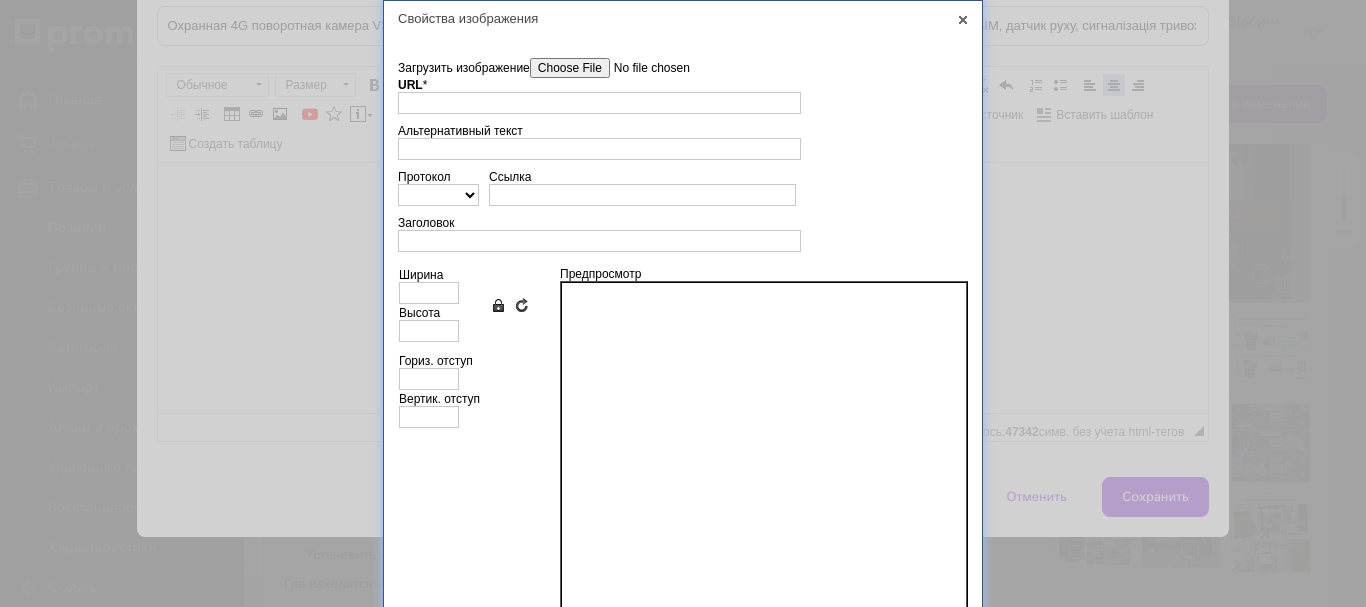 click on "Загрузить изображение" at bounding box center [643, 68] 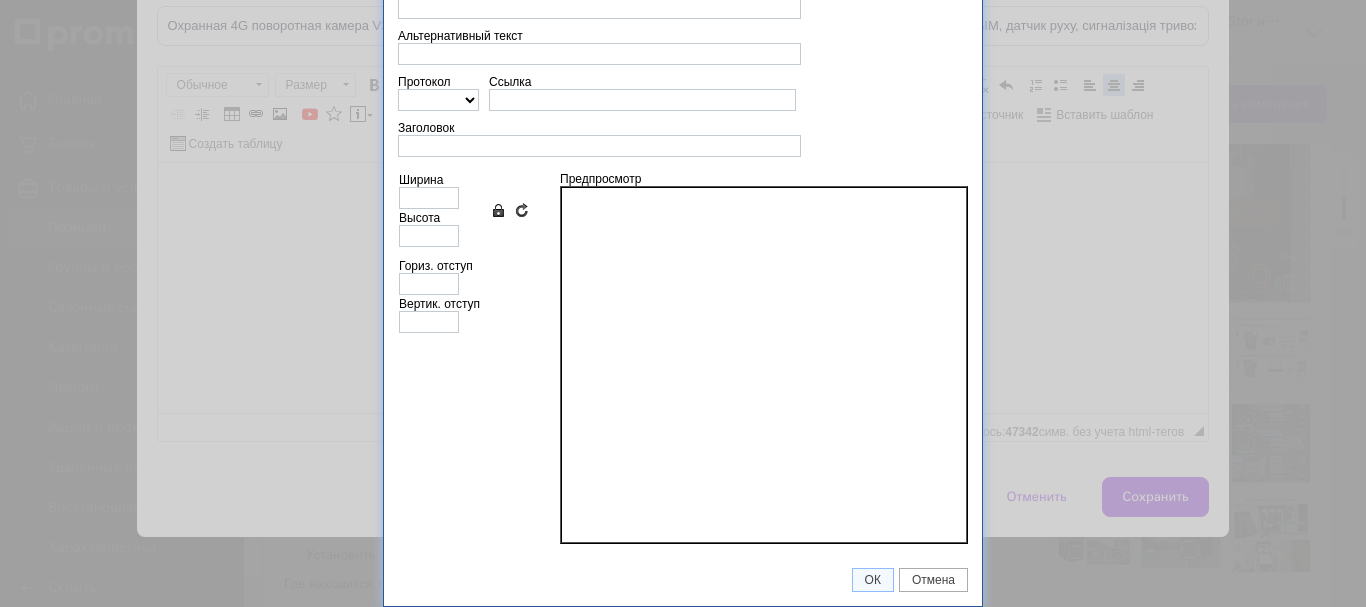 type on "[URL][DOMAIN_NAME]" 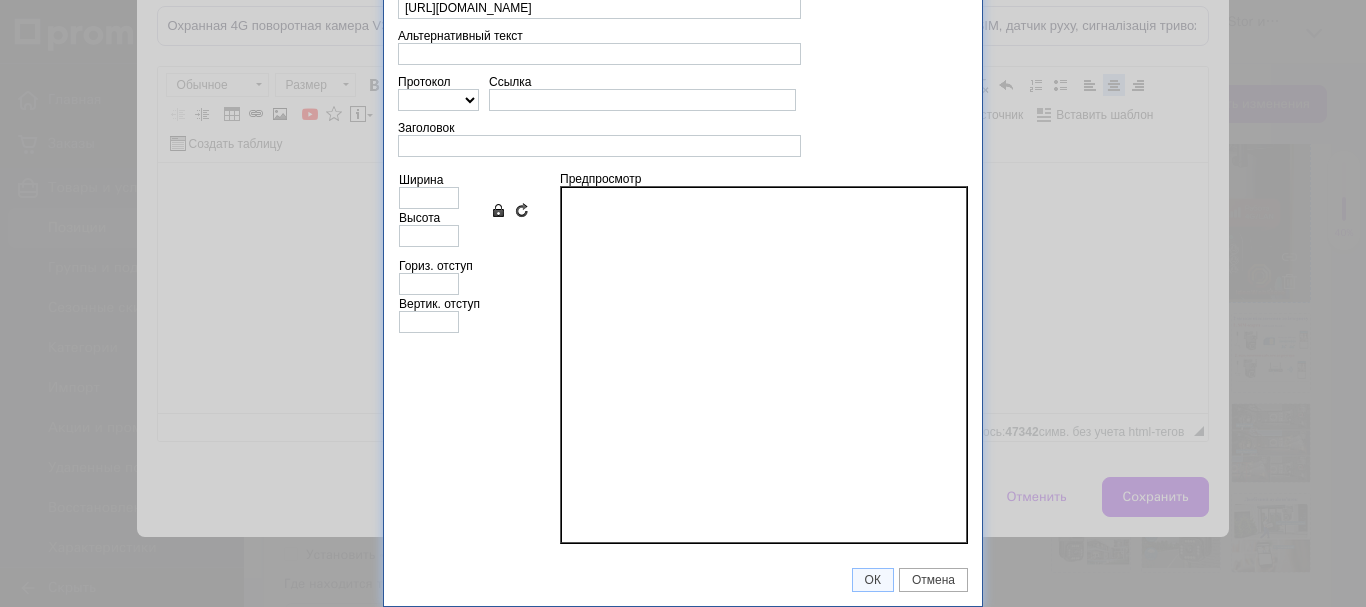 type on "640" 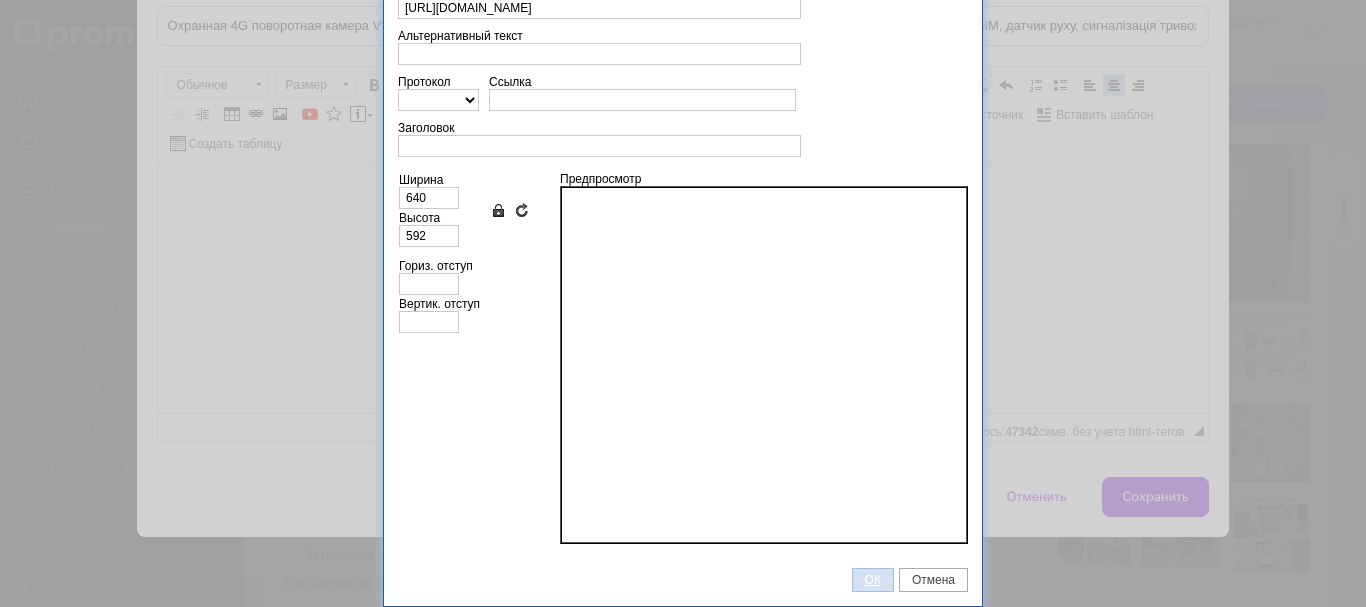 scroll, scrollTop: 95, scrollLeft: 0, axis: vertical 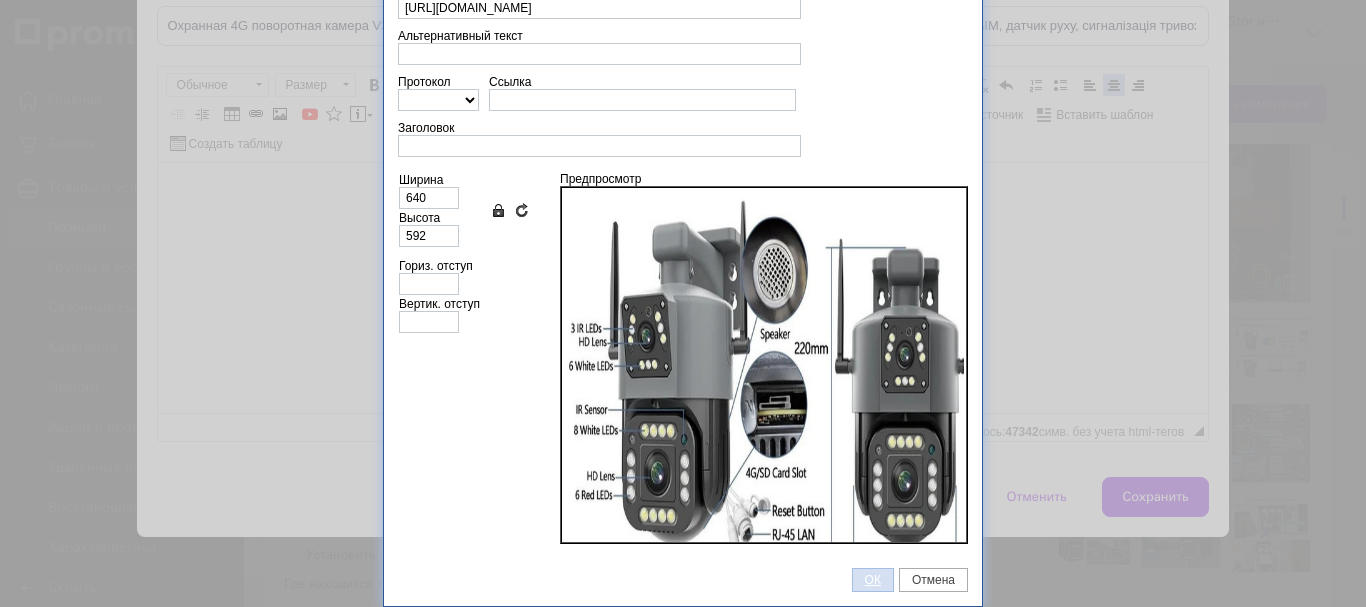 click on "ОК" at bounding box center (873, 580) 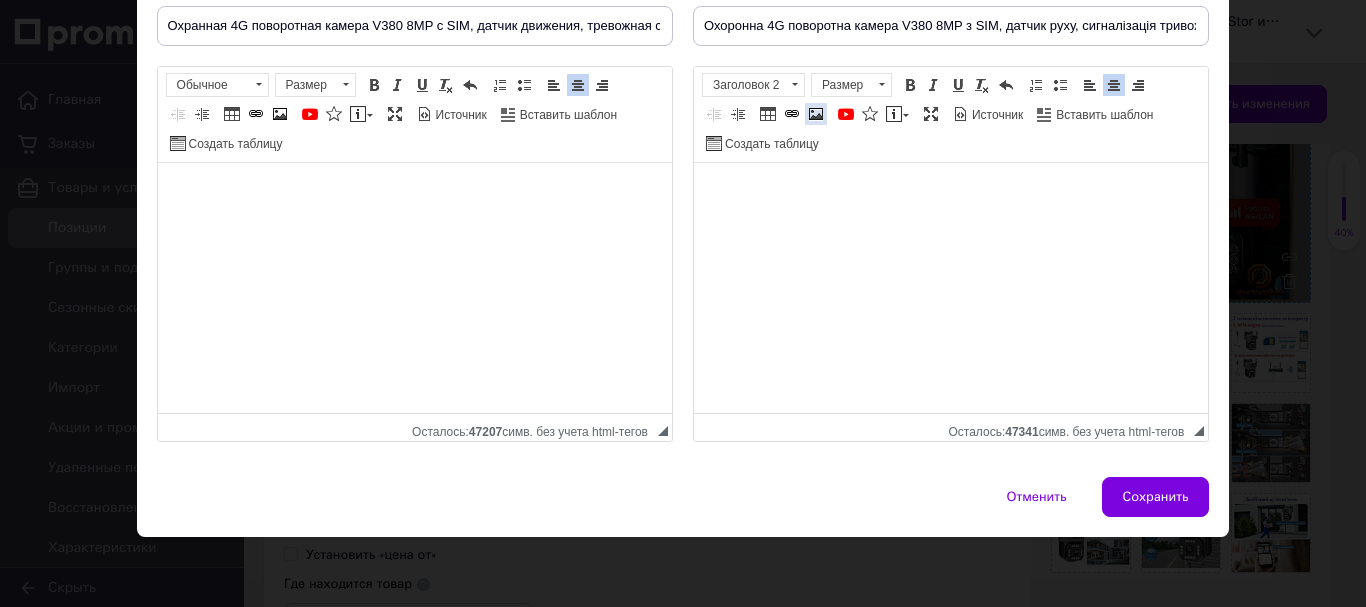 click at bounding box center [816, 114] 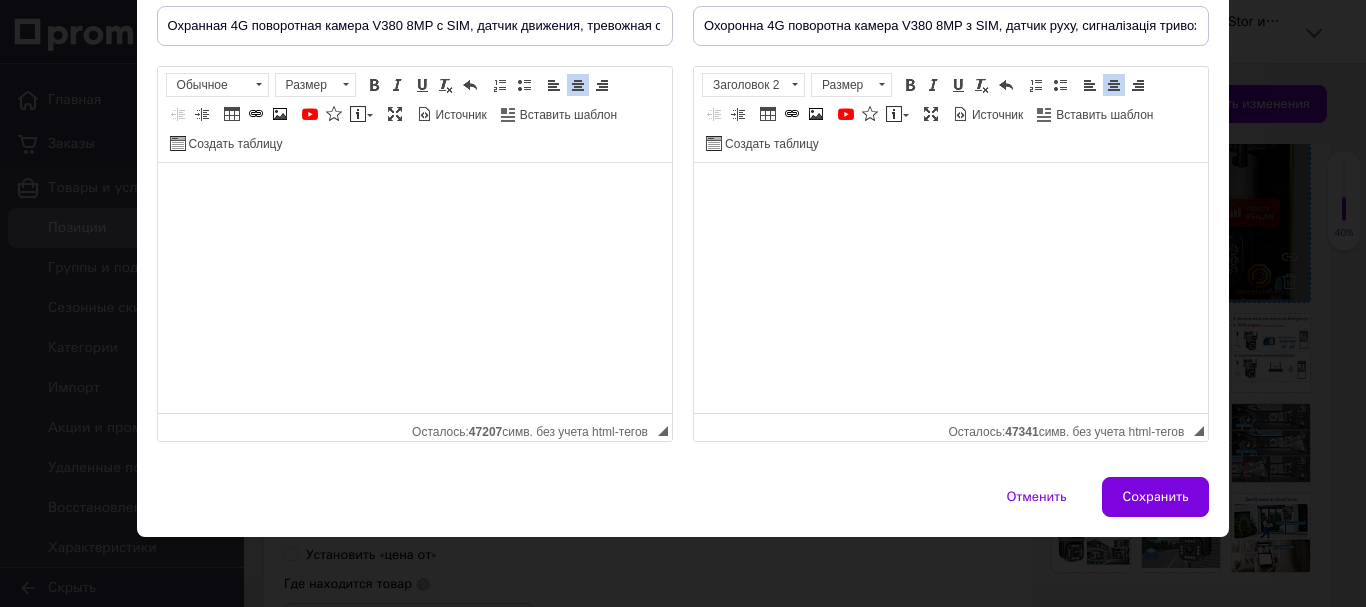 type 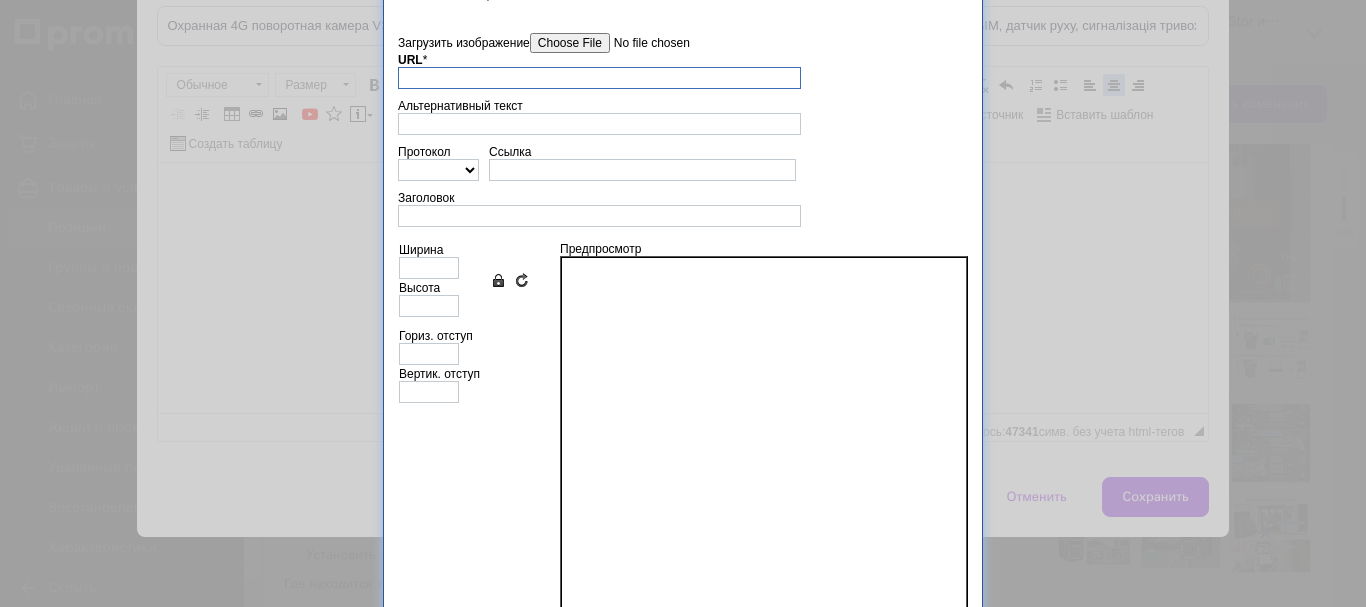 scroll, scrollTop: 0, scrollLeft: 0, axis: both 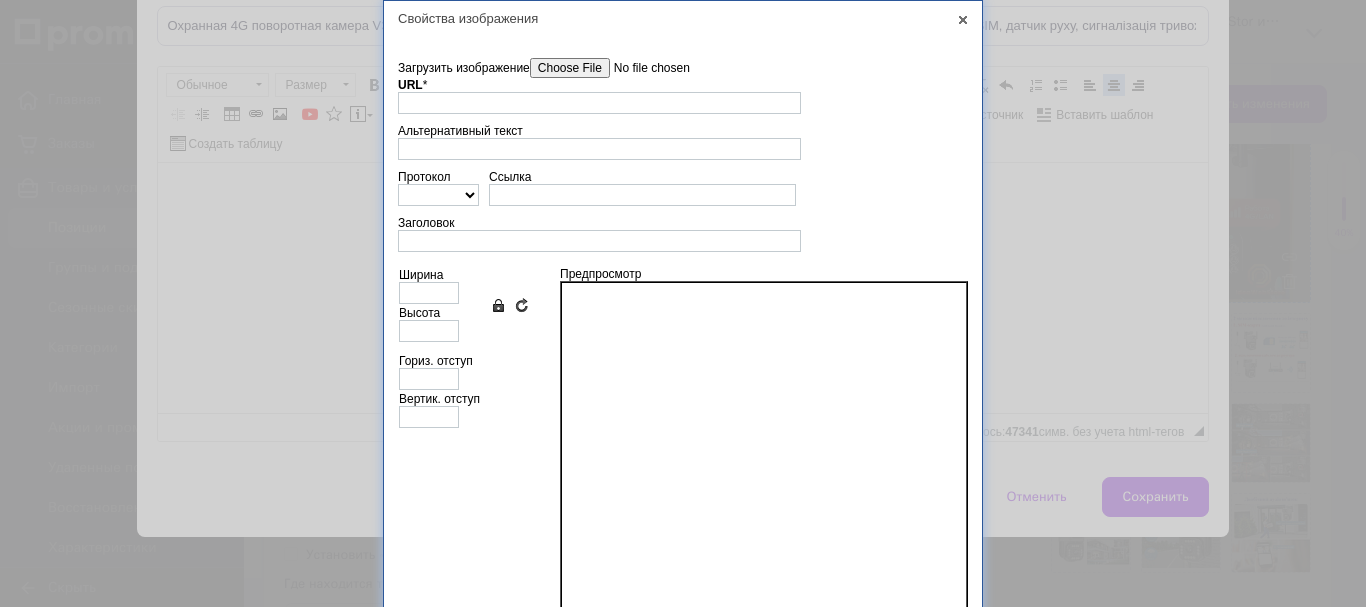 click on "Загрузить изображение" at bounding box center (643, 68) 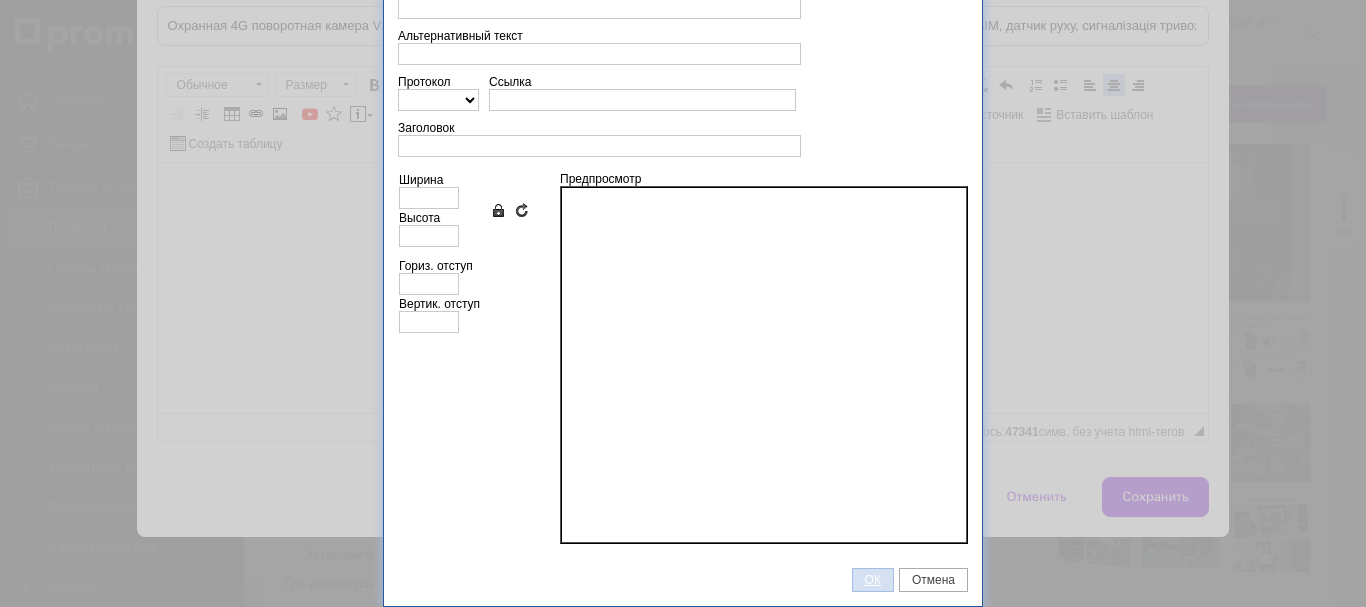 type on "[URL][DOMAIN_NAME]" 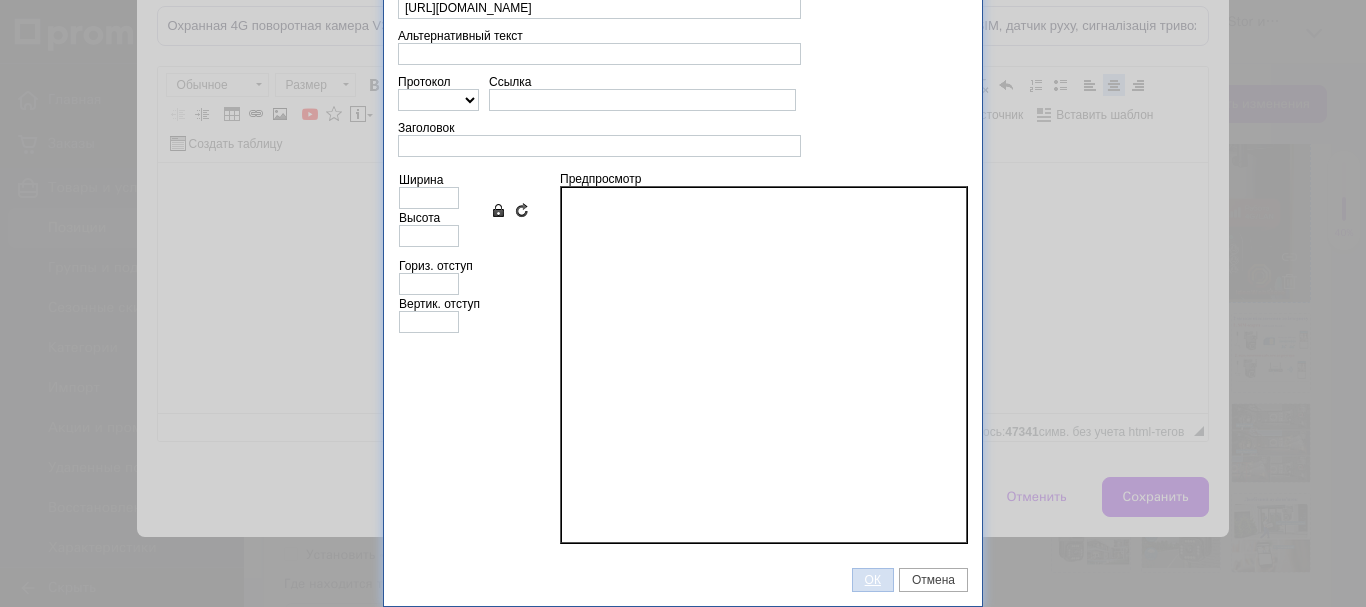 type on "630" 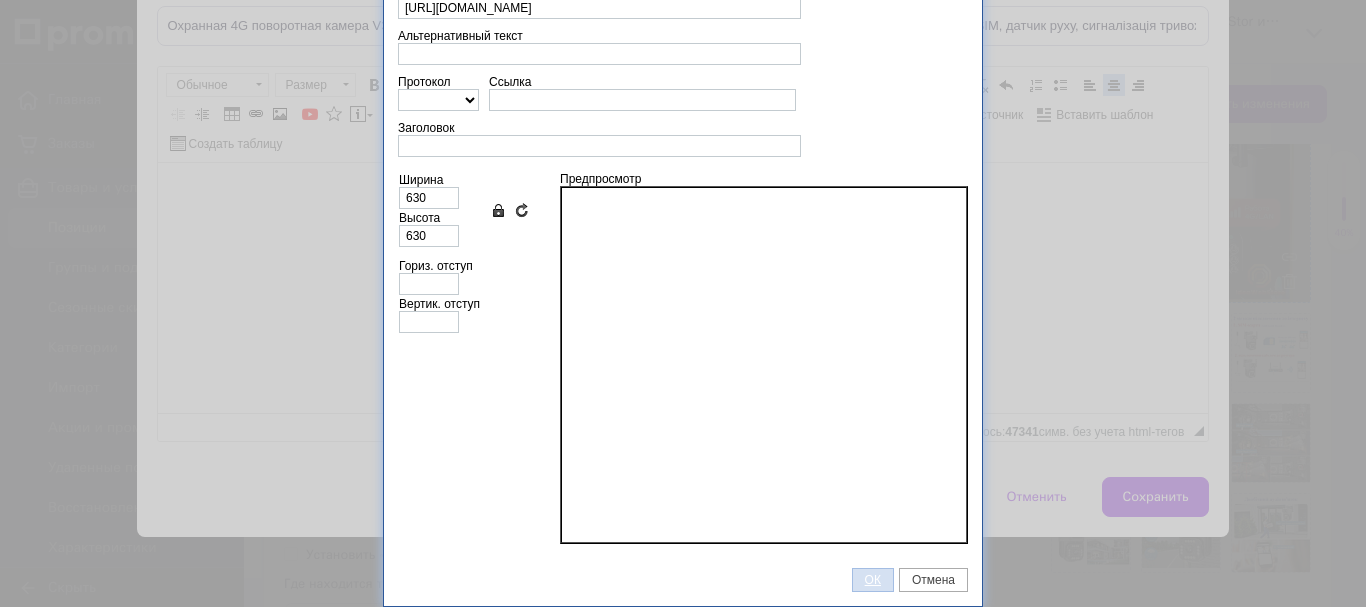 scroll, scrollTop: 95, scrollLeft: 0, axis: vertical 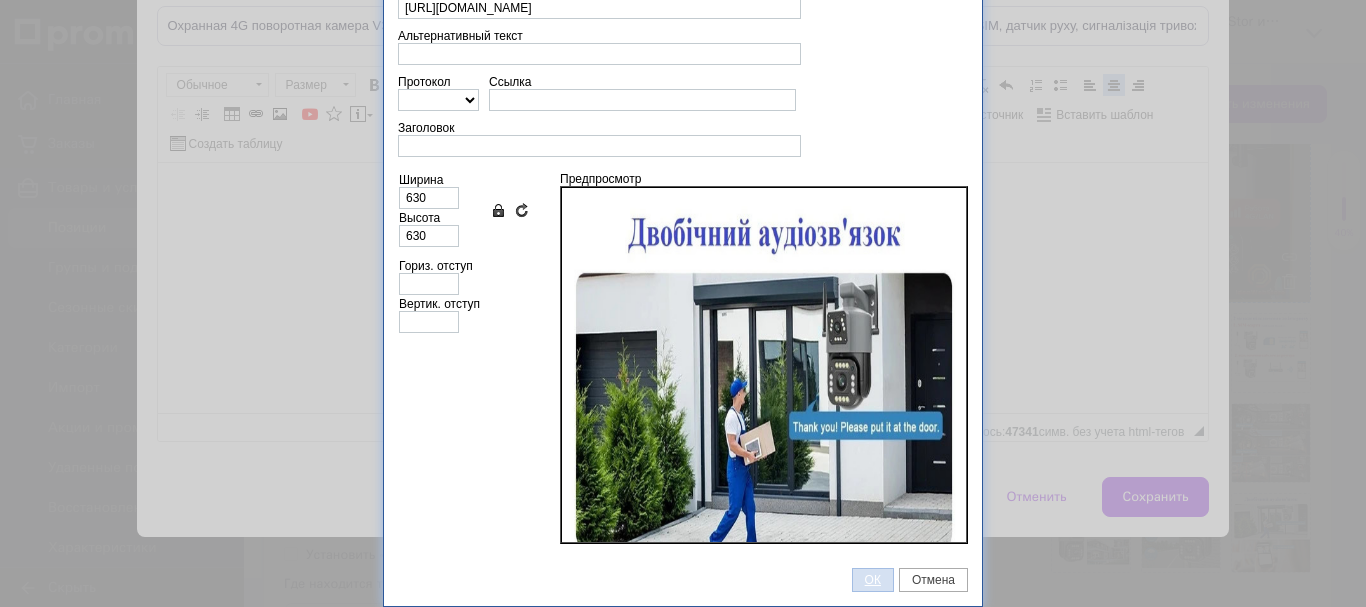 click on "ОК" at bounding box center (873, 580) 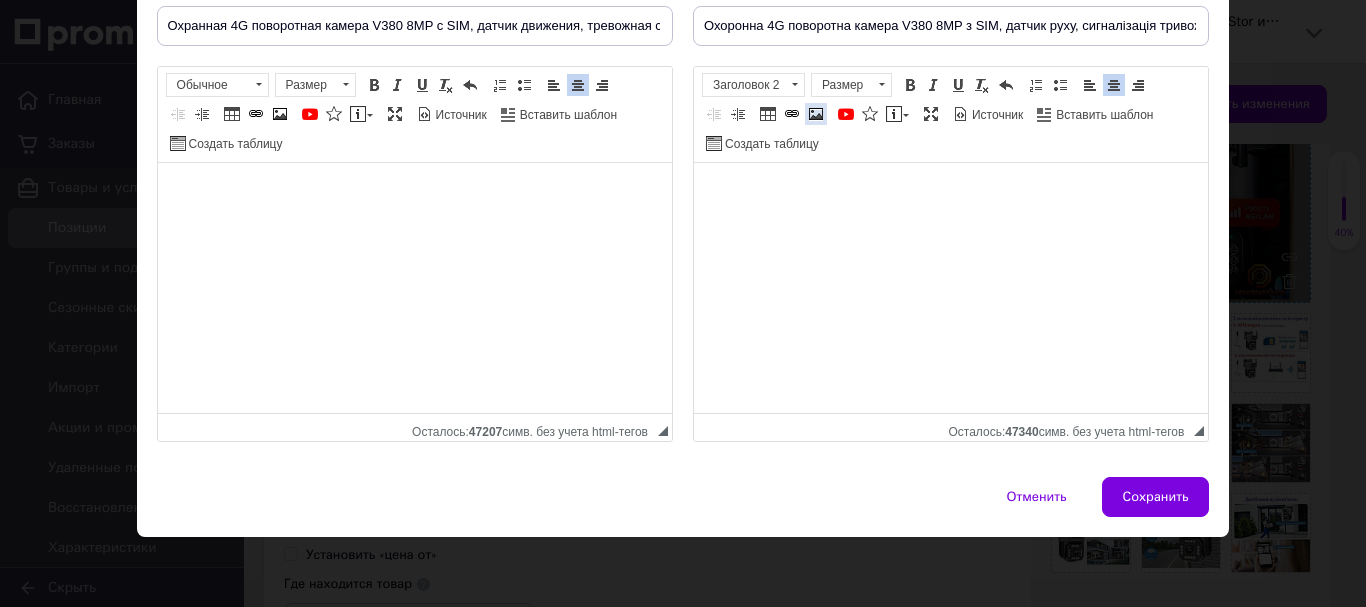 click at bounding box center [816, 114] 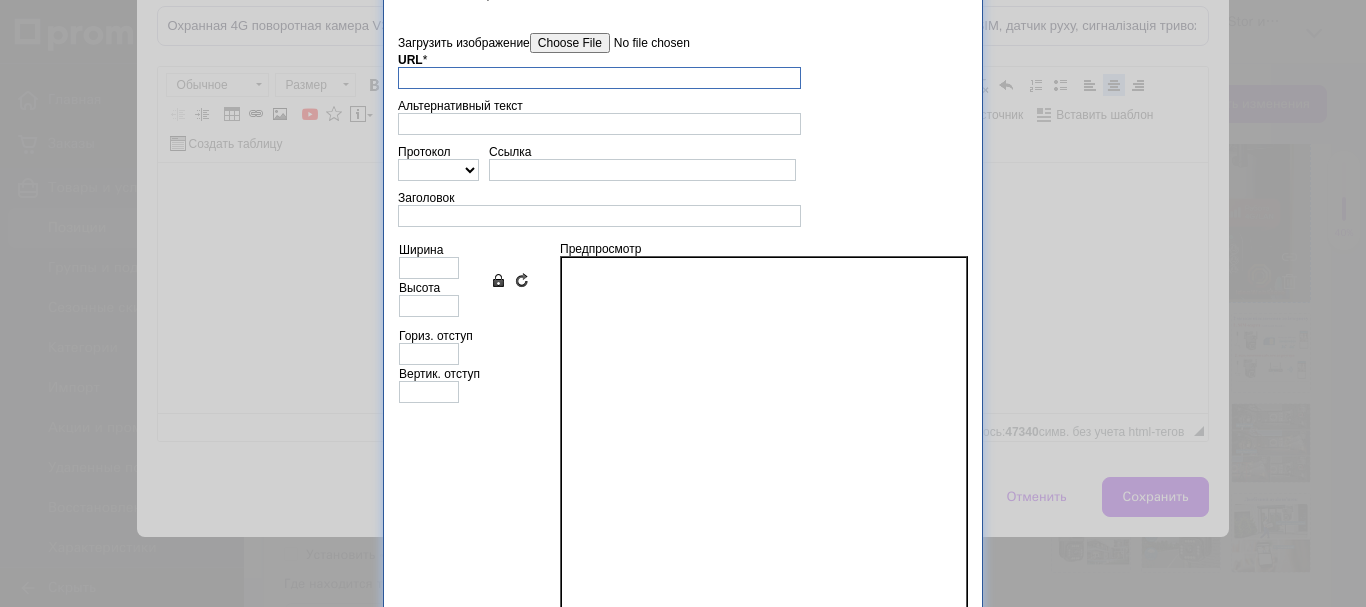 scroll, scrollTop: 0, scrollLeft: 0, axis: both 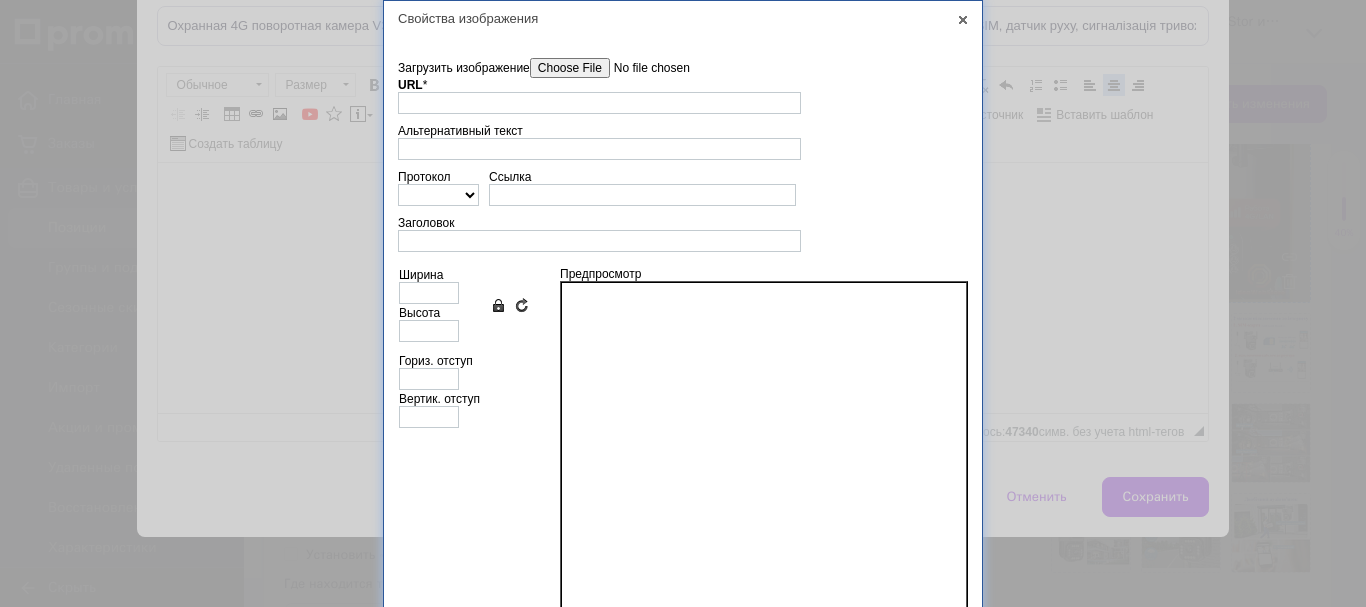 click on "Загрузить изображение" at bounding box center (643, 68) 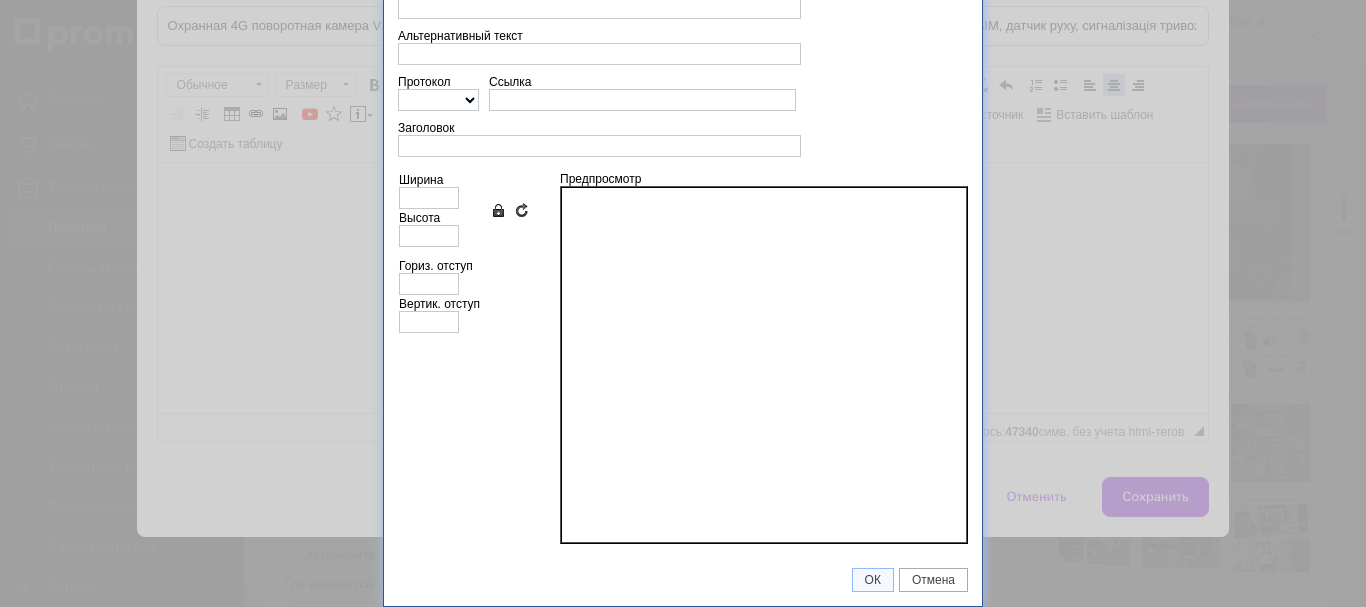 type on "[URL][DOMAIN_NAME]" 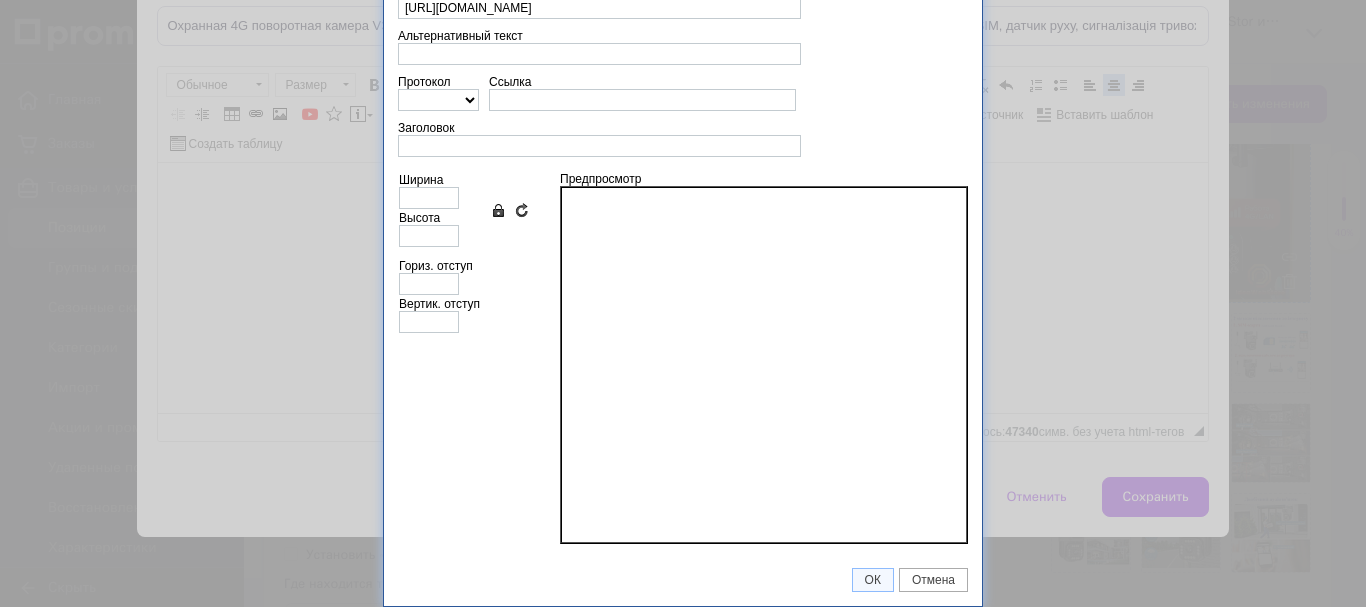 type on "640" 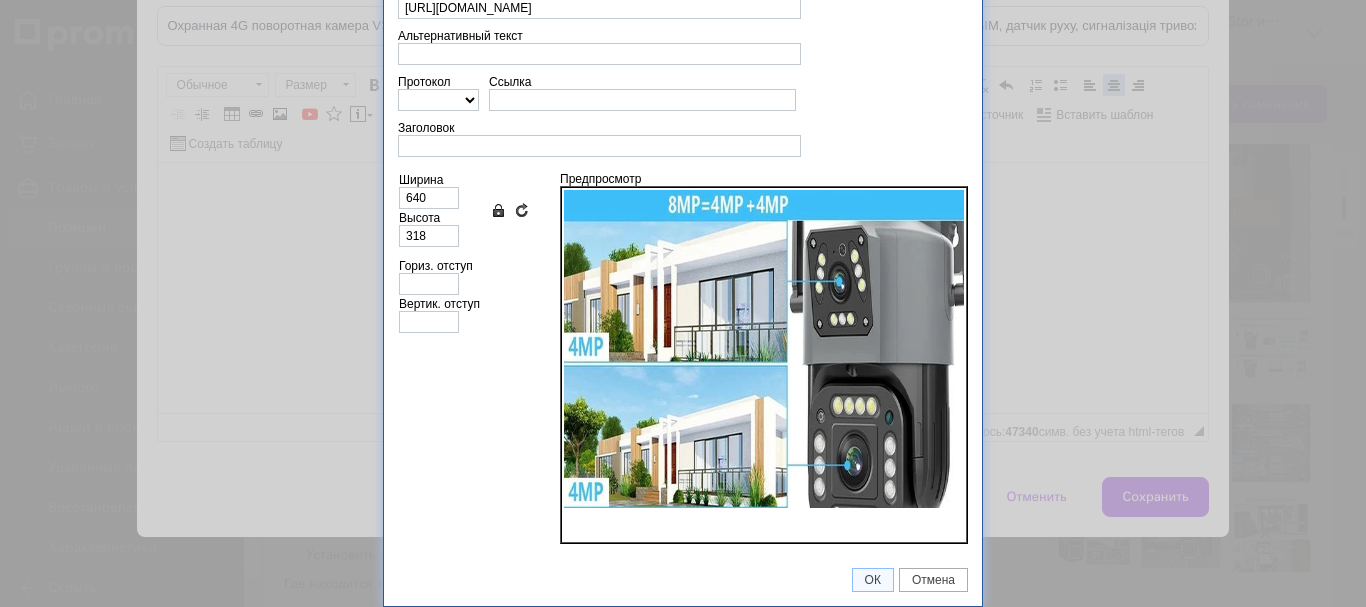 scroll, scrollTop: 95, scrollLeft: 0, axis: vertical 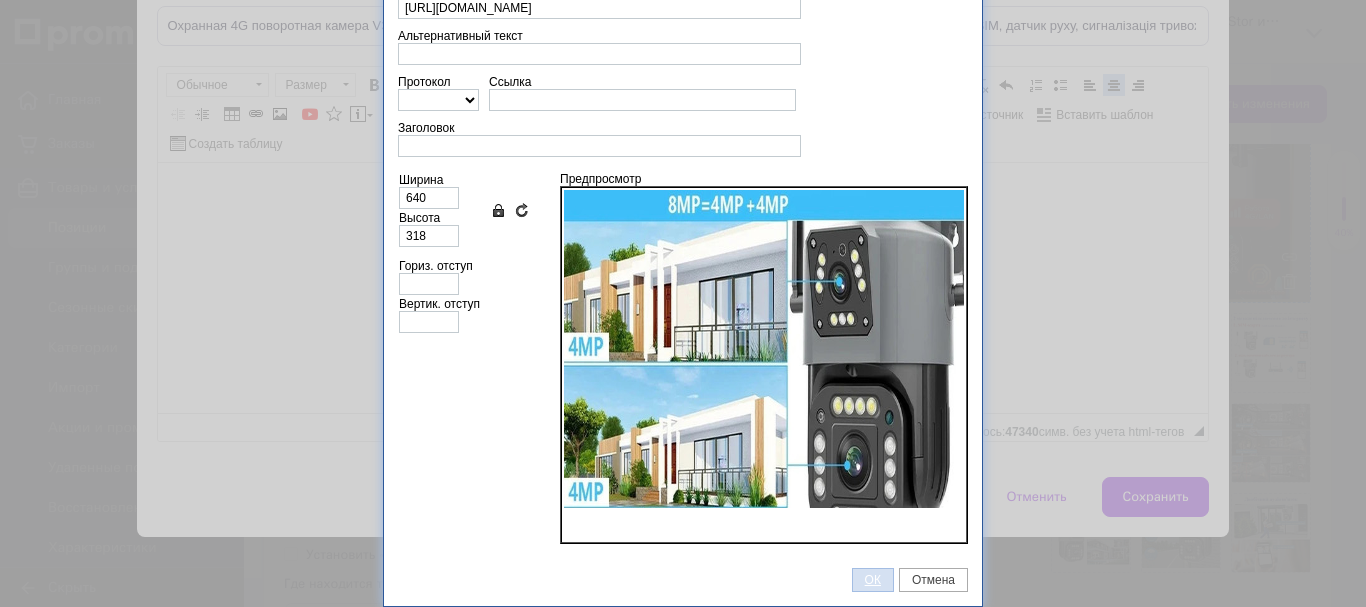 click on "ОК" at bounding box center (873, 580) 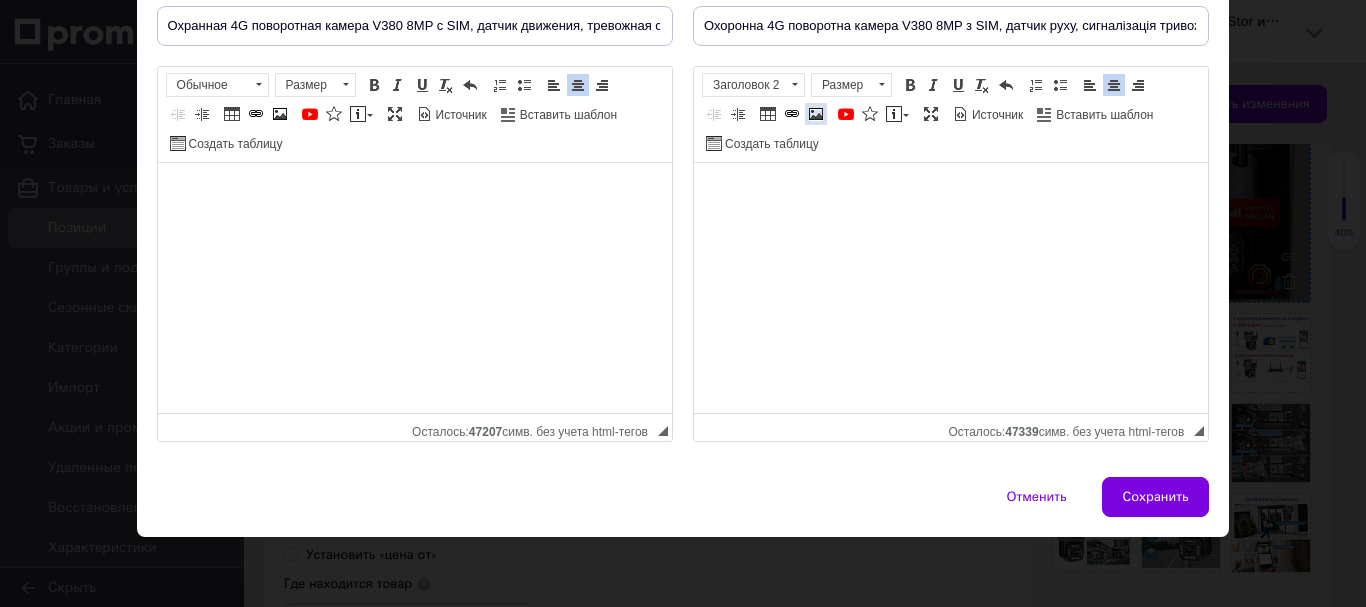 click at bounding box center [816, 114] 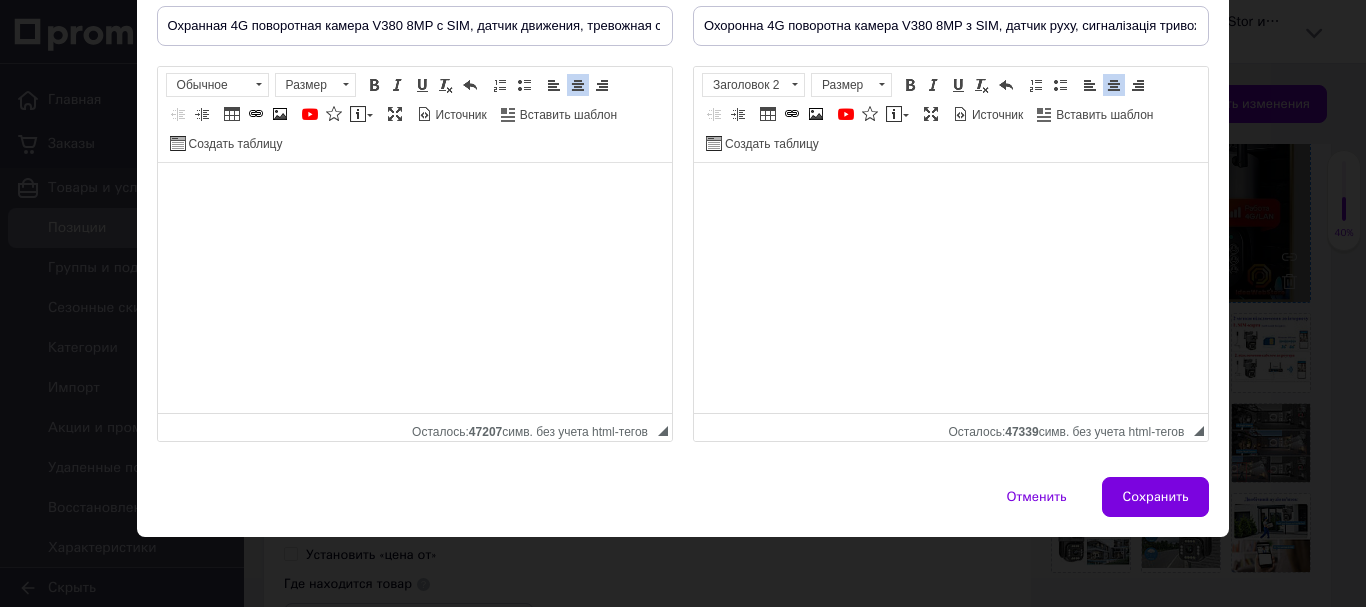 type 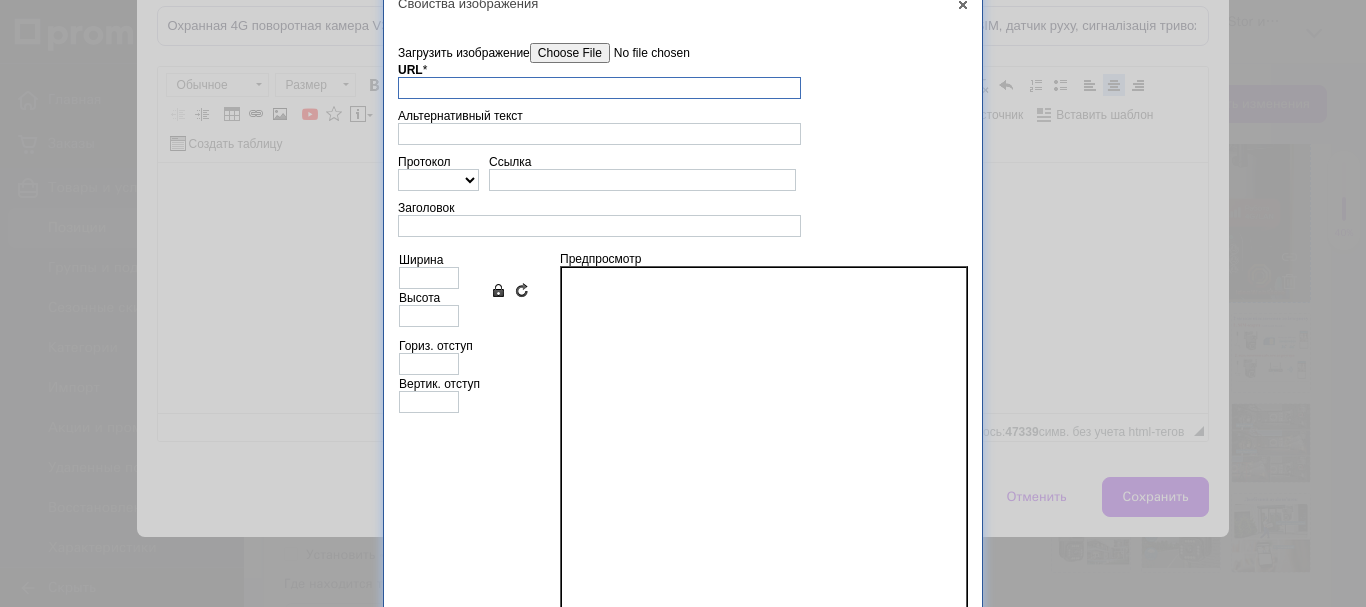 scroll, scrollTop: 0, scrollLeft: 0, axis: both 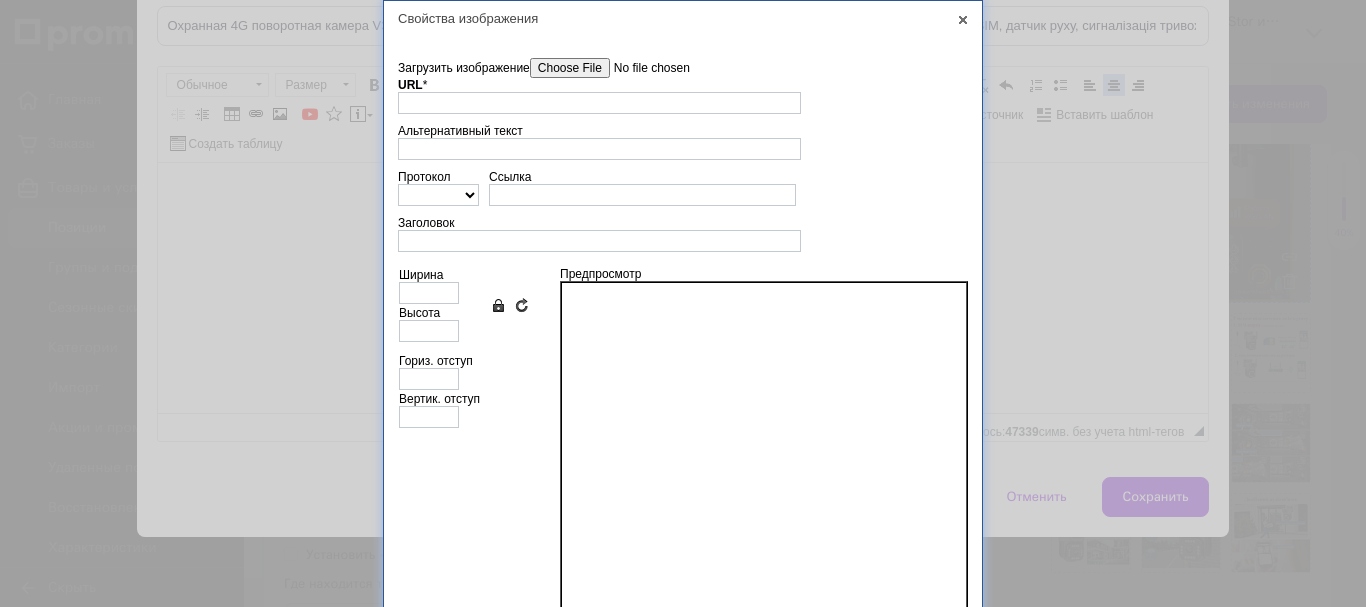 click on "Загрузить изображение" at bounding box center [643, 68] 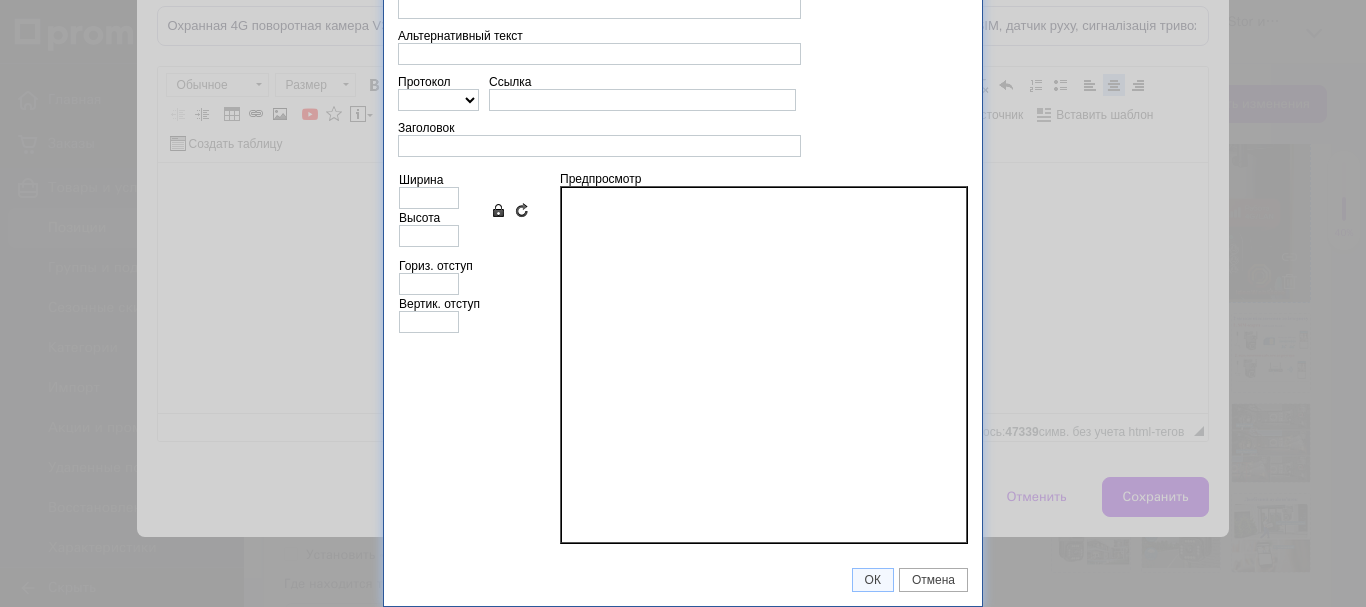 type on "[URL][DOMAIN_NAME]" 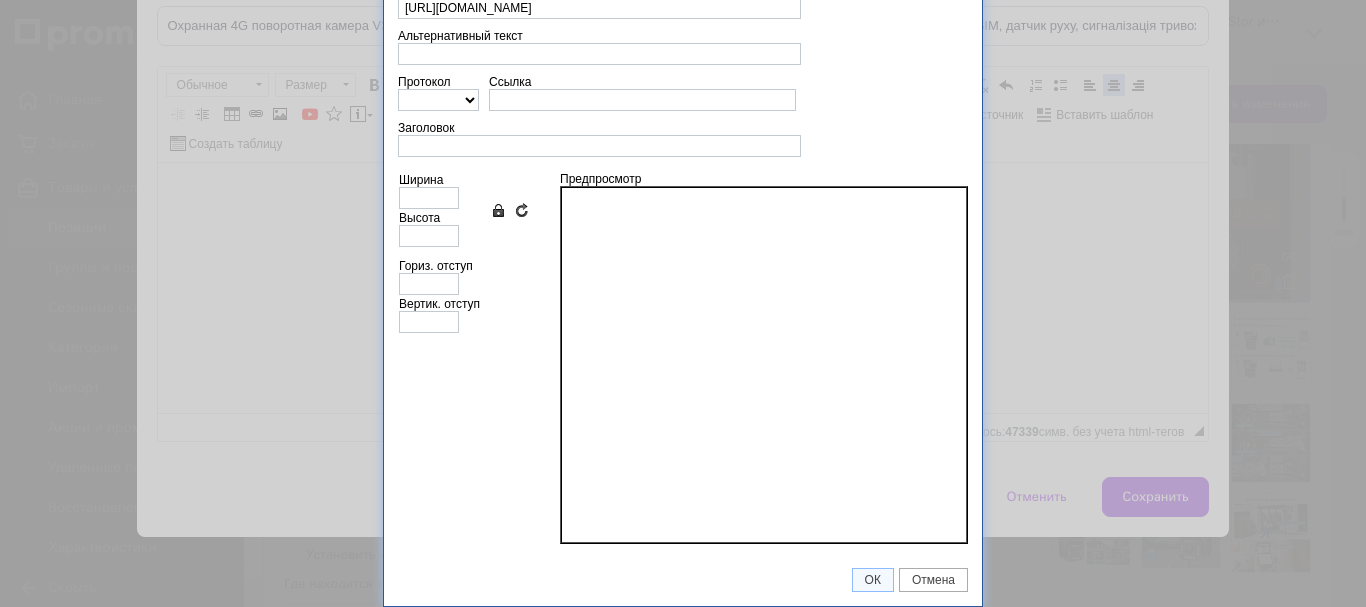 type on "640" 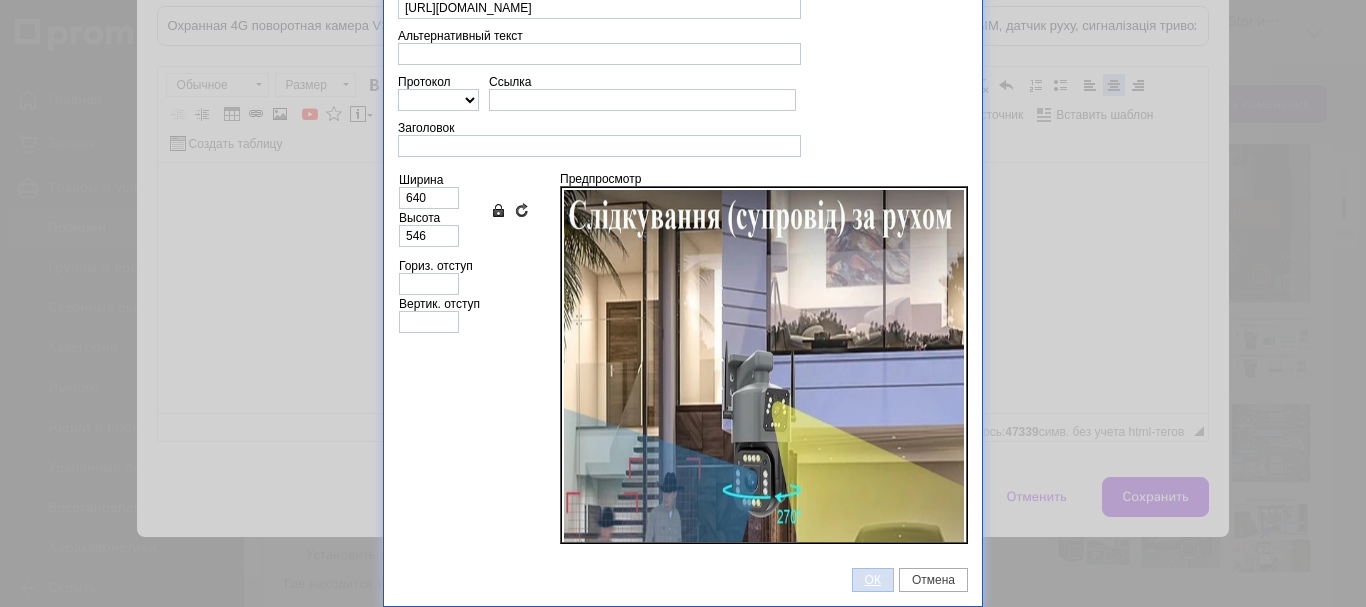 scroll, scrollTop: 95, scrollLeft: 0, axis: vertical 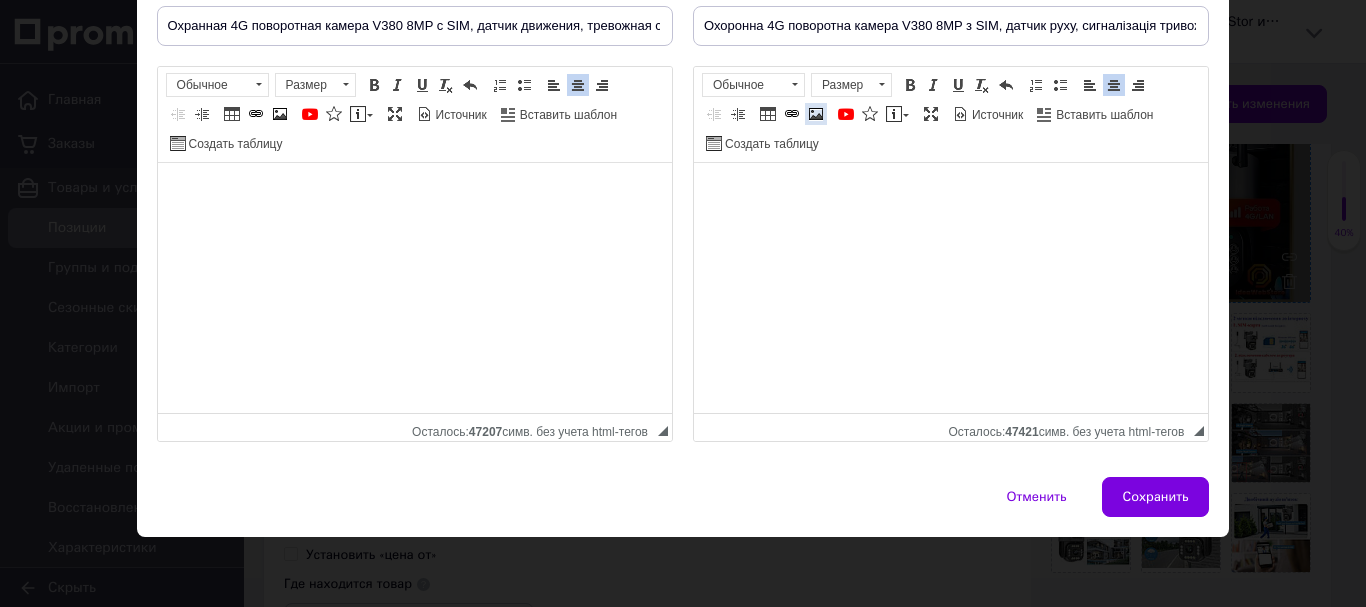 click on "Изображение" at bounding box center (816, 114) 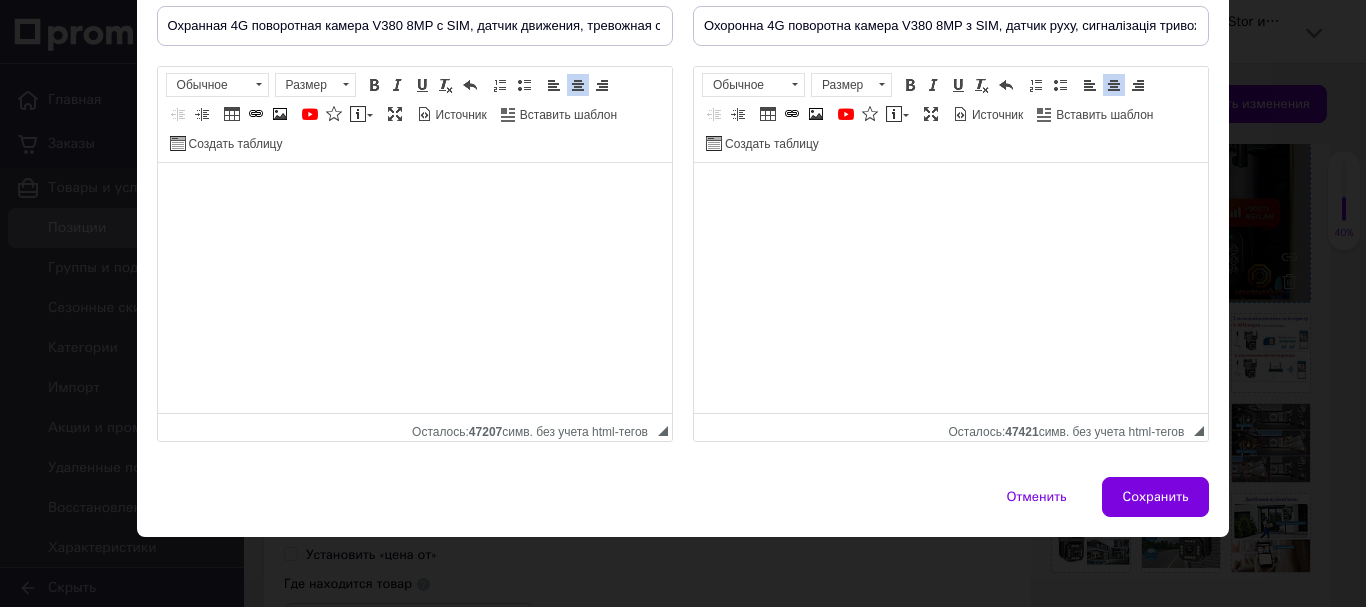 type 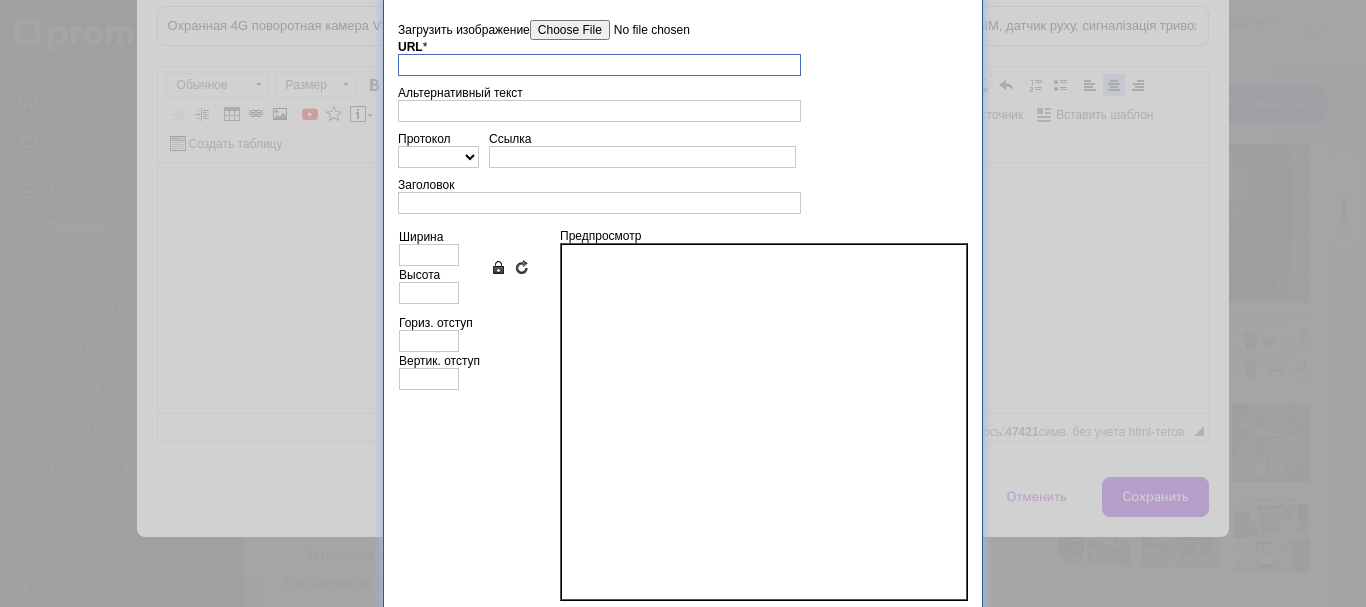 scroll, scrollTop: 0, scrollLeft: 0, axis: both 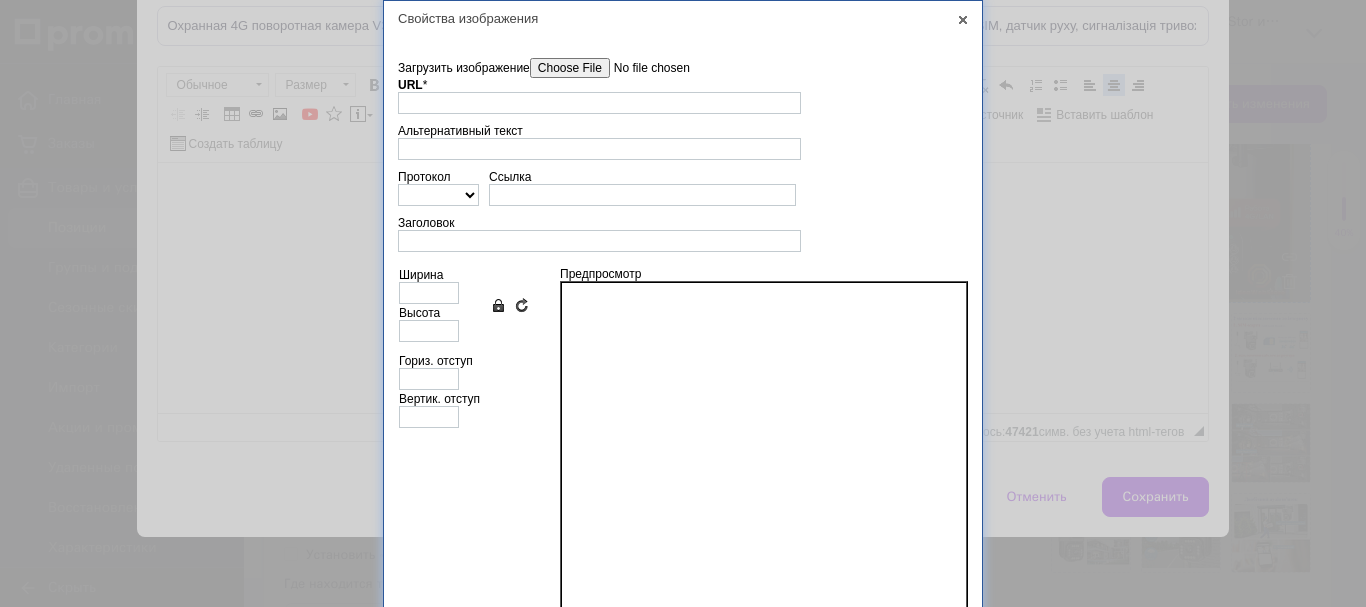 click on "Загрузить изображение" at bounding box center [643, 68] 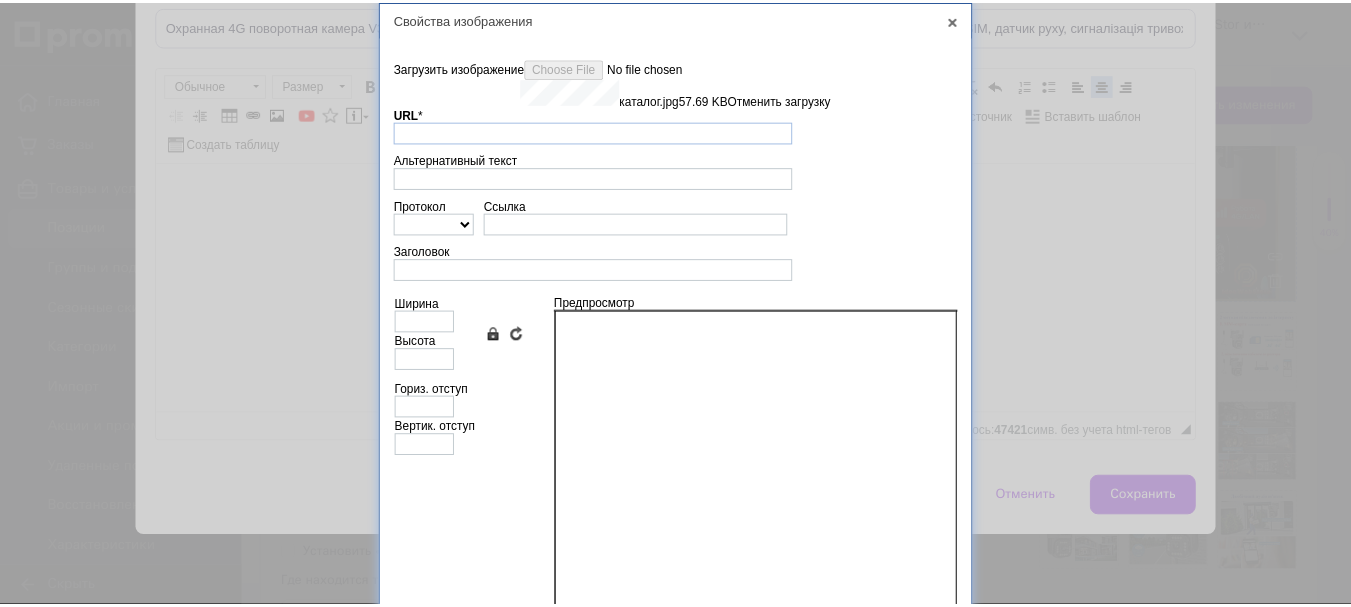 scroll, scrollTop: 95, scrollLeft: 0, axis: vertical 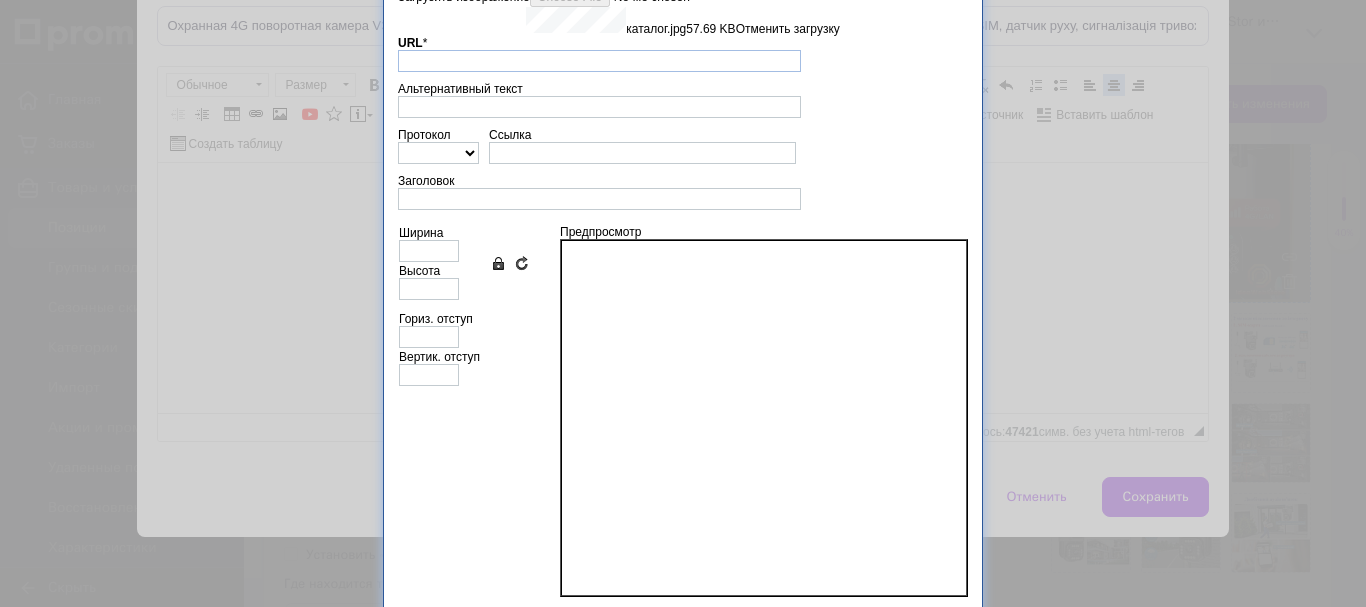 type on "[URL][DOMAIN_NAME]" 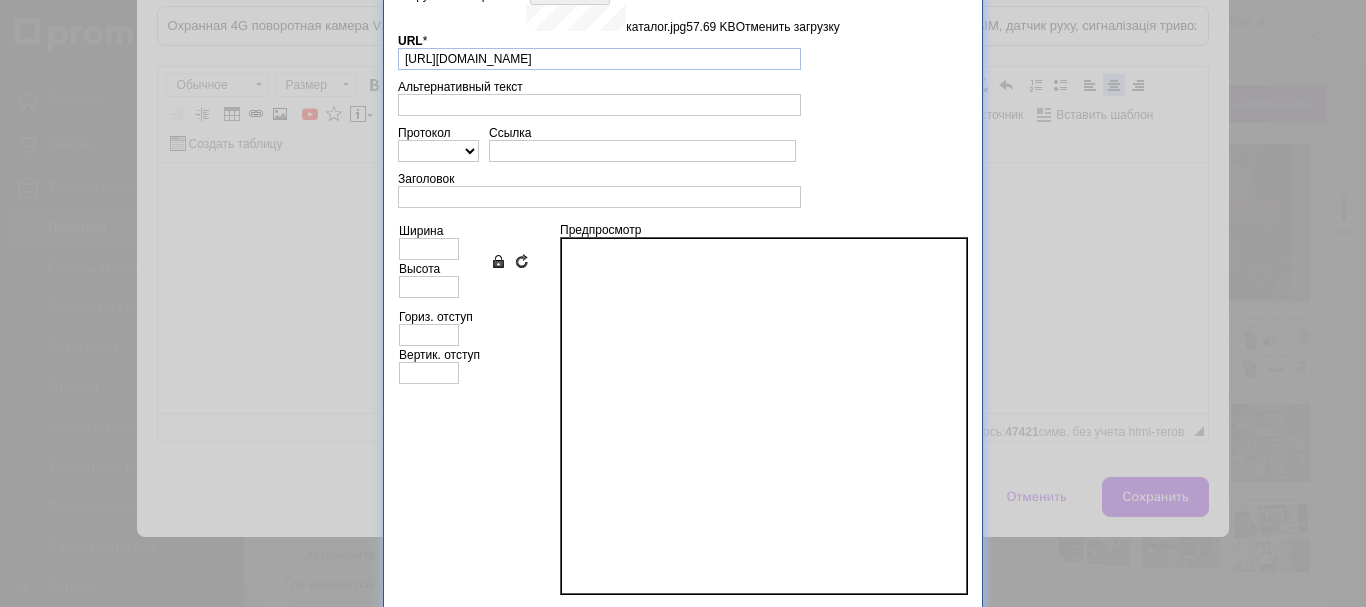 type on "436" 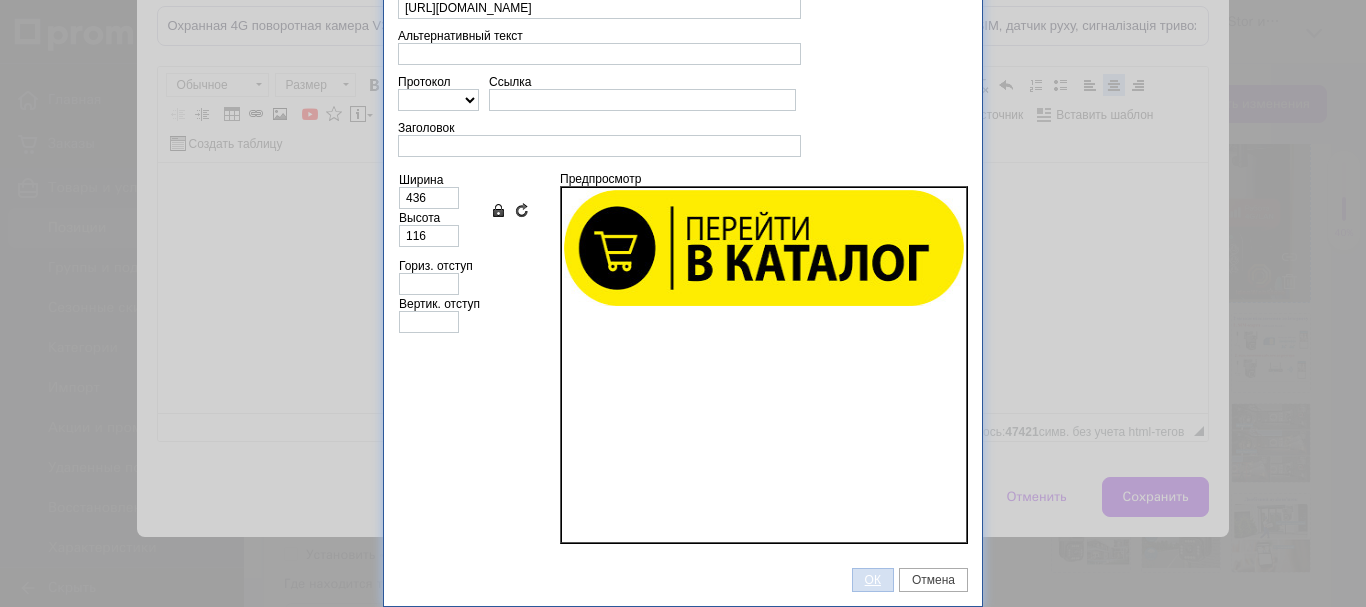 click on "ОК" at bounding box center (873, 580) 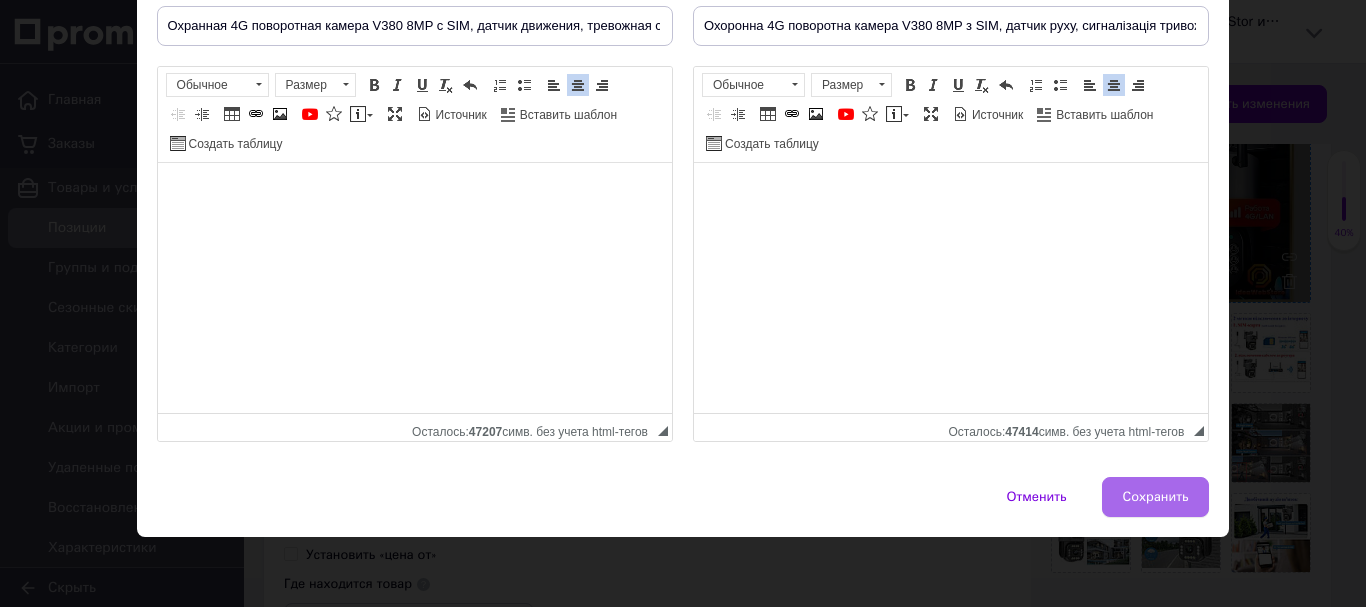 click on "Сохранить" at bounding box center (1156, 497) 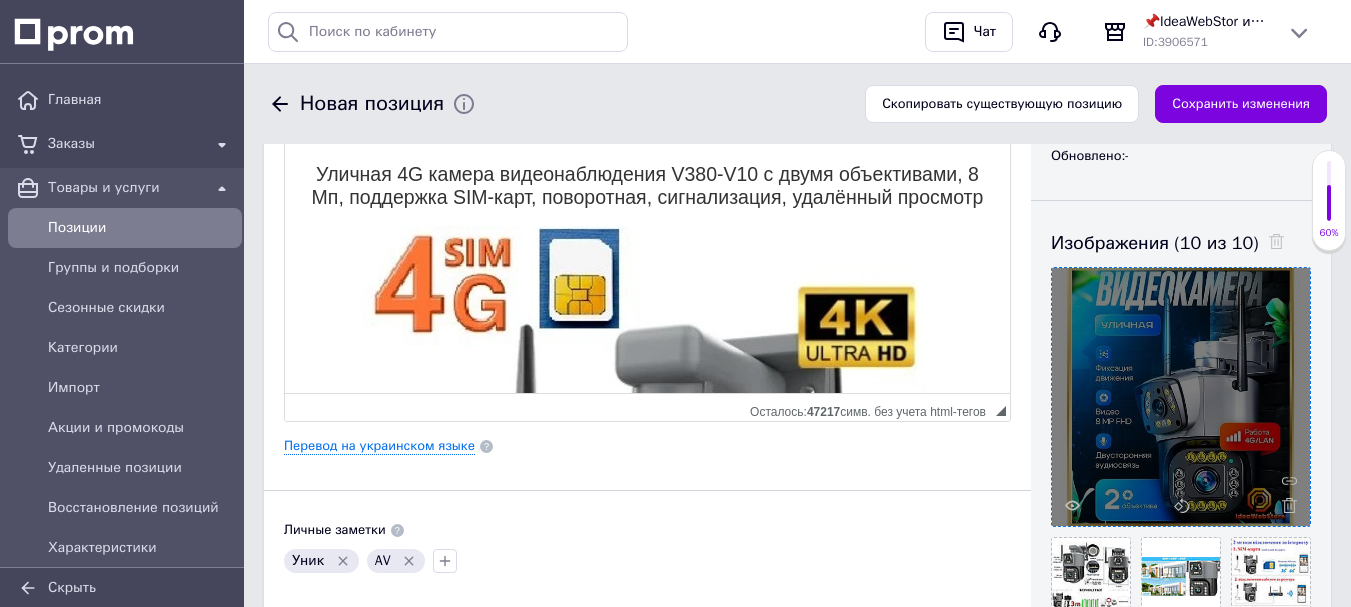scroll, scrollTop: 0, scrollLeft: 0, axis: both 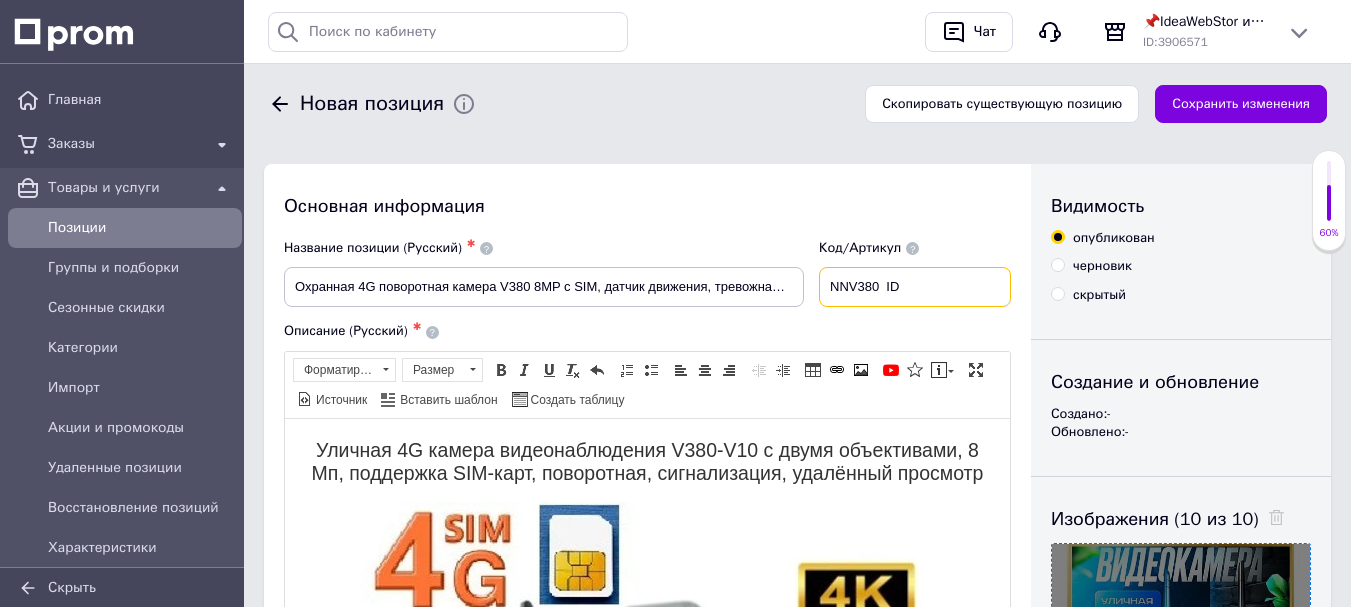 drag, startPoint x: 831, startPoint y: 281, endPoint x: 879, endPoint y: 283, distance: 48.04165 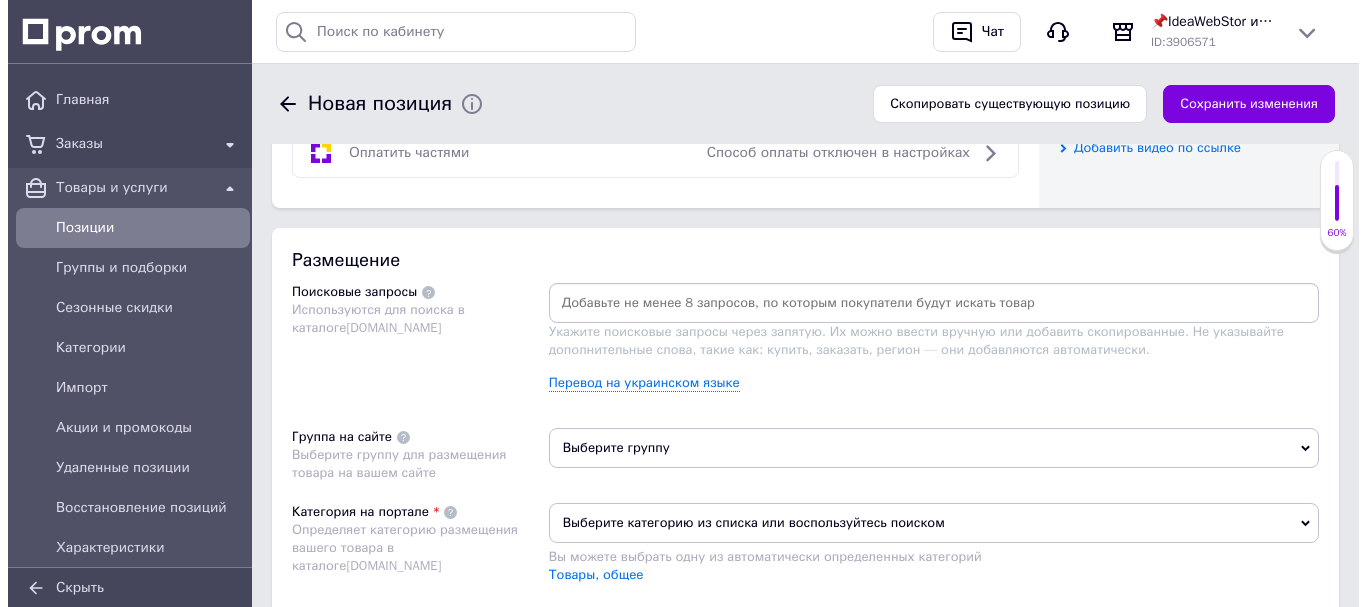 scroll, scrollTop: 1000, scrollLeft: 0, axis: vertical 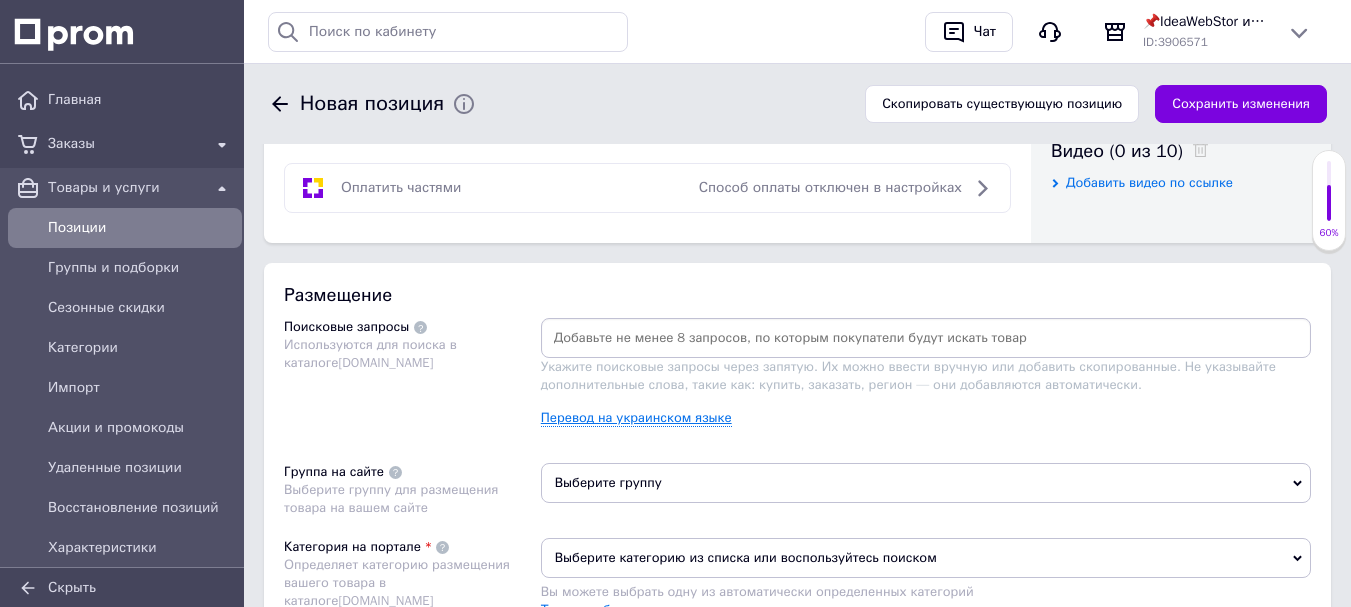 click on "Перевод на украинском языке" at bounding box center (636, 418) 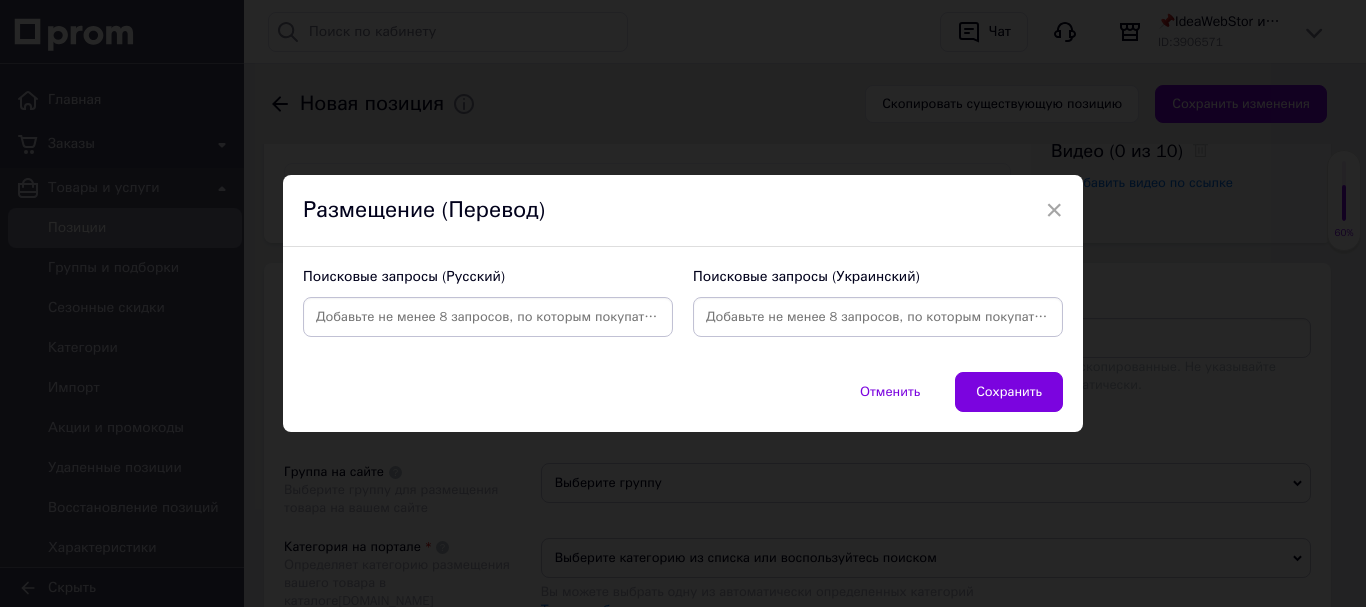 click at bounding box center [488, 317] 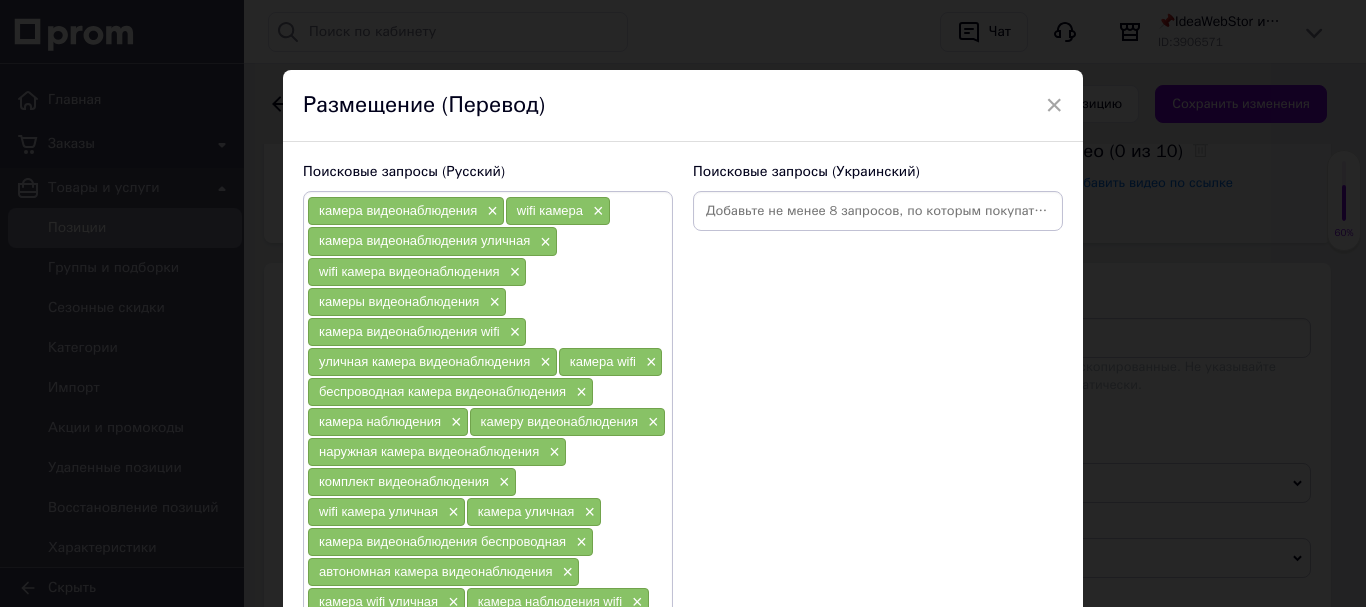 click at bounding box center [878, 211] 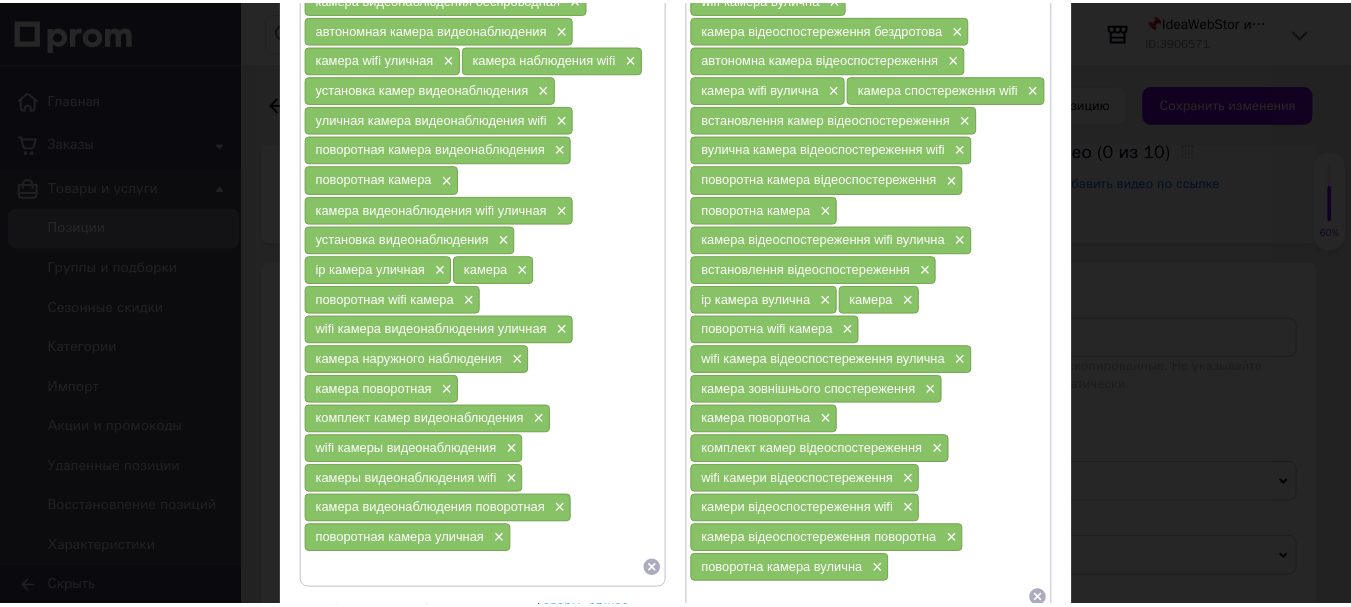 scroll, scrollTop: 700, scrollLeft: 0, axis: vertical 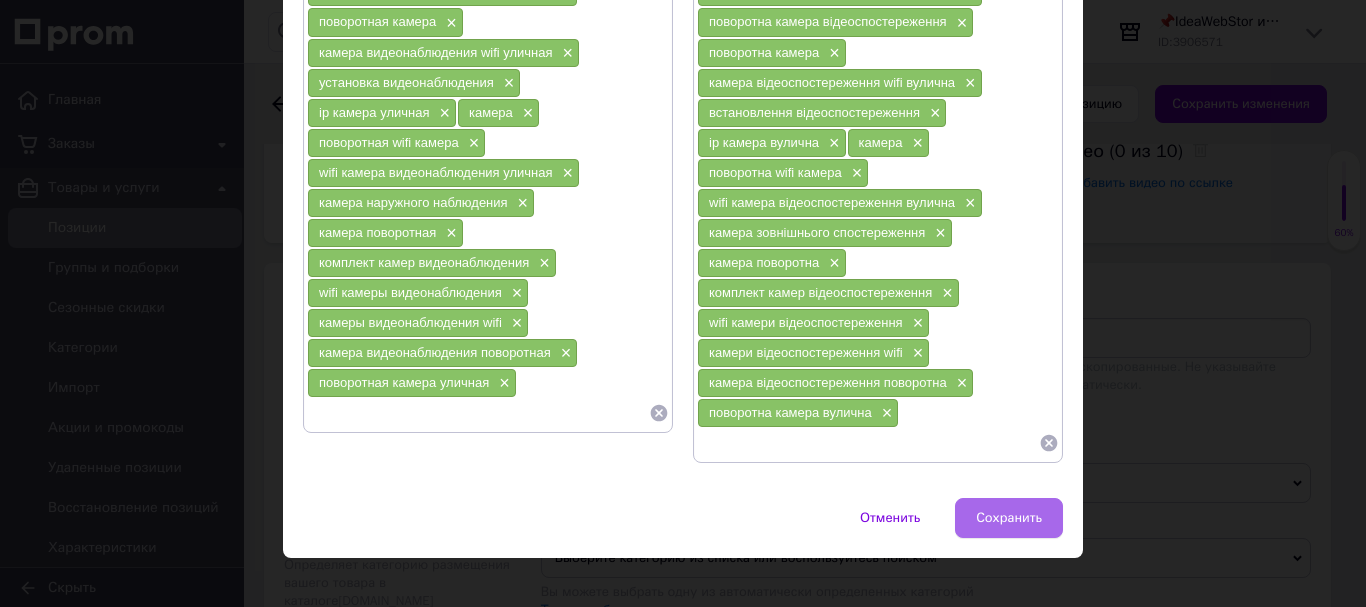 click on "Сохранить" at bounding box center (1009, 518) 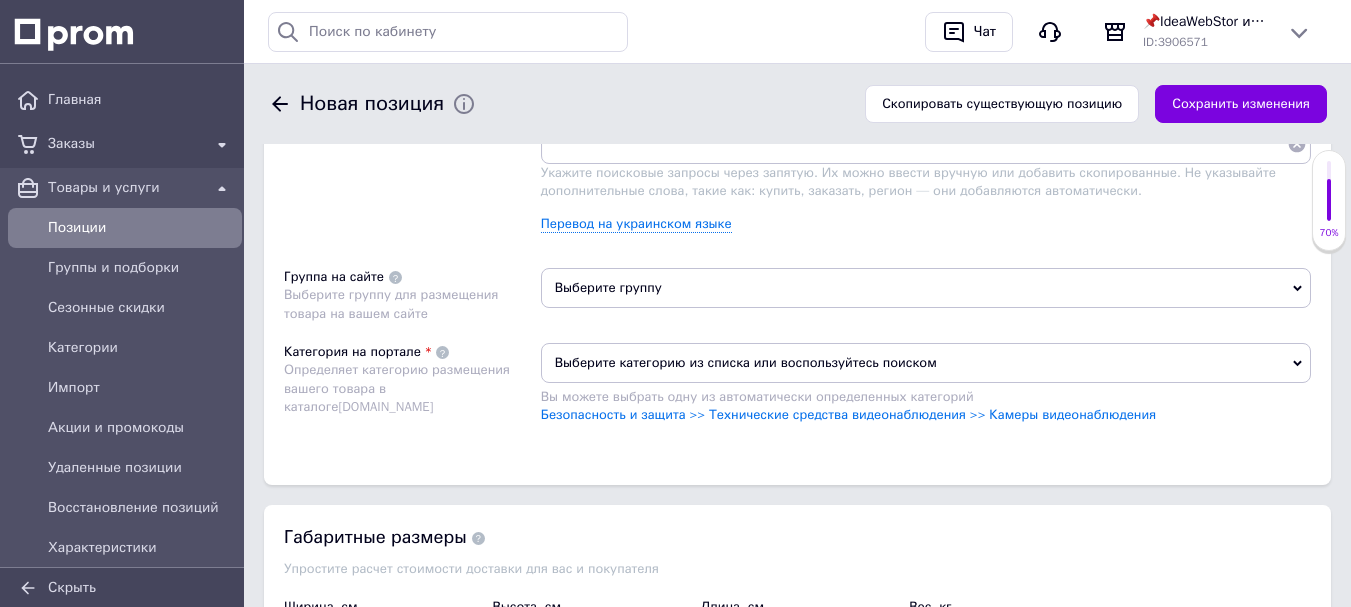 scroll, scrollTop: 1500, scrollLeft: 0, axis: vertical 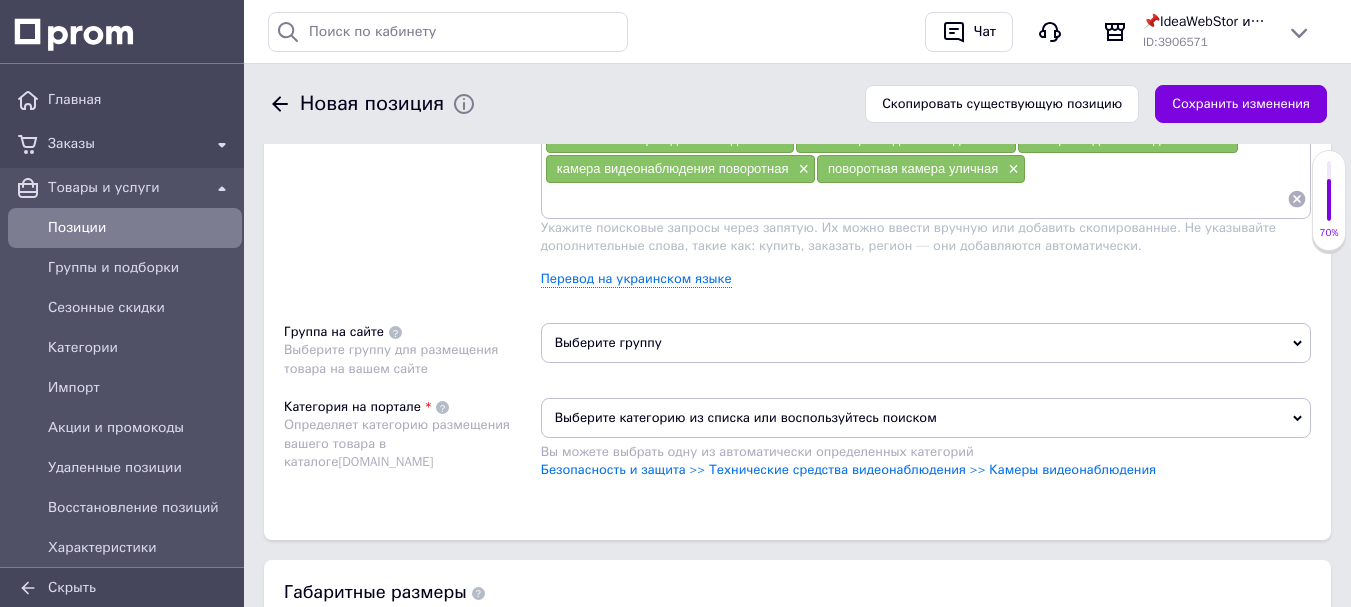 click on "Выберите группу" at bounding box center (926, 343) 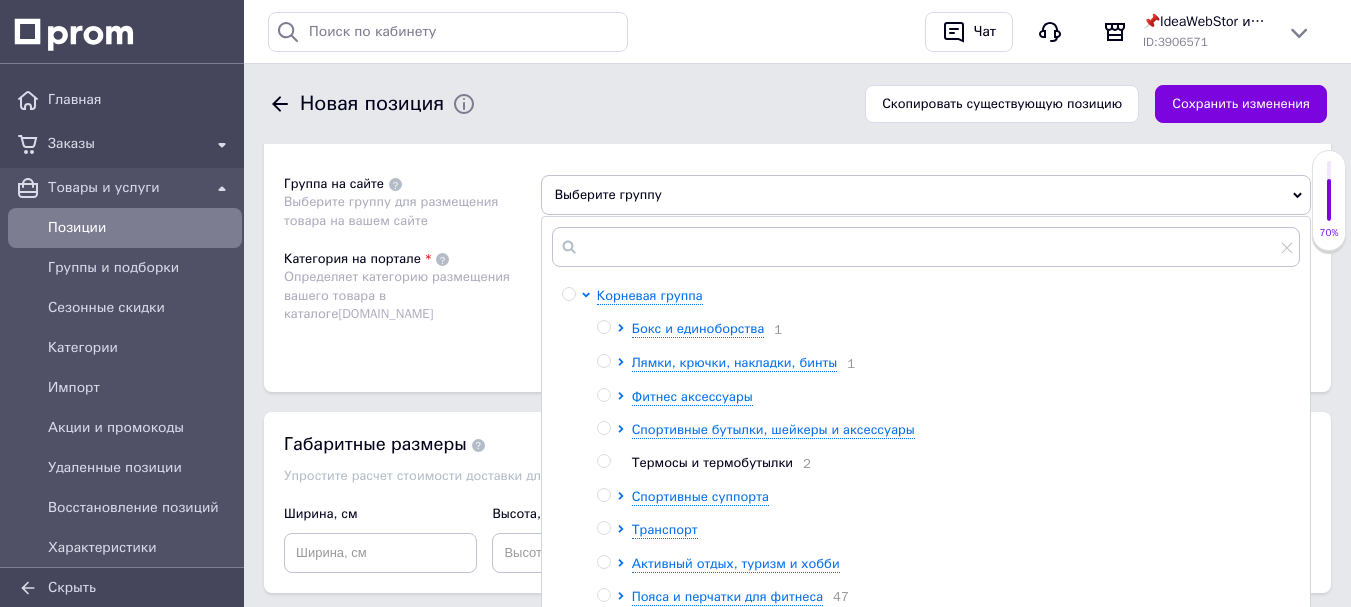 scroll, scrollTop: 1700, scrollLeft: 0, axis: vertical 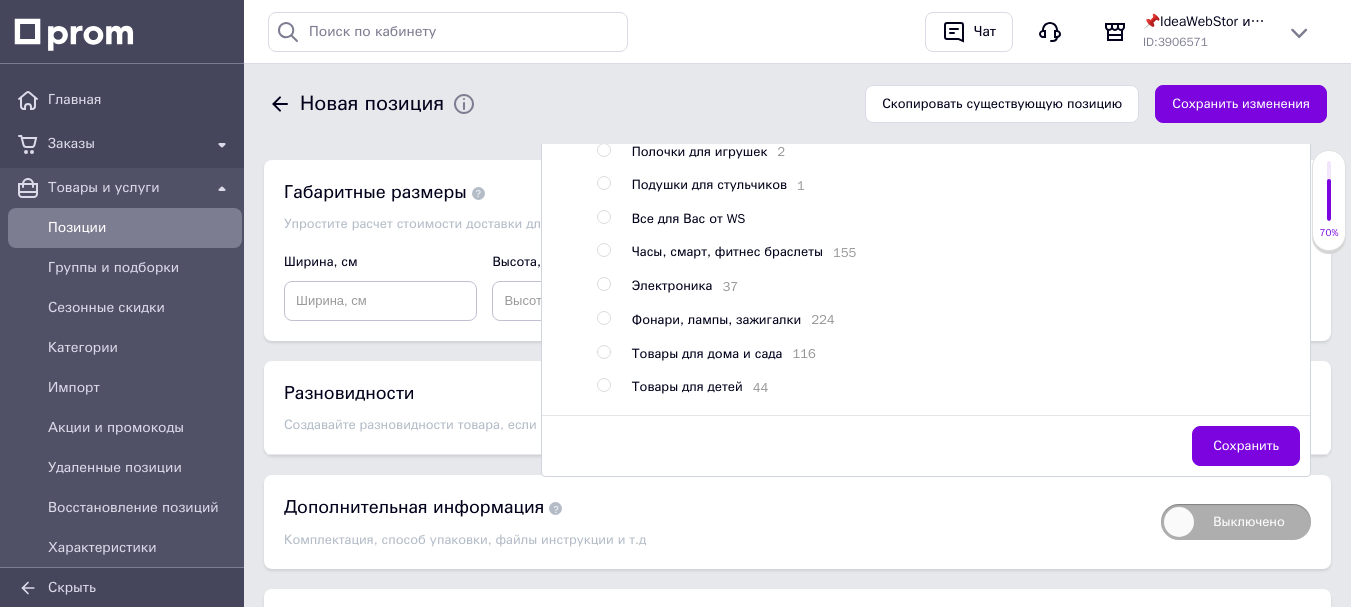click at bounding box center (603, 217) 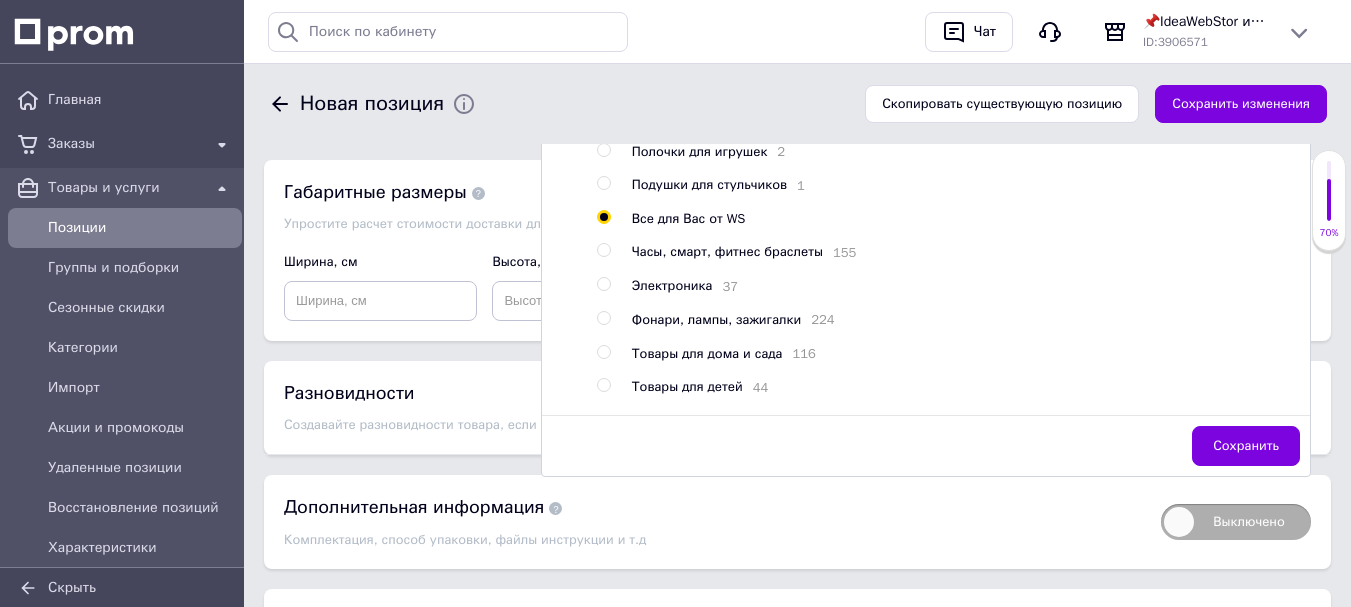 radio on "true" 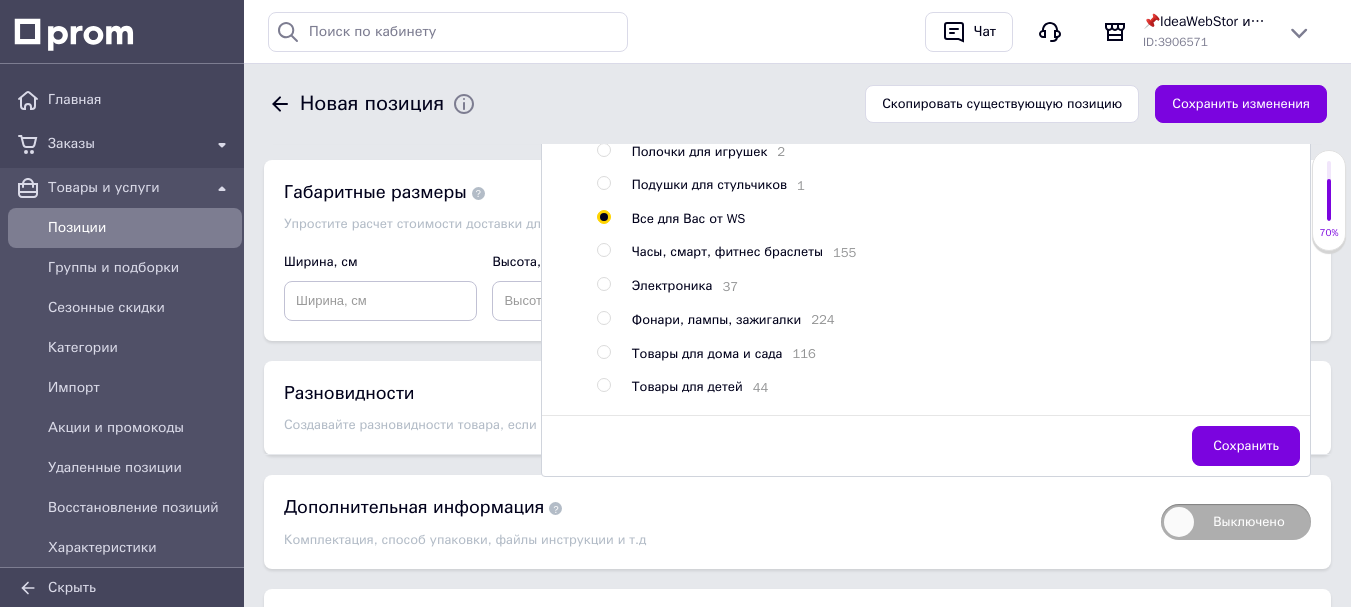 click at bounding box center (603, 217) 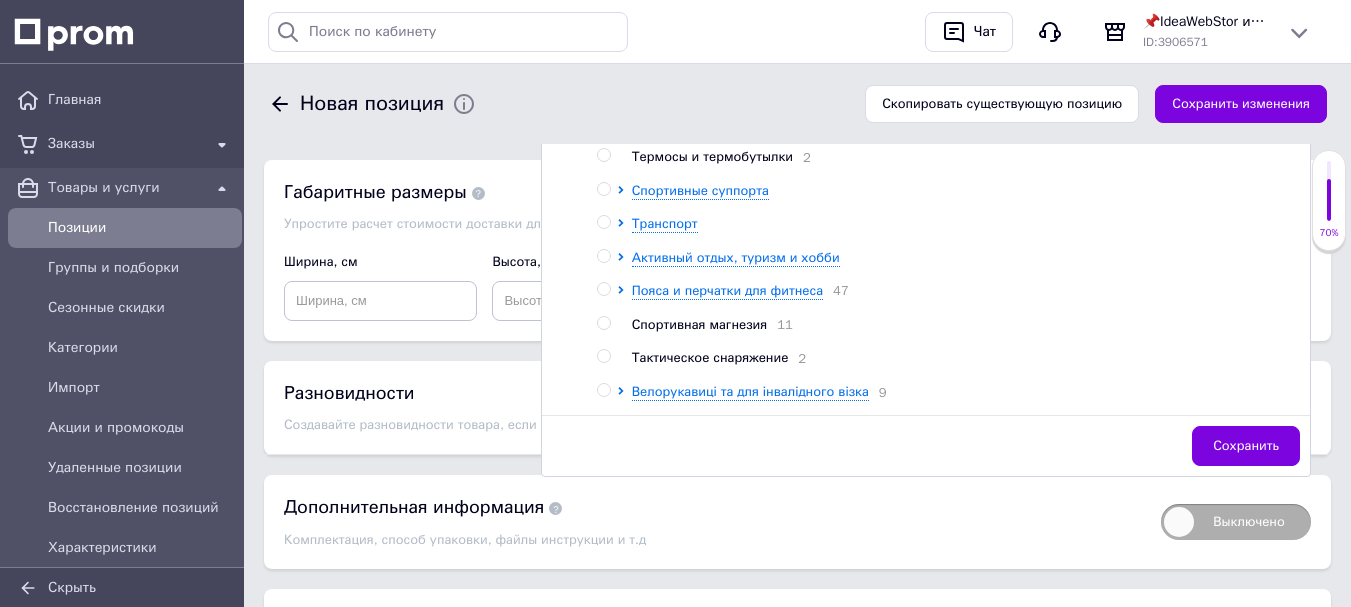 scroll, scrollTop: 0, scrollLeft: 0, axis: both 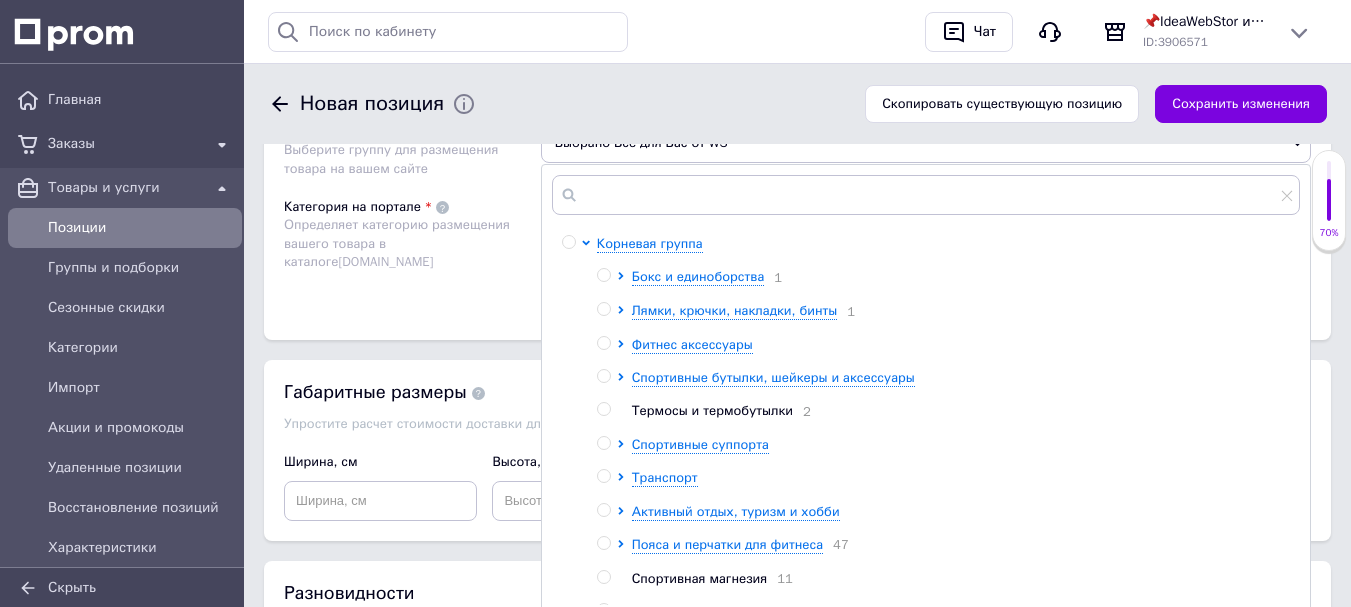 click at bounding box center [568, 242] 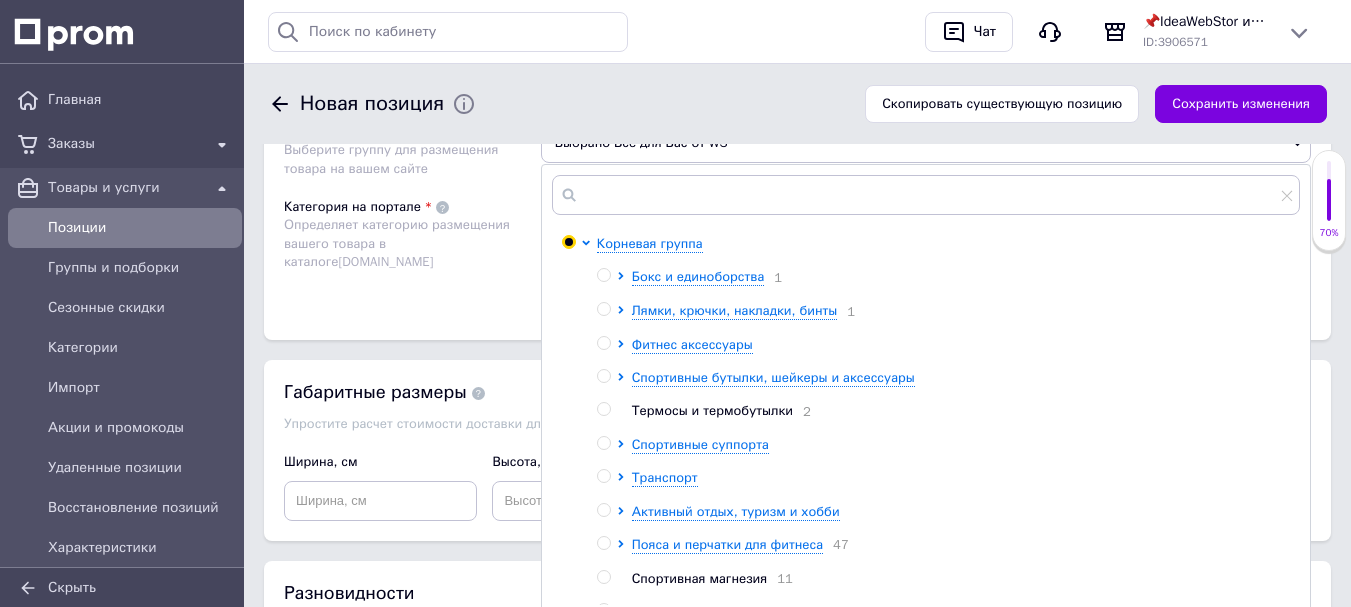 radio on "true" 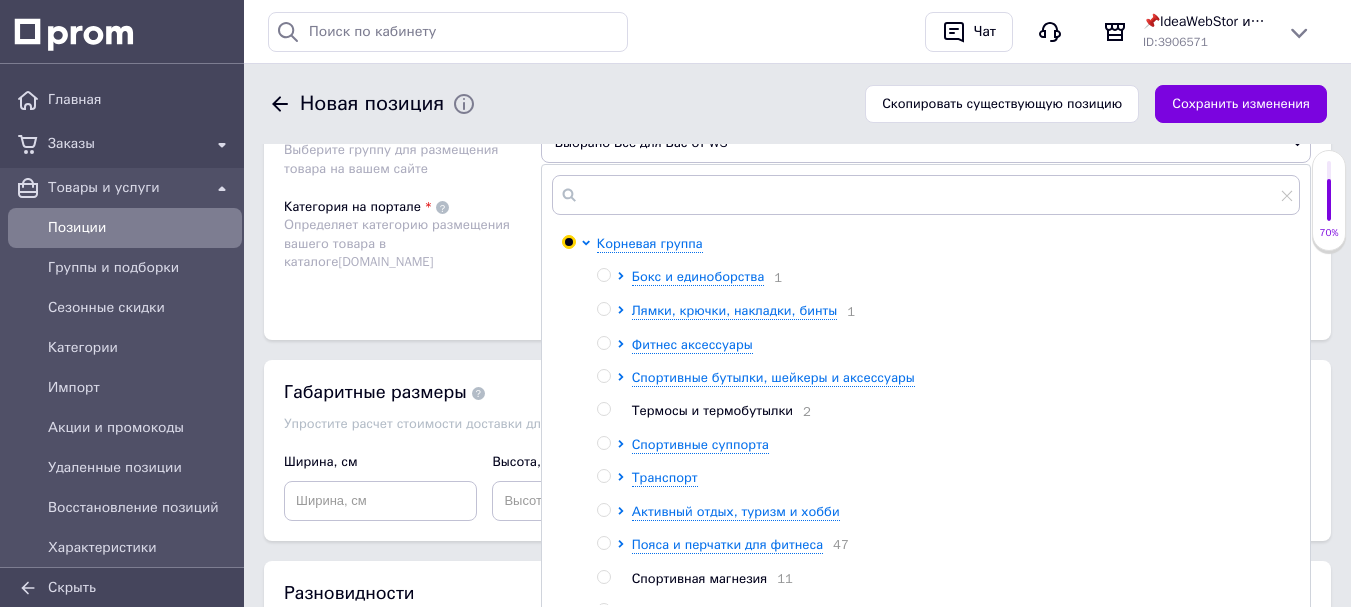 radio on "false" 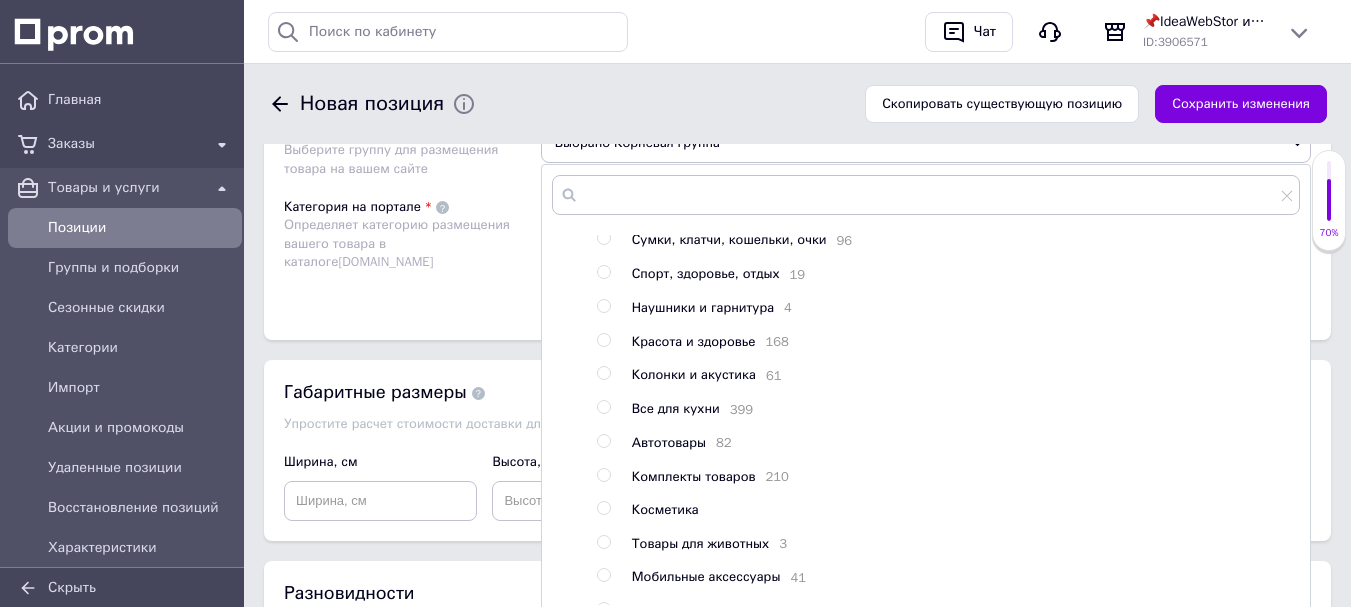 scroll, scrollTop: 1059, scrollLeft: 0, axis: vertical 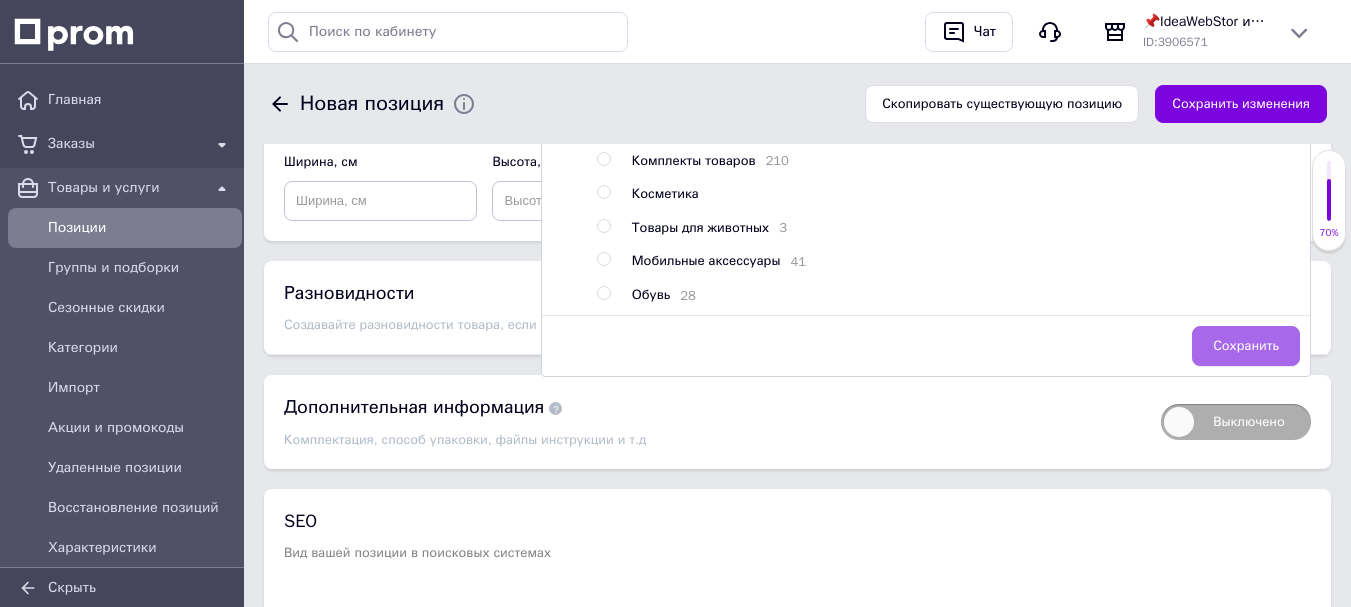 click on "Сохранить" at bounding box center [1246, 346] 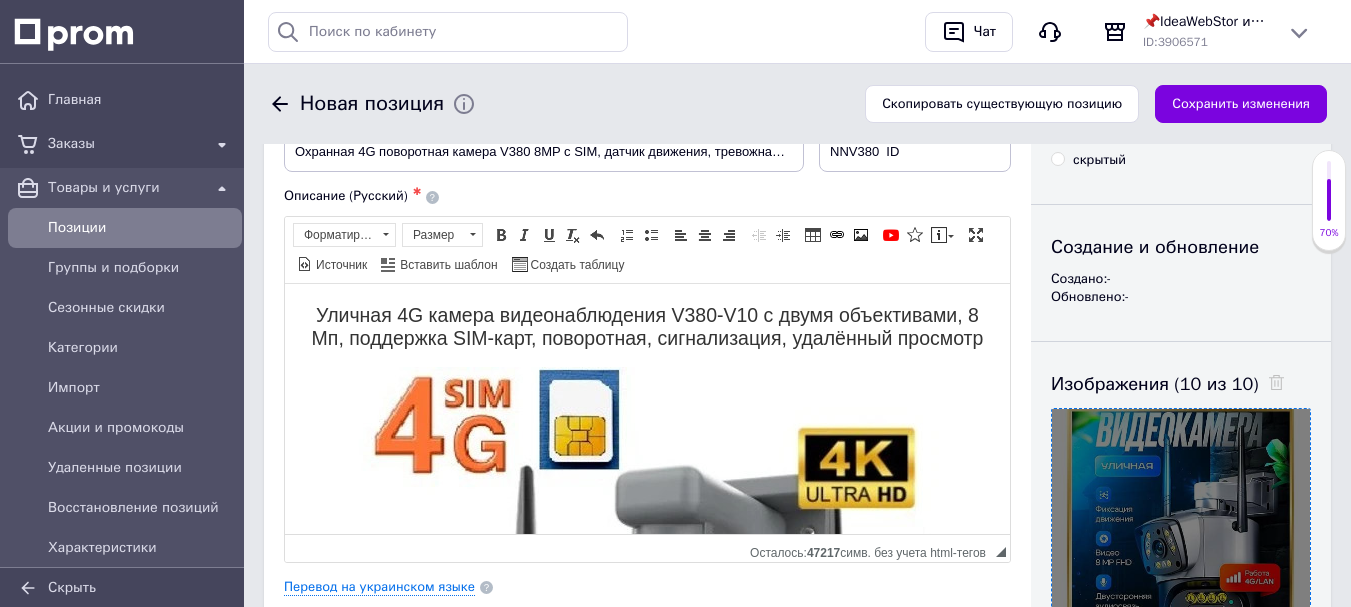 scroll, scrollTop: 0, scrollLeft: 0, axis: both 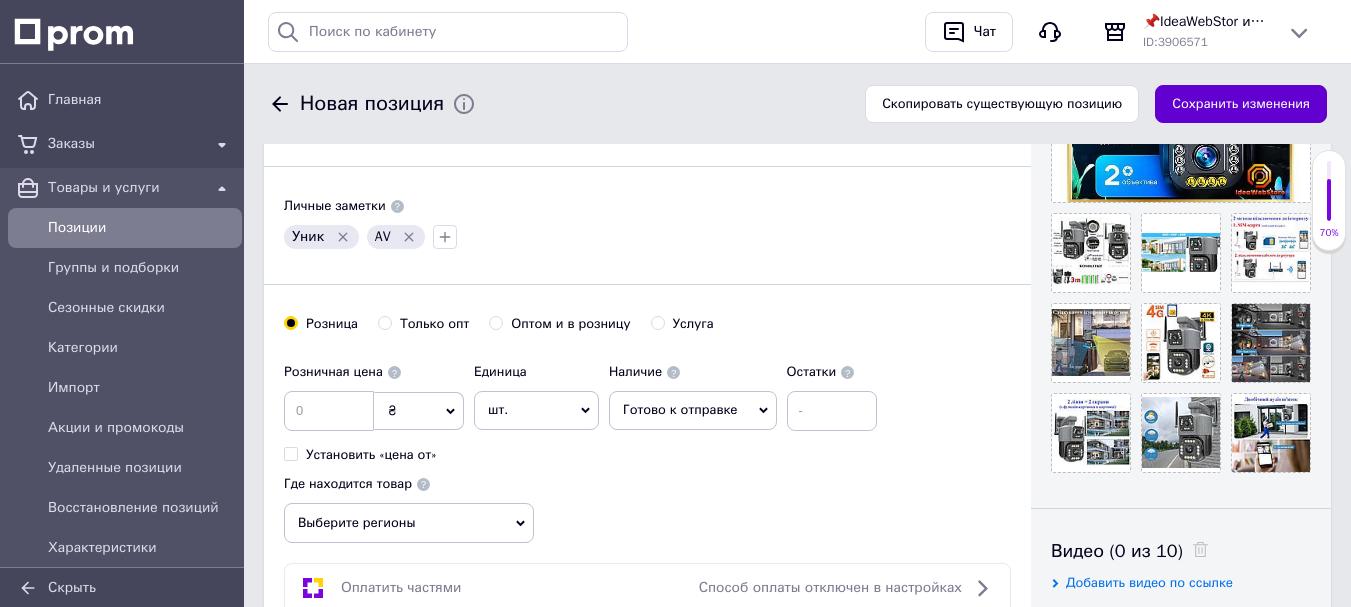 click on "Сохранить изменения" at bounding box center (1241, 104) 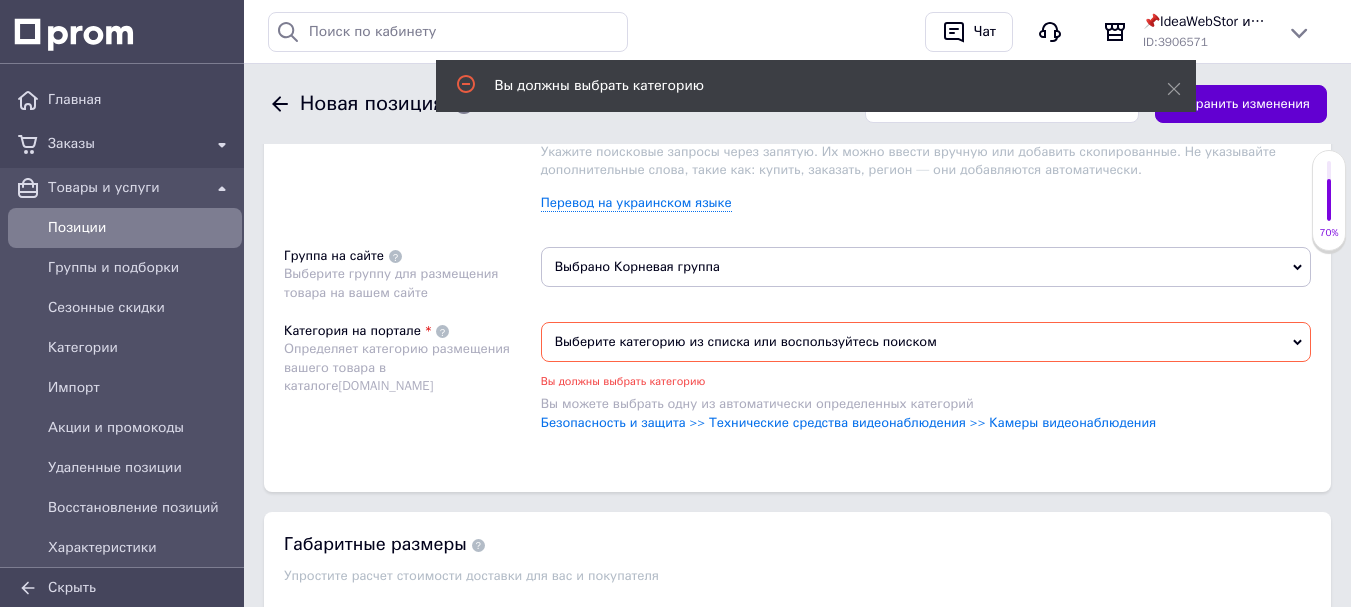 scroll, scrollTop: 1655, scrollLeft: 0, axis: vertical 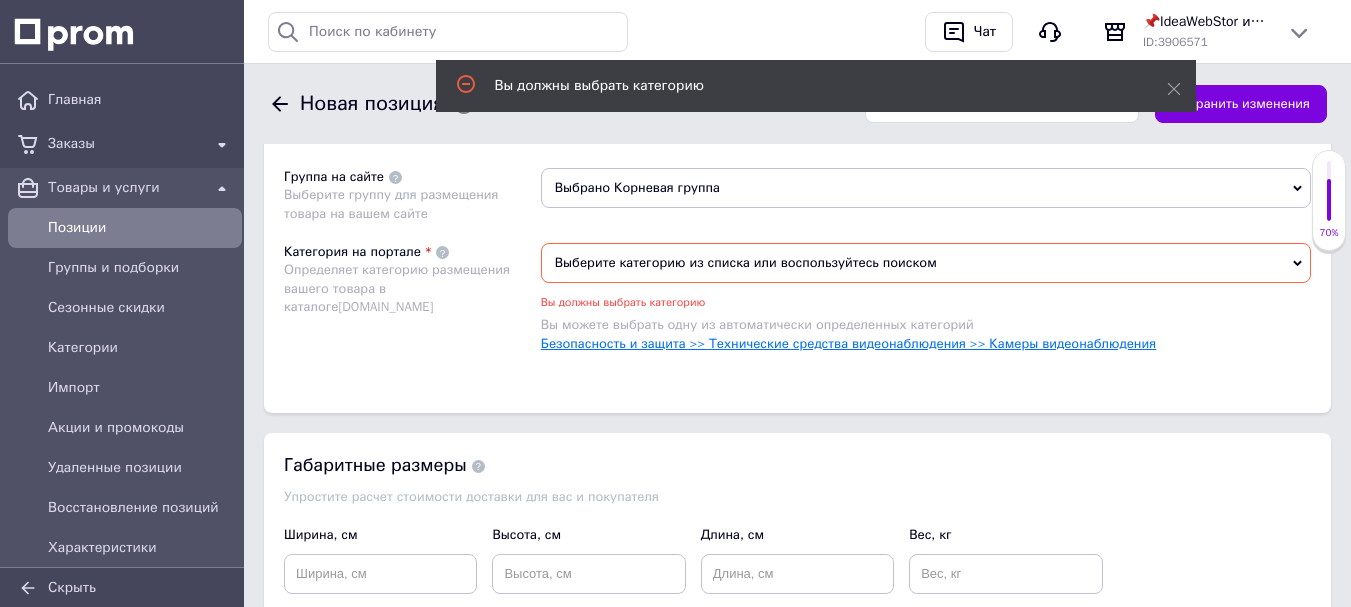 click on "Безопасность и защита >> Технические средства видеонаблюдения >> Камеры видеонаблюдения" at bounding box center [848, 343] 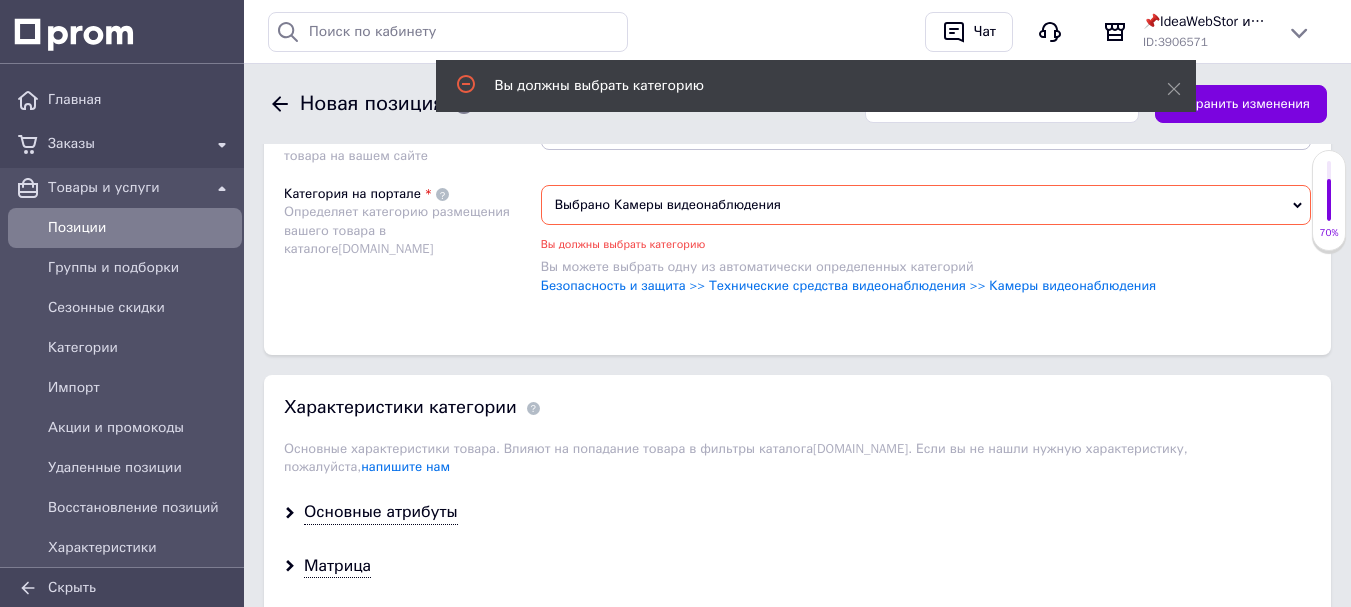 scroll, scrollTop: 1955, scrollLeft: 0, axis: vertical 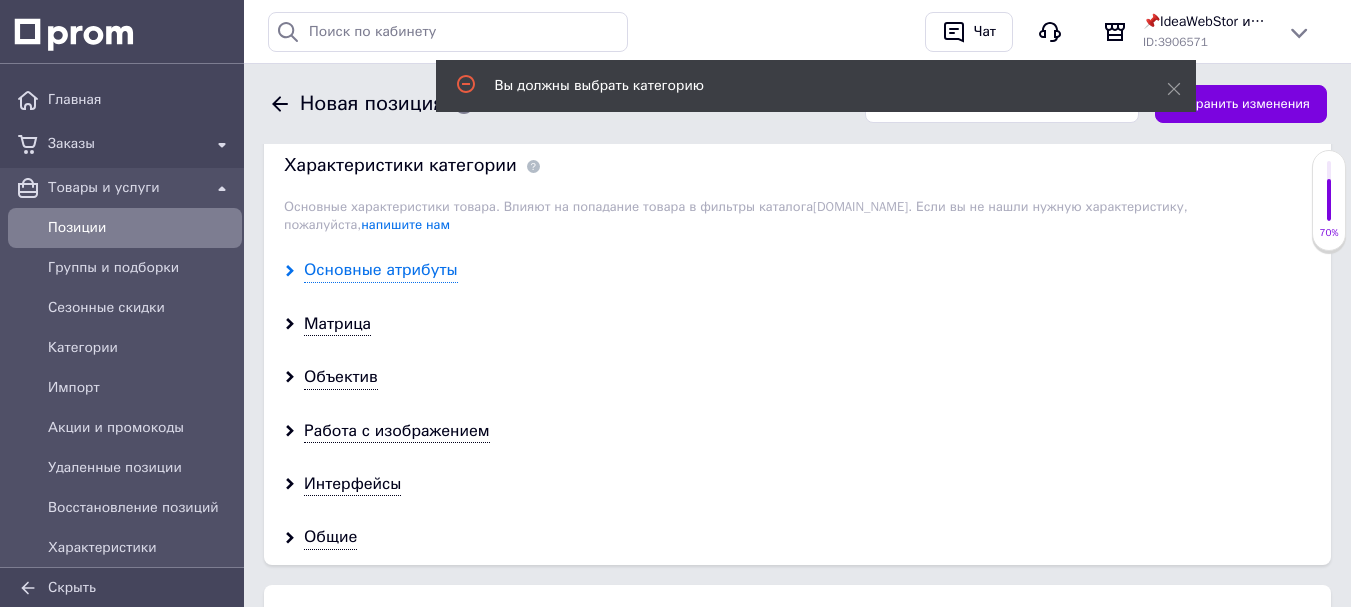 click on "Основные атрибуты" at bounding box center (381, 270) 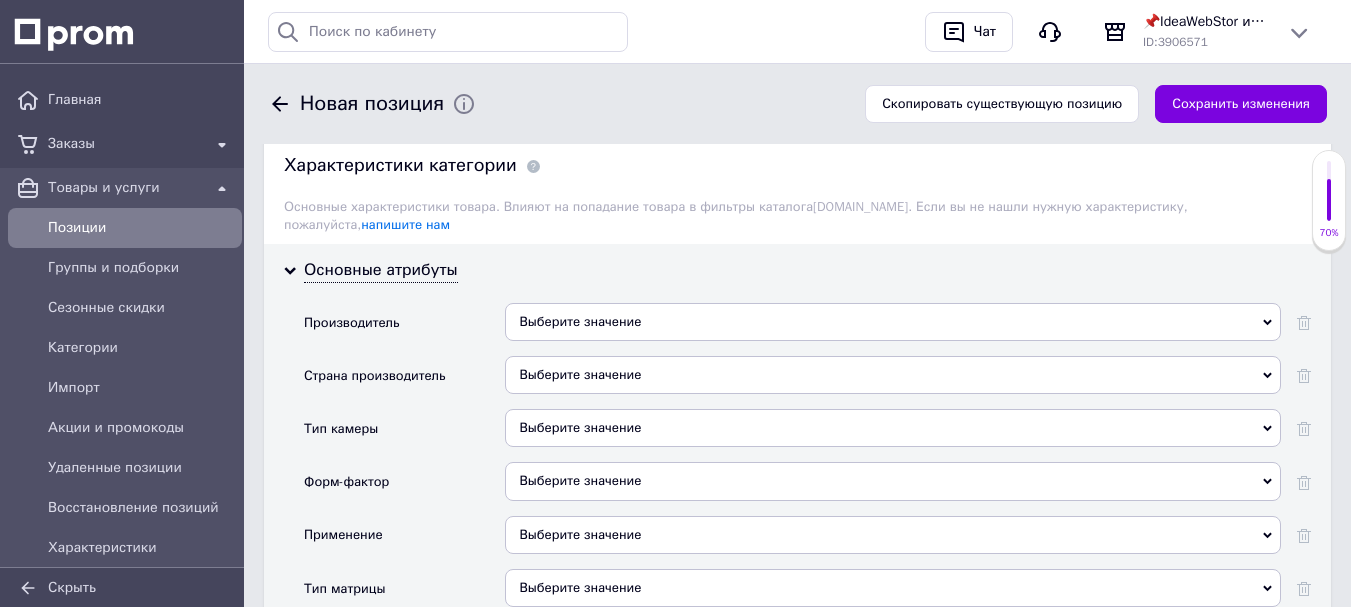 click on "Выберите значение" at bounding box center [893, 375] 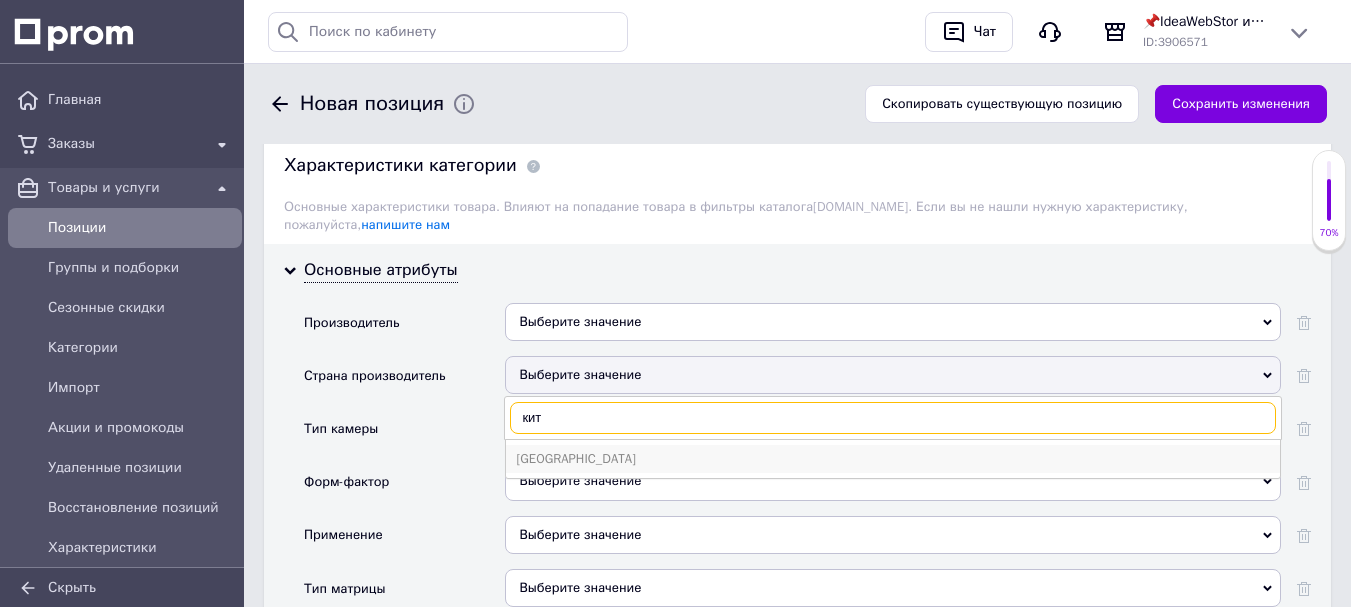 type on "кит" 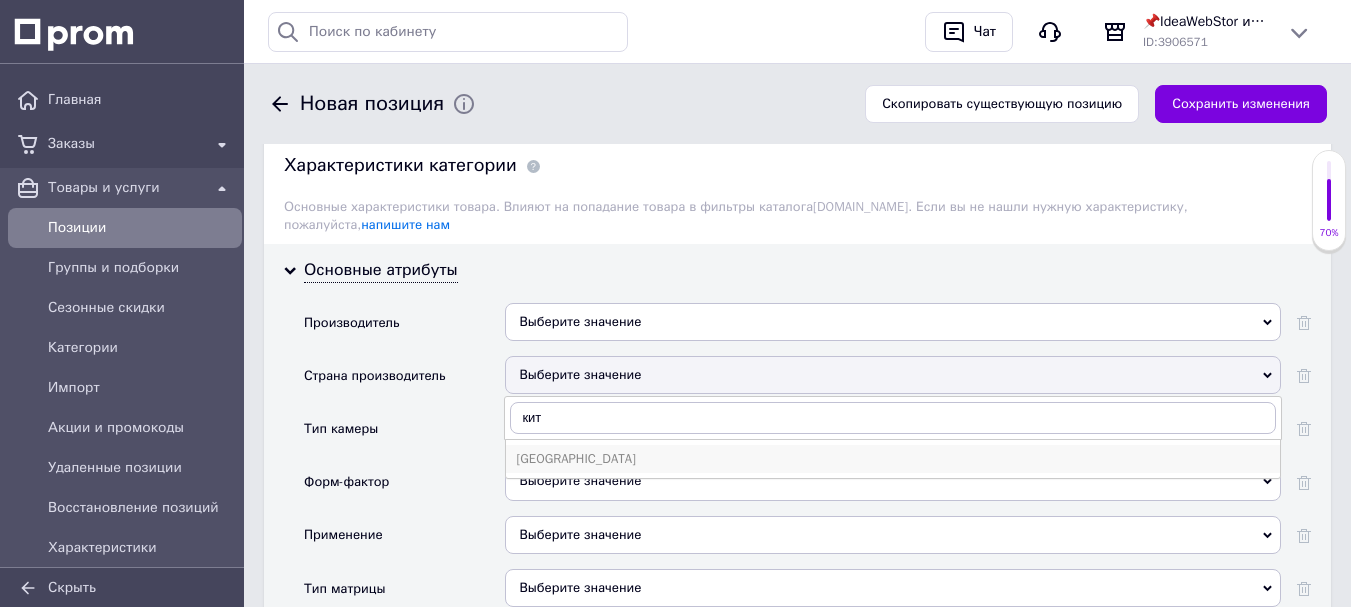 click on "[GEOGRAPHIC_DATA]" at bounding box center (893, 459) 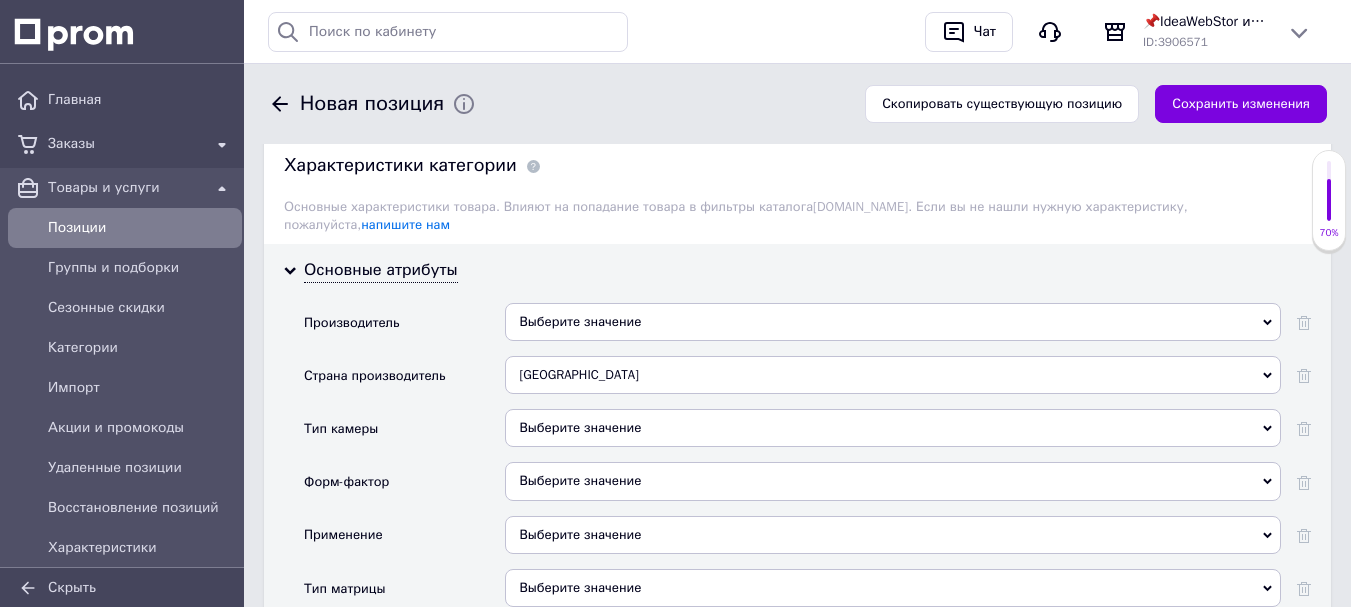 scroll, scrollTop: 2055, scrollLeft: 0, axis: vertical 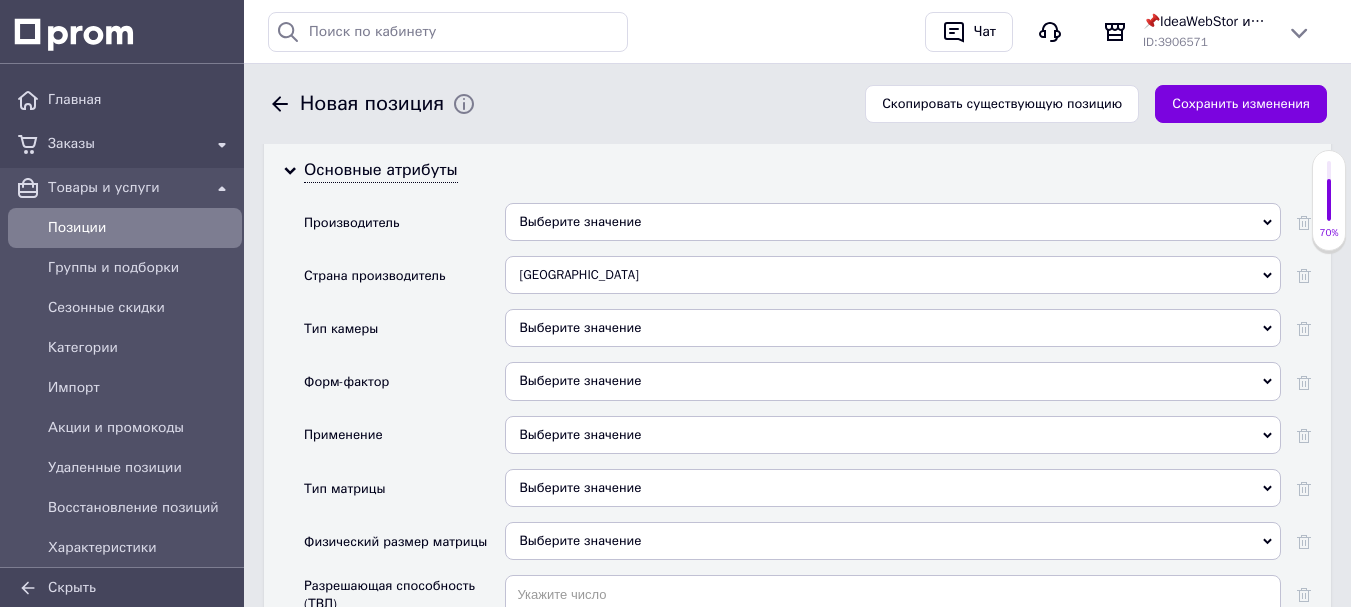 click on "Выберите значение" at bounding box center [893, 328] 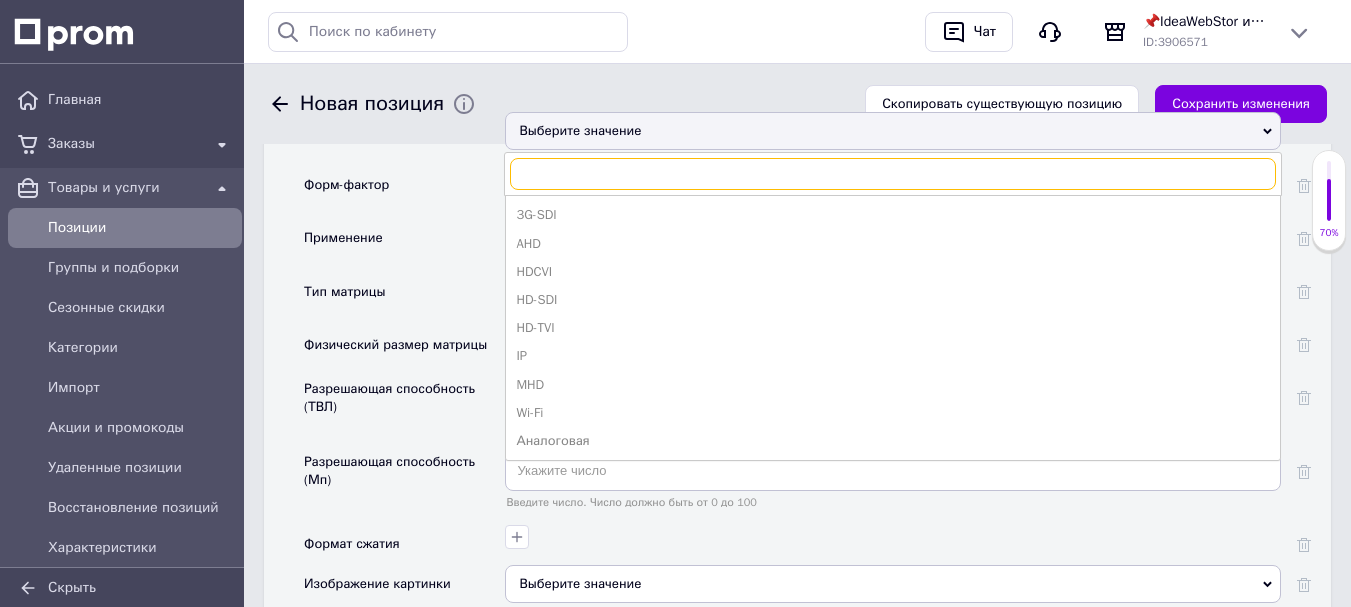 scroll, scrollTop: 2255, scrollLeft: 0, axis: vertical 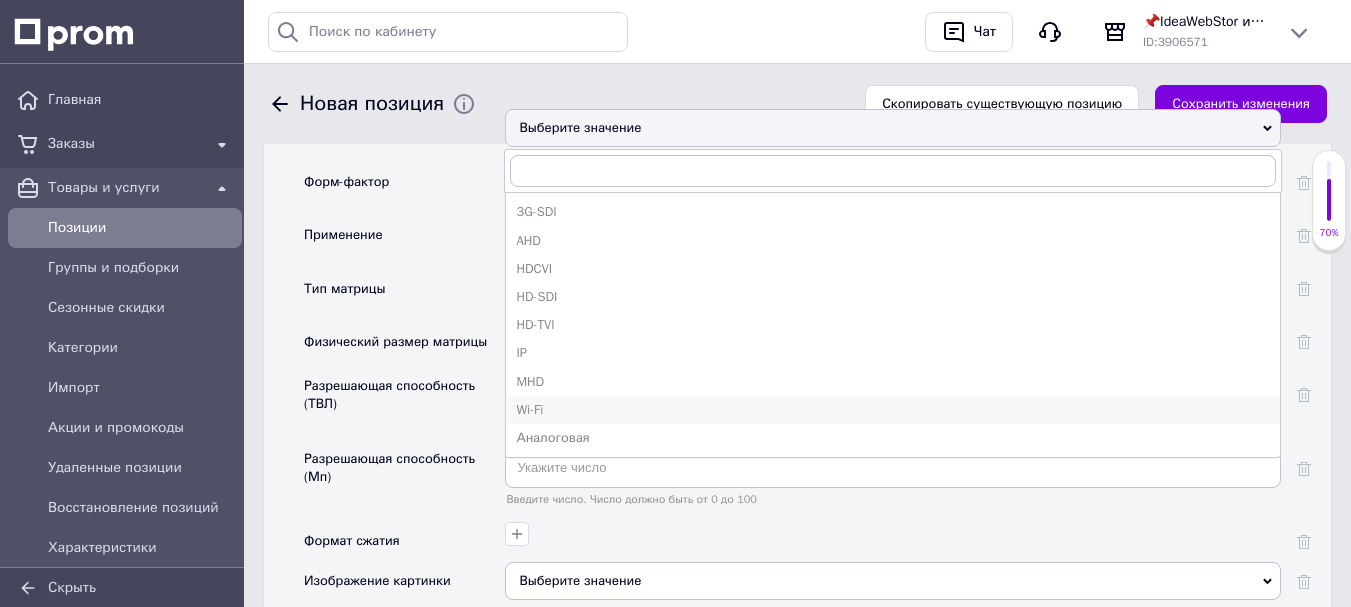 click on "Wi-Fi" at bounding box center (893, 410) 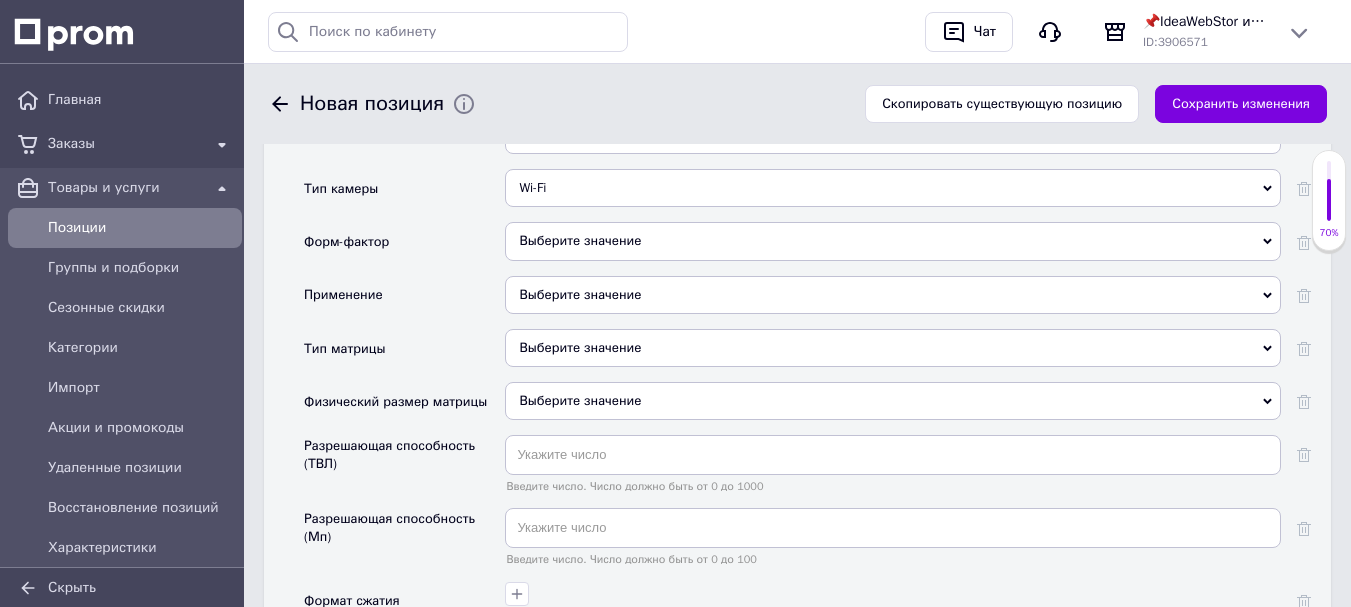 scroll, scrollTop: 2155, scrollLeft: 0, axis: vertical 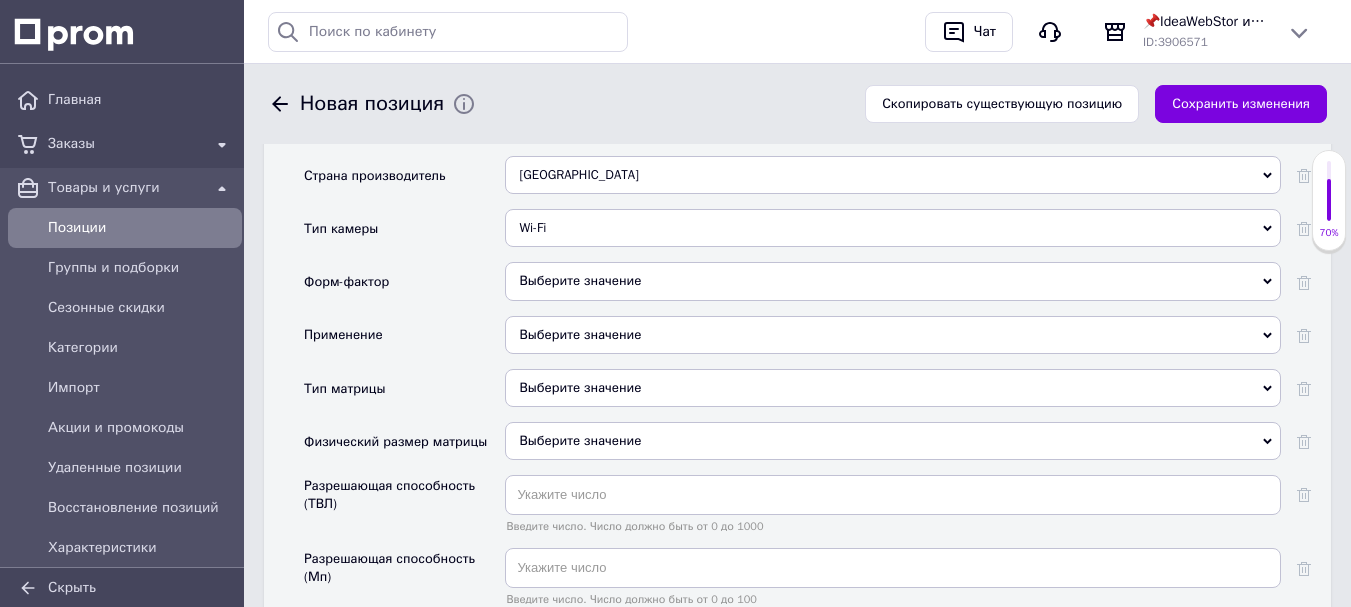 click on "Выберите значение" at bounding box center [893, 281] 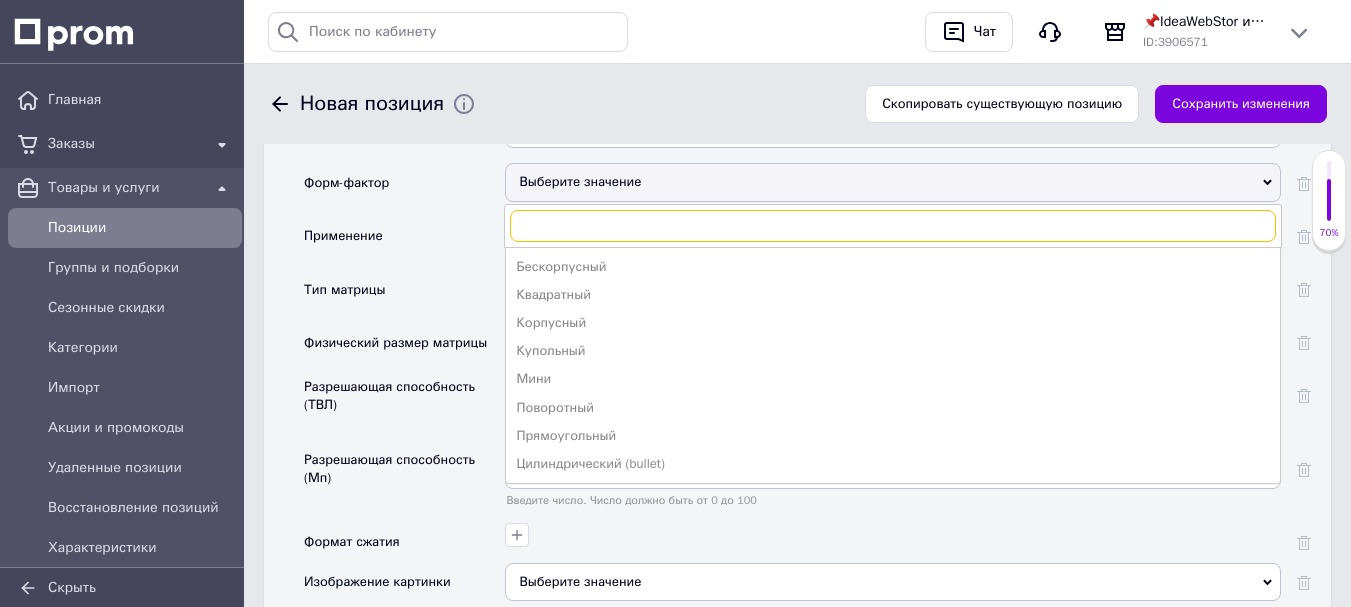 scroll, scrollTop: 2255, scrollLeft: 0, axis: vertical 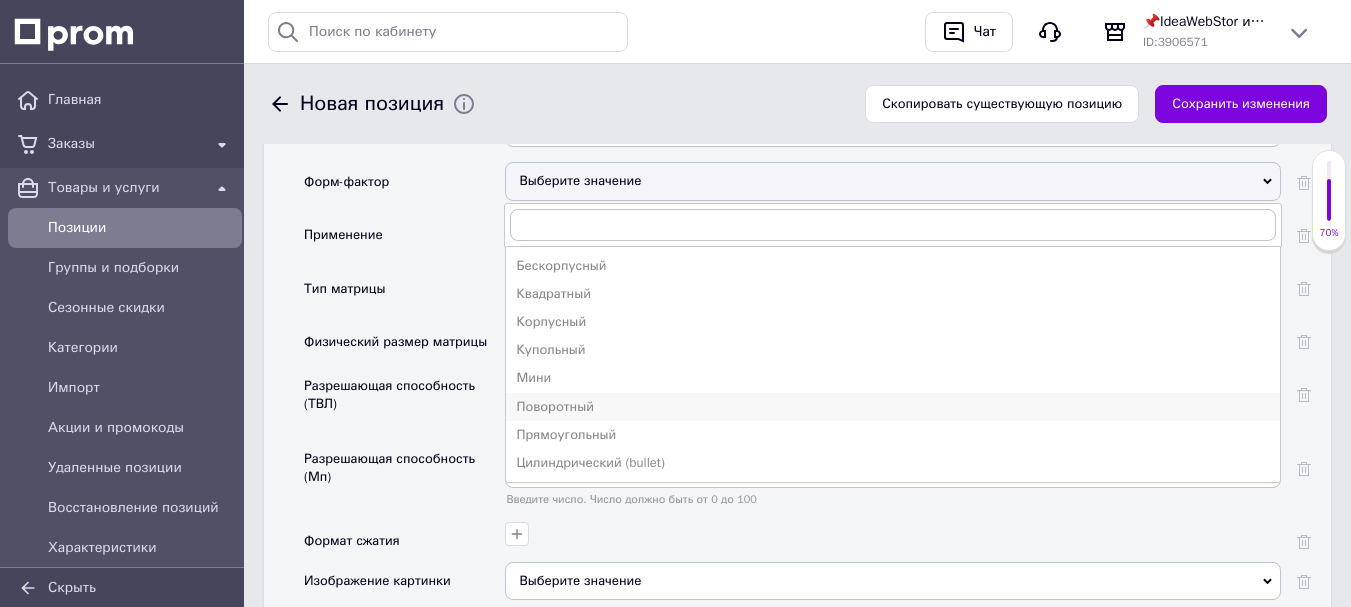 click on "Поворотный" at bounding box center (893, 407) 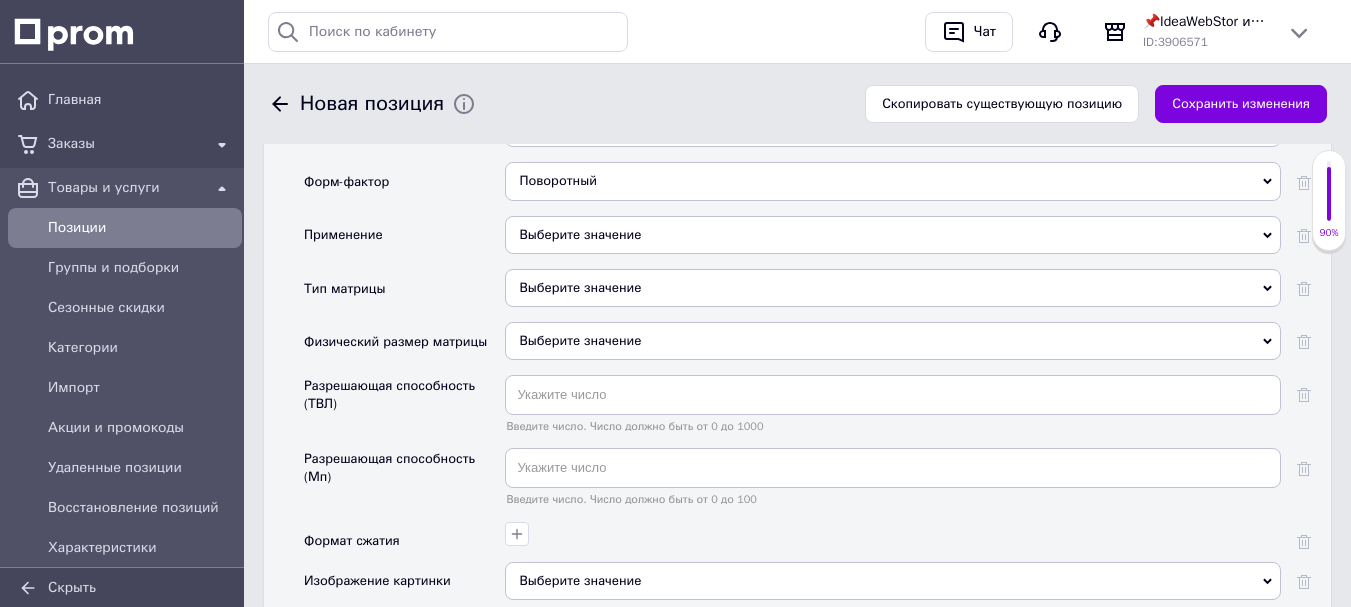 scroll, scrollTop: 2155, scrollLeft: 0, axis: vertical 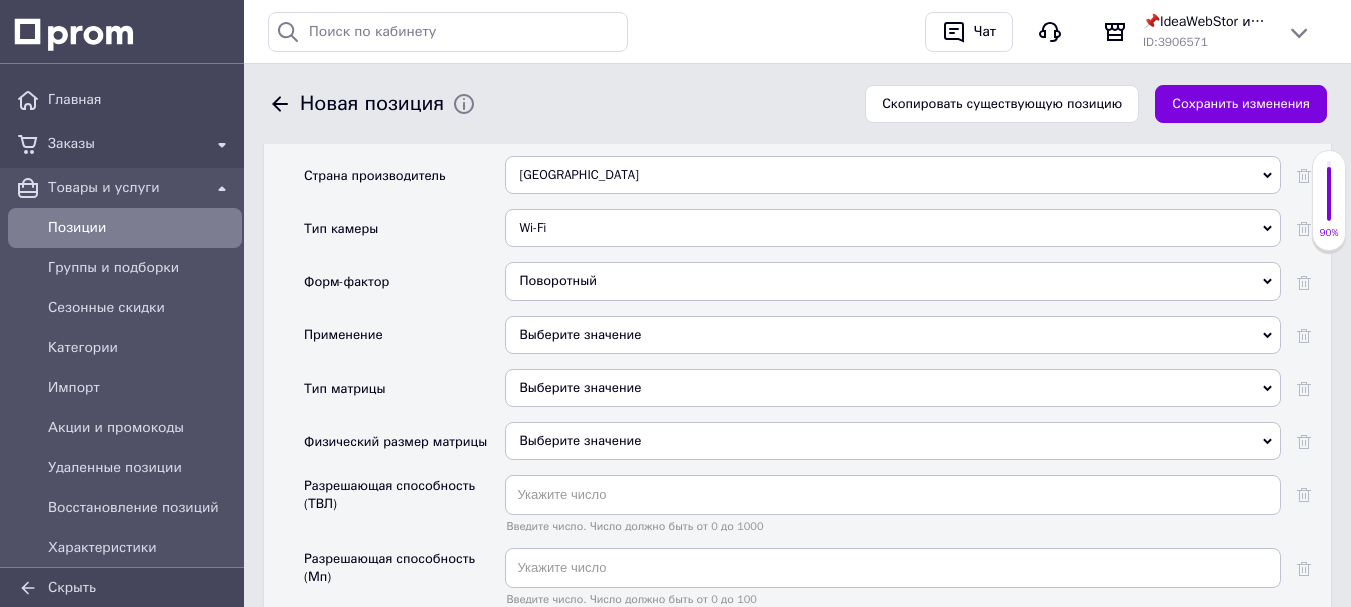 click on "Выберите значение" at bounding box center [893, 335] 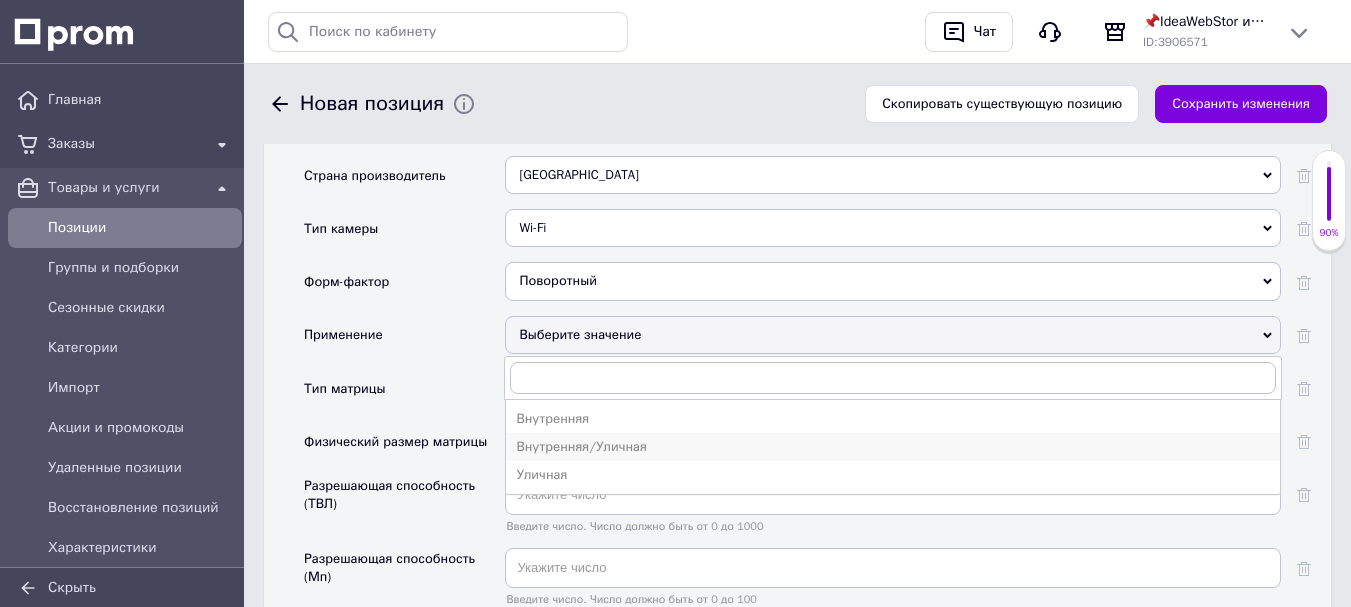 click on "Внутренняя/Уличная" at bounding box center [893, 447] 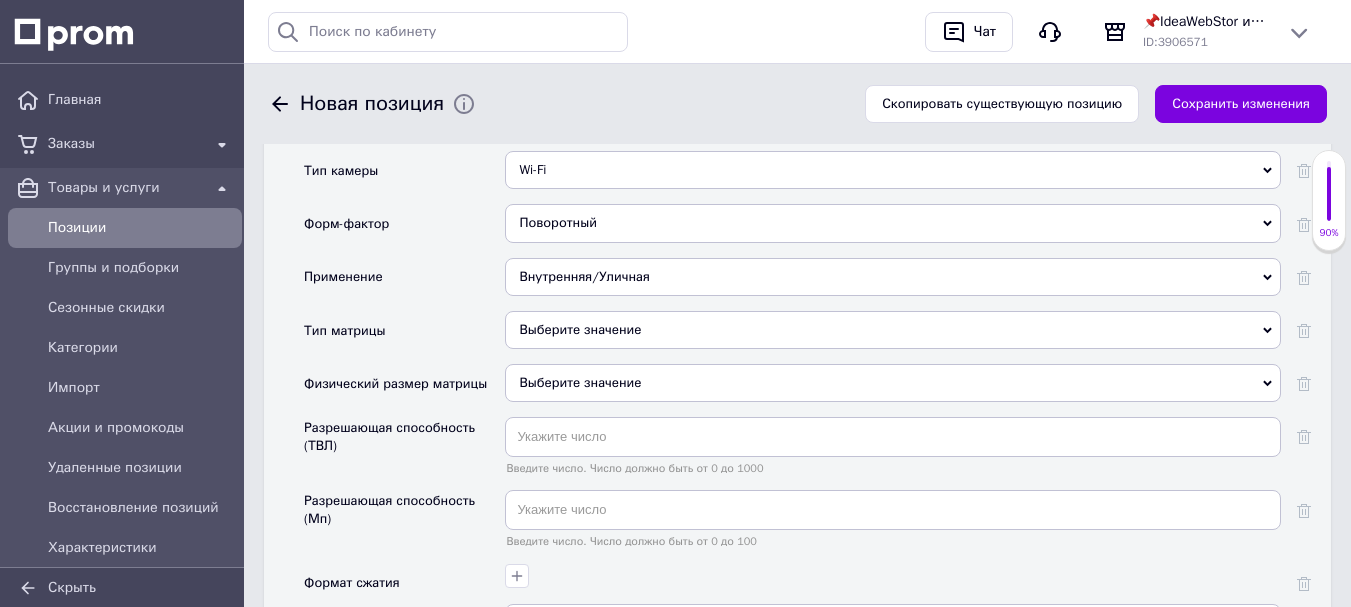 scroll, scrollTop: 2255, scrollLeft: 0, axis: vertical 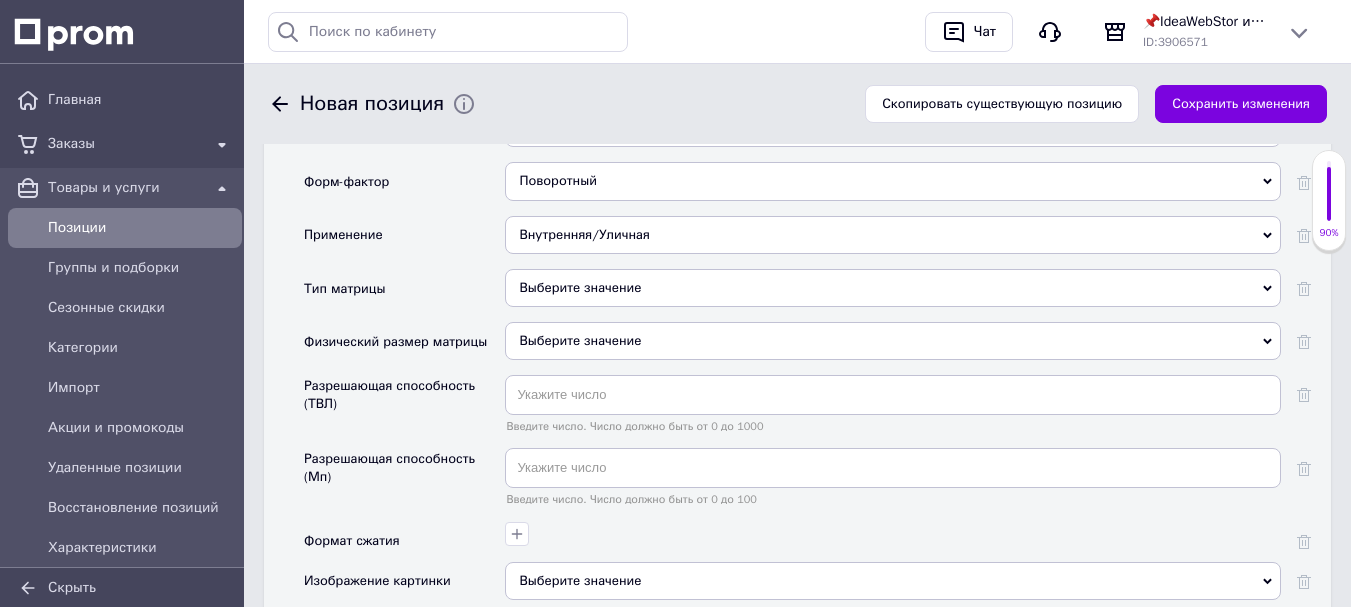 click on "Выберите значение" at bounding box center (893, 288) 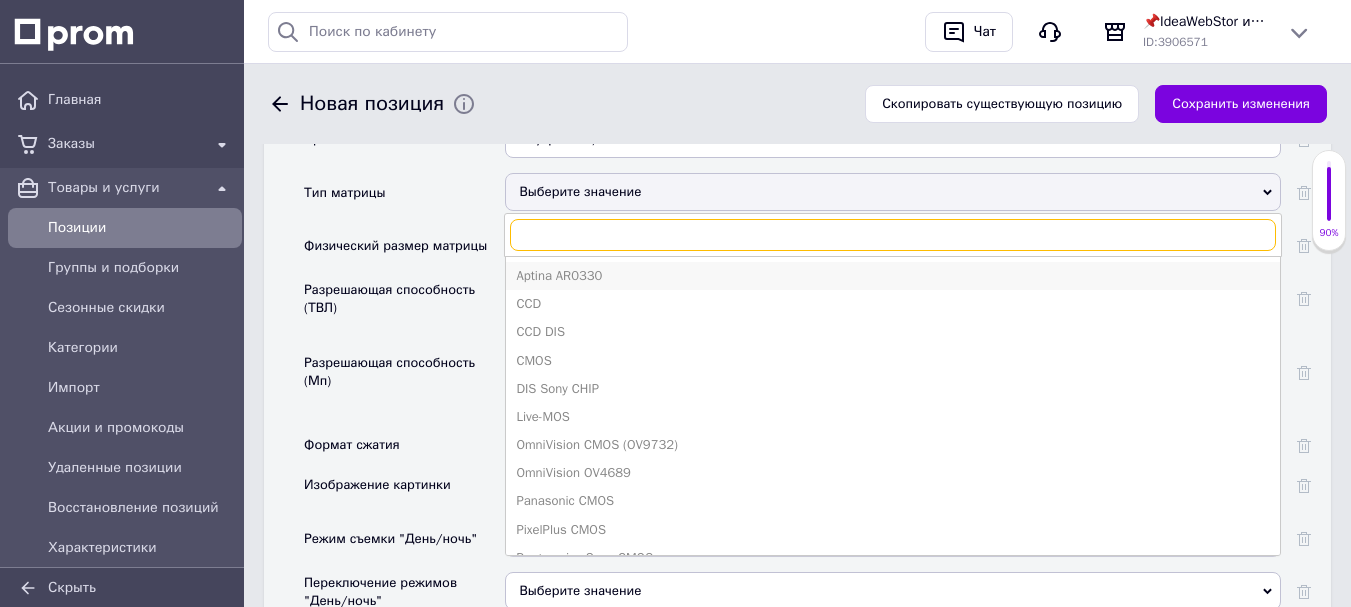 scroll, scrollTop: 2355, scrollLeft: 0, axis: vertical 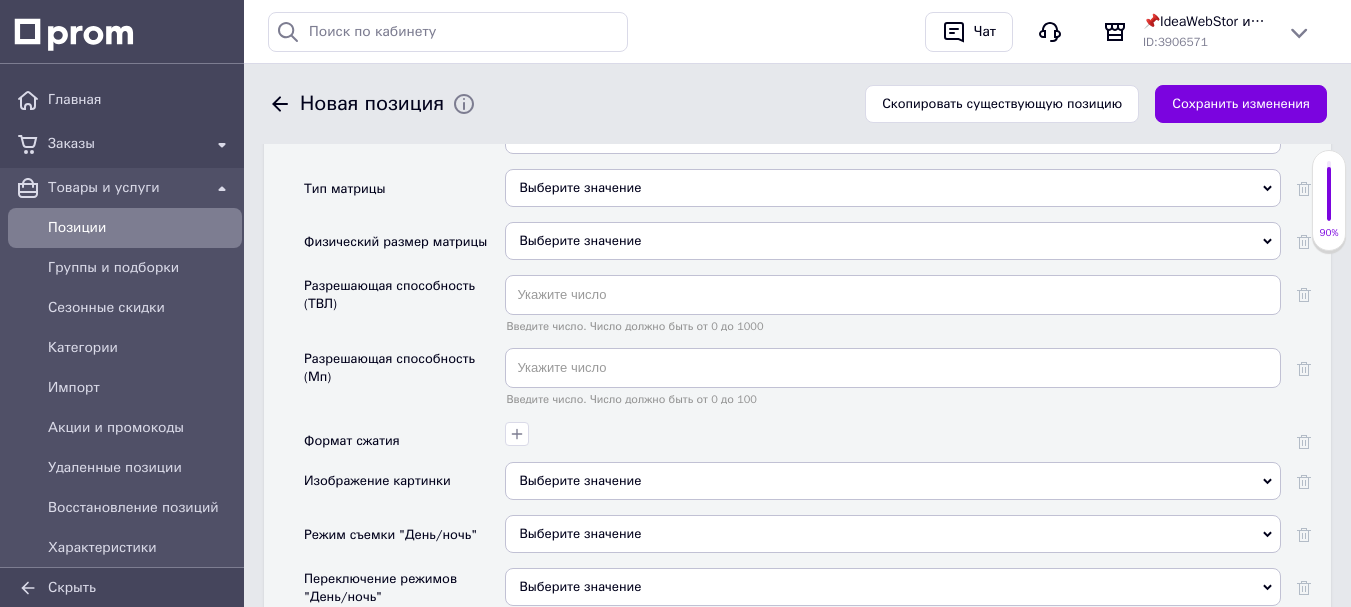 click on "Тип матрицы" at bounding box center [404, 195] 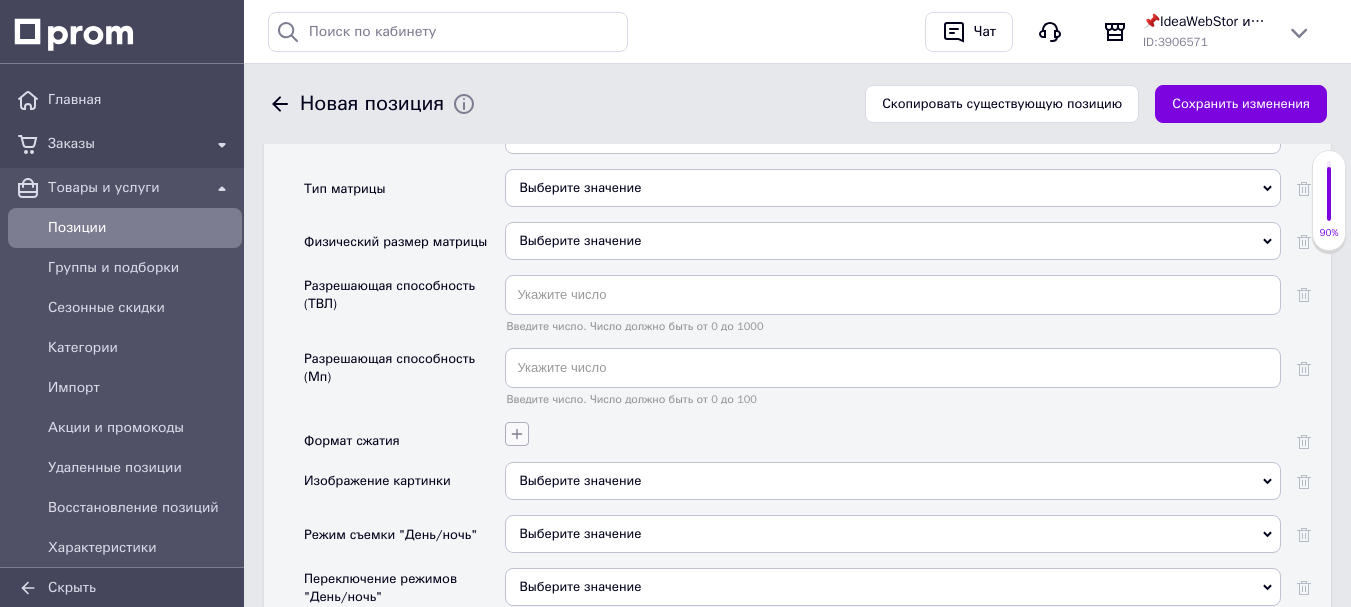 click 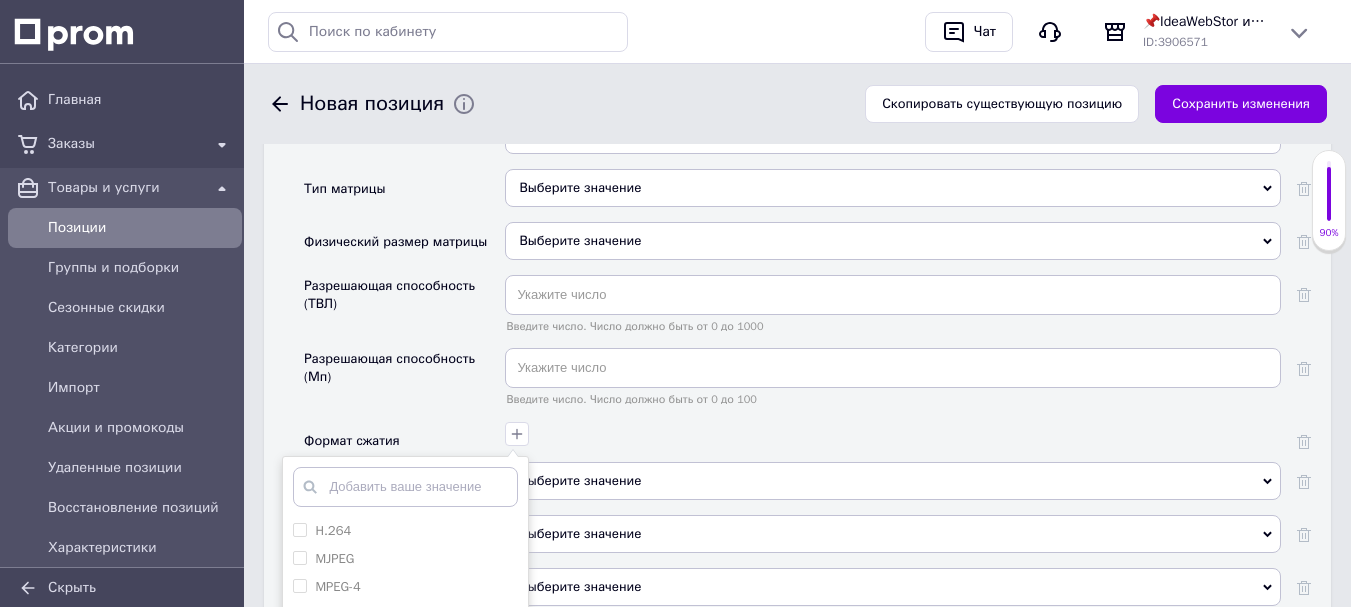 scroll, scrollTop: 2555, scrollLeft: 0, axis: vertical 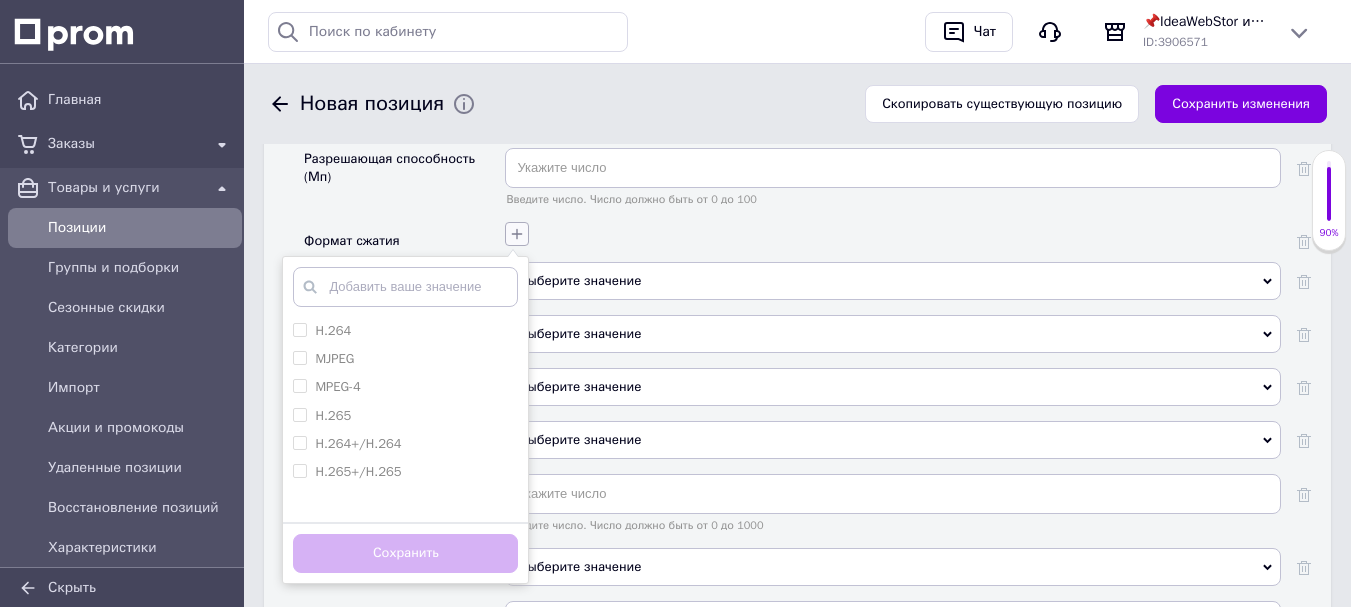 click 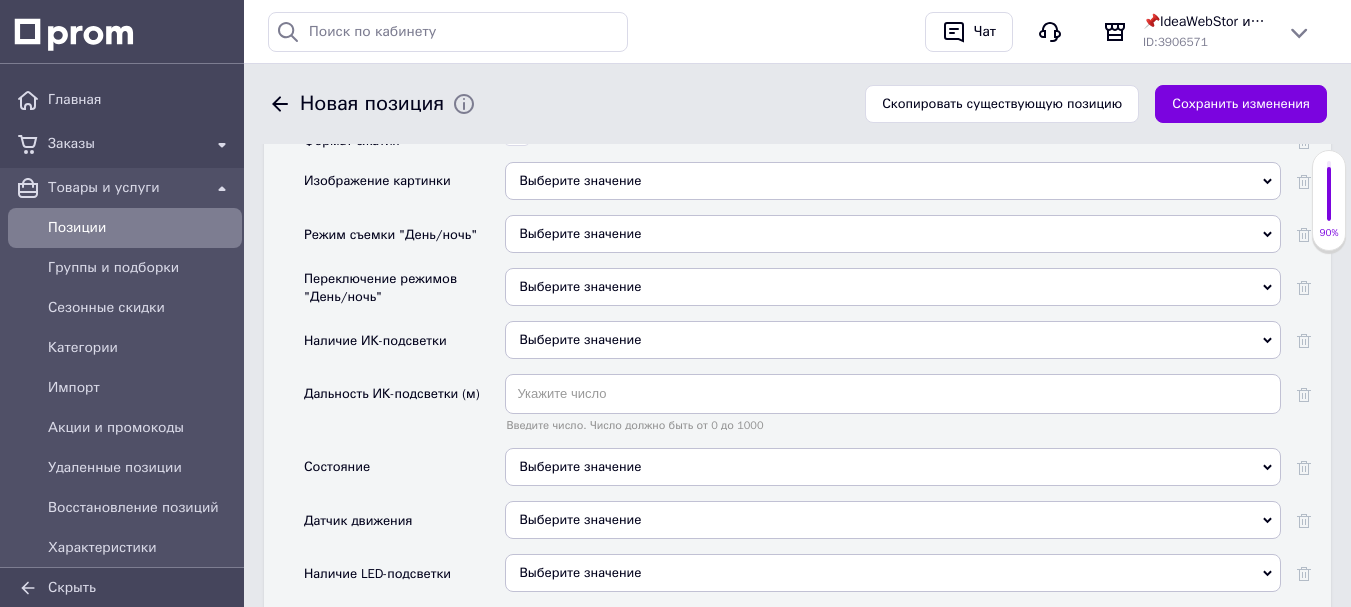 scroll, scrollTop: 2555, scrollLeft: 0, axis: vertical 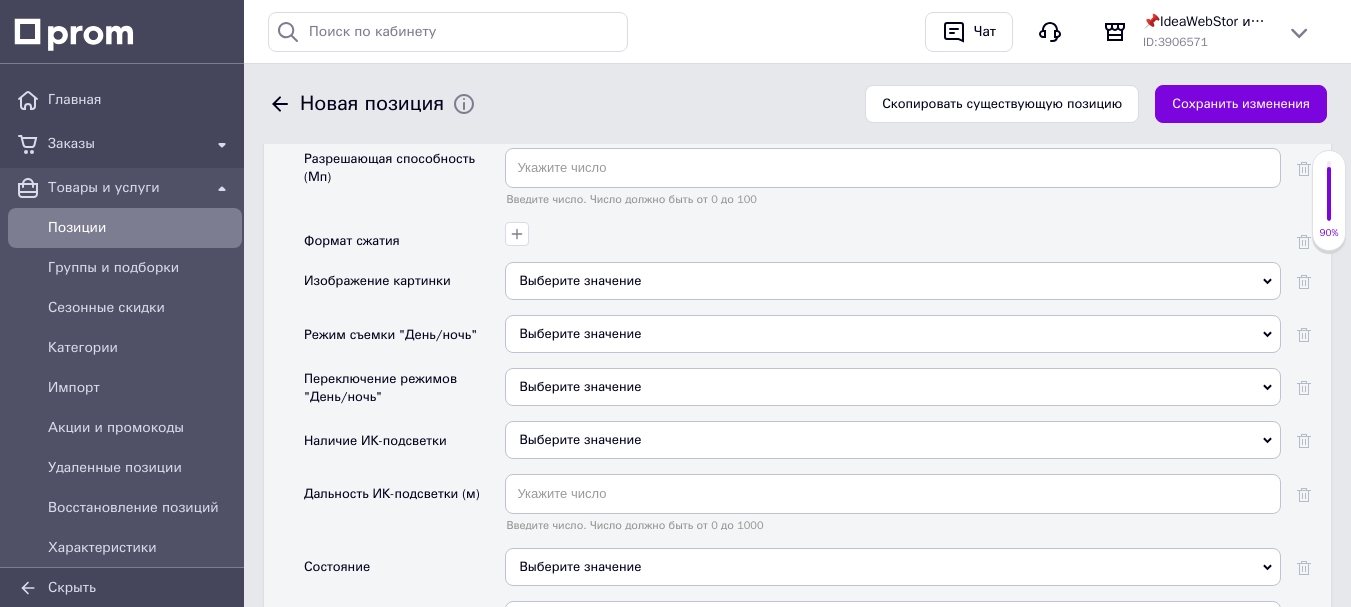 click on "Выберите значение" at bounding box center (893, 281) 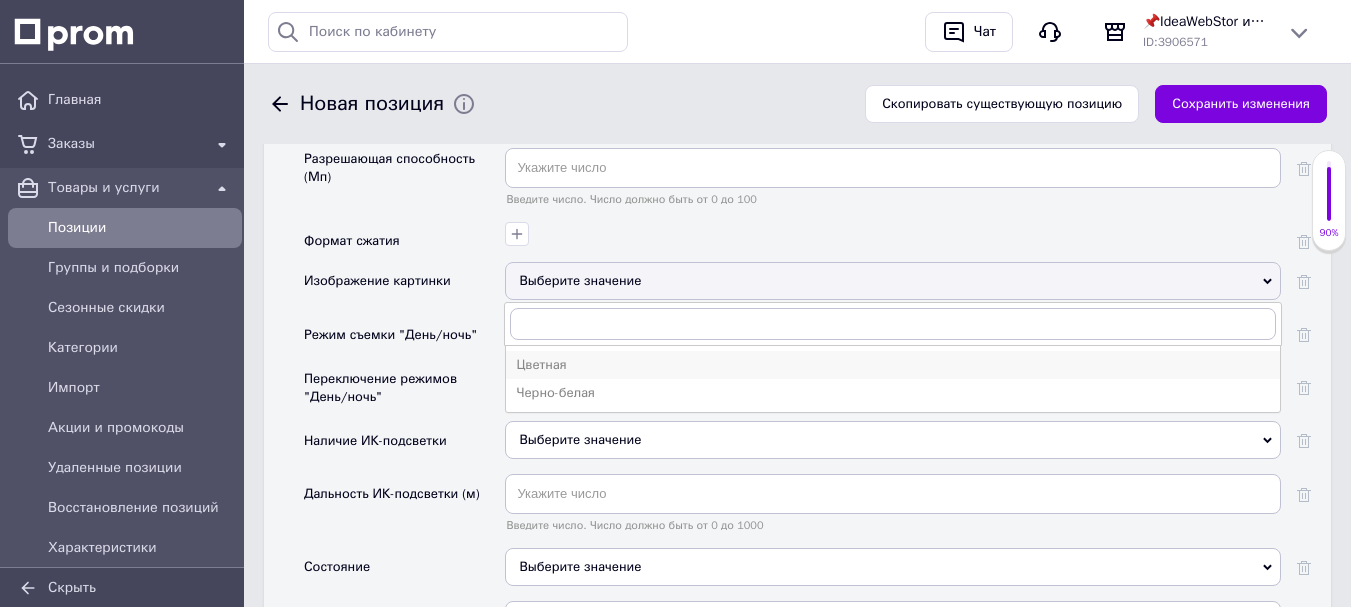 click on "Цветная" at bounding box center [893, 365] 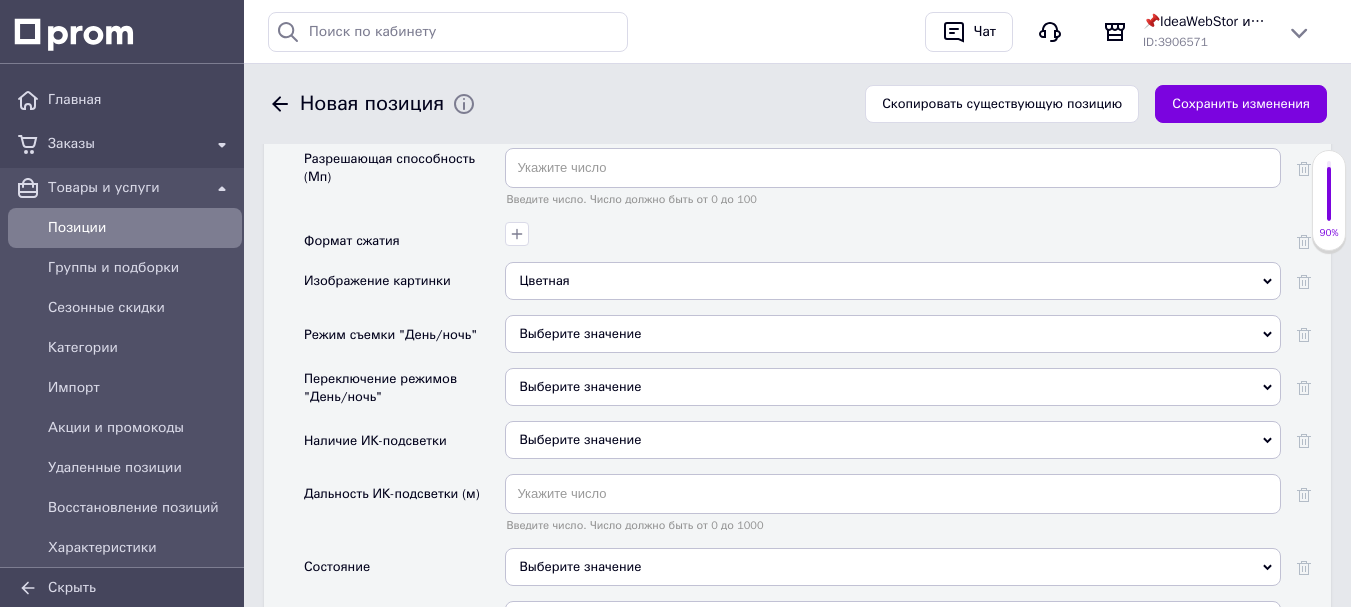 click on "Выберите значение" at bounding box center [580, 333] 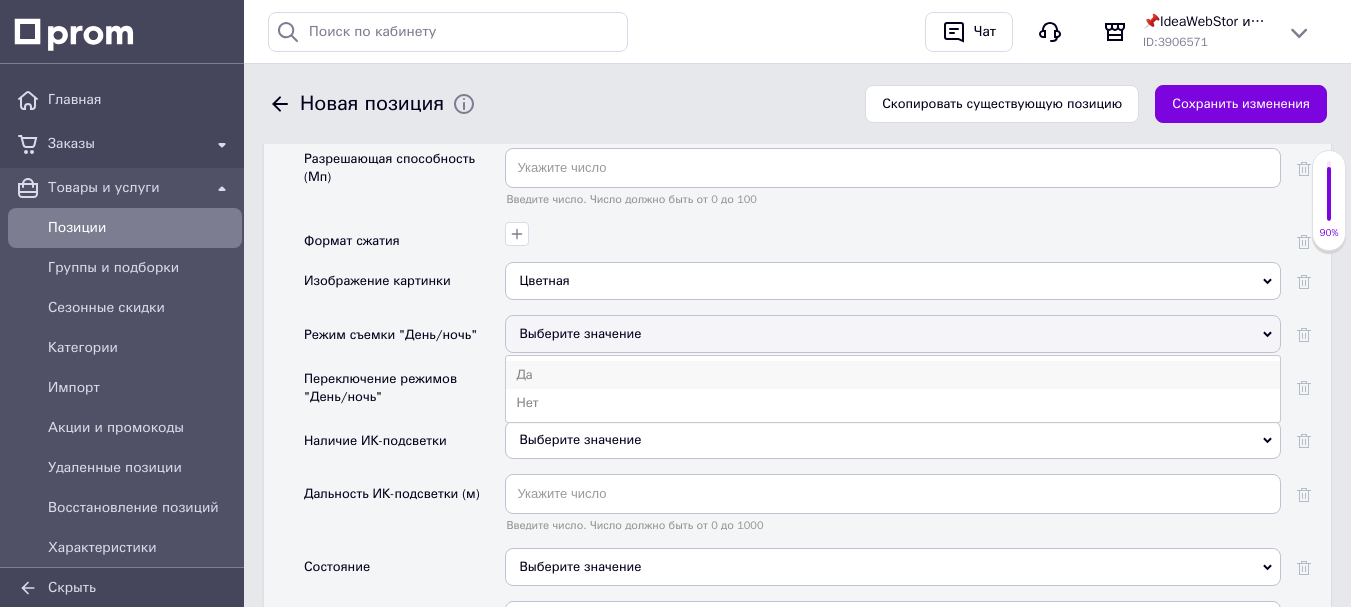 click on "Да" at bounding box center [893, 375] 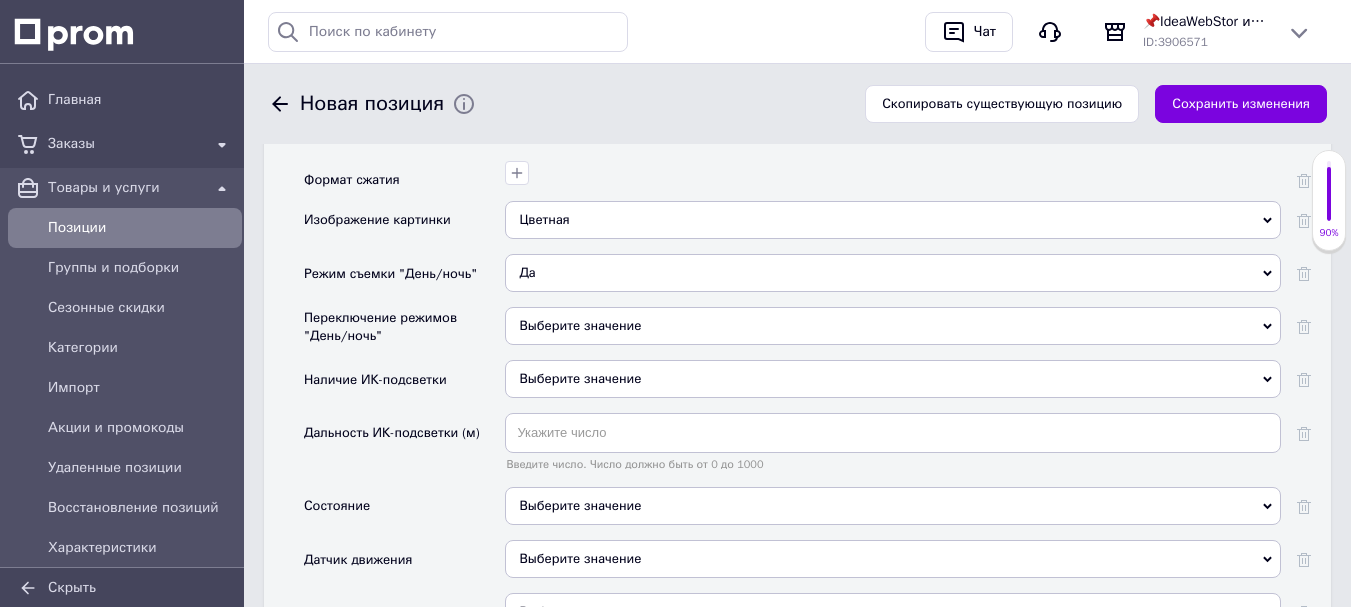 scroll, scrollTop: 2655, scrollLeft: 0, axis: vertical 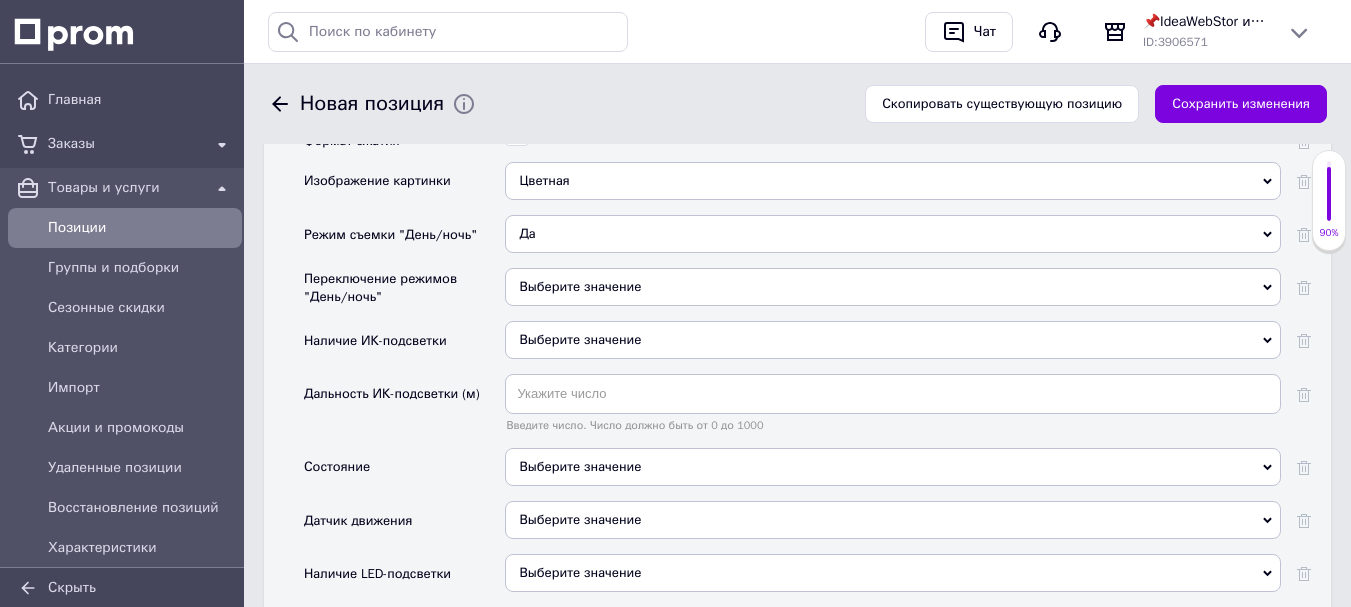 click on "Выберите значение" at bounding box center [893, 287] 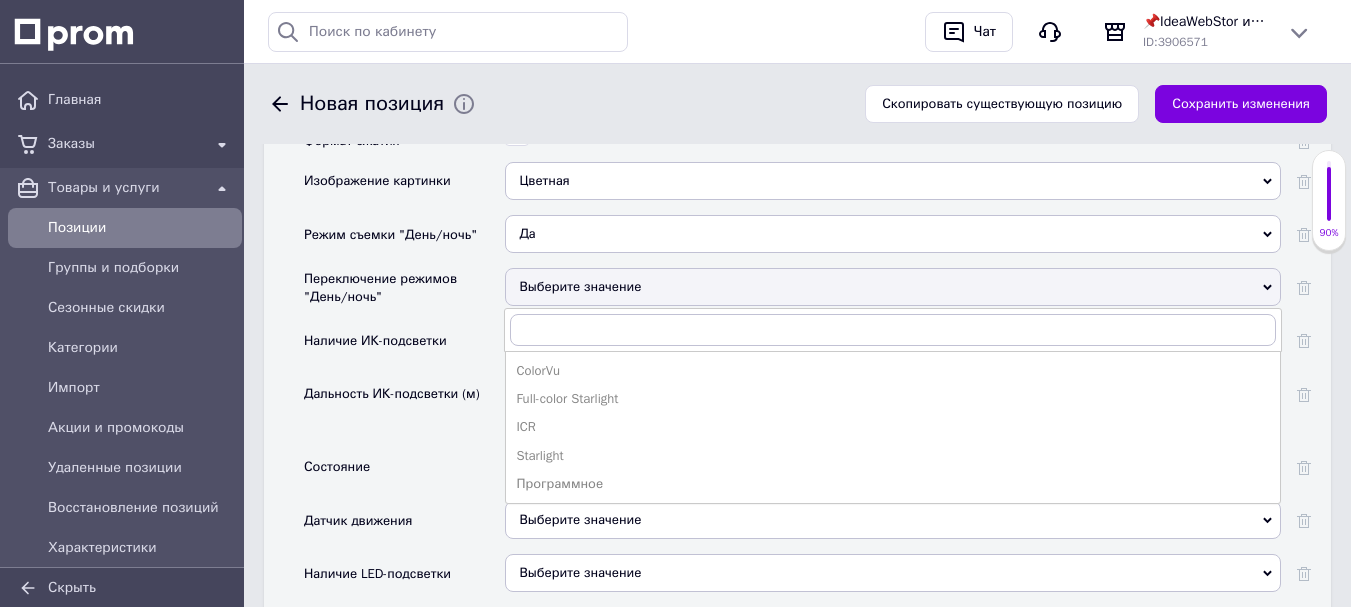 click on "Выберите значение" at bounding box center [893, 287] 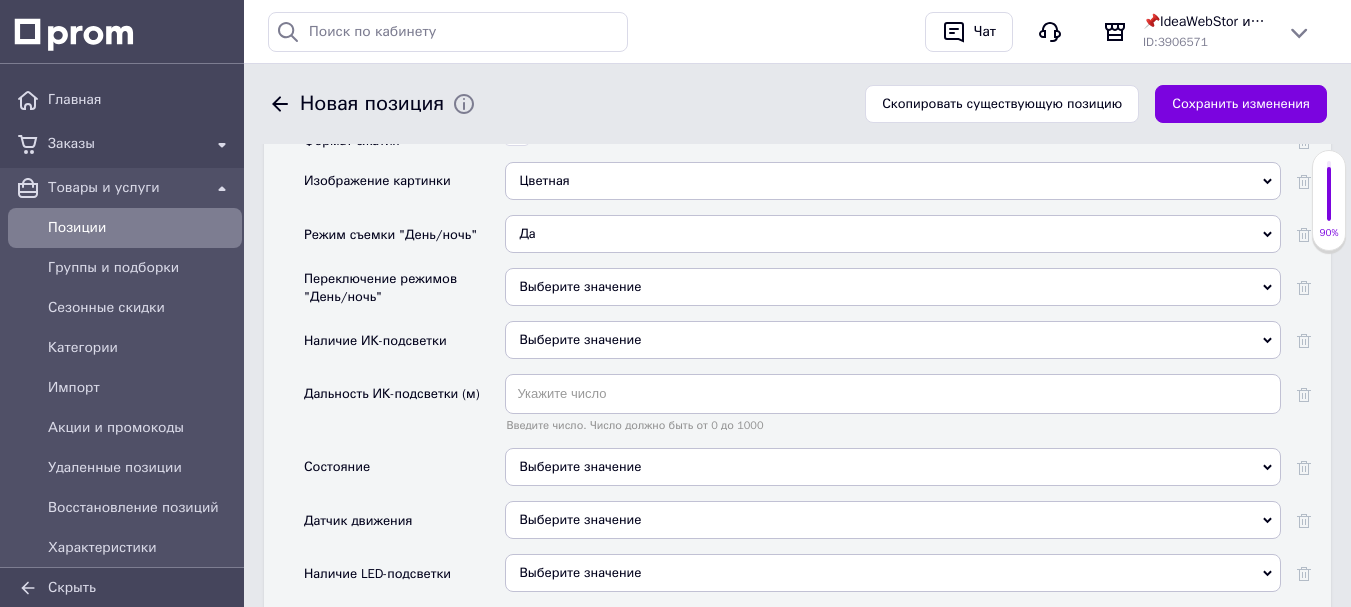 click on "Выберите значение" at bounding box center (893, 287) 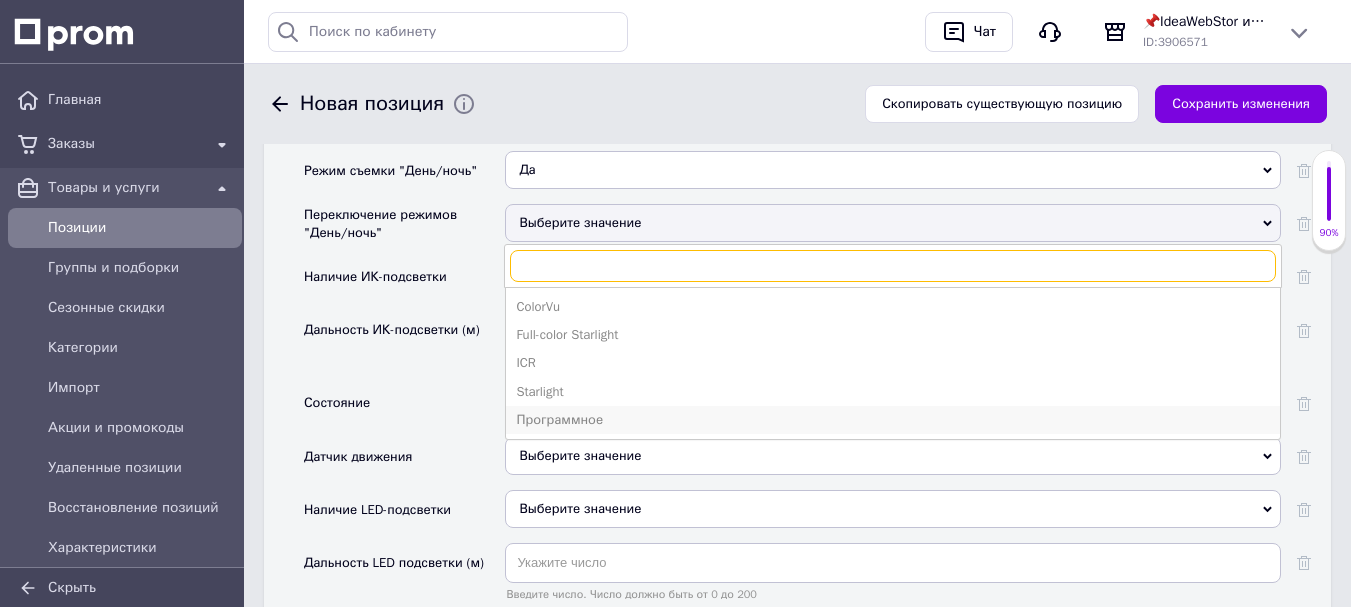 scroll, scrollTop: 2755, scrollLeft: 0, axis: vertical 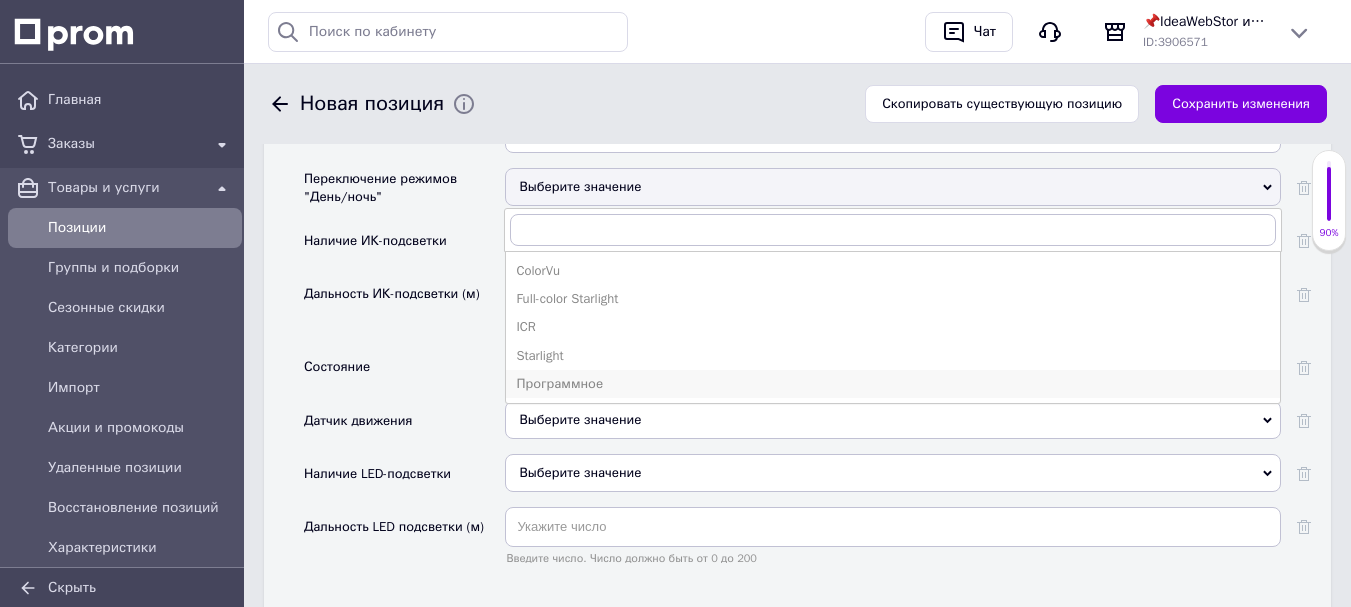 click on "Программное" at bounding box center [893, 384] 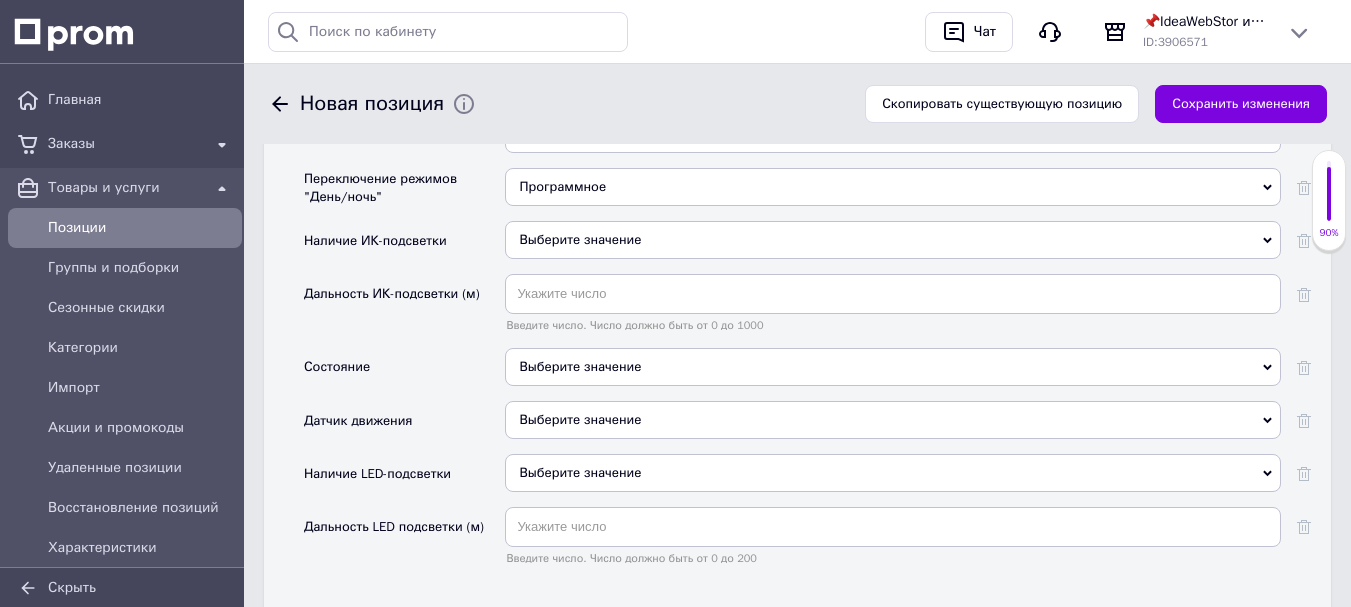 click on "Программное" at bounding box center (893, 187) 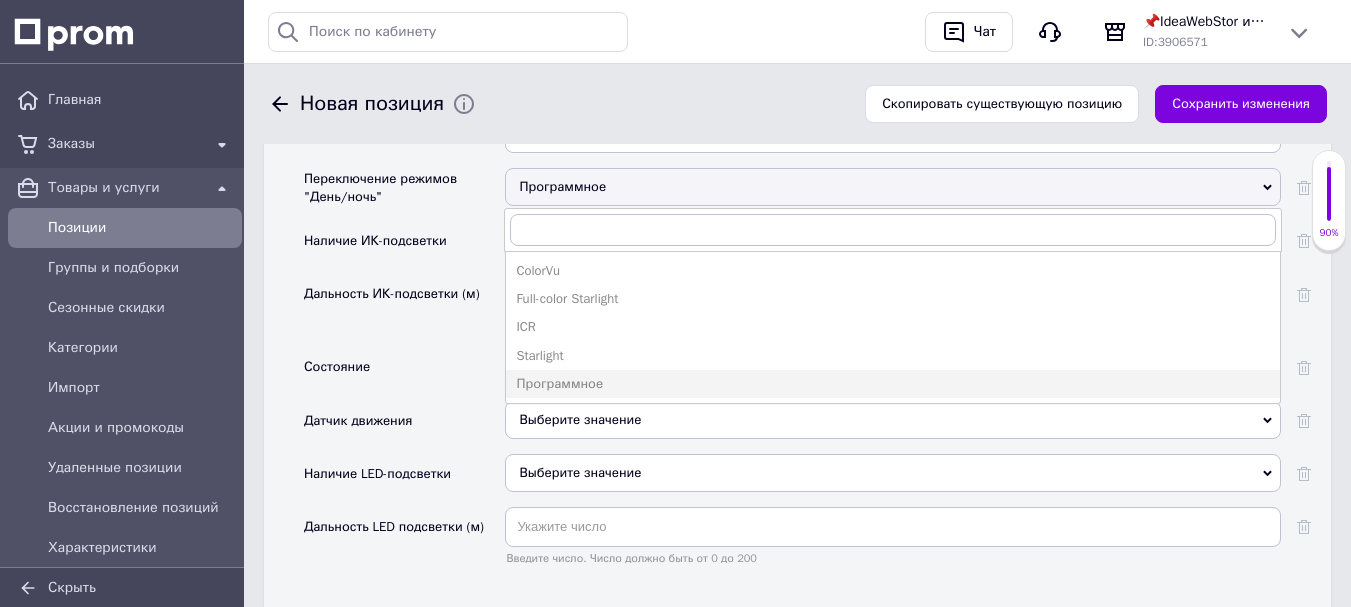 click on "Программное" at bounding box center [893, 187] 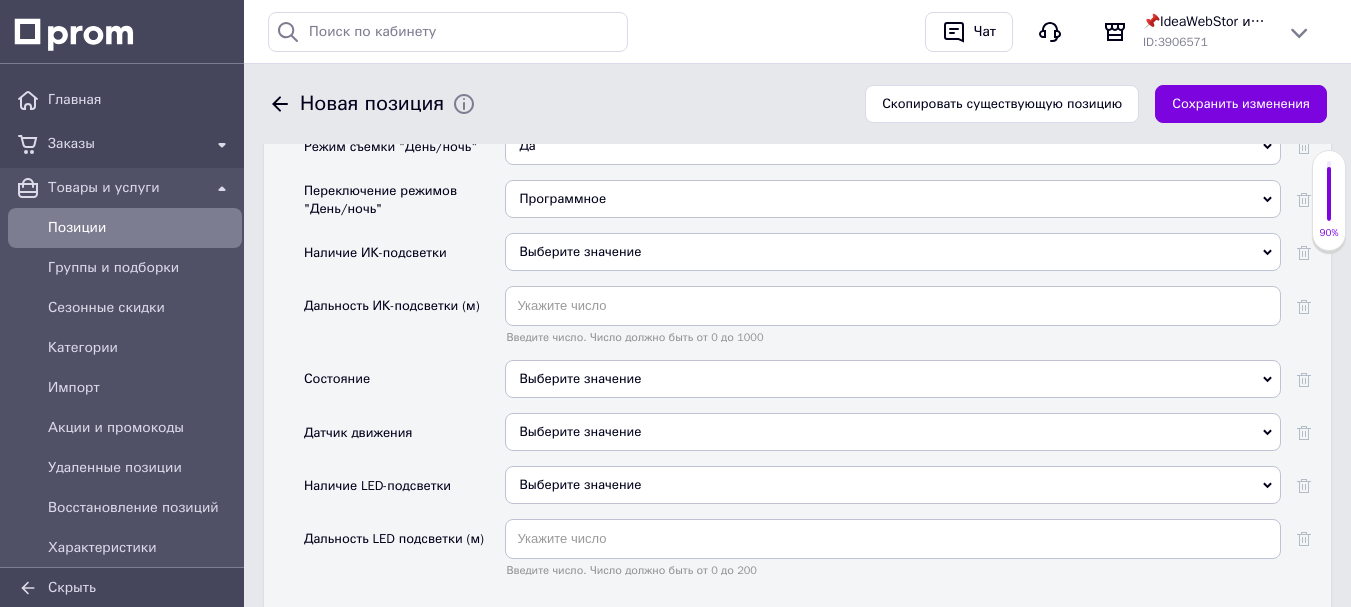 scroll, scrollTop: 2655, scrollLeft: 0, axis: vertical 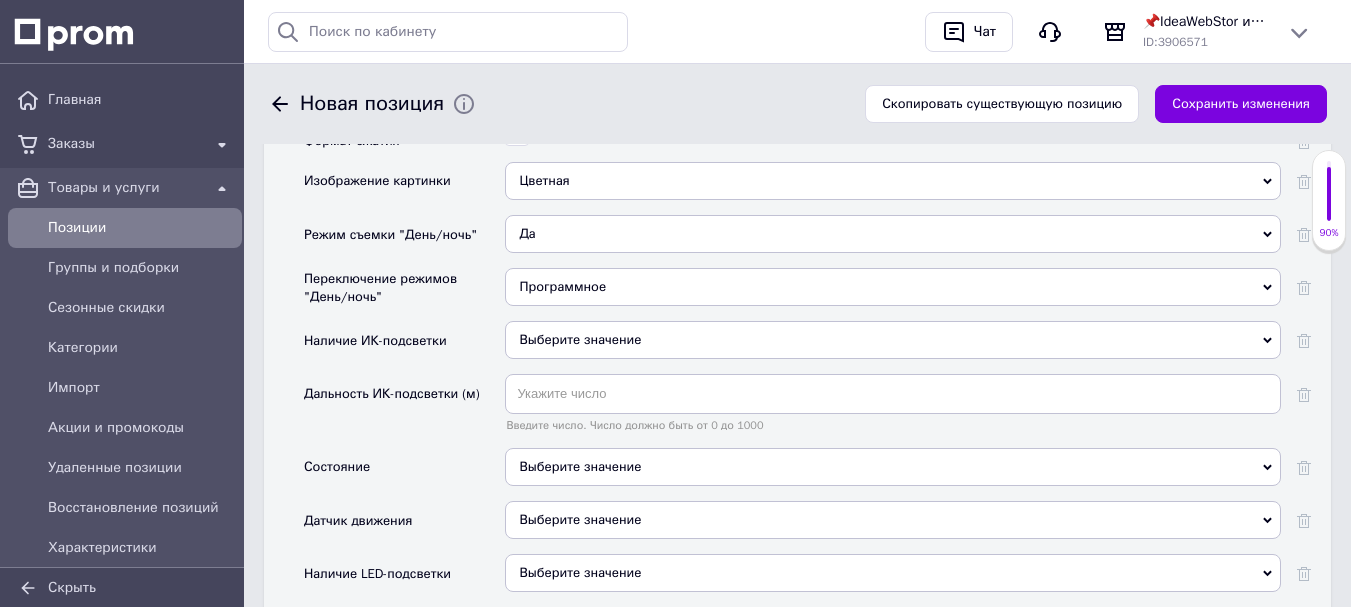 click on "Выберите значение" at bounding box center [580, 339] 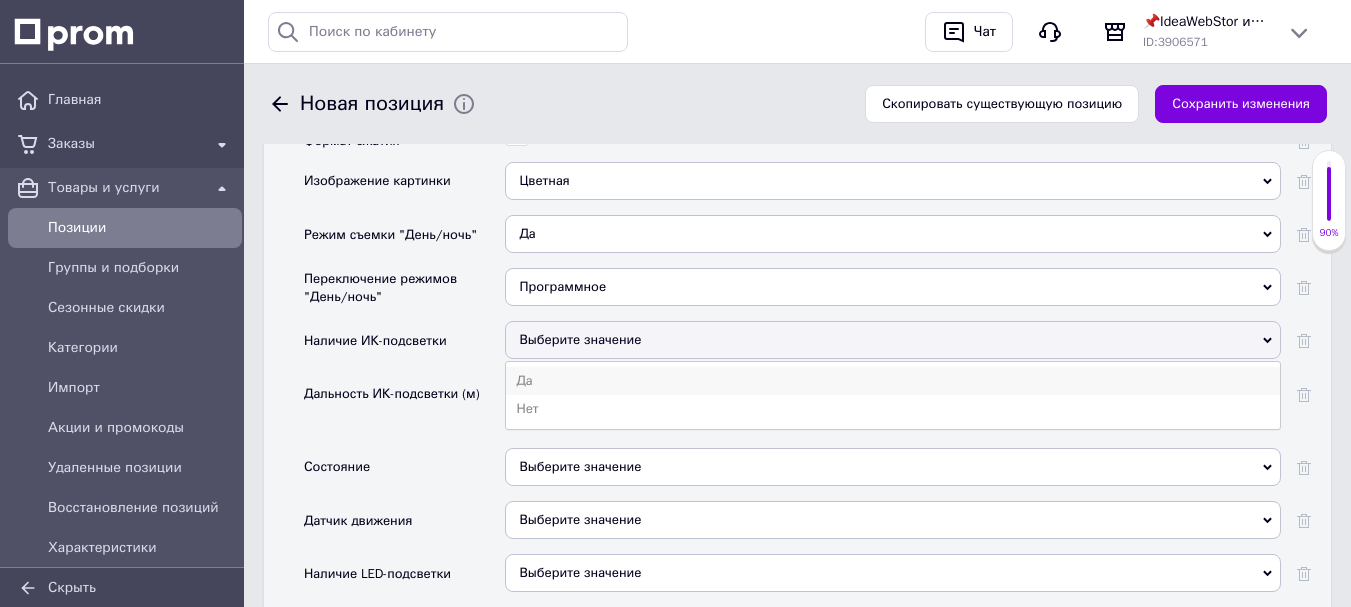 click on "Да" at bounding box center [893, 381] 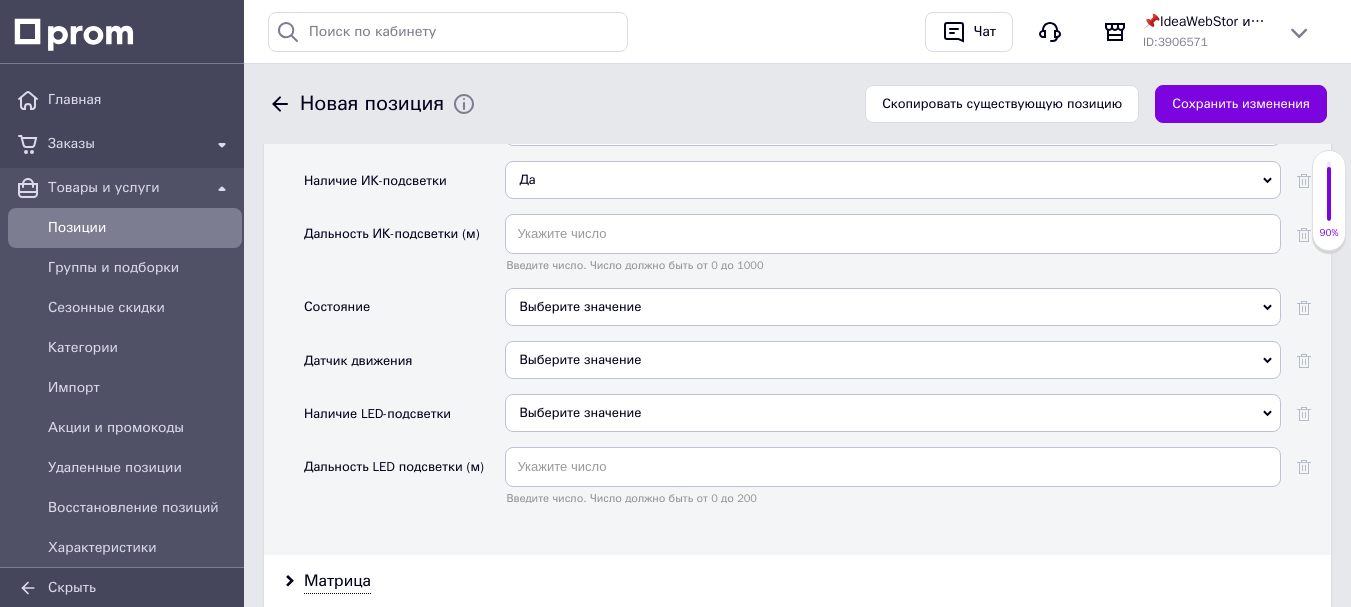 scroll, scrollTop: 2855, scrollLeft: 0, axis: vertical 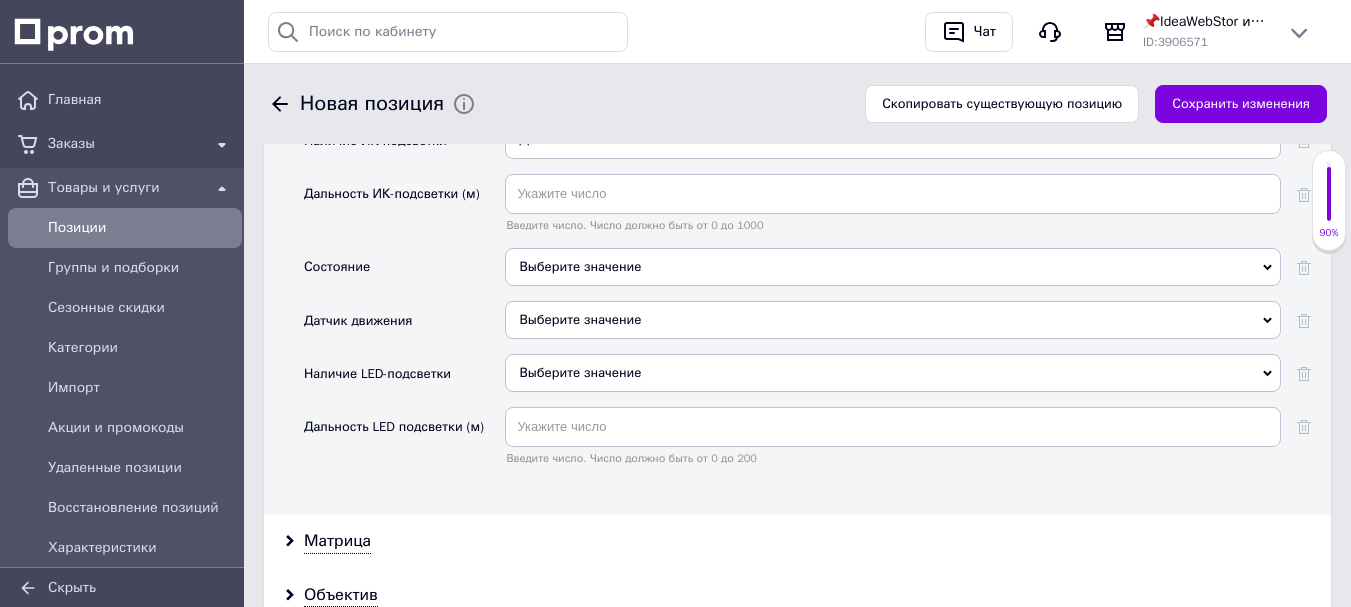 click on "Выберите значение" at bounding box center [893, 267] 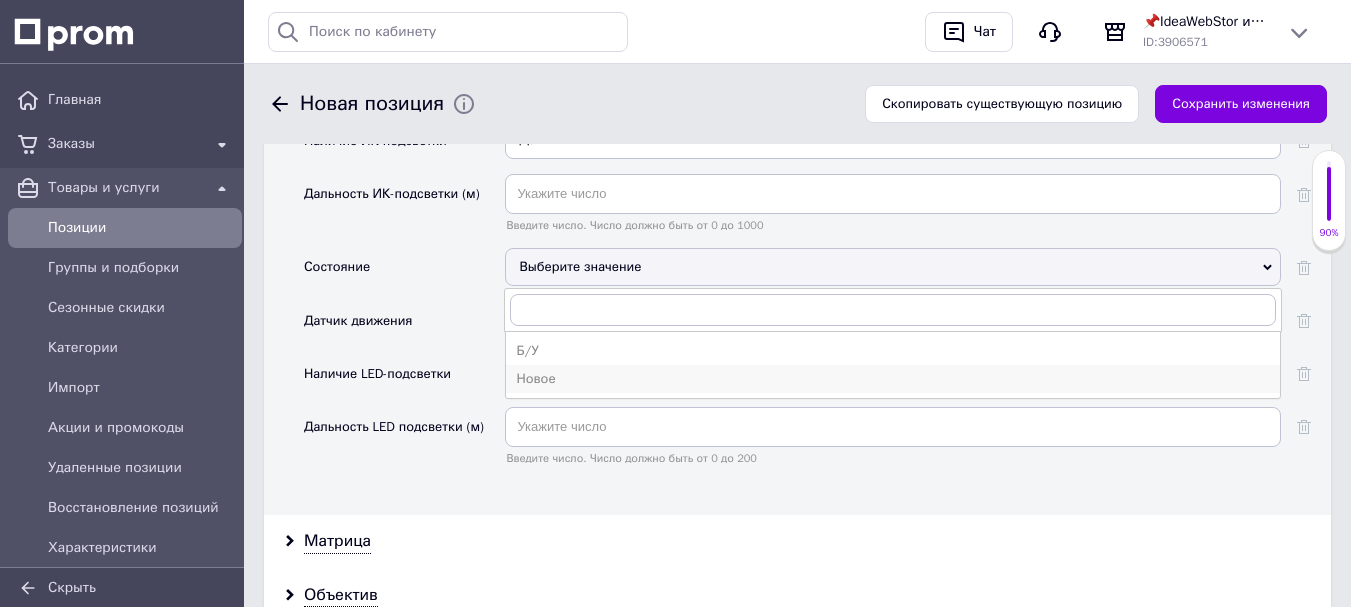 click on "Новое" at bounding box center (893, 379) 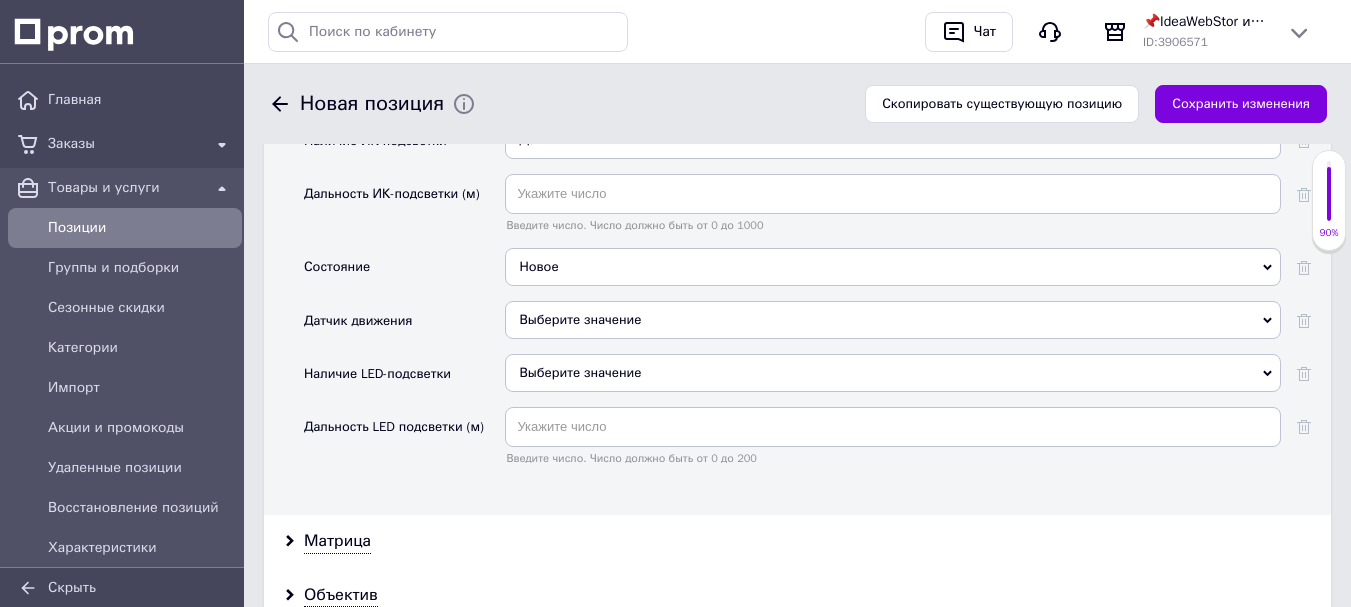 click on "Выберите значение" at bounding box center (580, 319) 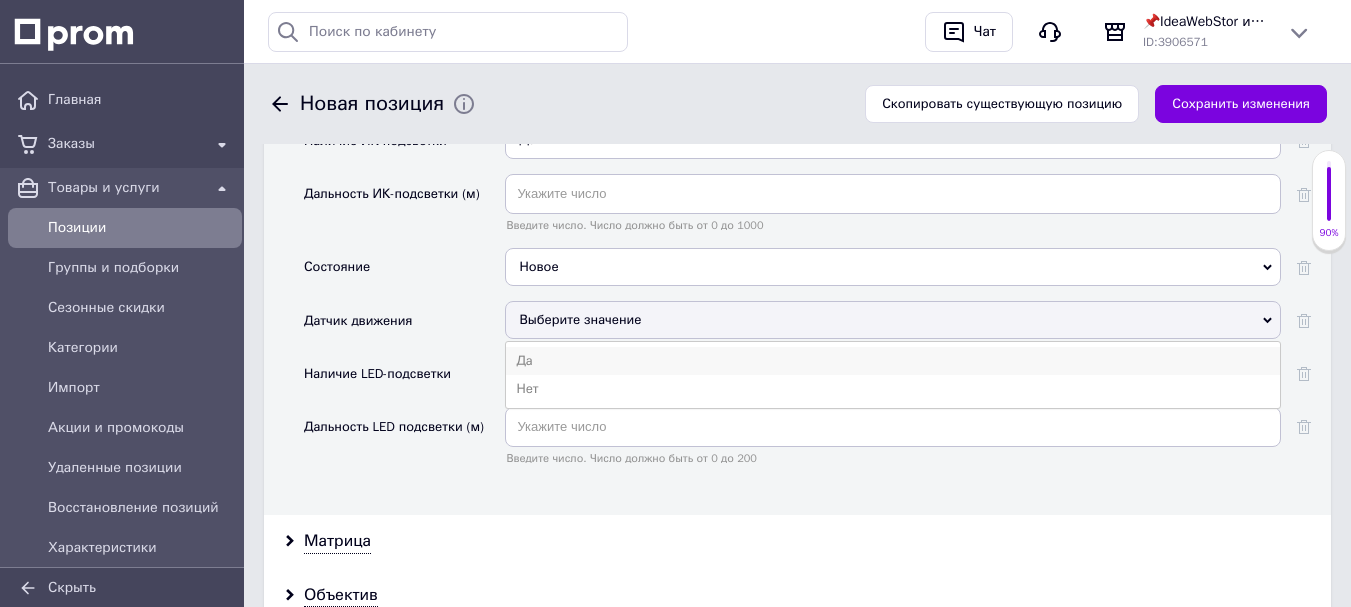 click on "Да" at bounding box center (893, 361) 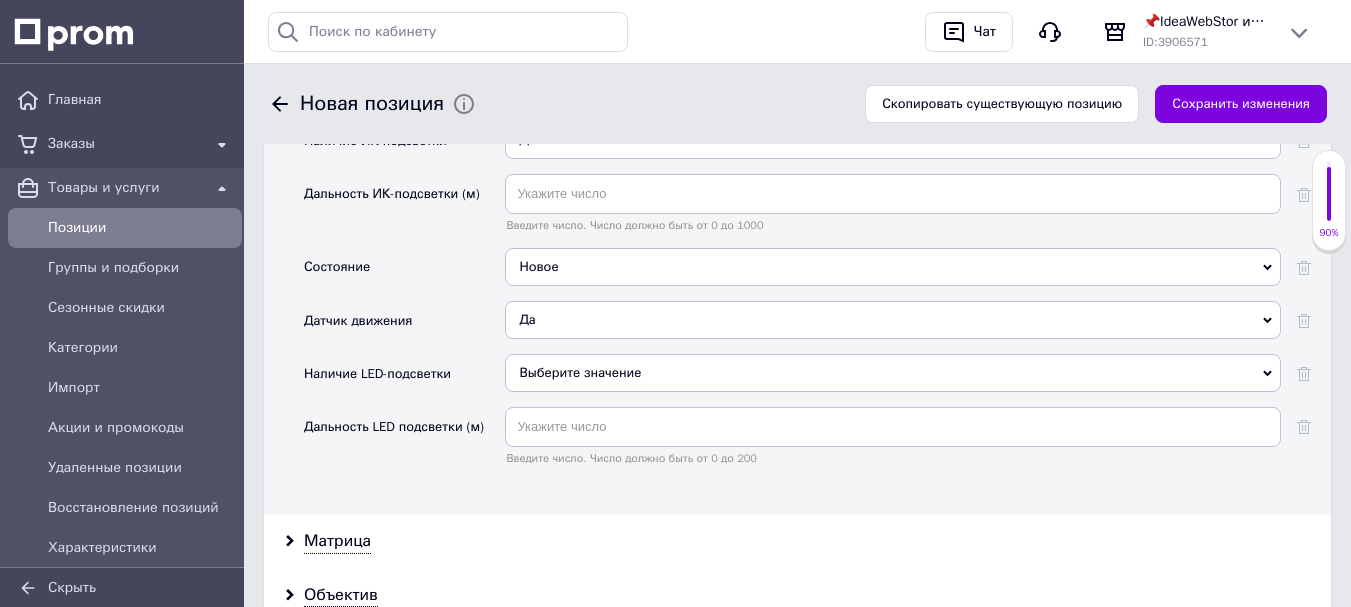 click on "Выберите значение" at bounding box center (580, 372) 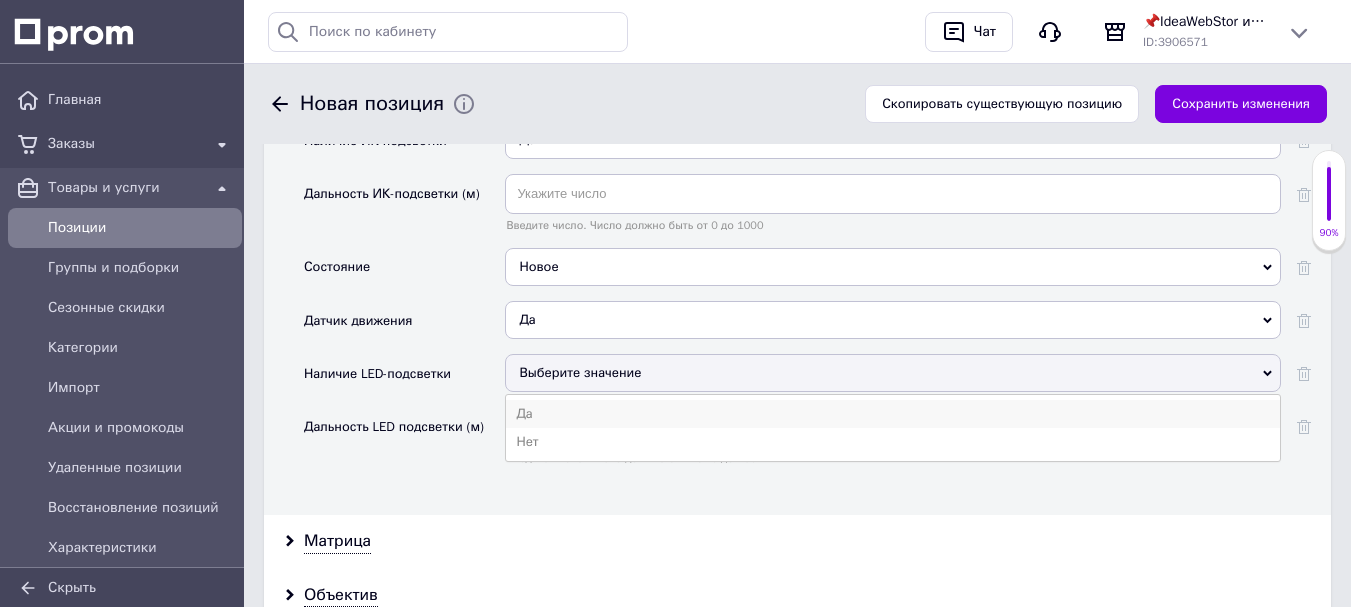 click on "Да" at bounding box center [893, 414] 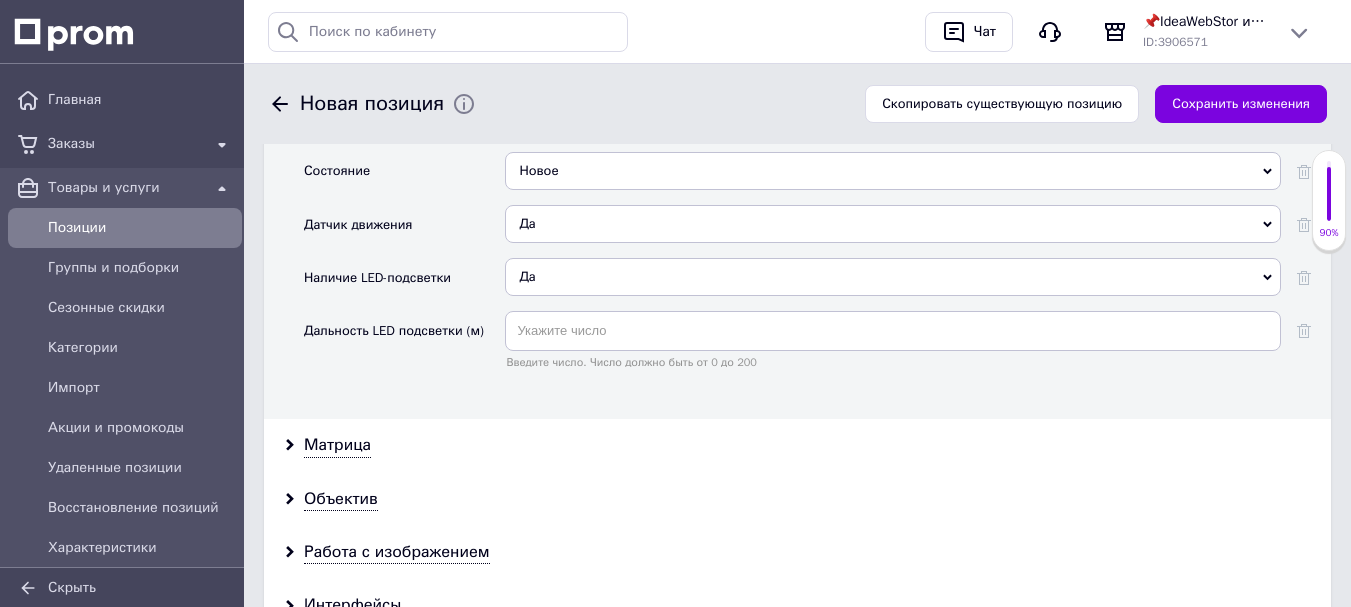 scroll, scrollTop: 2955, scrollLeft: 0, axis: vertical 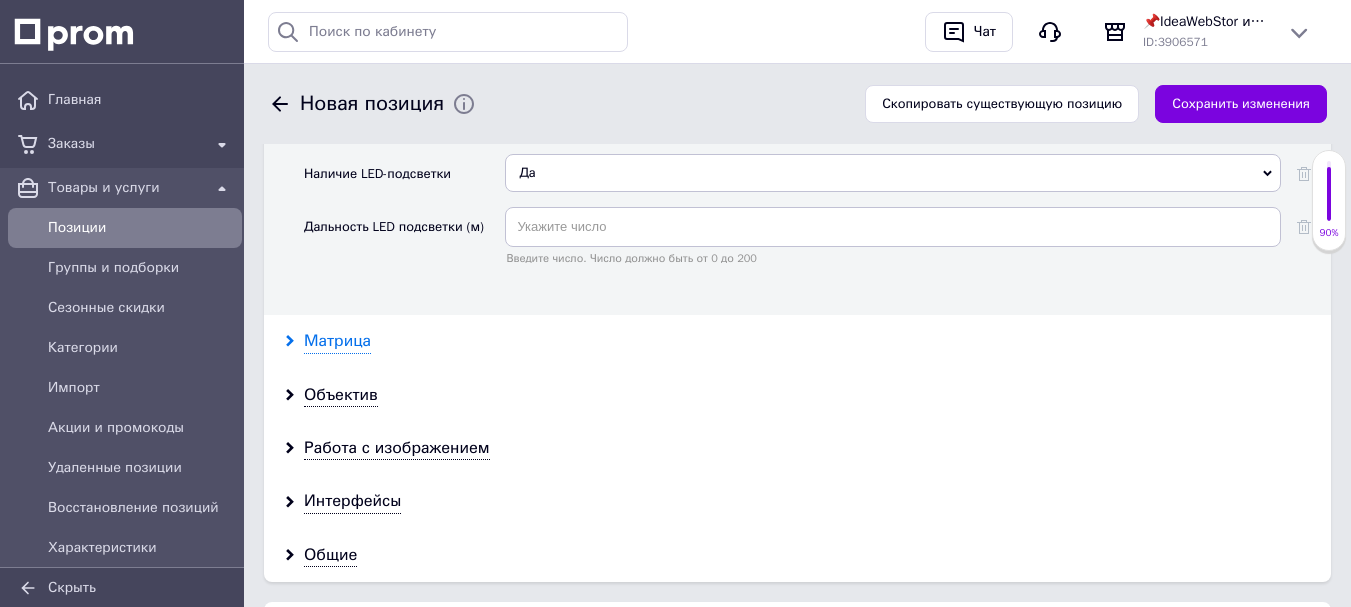 click on "Матрица" at bounding box center (337, 341) 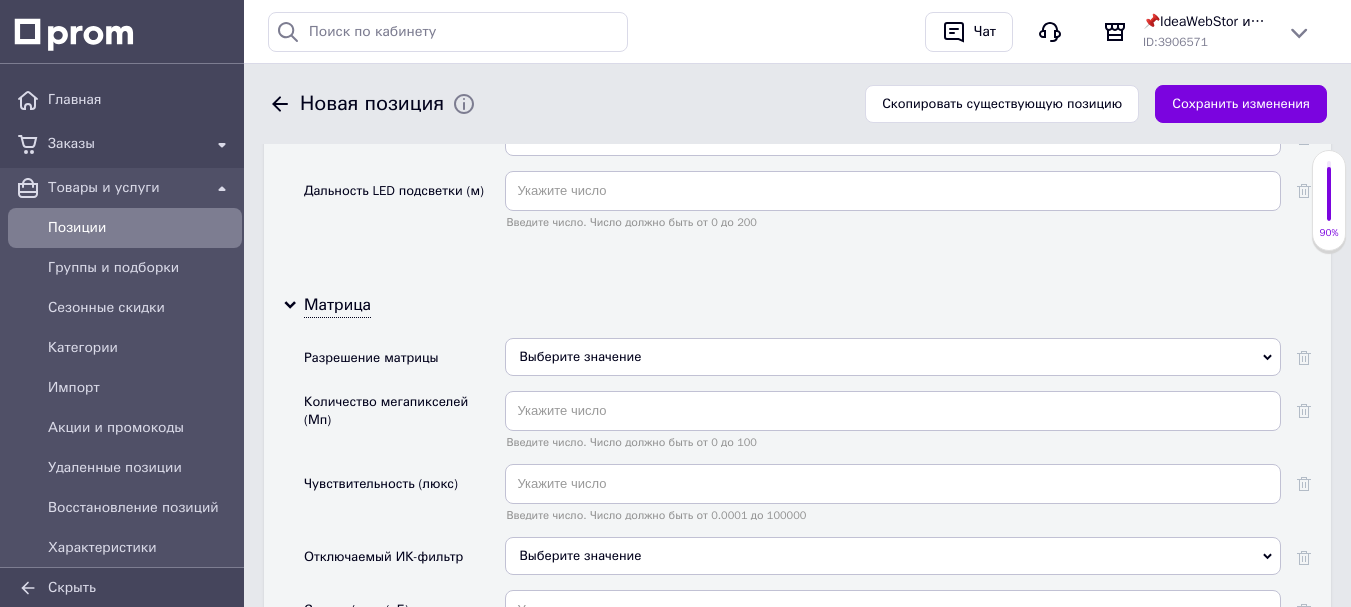 scroll, scrollTop: 3155, scrollLeft: 0, axis: vertical 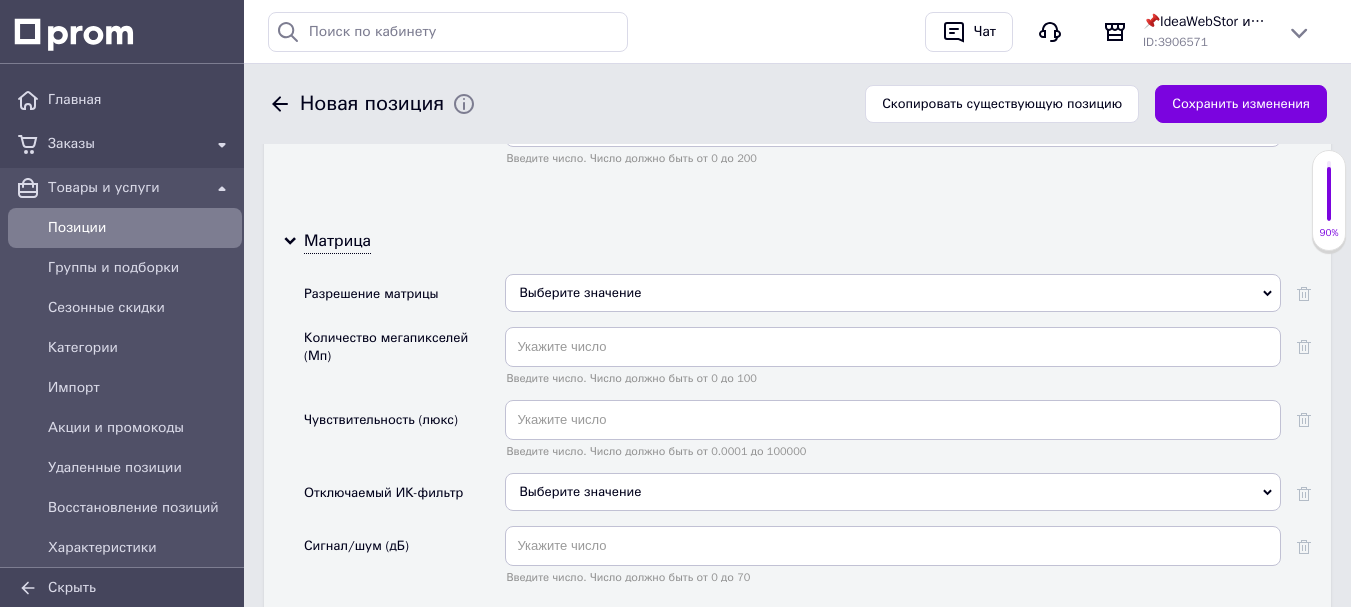 click on "Выберите значение" at bounding box center [893, 293] 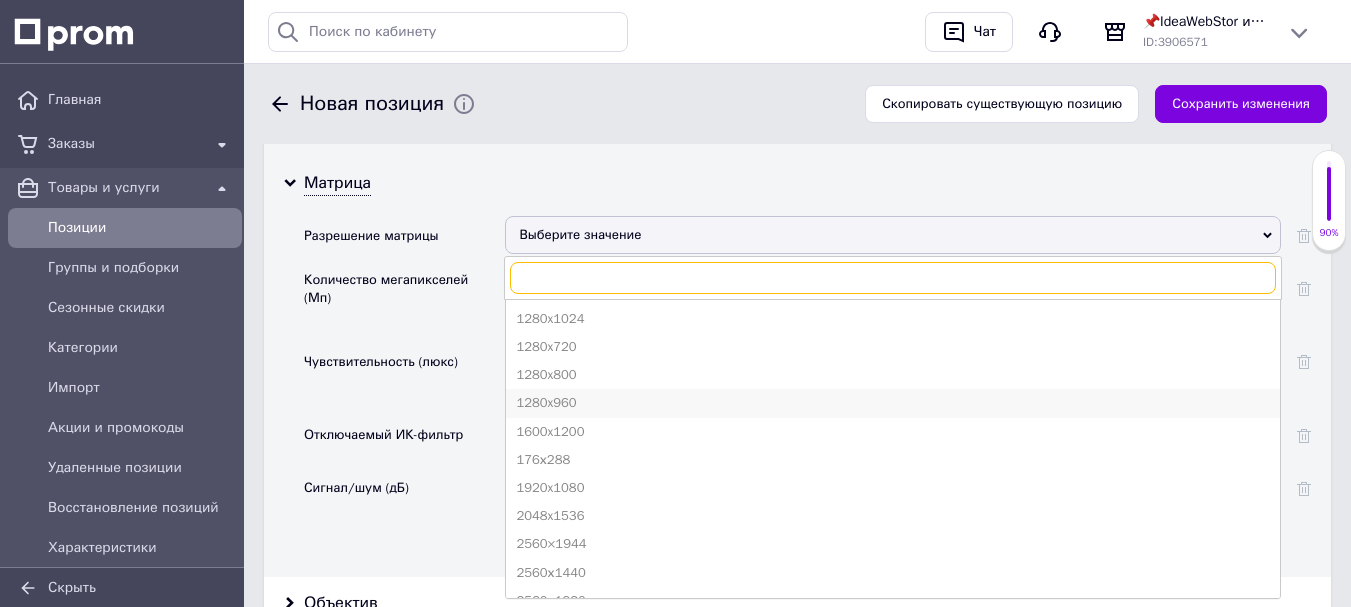 scroll, scrollTop: 3255, scrollLeft: 0, axis: vertical 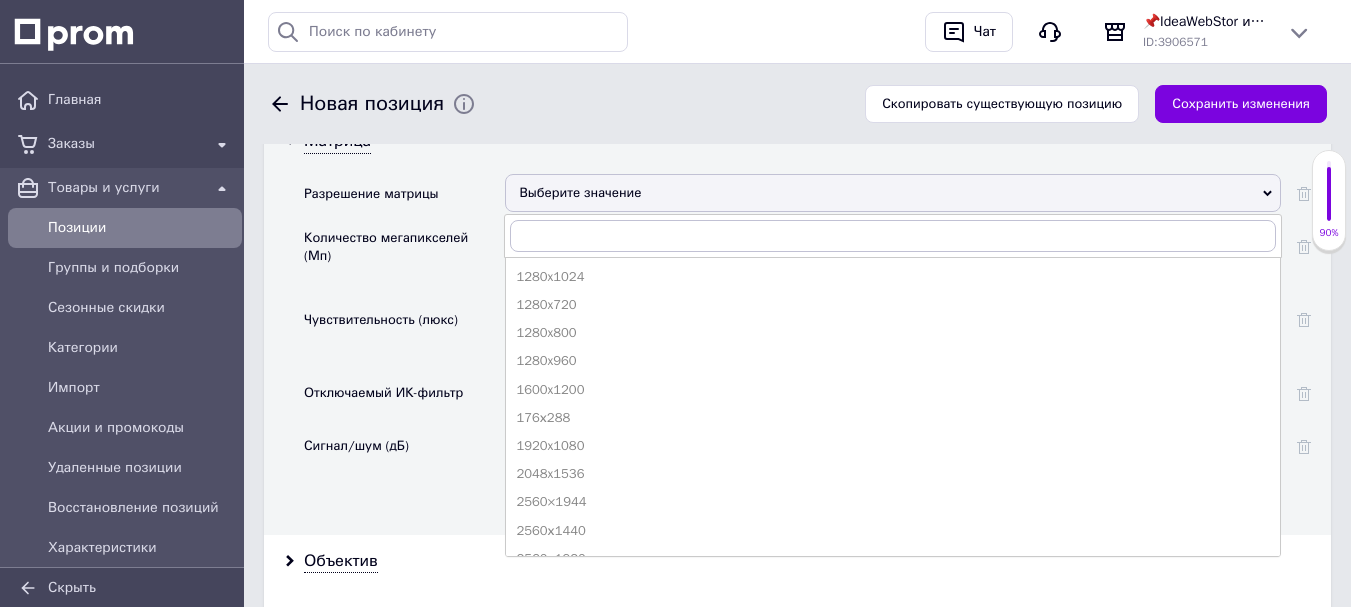 click on "Отключаемый ИК-фильтр" at bounding box center (383, 393) 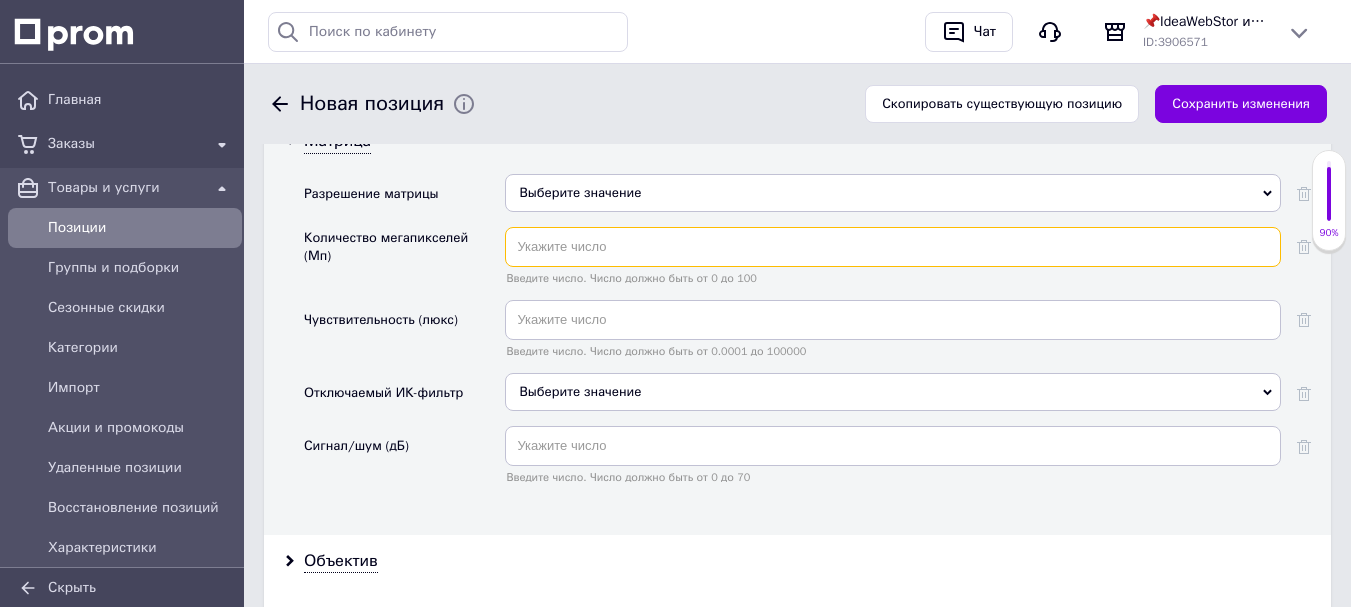 click at bounding box center [893, 247] 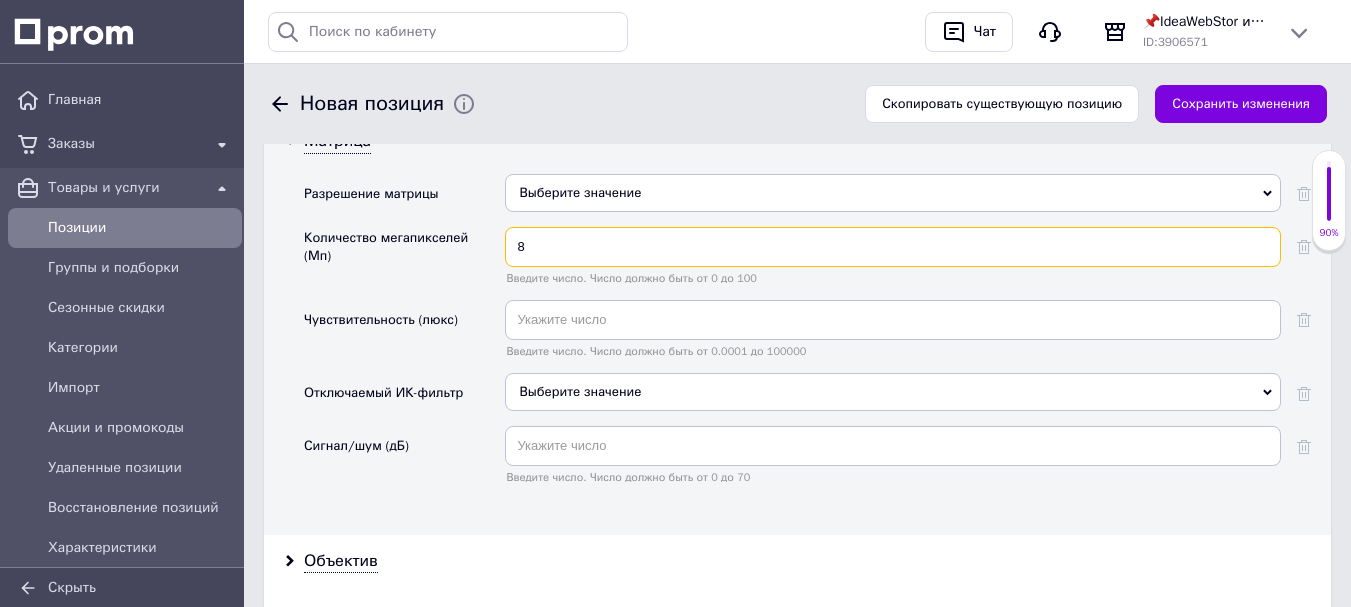 type on "8" 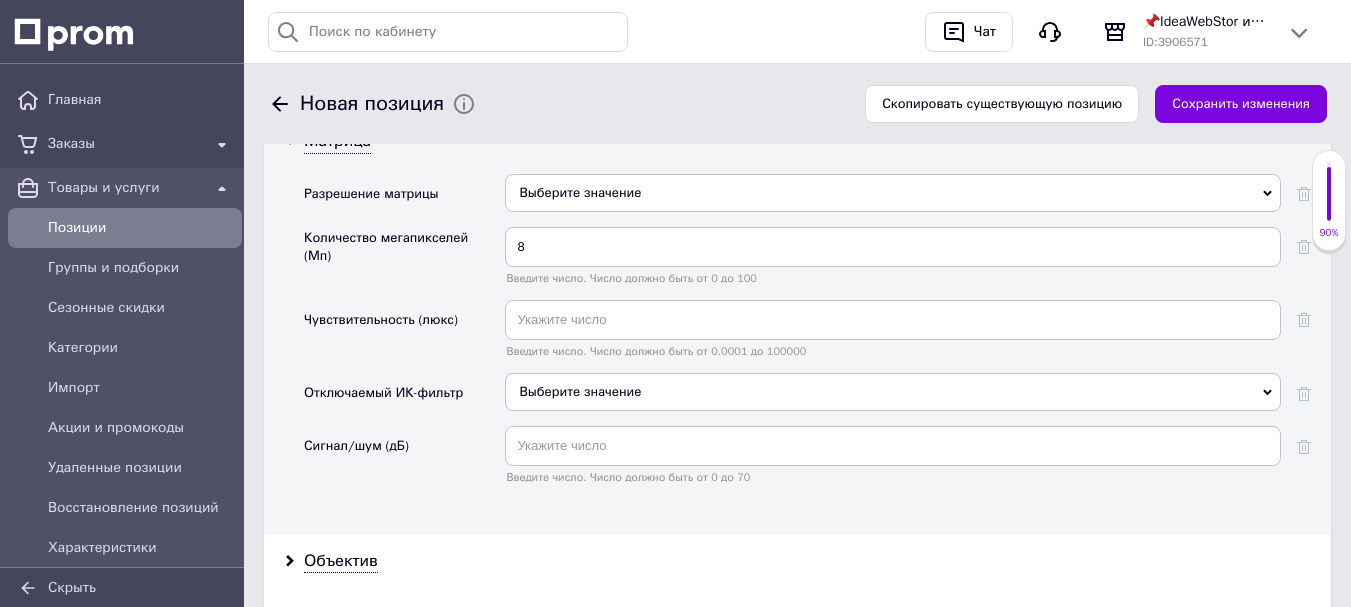 click on "Чувствительность (люкс)" at bounding box center (404, 336) 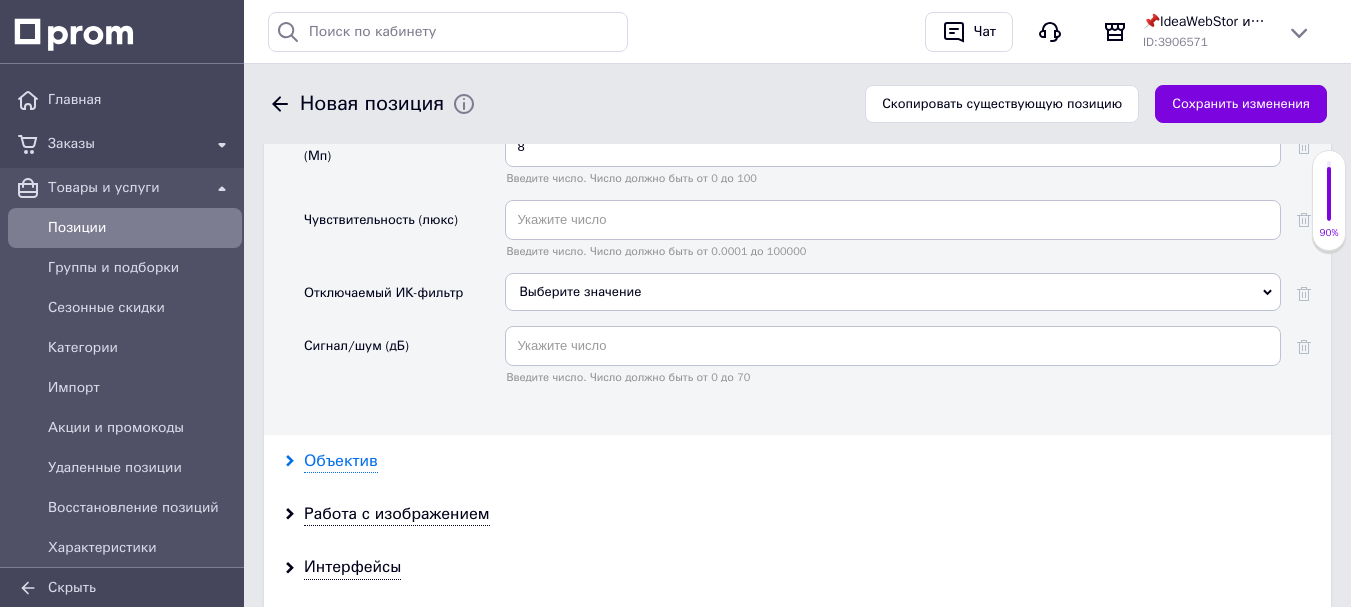 click on "Объектив" at bounding box center [341, 461] 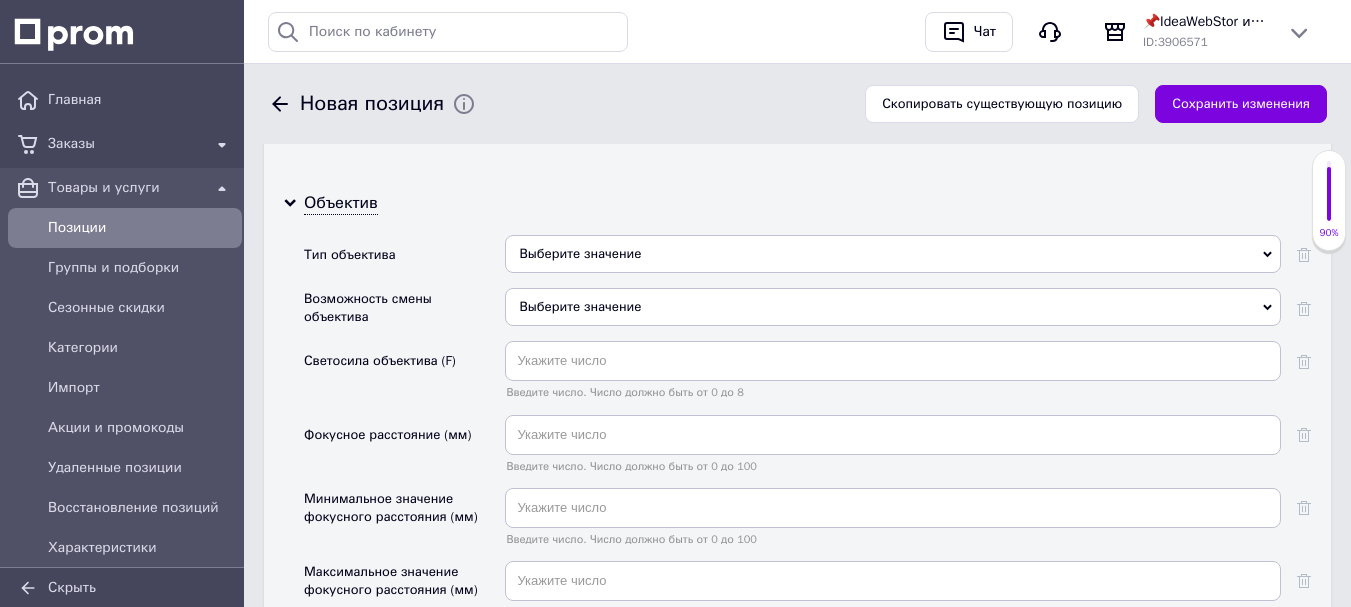 scroll, scrollTop: 3655, scrollLeft: 0, axis: vertical 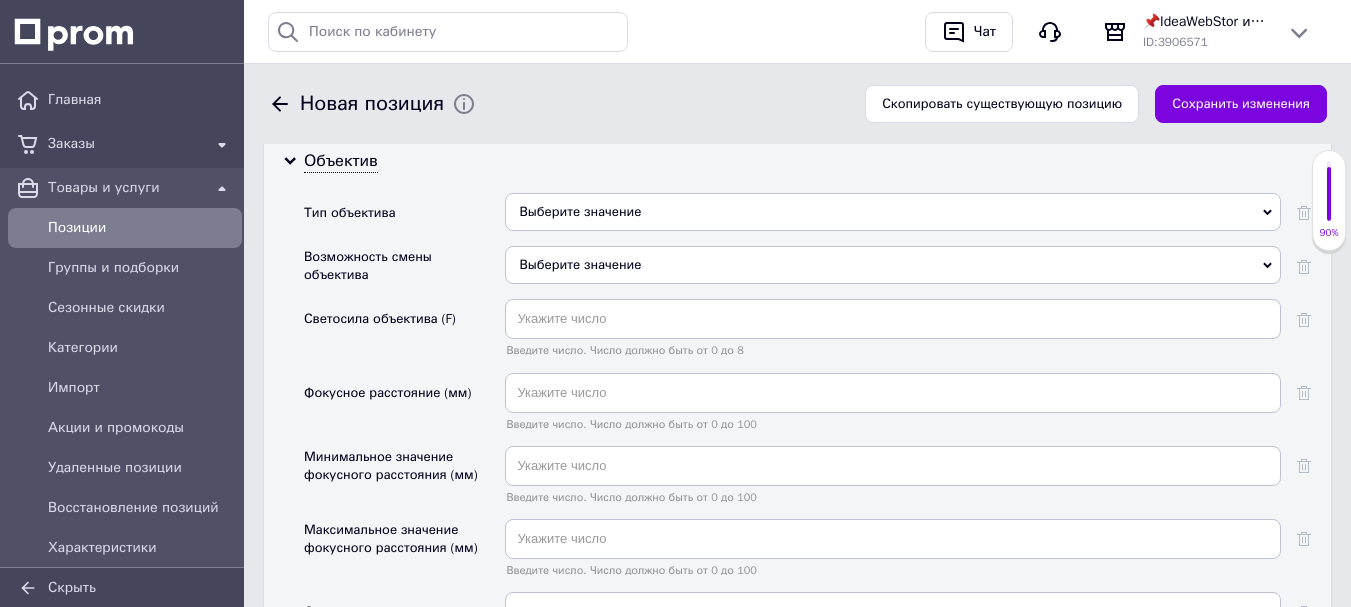 click on "Объектив Тип объектива Выберите значение Возможность смены объектива Выберите значение Да Нет Светосила объектива (F) Введите число. Число должно быть от 0 до 8 Фокусное расстояние (мм) Введите число. Число должно быть от 0 до 100 Минимальное значение фокусного расстояния (мм) Введите число. Число должно быть от 0 до 100 Максимальное значение фокусного расстояния (мм) Введите число. Число должно быть от 0 до 100 Оптическое увеличение (х) Введите число. Число должно быть от 0 до 50 Диафрагма Выберите значение Угол обзора по вертикали (град.)" at bounding box center [797, 517] 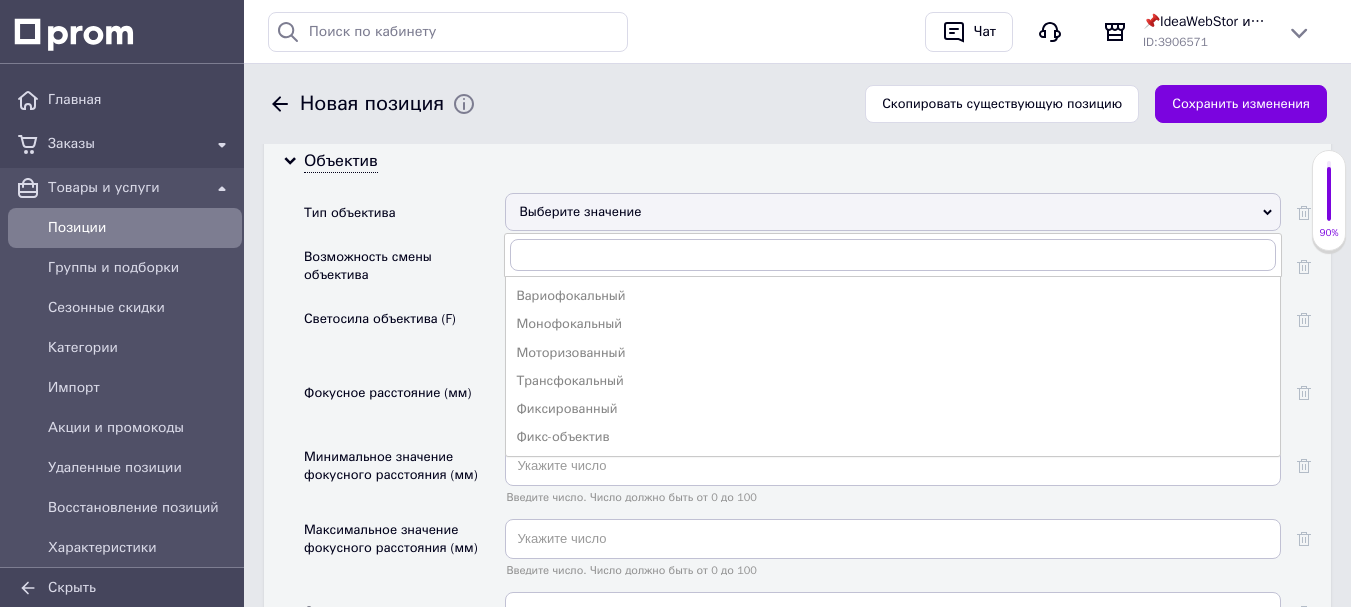 click on "Выберите значение" at bounding box center [893, 212] 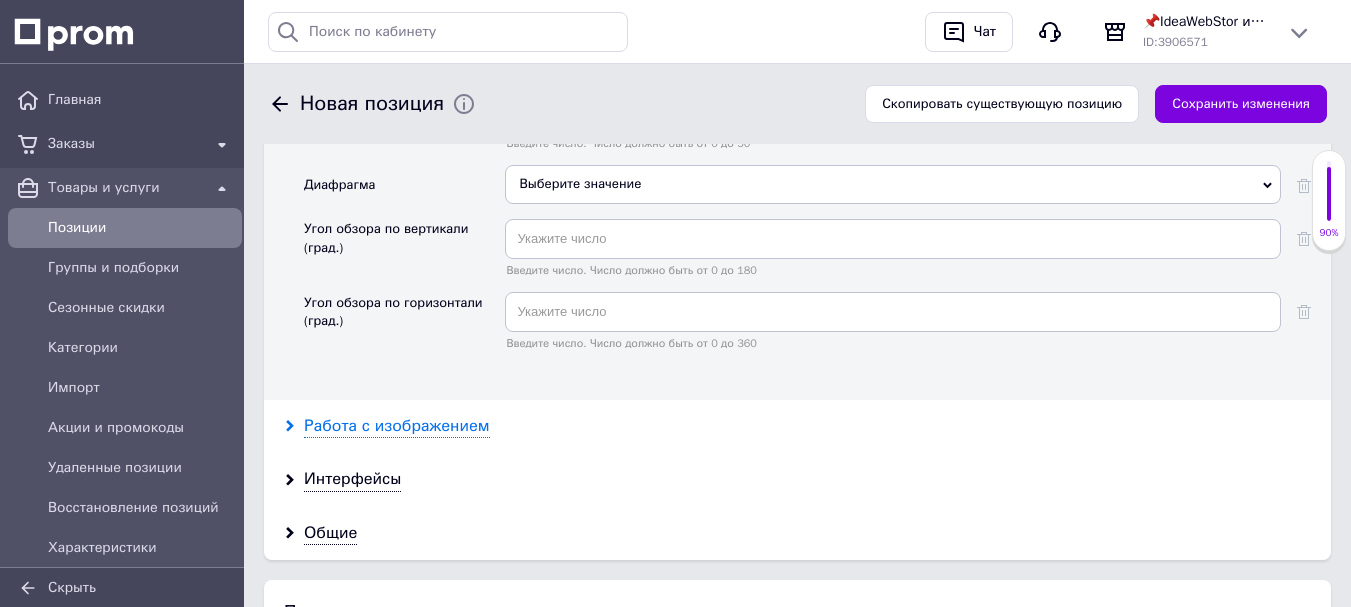 click on "Работа с изображением" at bounding box center (397, 426) 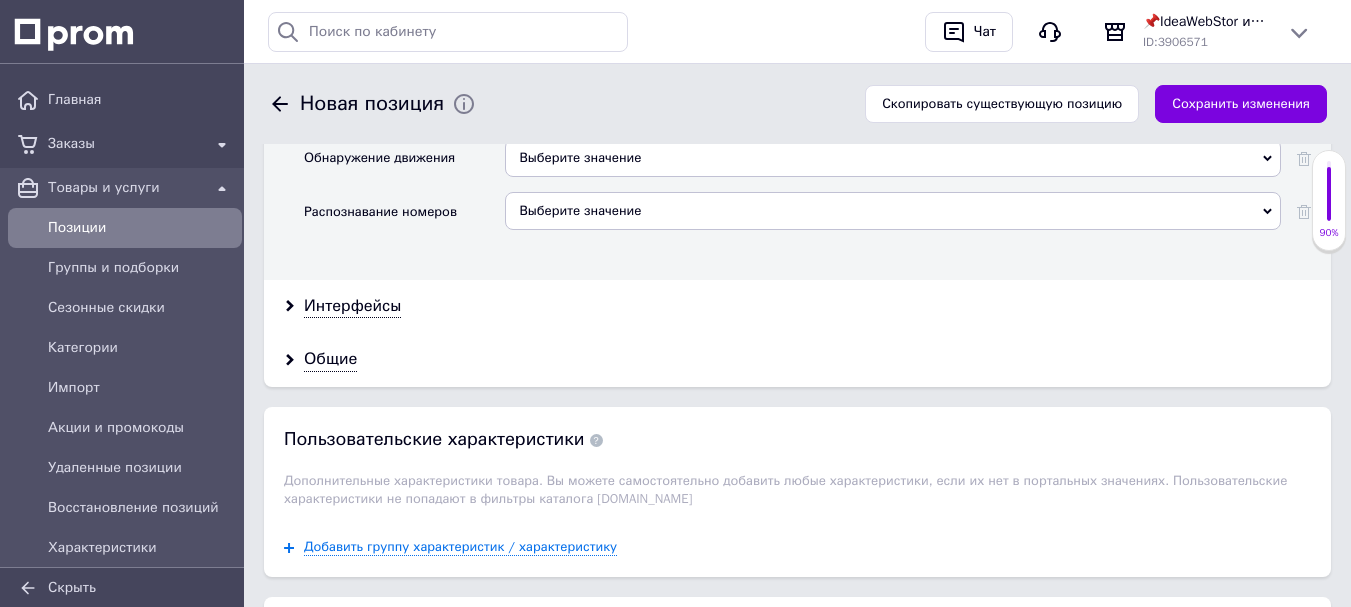 scroll, scrollTop: 4855, scrollLeft: 0, axis: vertical 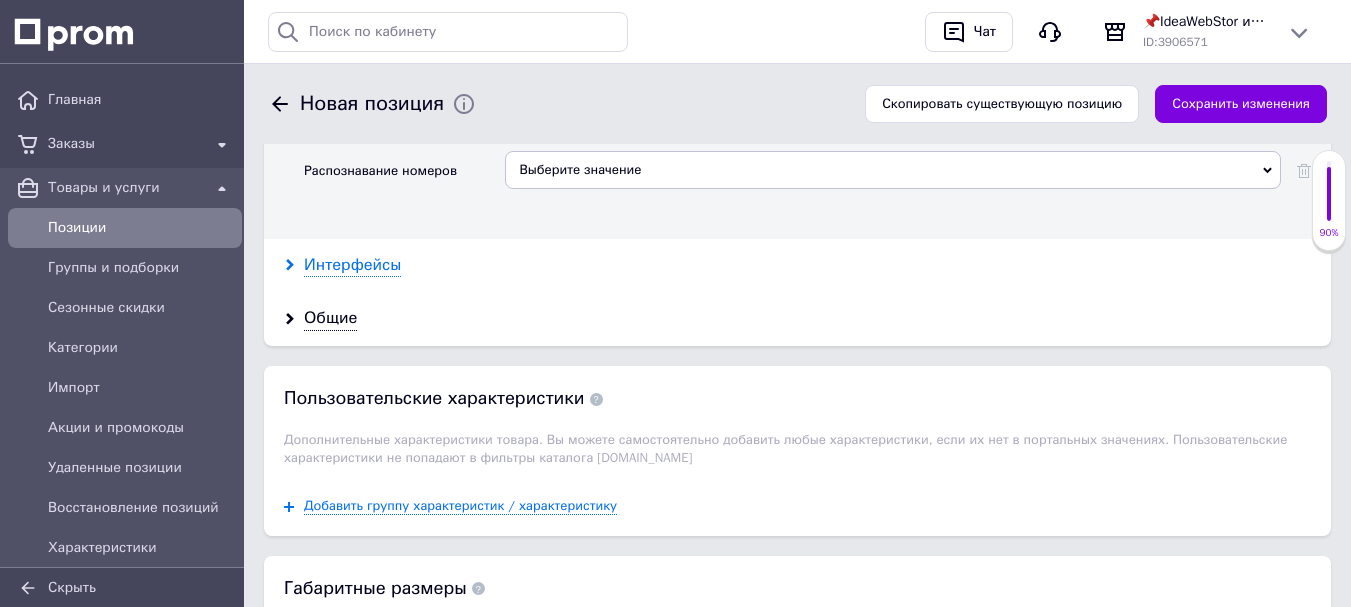 click on "Интерфейсы" at bounding box center (352, 265) 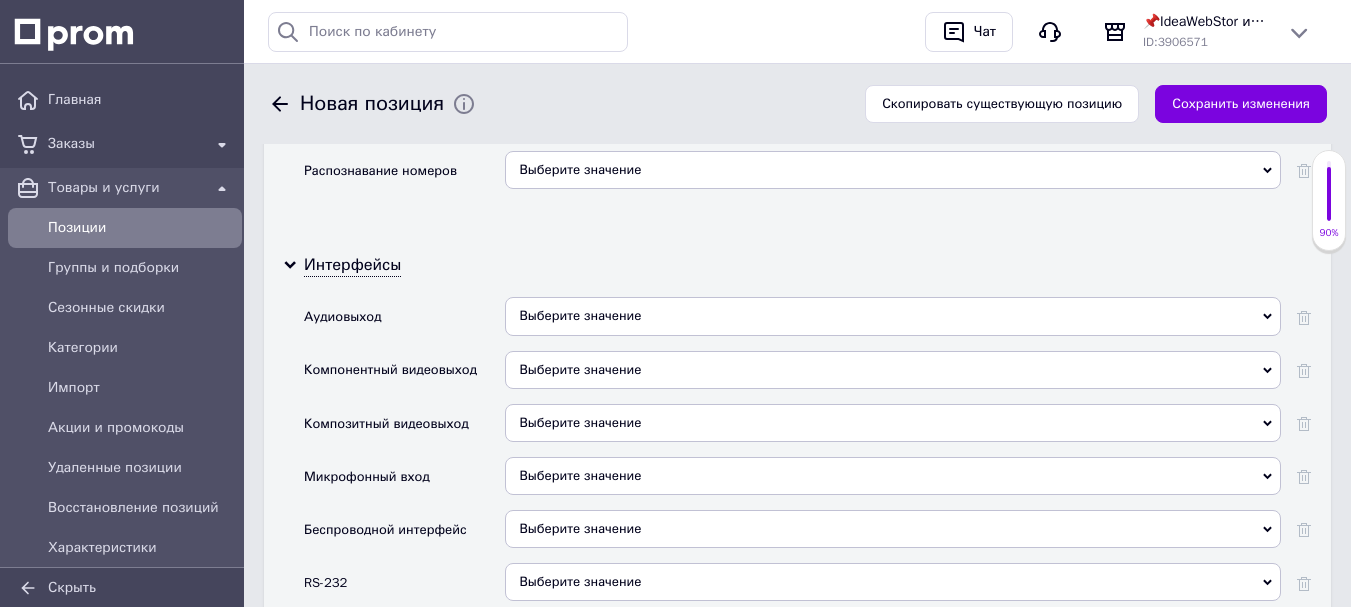scroll, scrollTop: 4955, scrollLeft: 0, axis: vertical 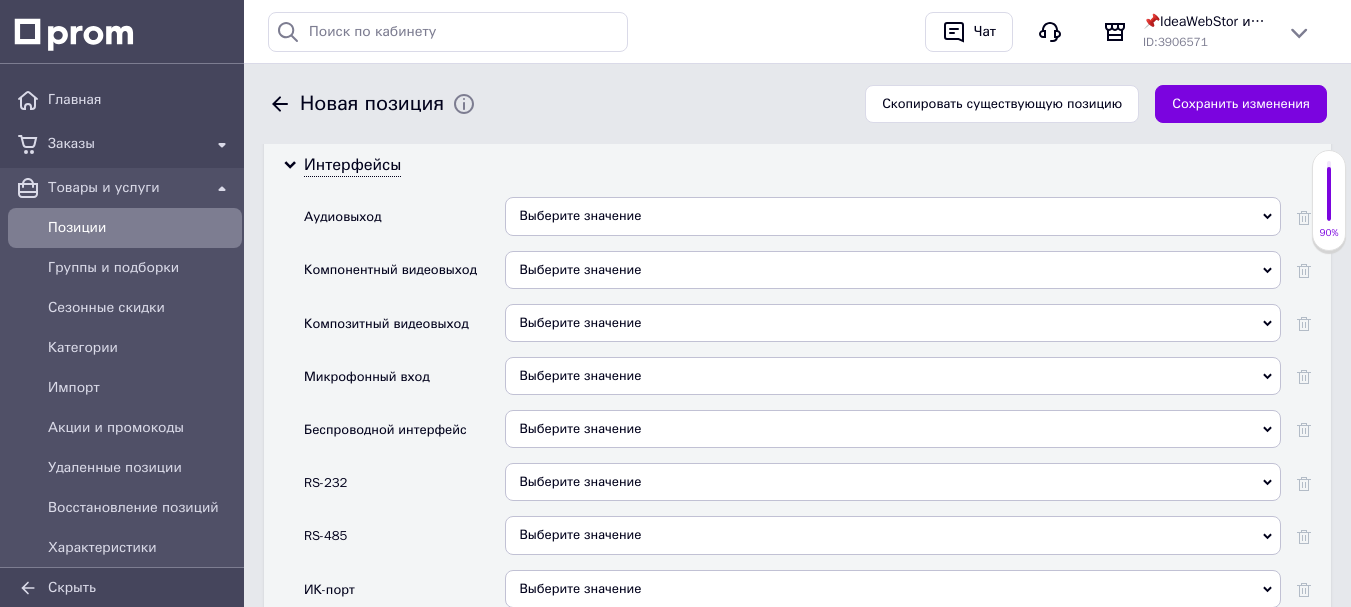 click on "Выберите значение" at bounding box center [893, 216] 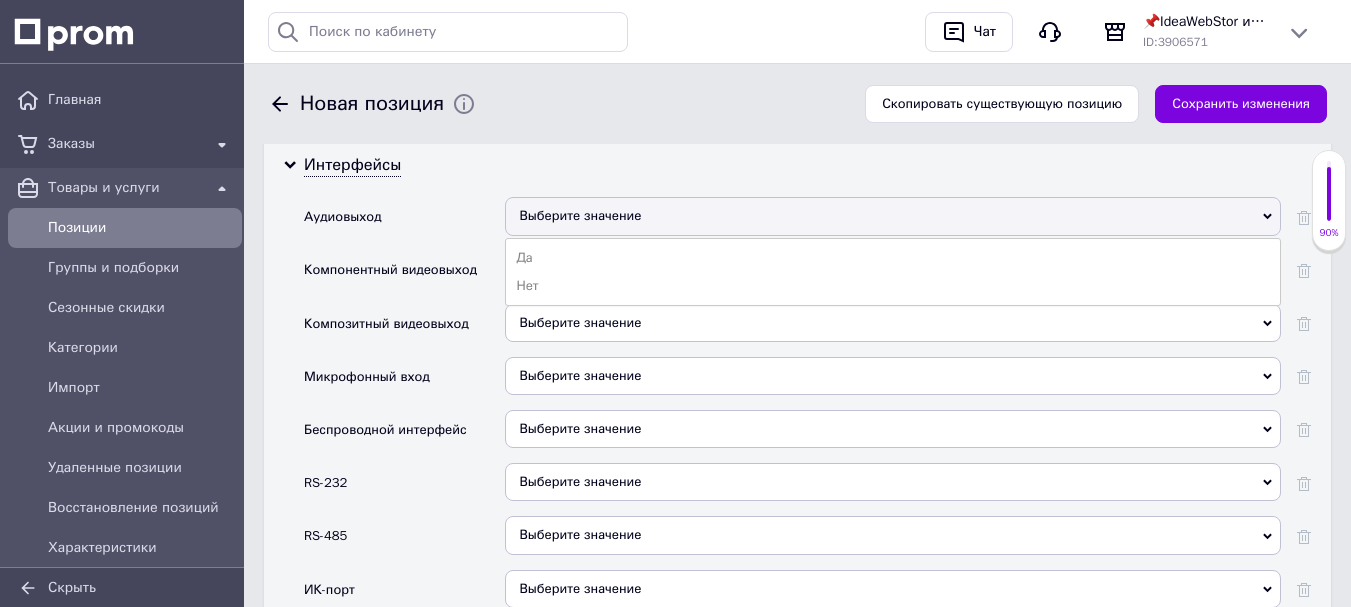 click on "Выберите значение" at bounding box center [893, 216] 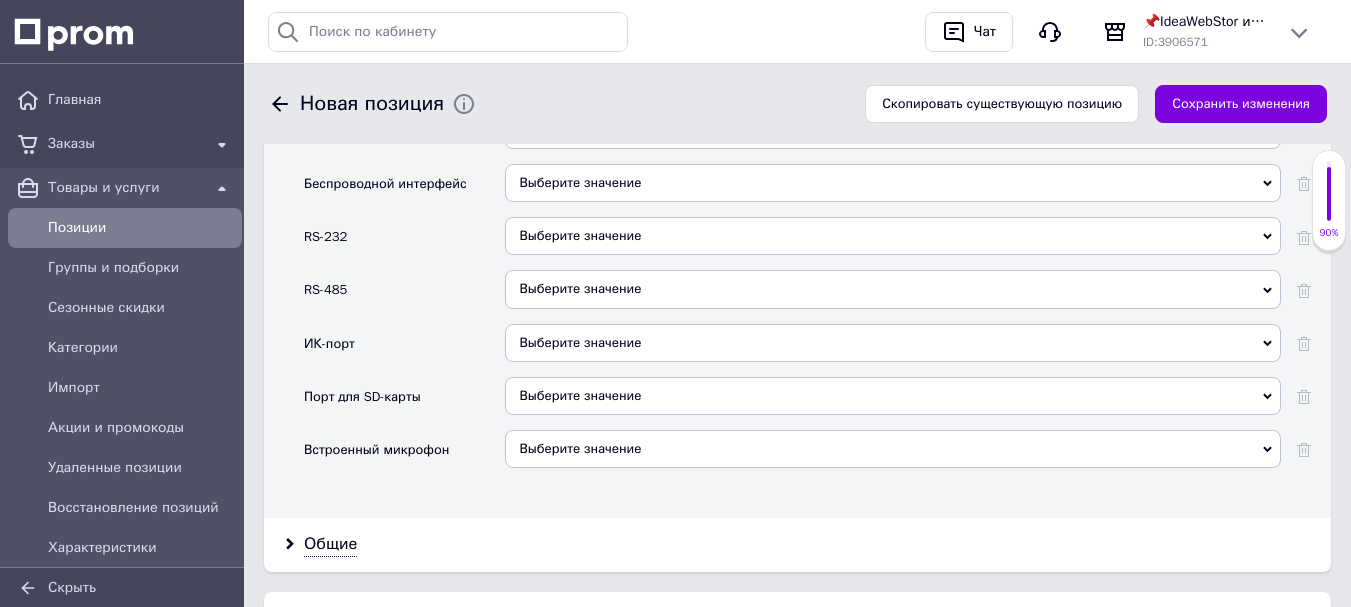 scroll, scrollTop: 5255, scrollLeft: 0, axis: vertical 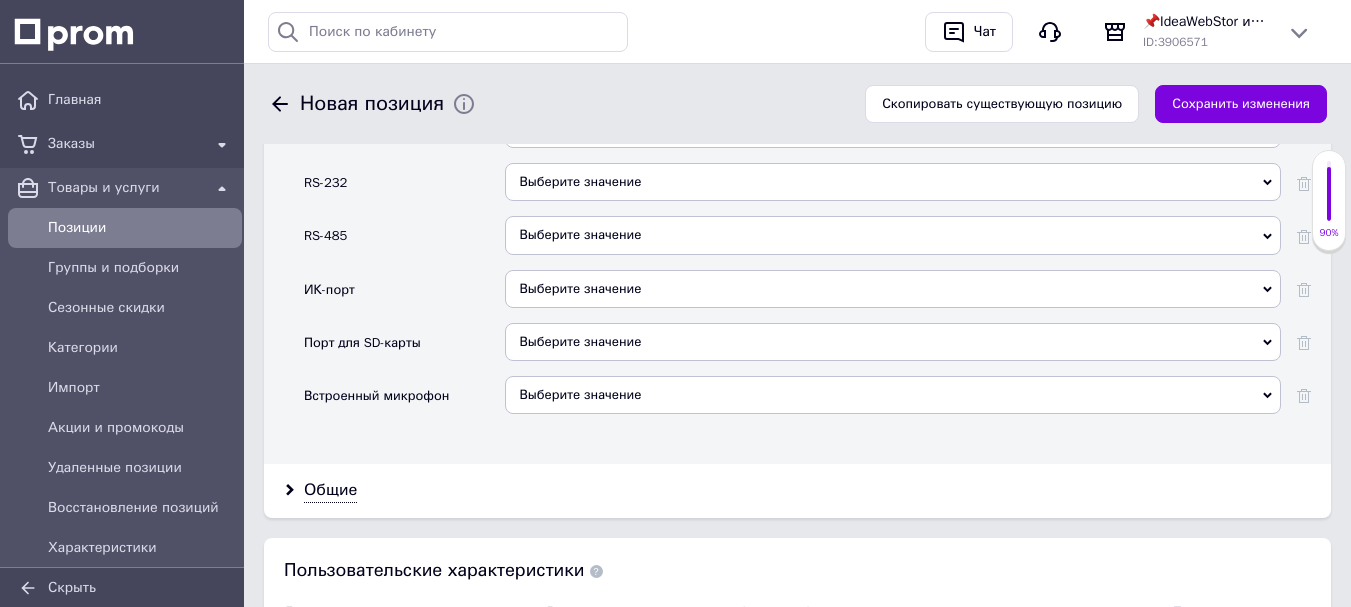 click on "Выберите значение" at bounding box center [580, 341] 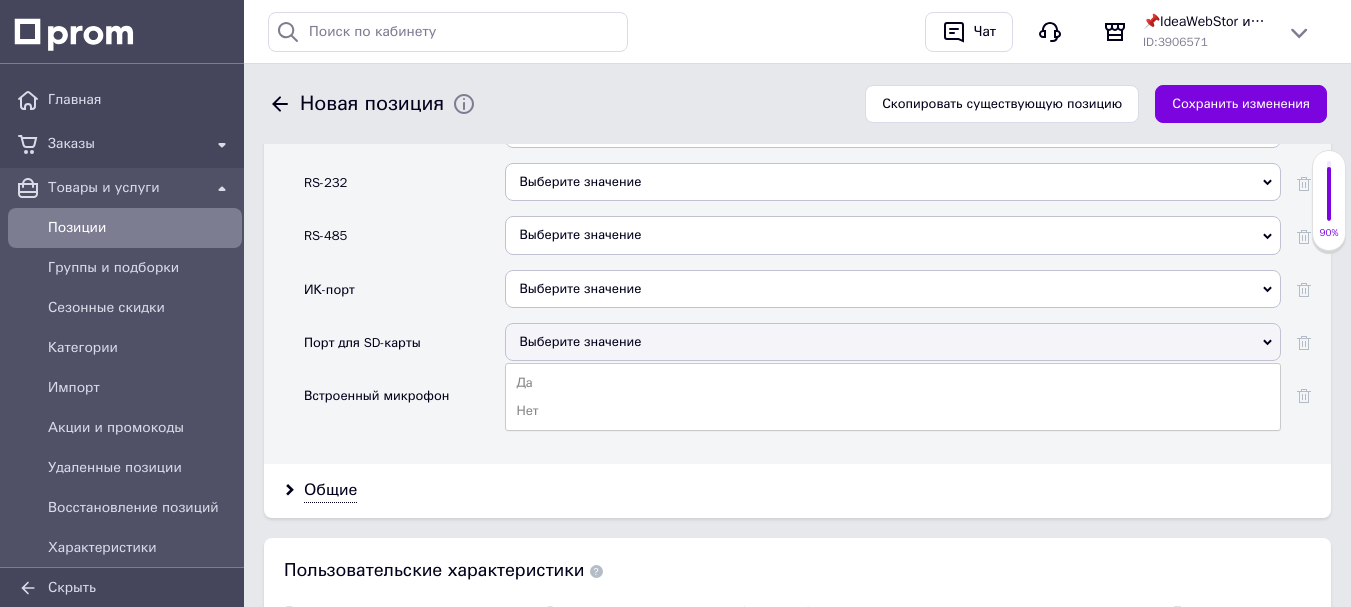 click on "Да" at bounding box center [893, 383] 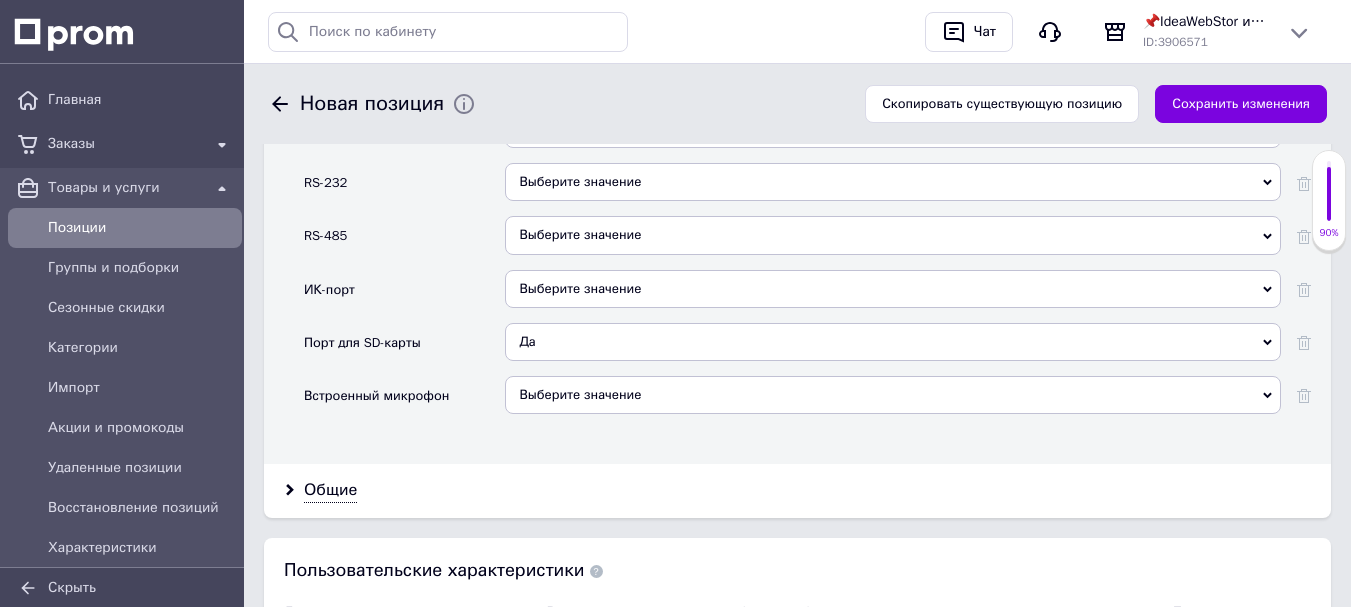 click on "Выберите значение" at bounding box center (580, 394) 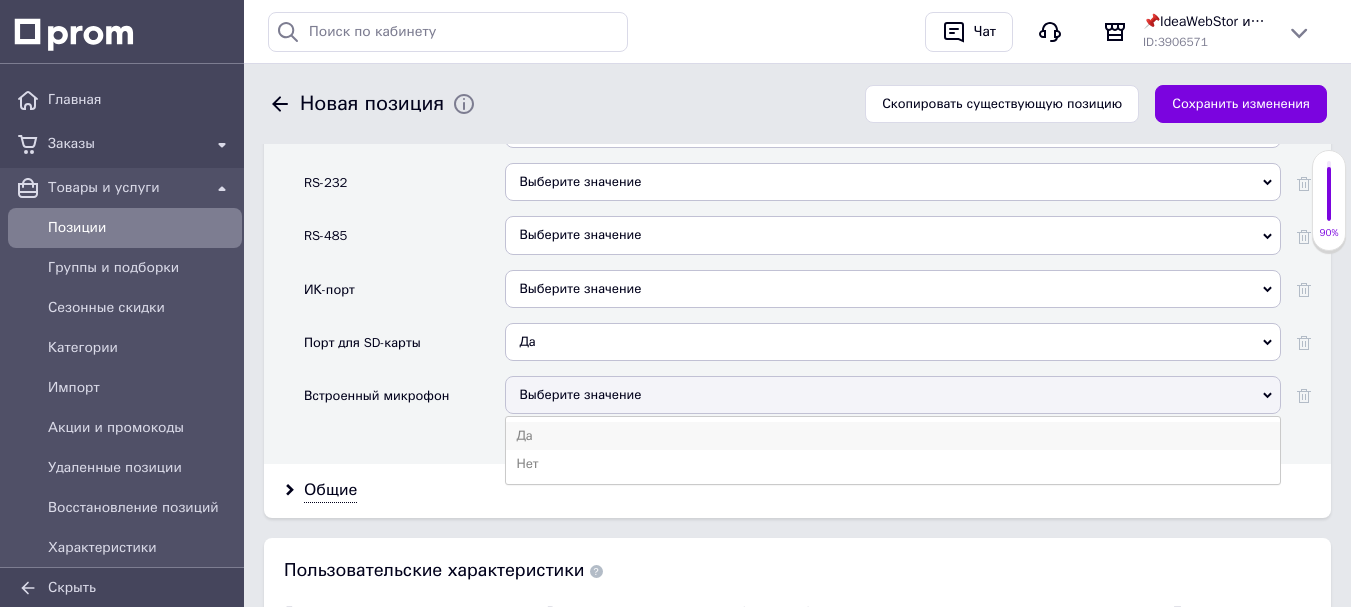 click on "Да" at bounding box center (893, 436) 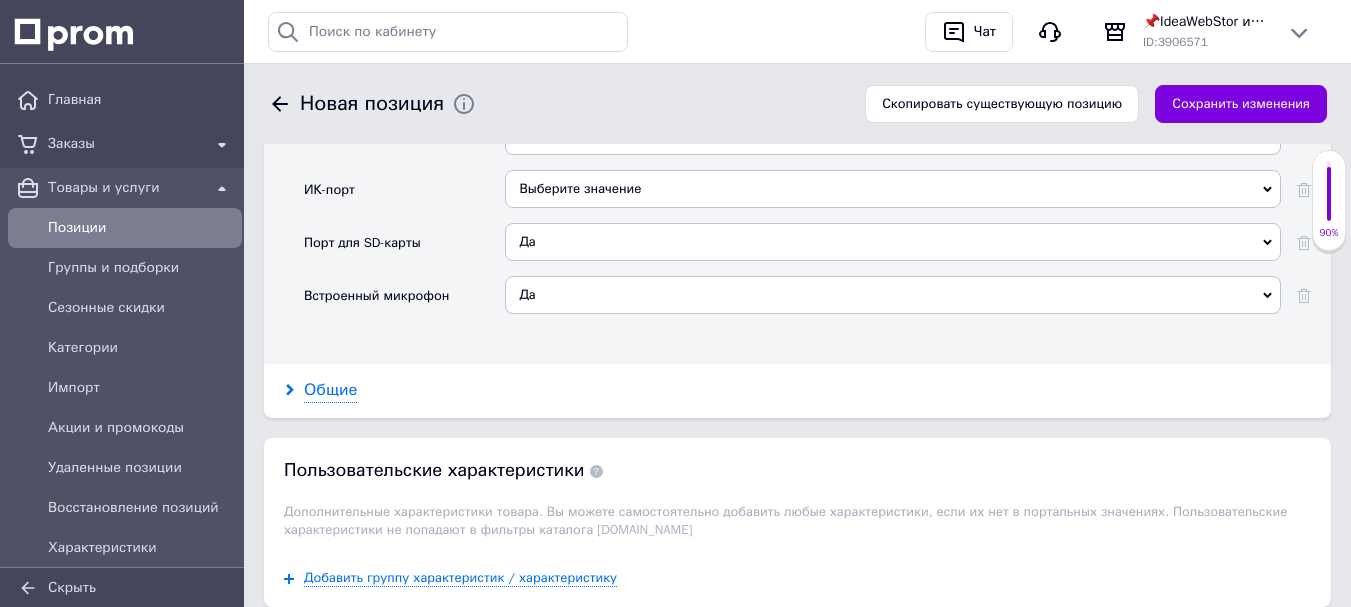 click on "Общие" at bounding box center (330, 390) 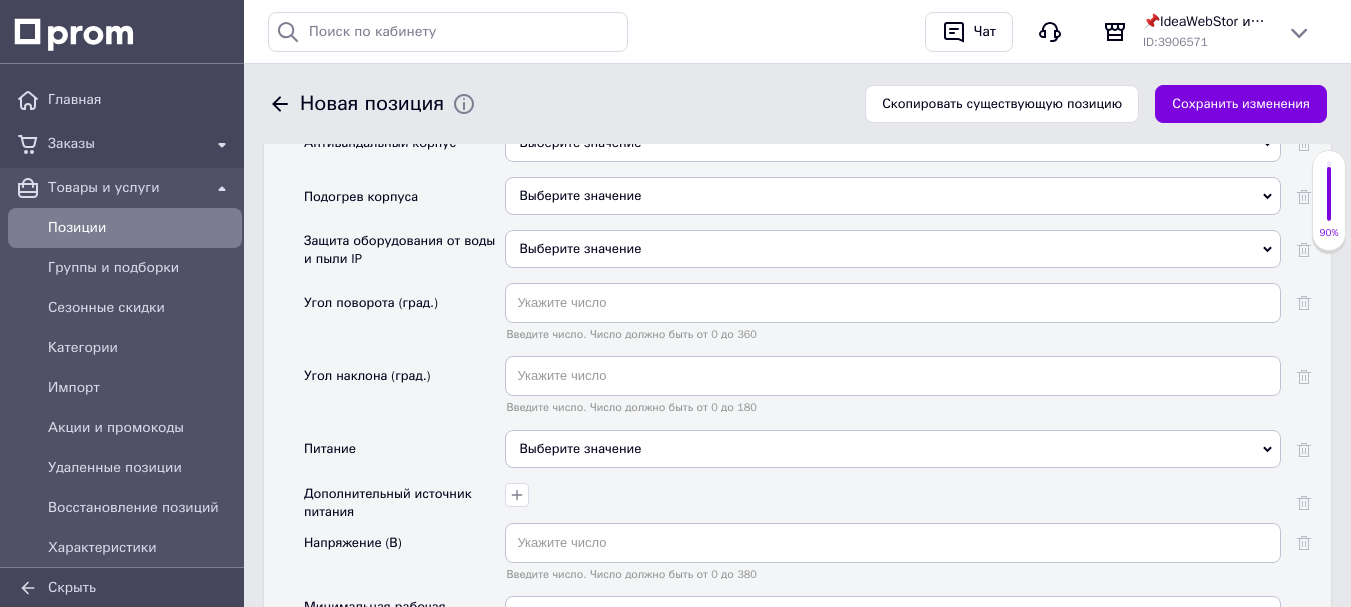 scroll, scrollTop: 5655, scrollLeft: 0, axis: vertical 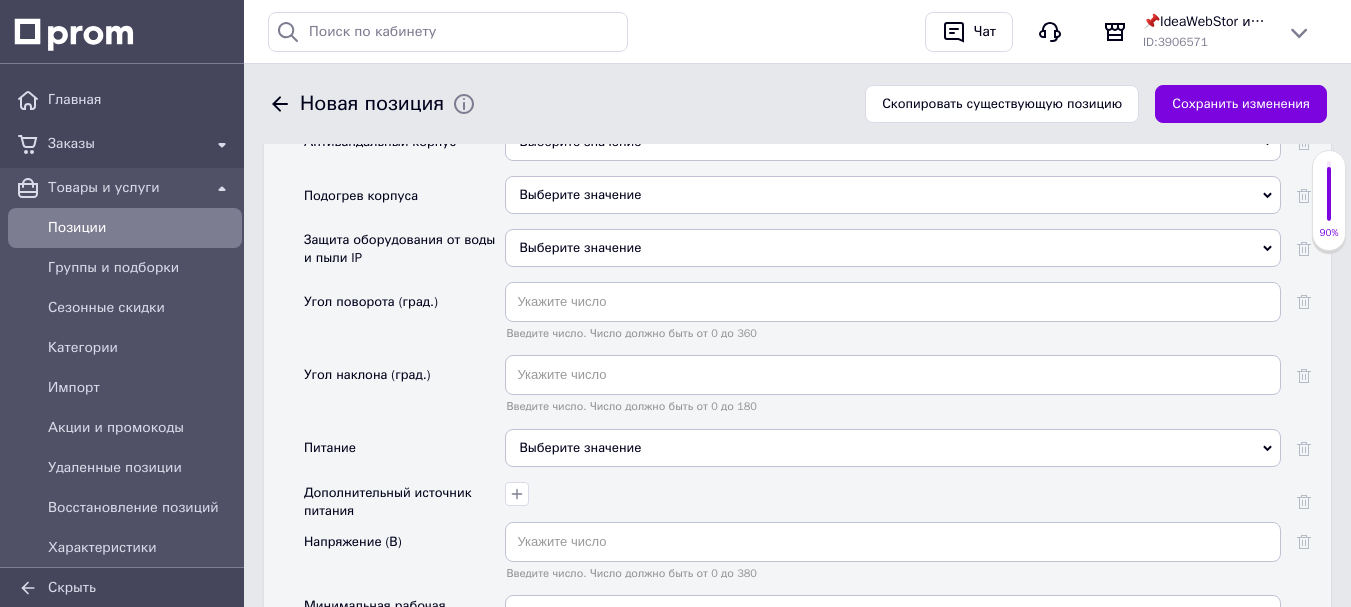 click on "Выберите значение" at bounding box center [893, 248] 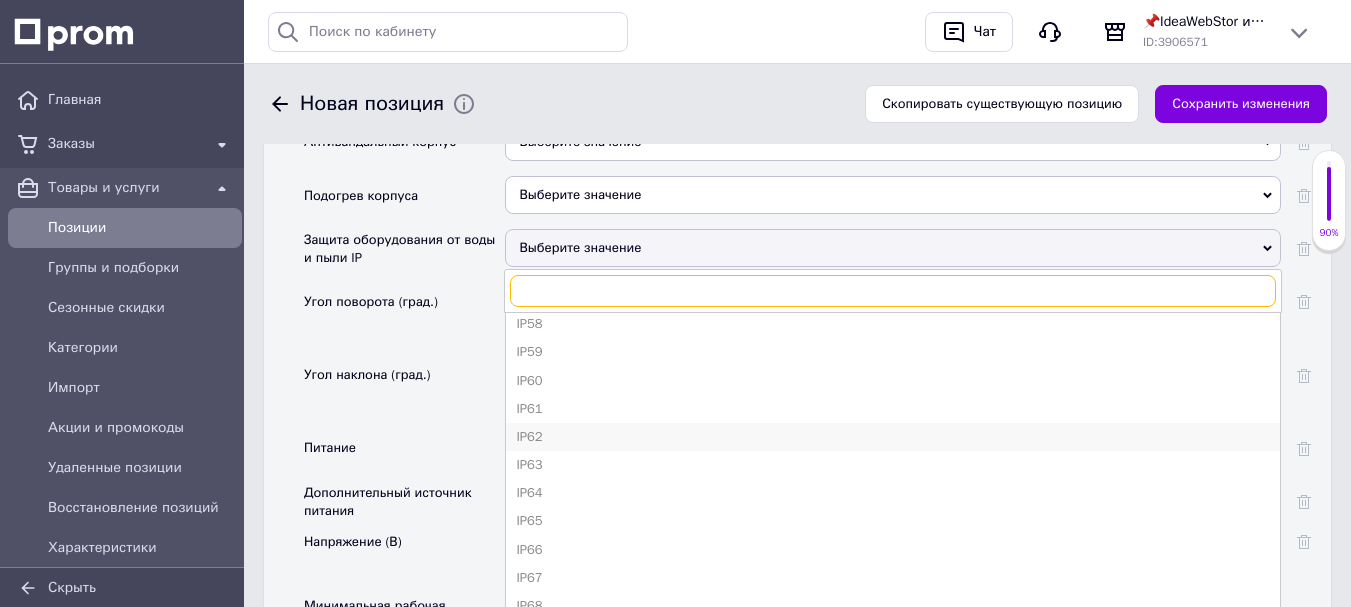 scroll, scrollTop: 1375, scrollLeft: 0, axis: vertical 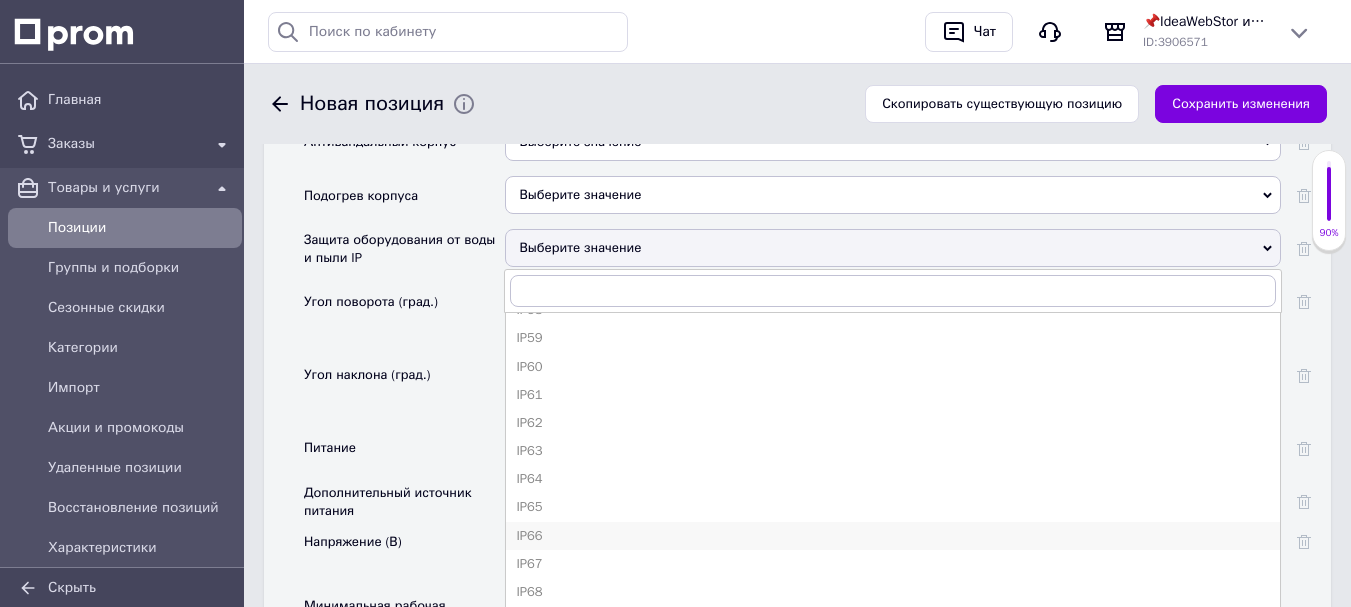 click on "IP66" at bounding box center [893, 536] 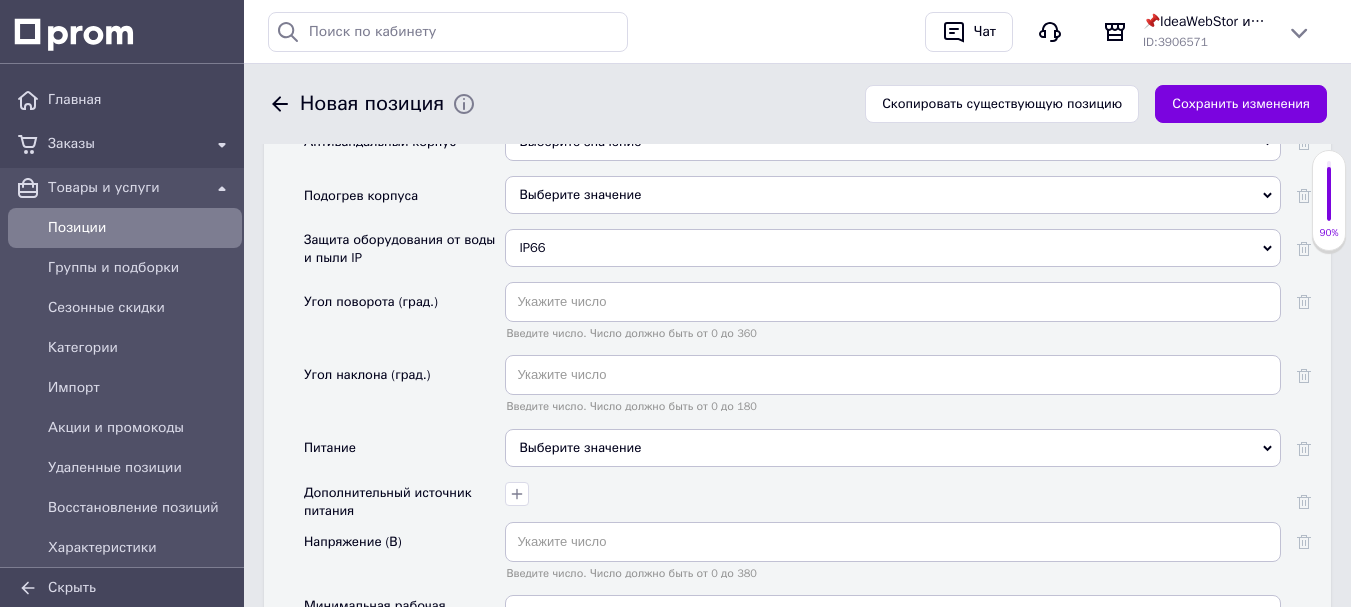 click on "Выберите значение" at bounding box center [893, 448] 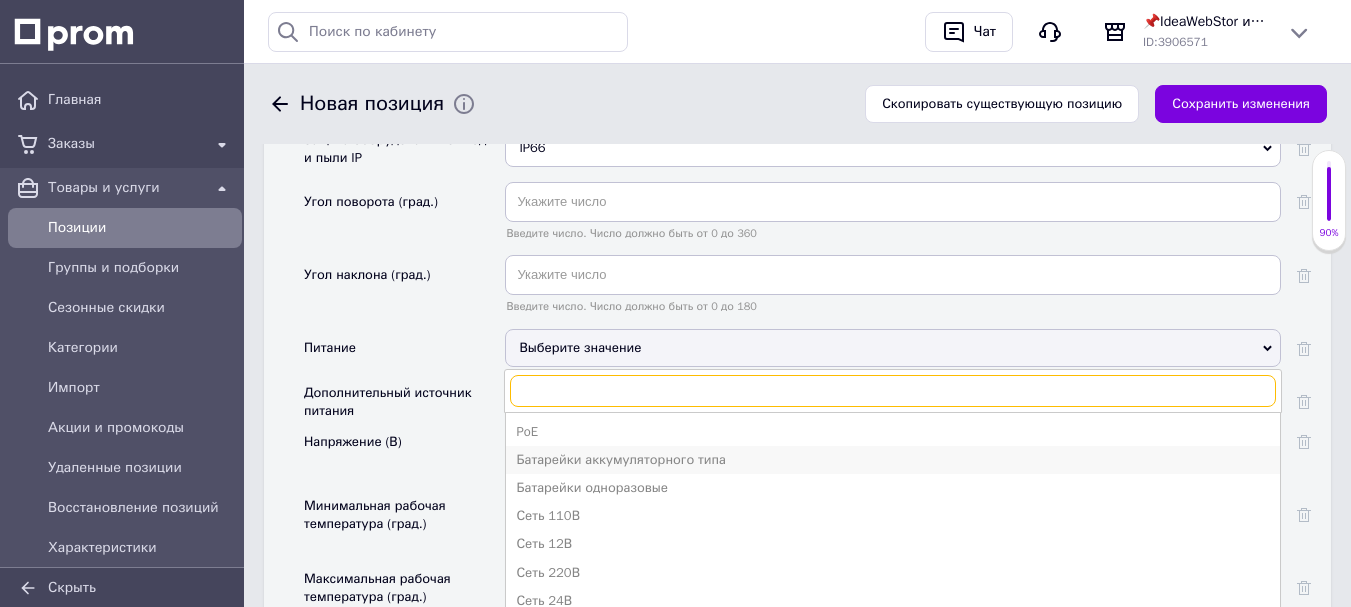 scroll, scrollTop: 5855, scrollLeft: 0, axis: vertical 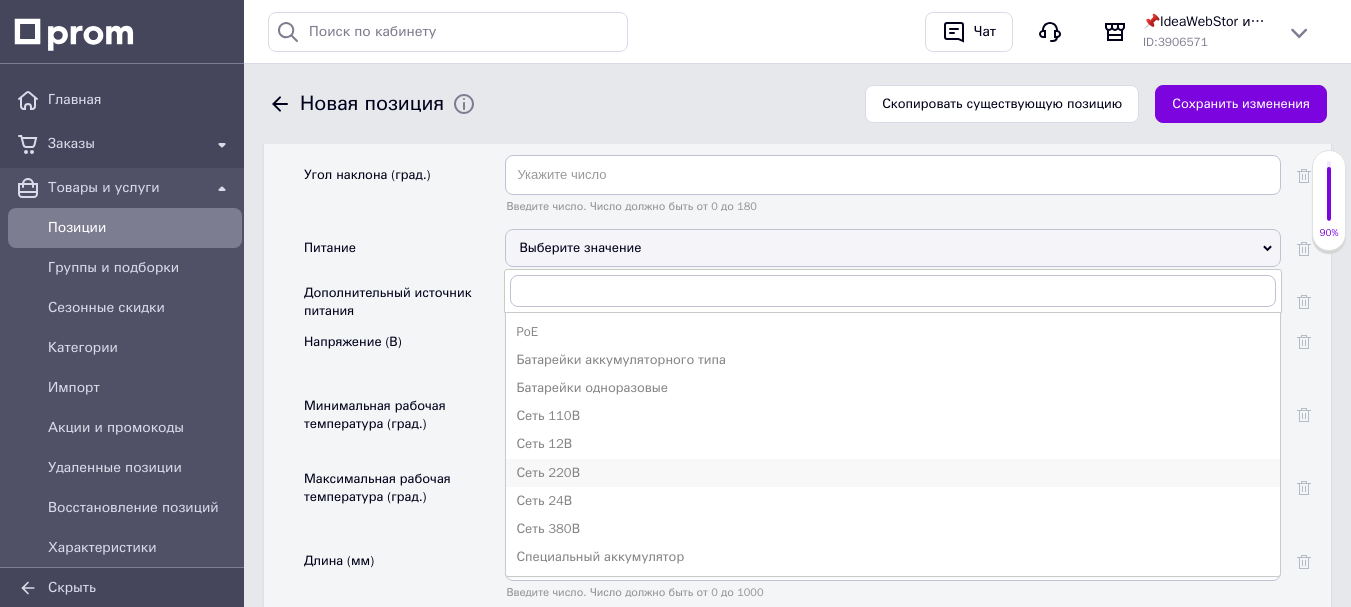 click on "Сеть 220В" at bounding box center (893, 473) 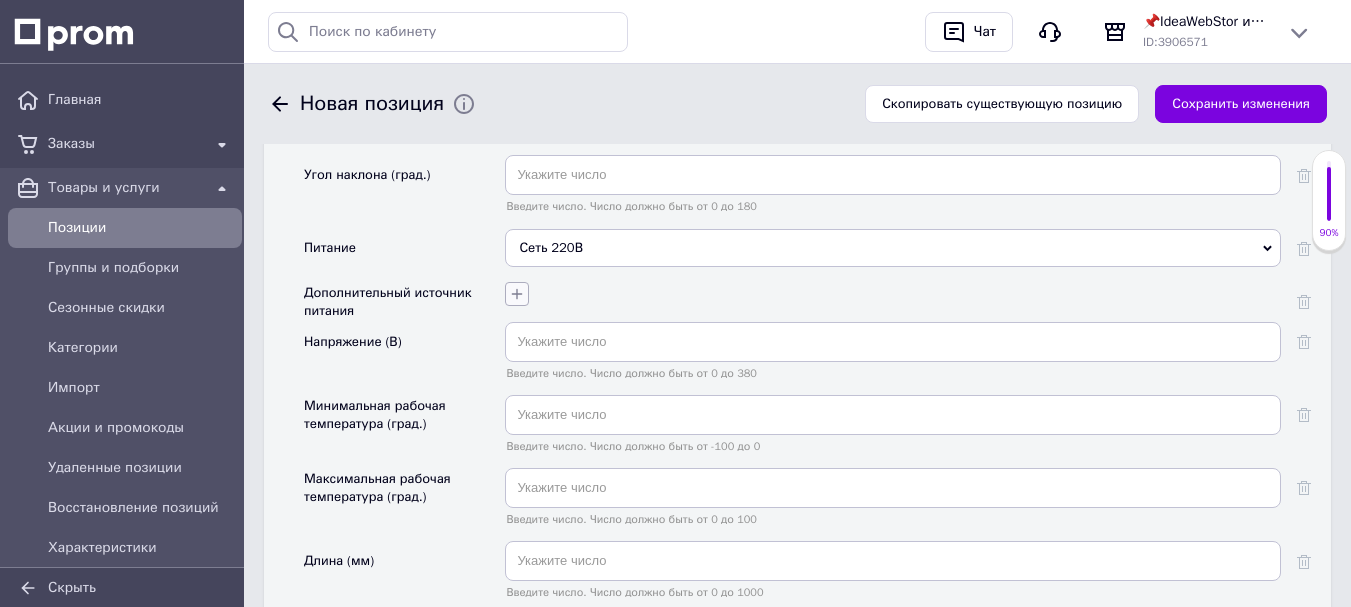 click 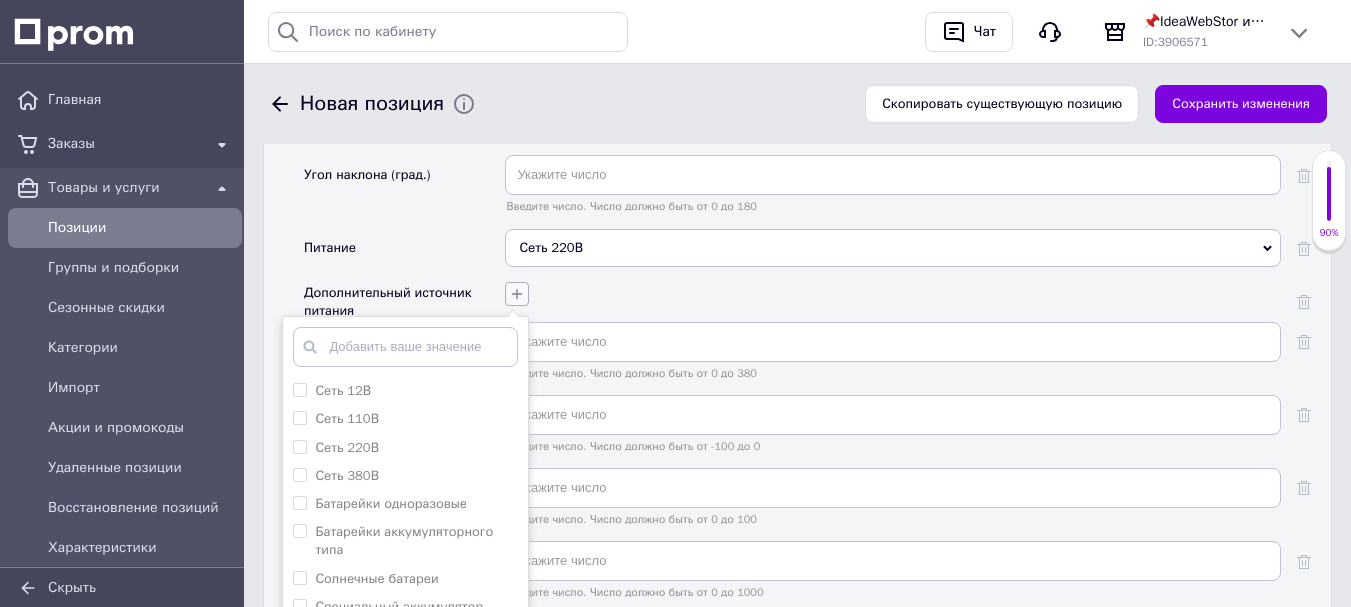 click 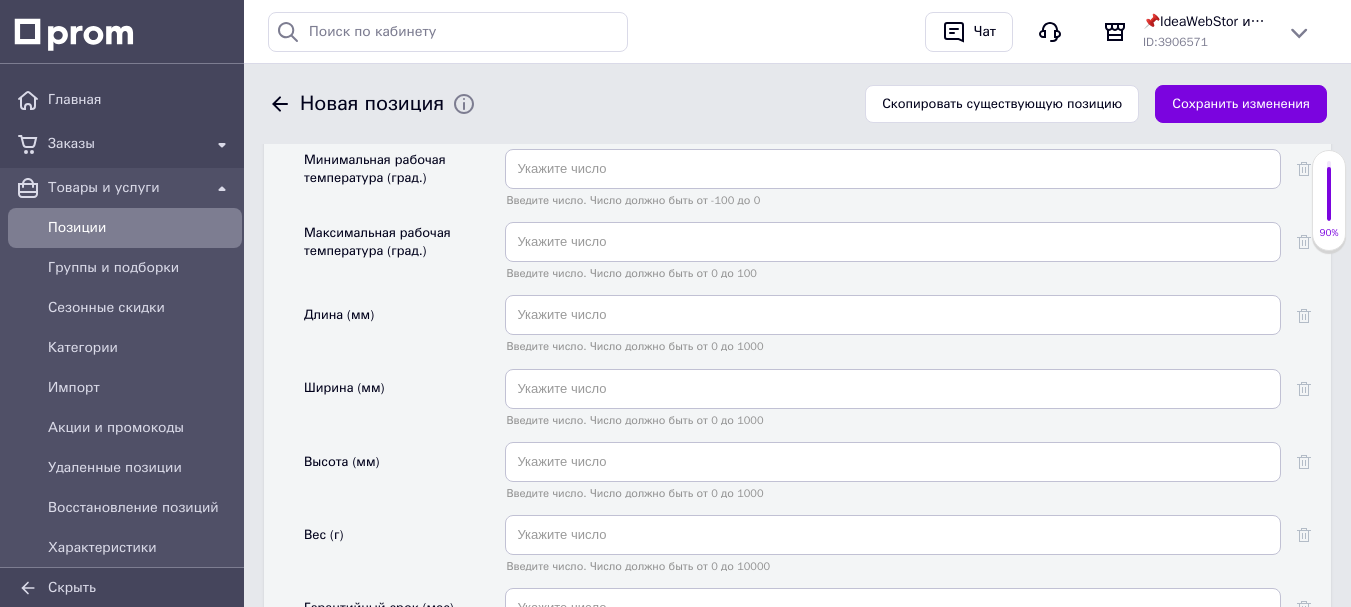 scroll, scrollTop: 6155, scrollLeft: 0, axis: vertical 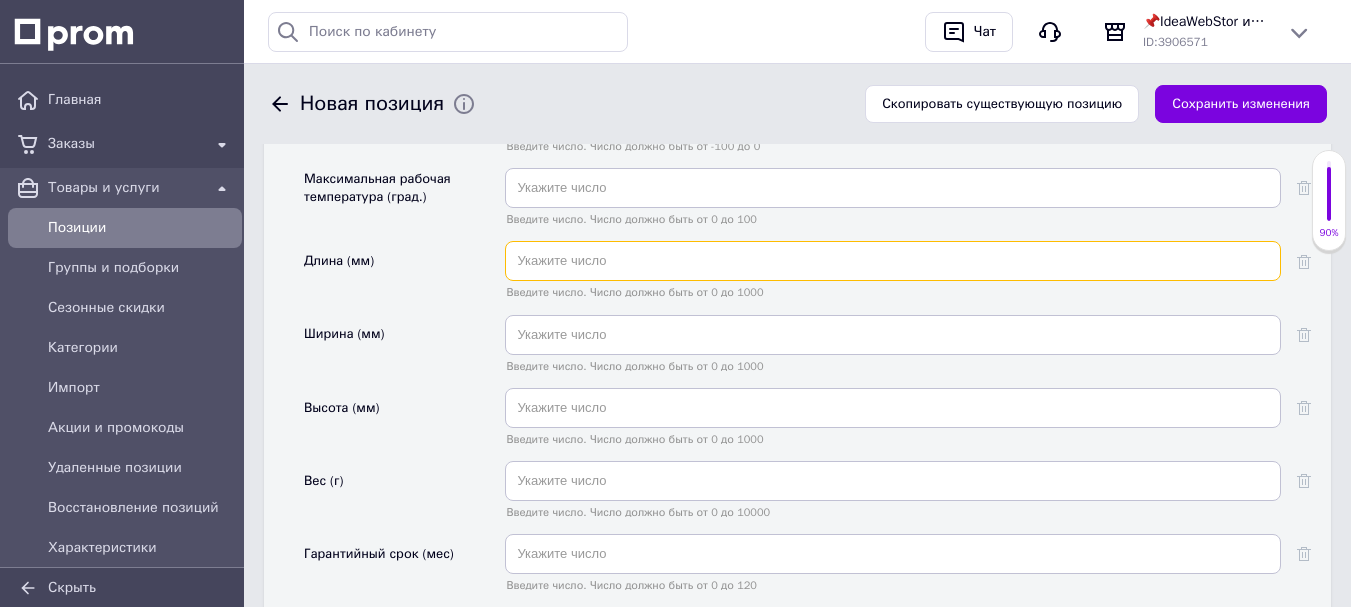 click at bounding box center [893, 261] 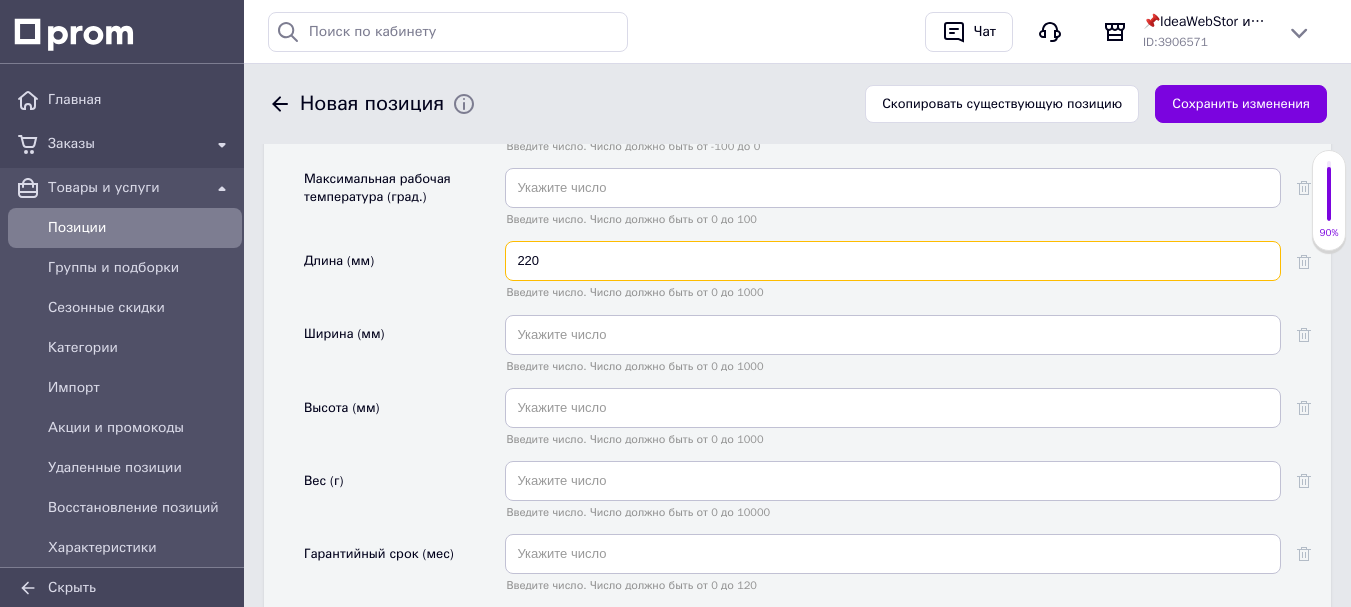 type on "220" 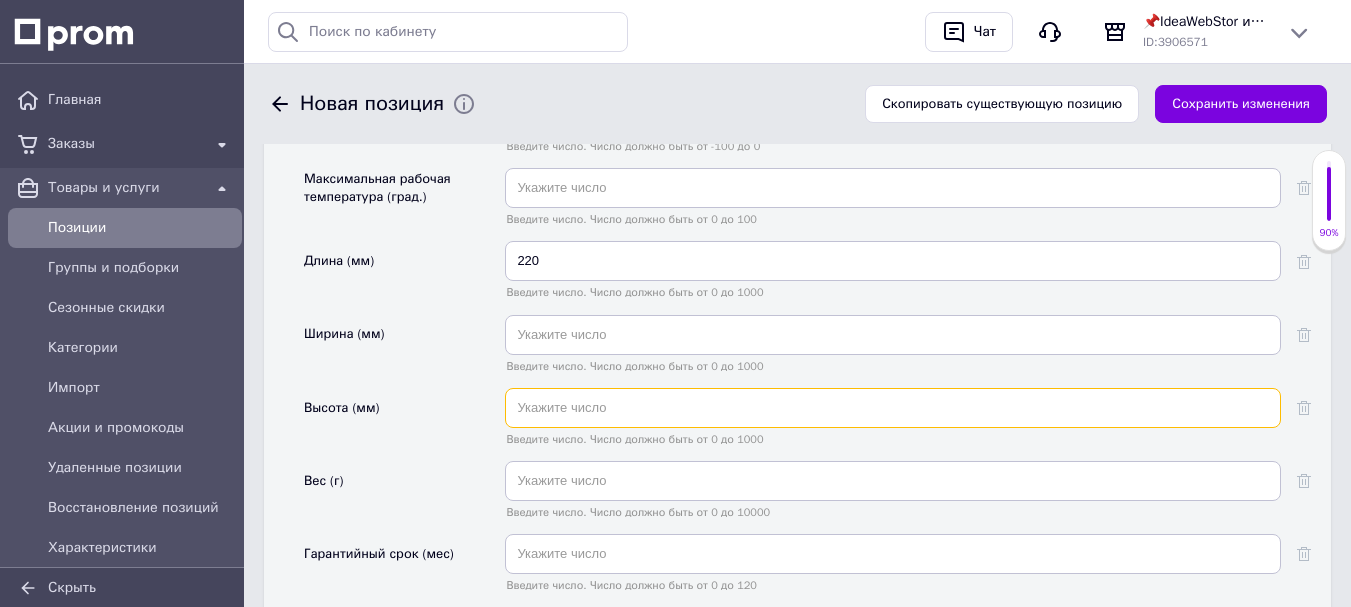 click at bounding box center [893, 408] 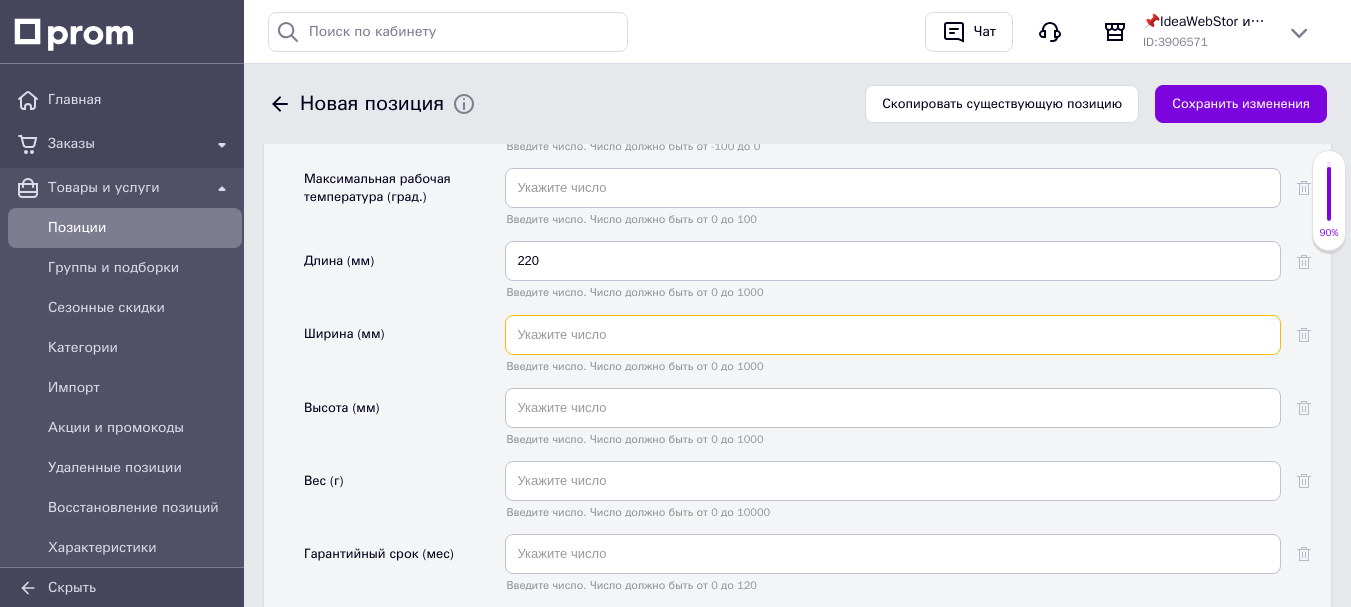 click at bounding box center [893, 335] 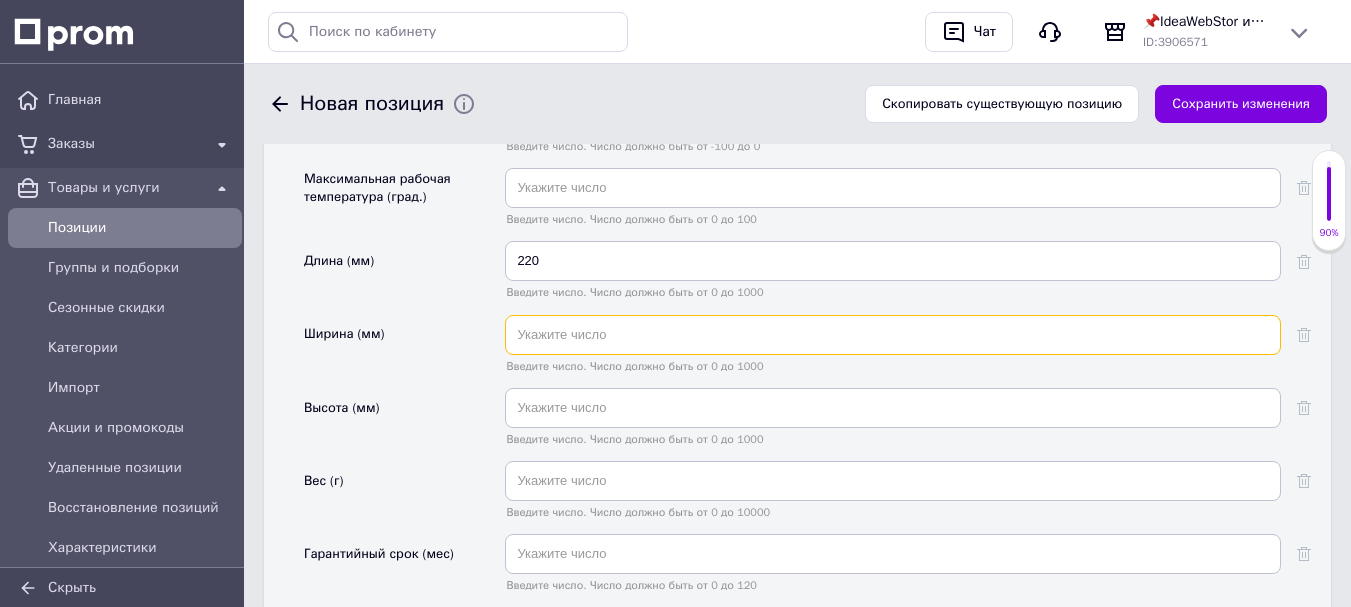 click at bounding box center (893, 335) 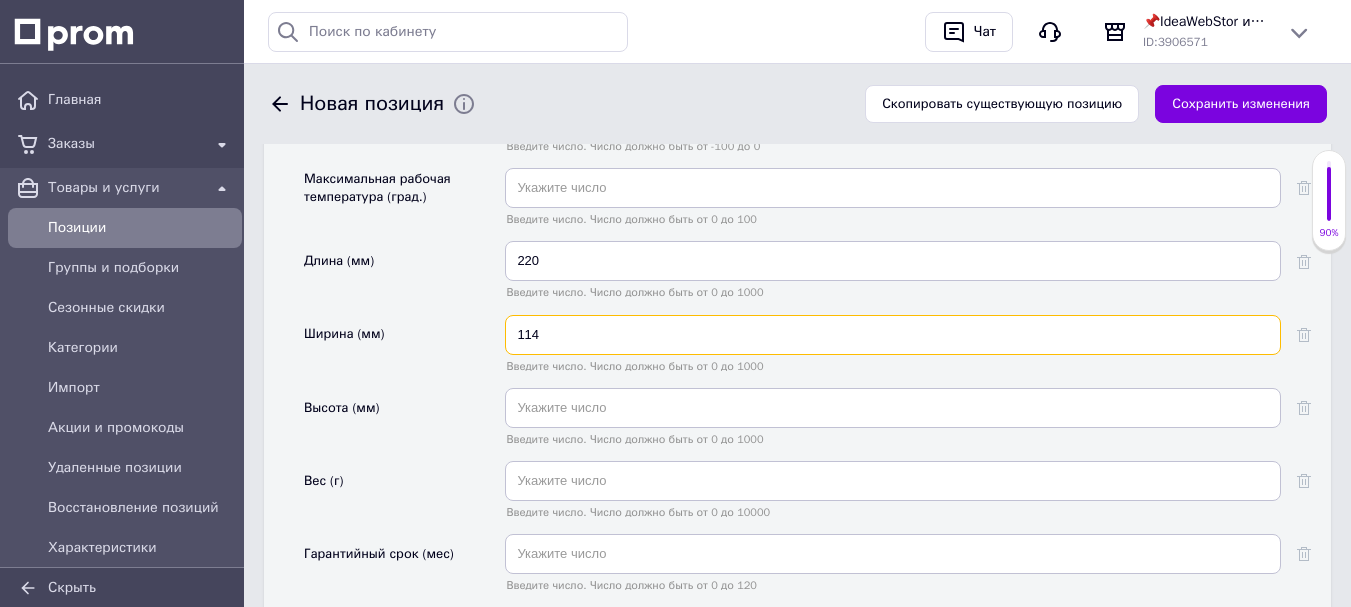 type on "114" 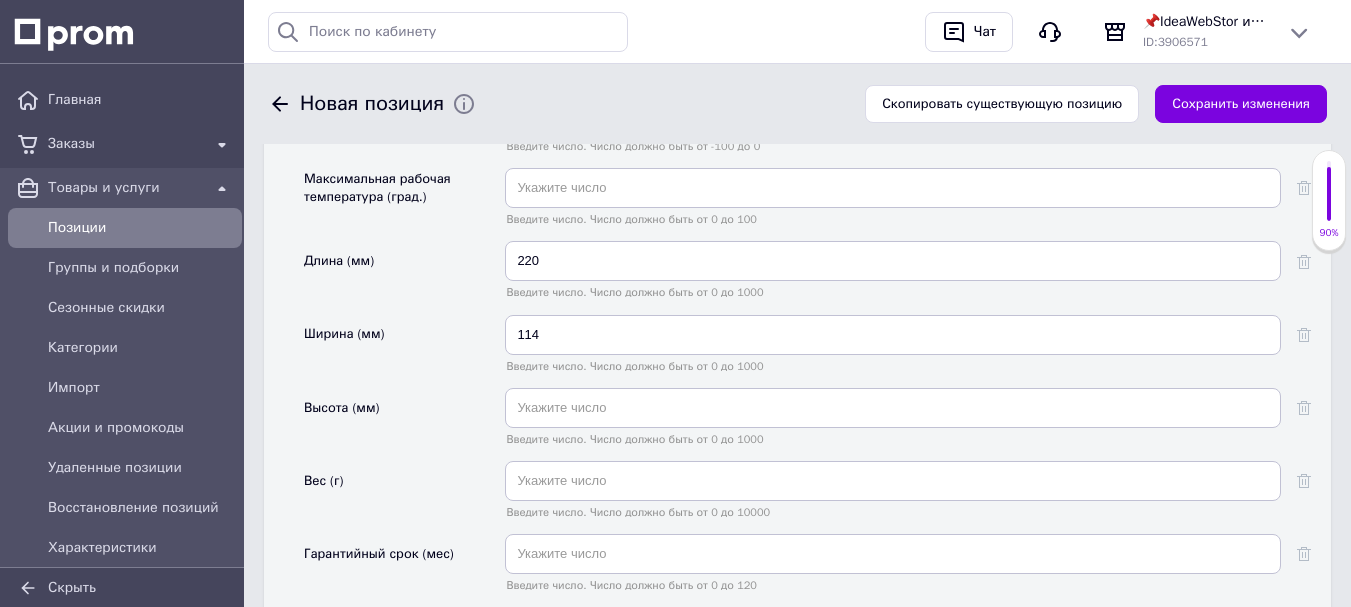 click on "Ширина (мм)" at bounding box center (404, 351) 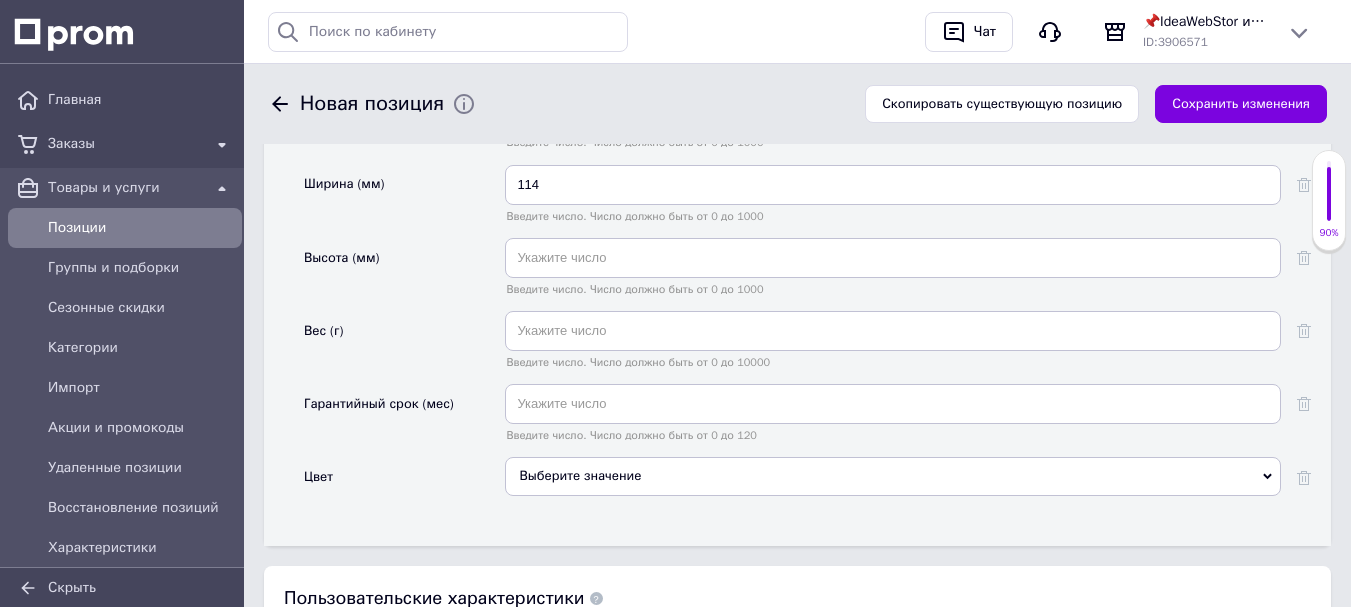 scroll, scrollTop: 6255, scrollLeft: 0, axis: vertical 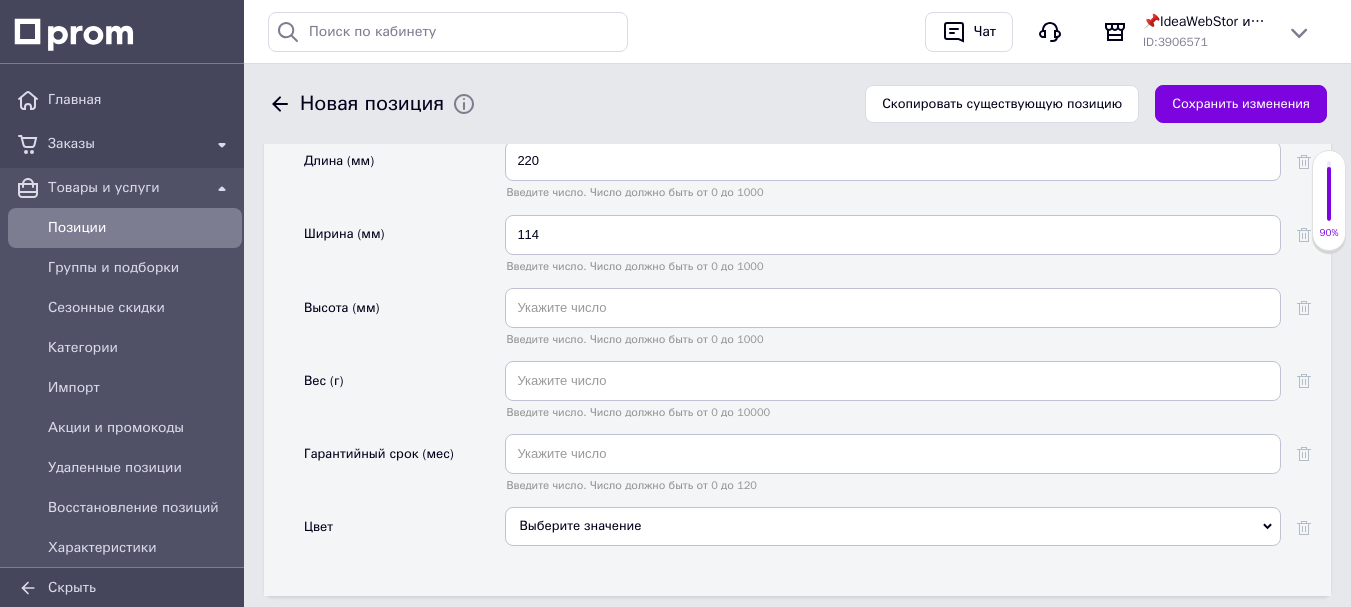 click on "Выберите значение" at bounding box center [893, 526] 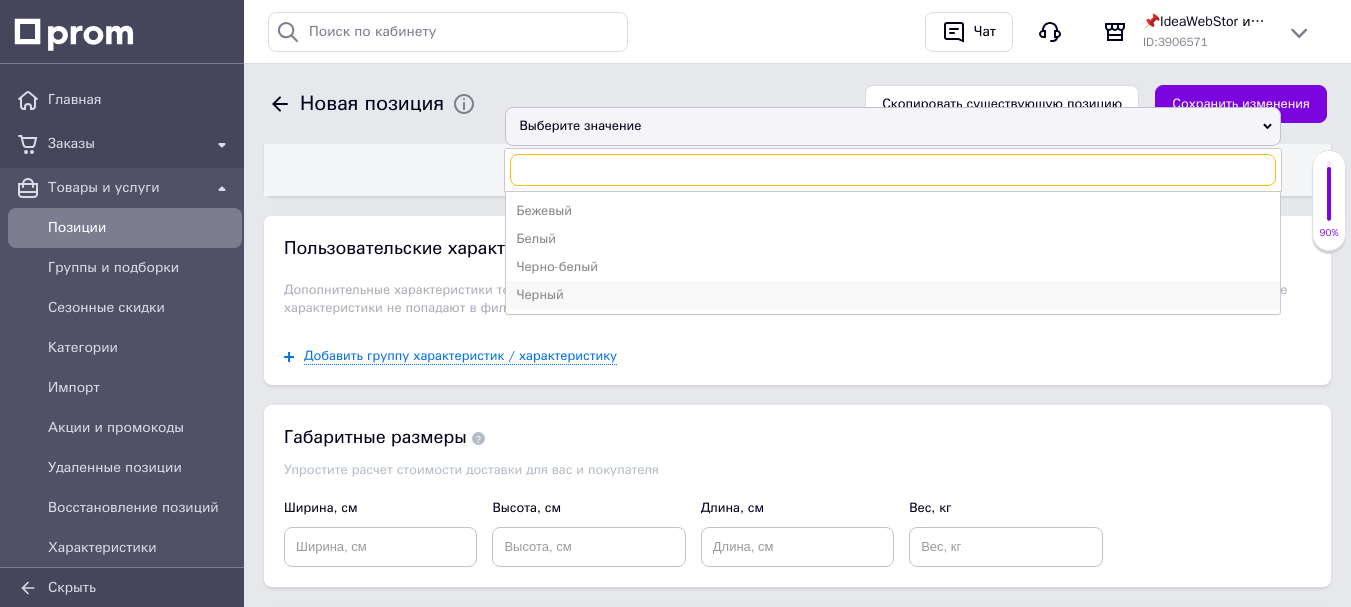 scroll, scrollTop: 6555, scrollLeft: 0, axis: vertical 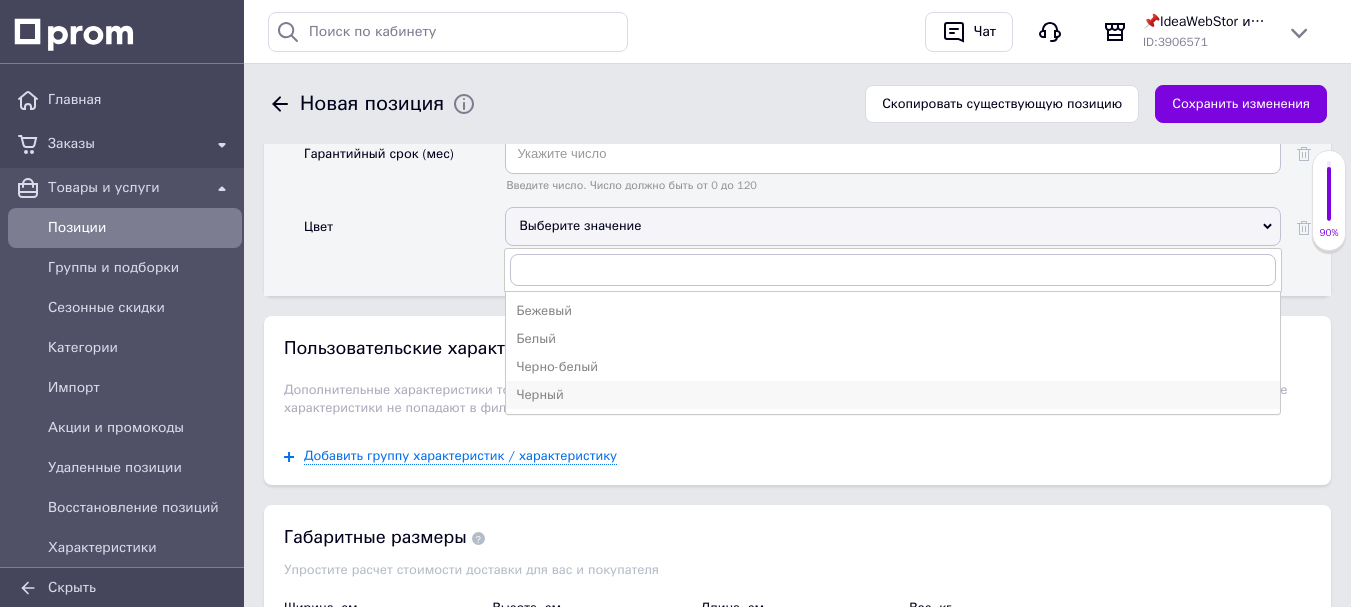 click on "Черный" at bounding box center [893, 395] 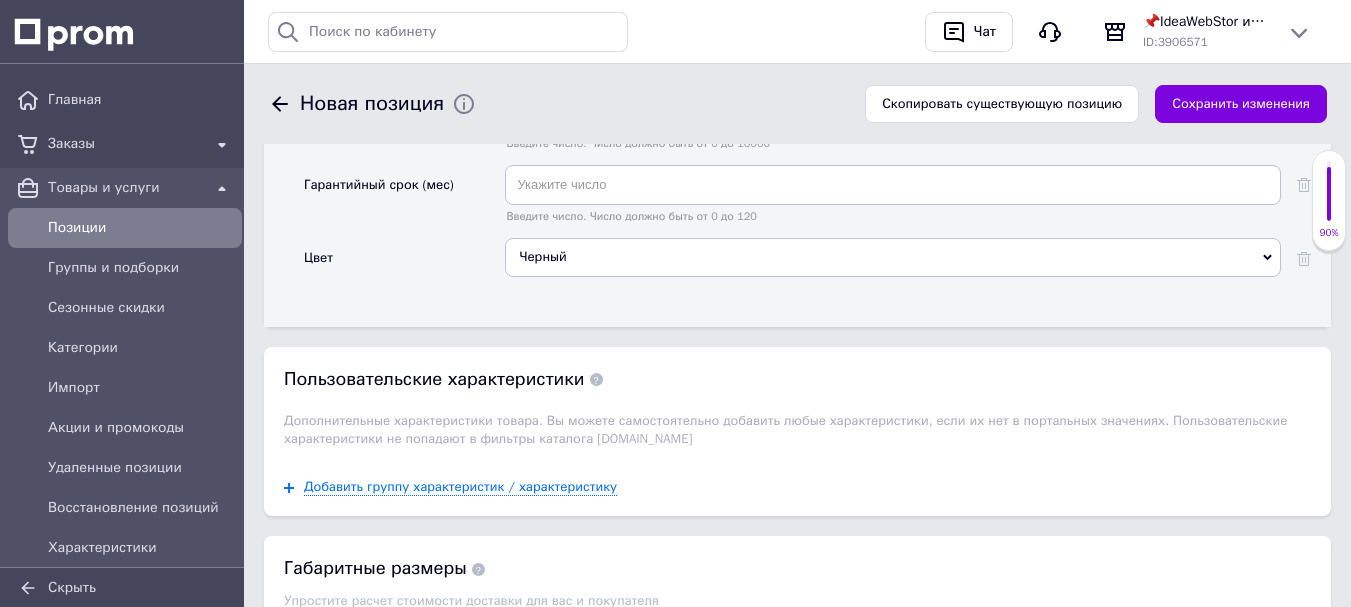 scroll, scrollTop: 6655, scrollLeft: 0, axis: vertical 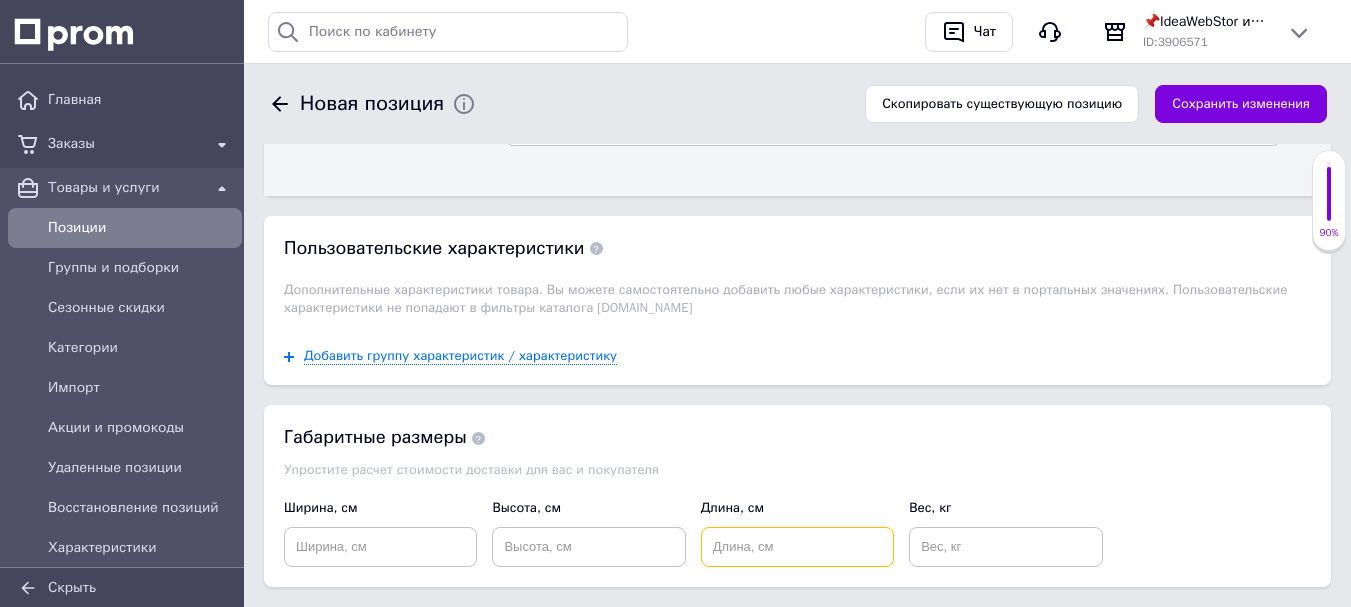 click at bounding box center [797, 547] 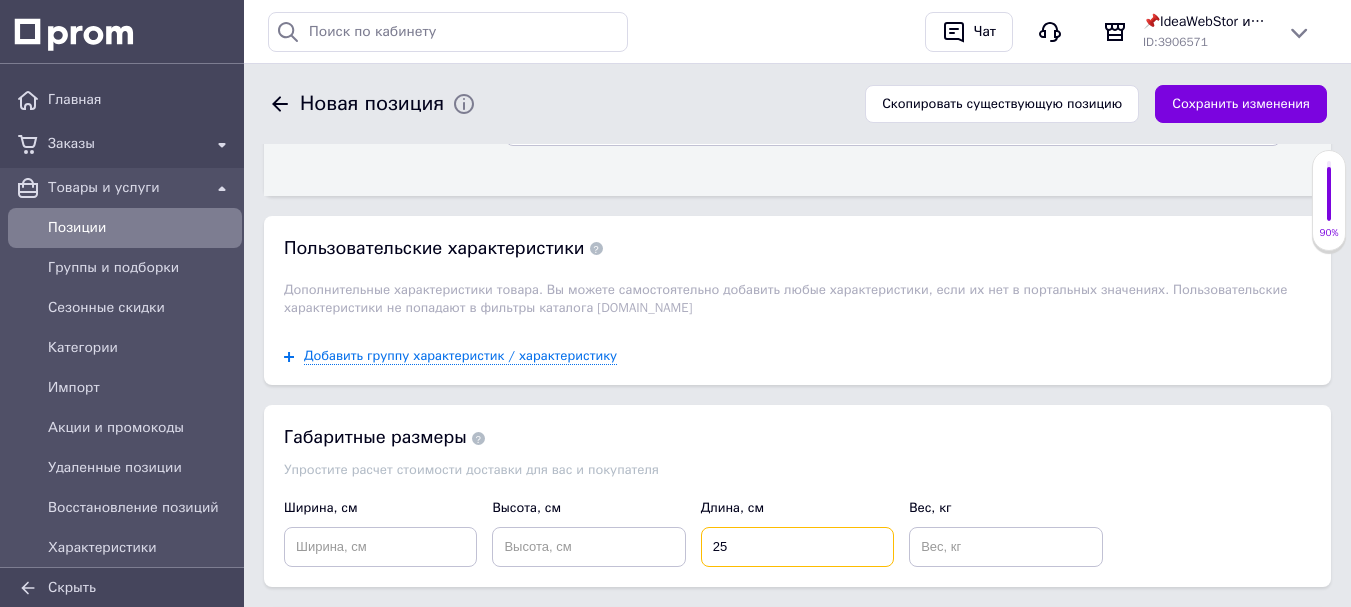 type on "25" 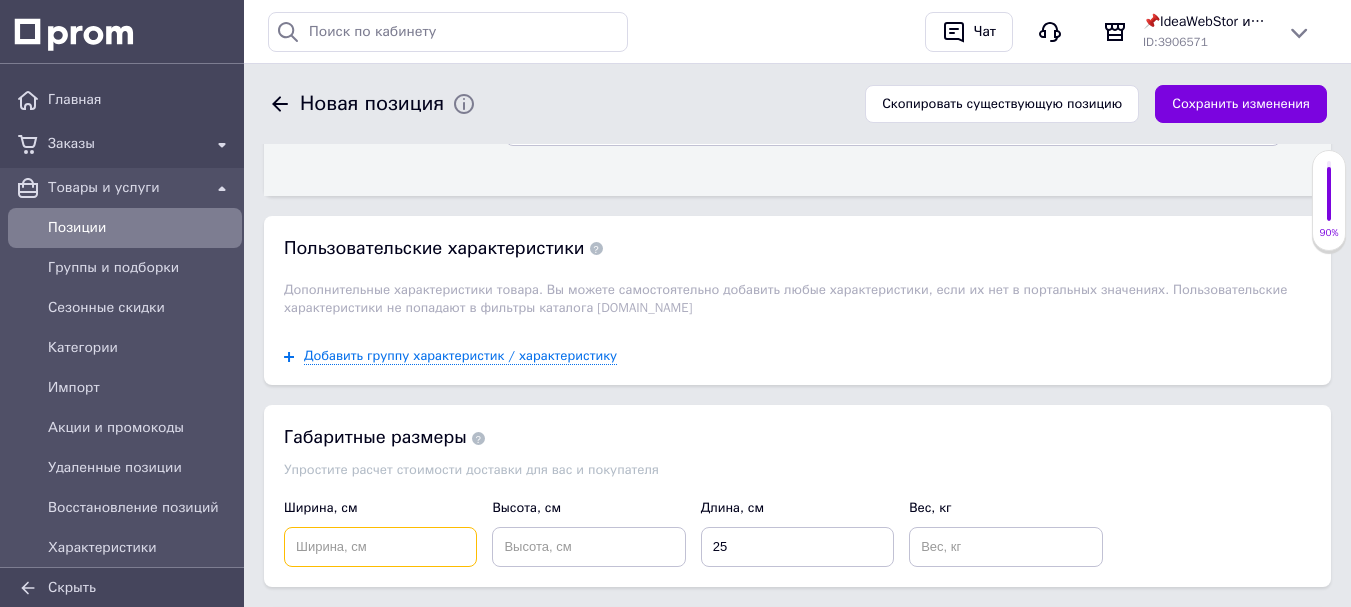 click at bounding box center (380, 547) 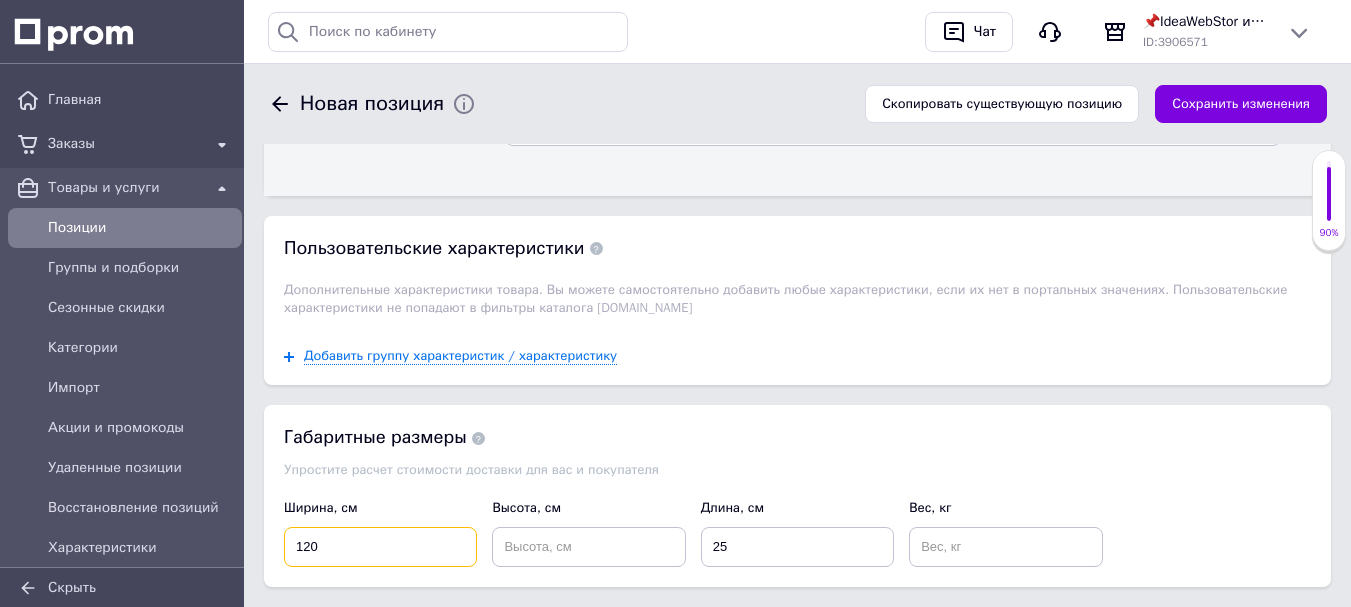 type on "120" 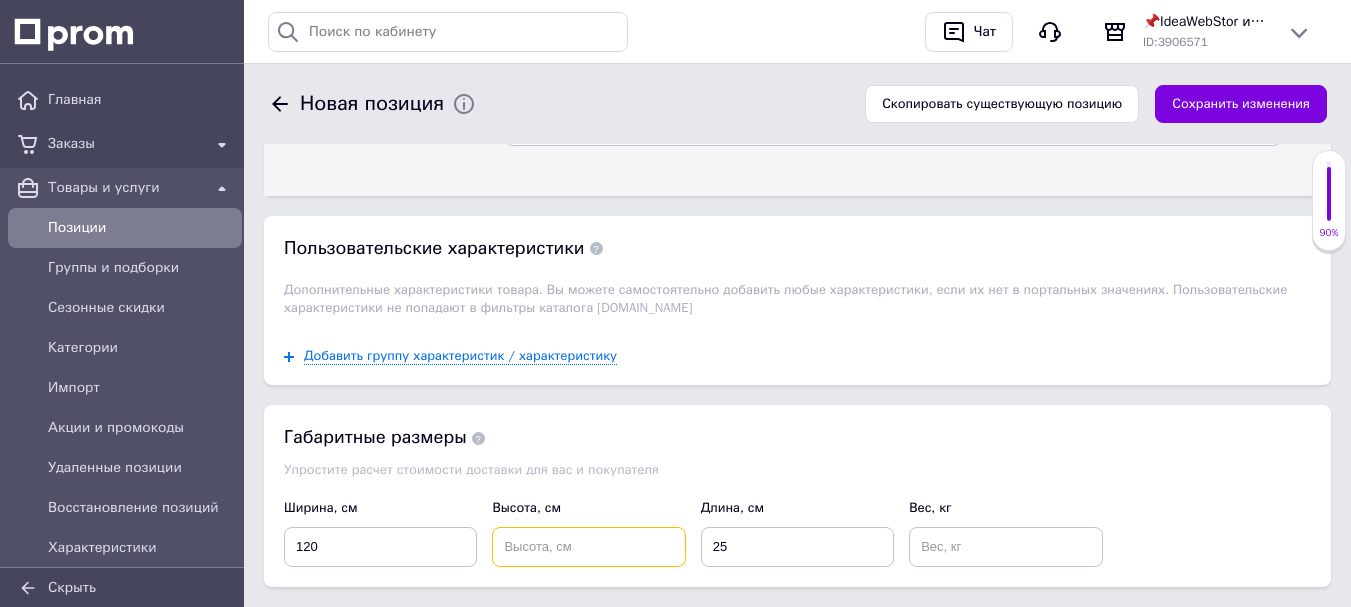 click at bounding box center [588, 547] 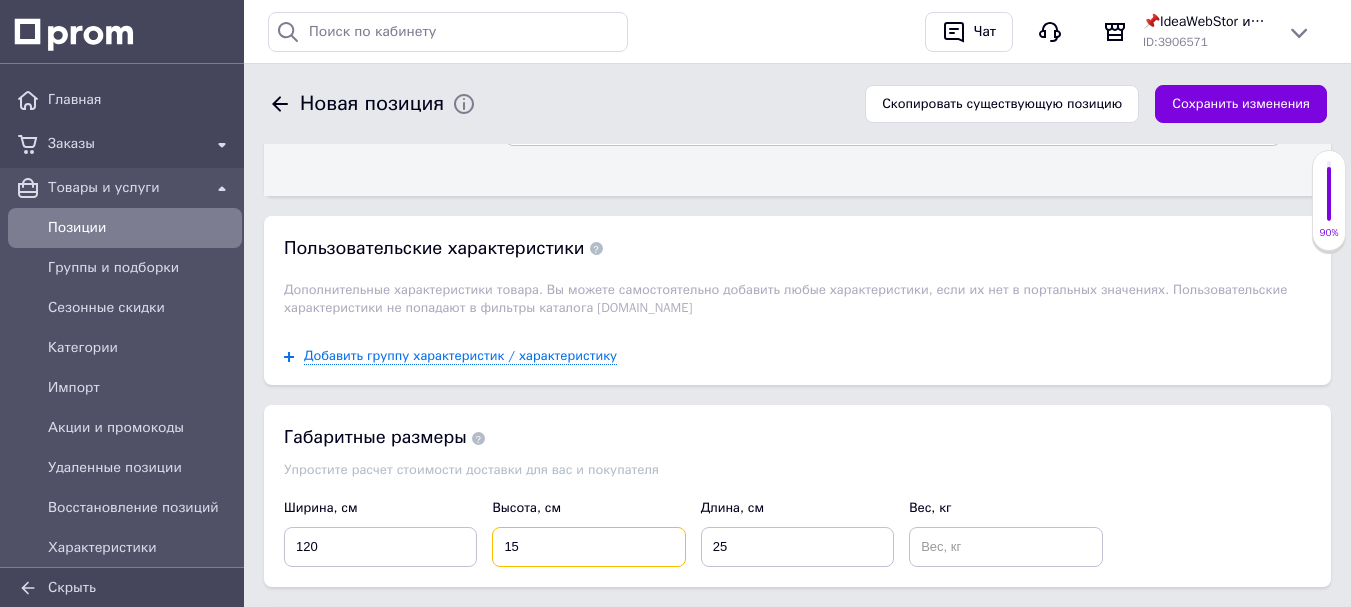 type on "15" 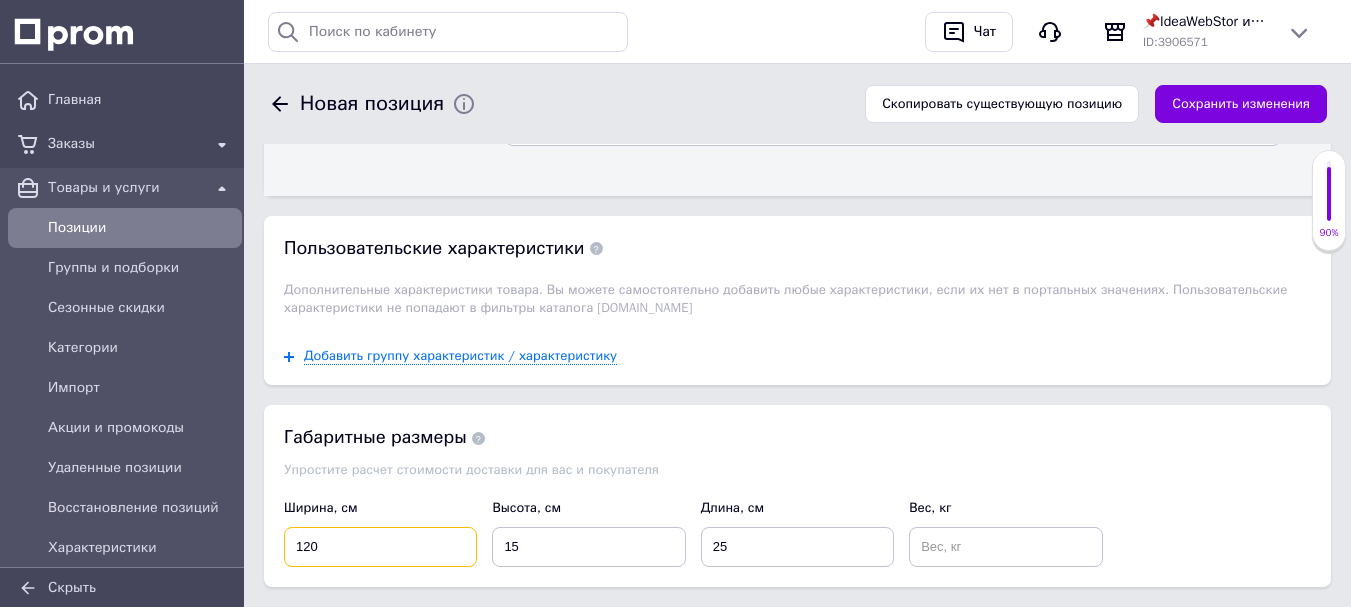 click on "120" at bounding box center [380, 547] 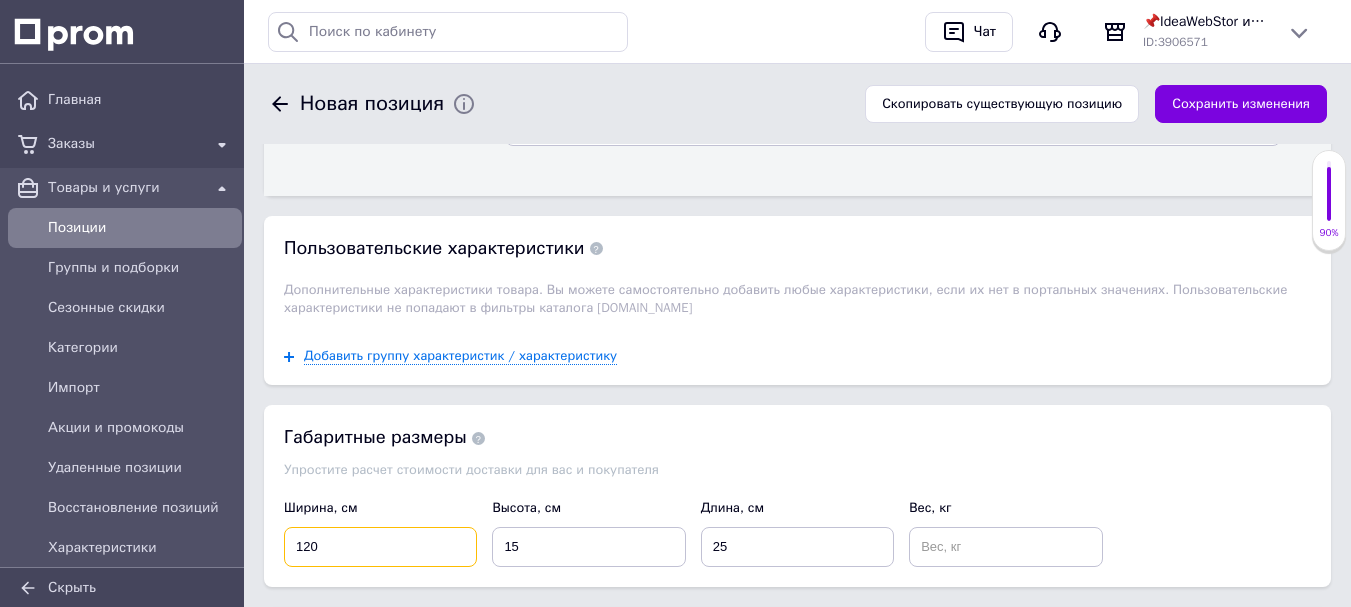 drag, startPoint x: 337, startPoint y: 521, endPoint x: 246, endPoint y: 525, distance: 91.08787 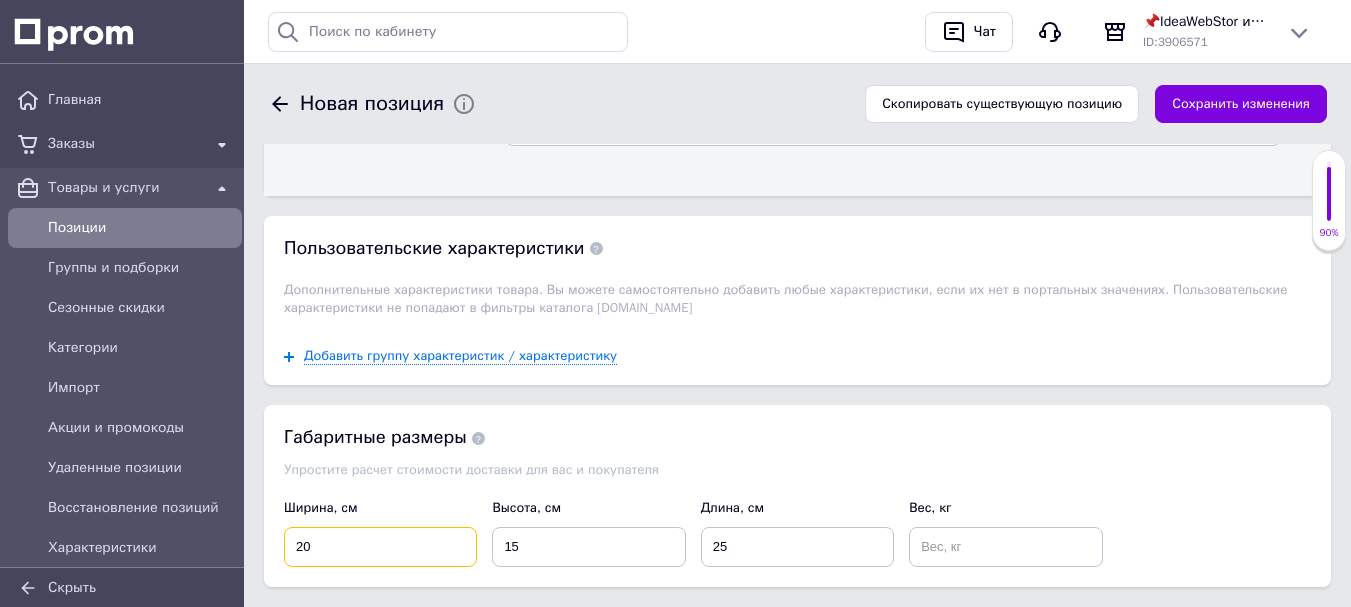 type on "20" 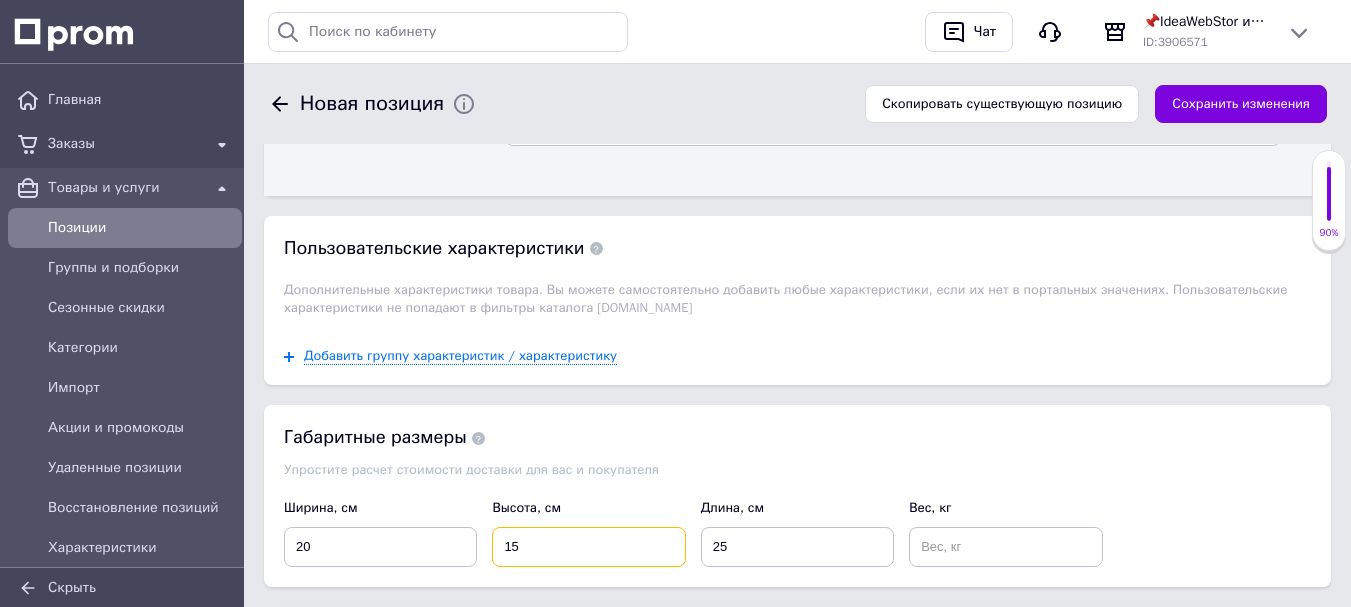 drag, startPoint x: 522, startPoint y: 536, endPoint x: 489, endPoint y: 535, distance: 33.01515 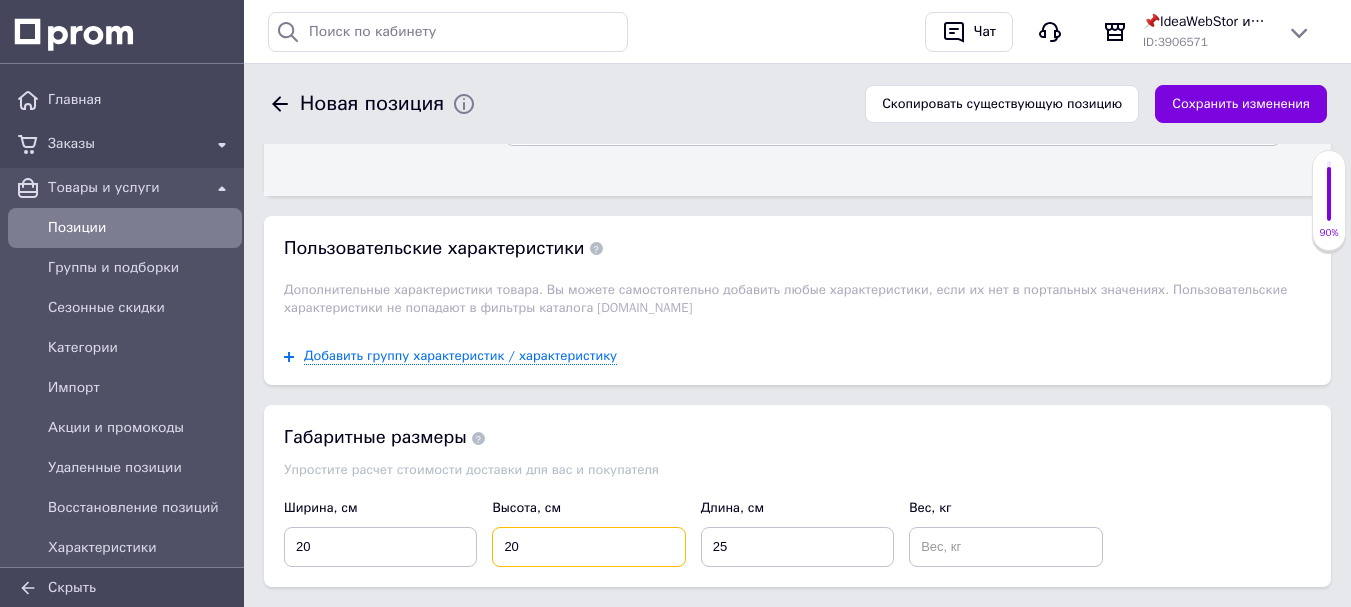 type on "20" 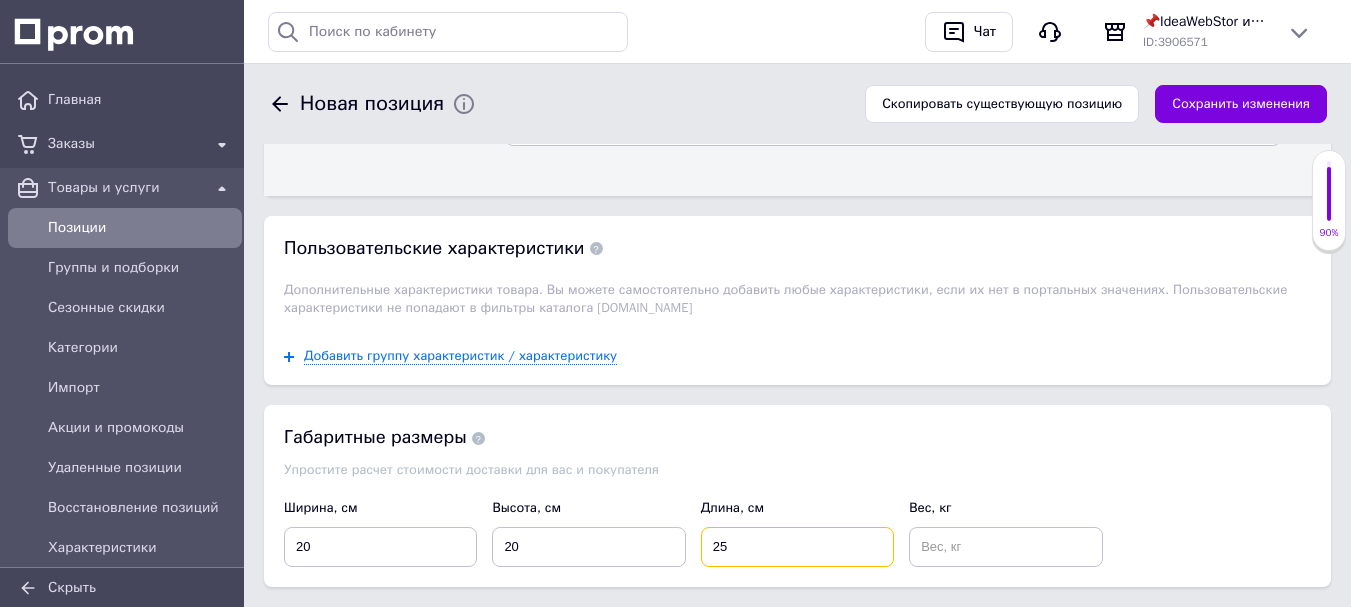 drag, startPoint x: 740, startPoint y: 529, endPoint x: 702, endPoint y: 535, distance: 38.470768 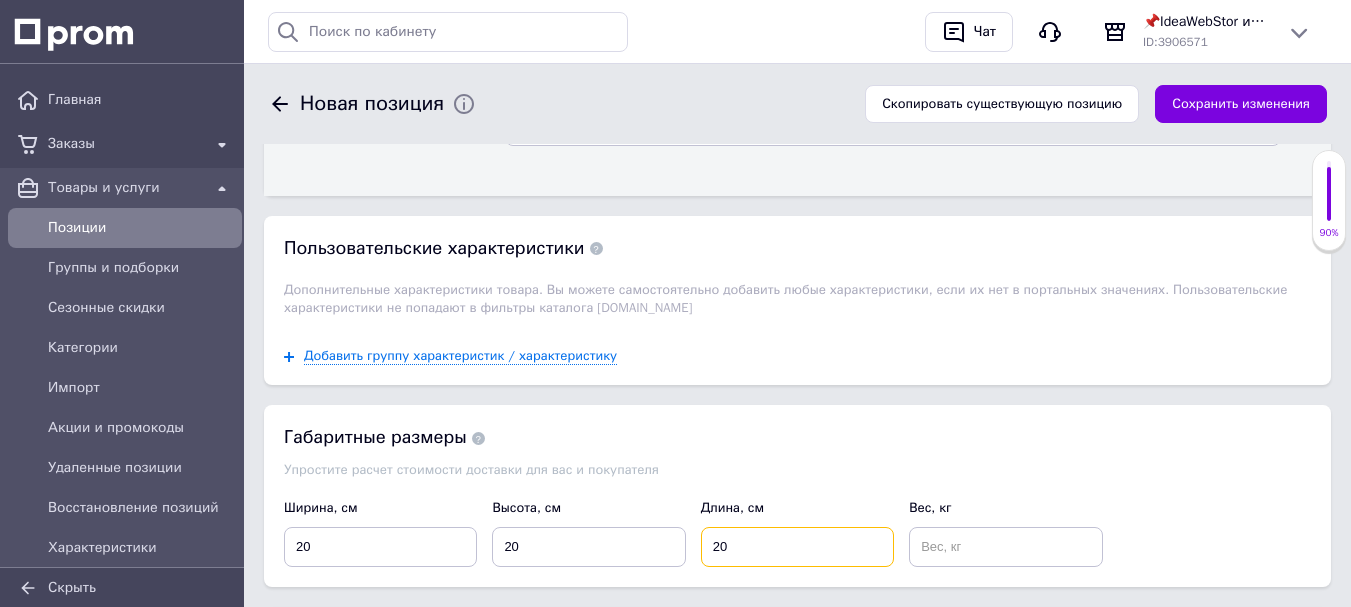 type on "20" 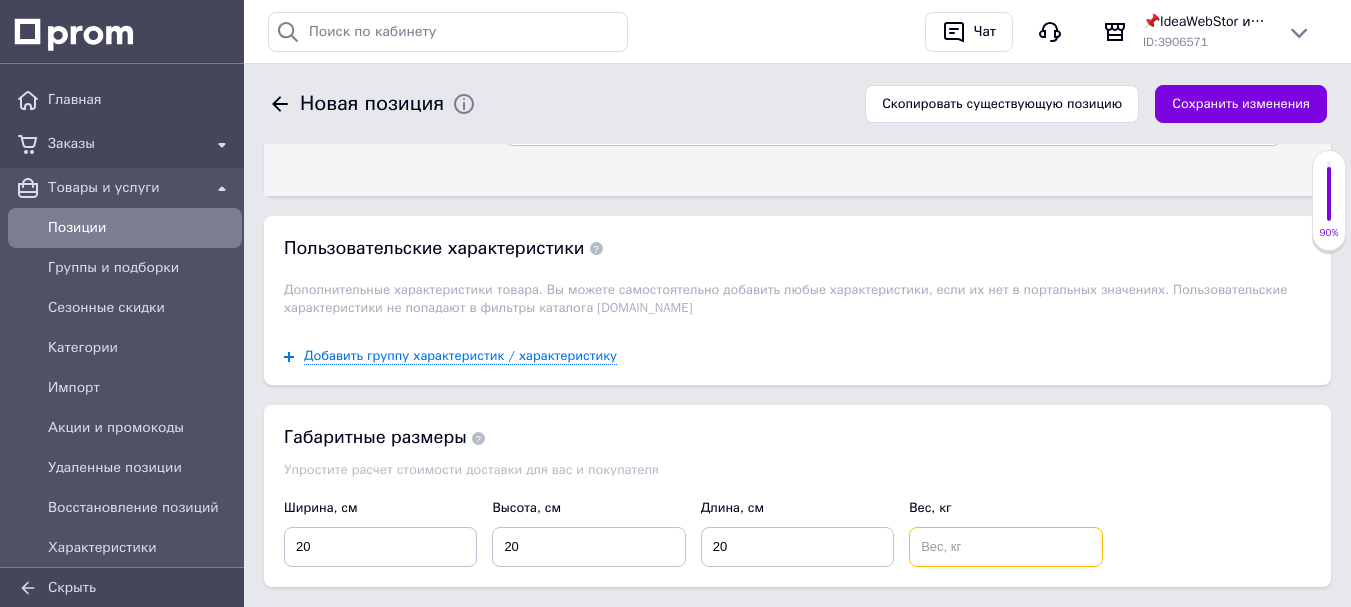 click at bounding box center (1005, 547) 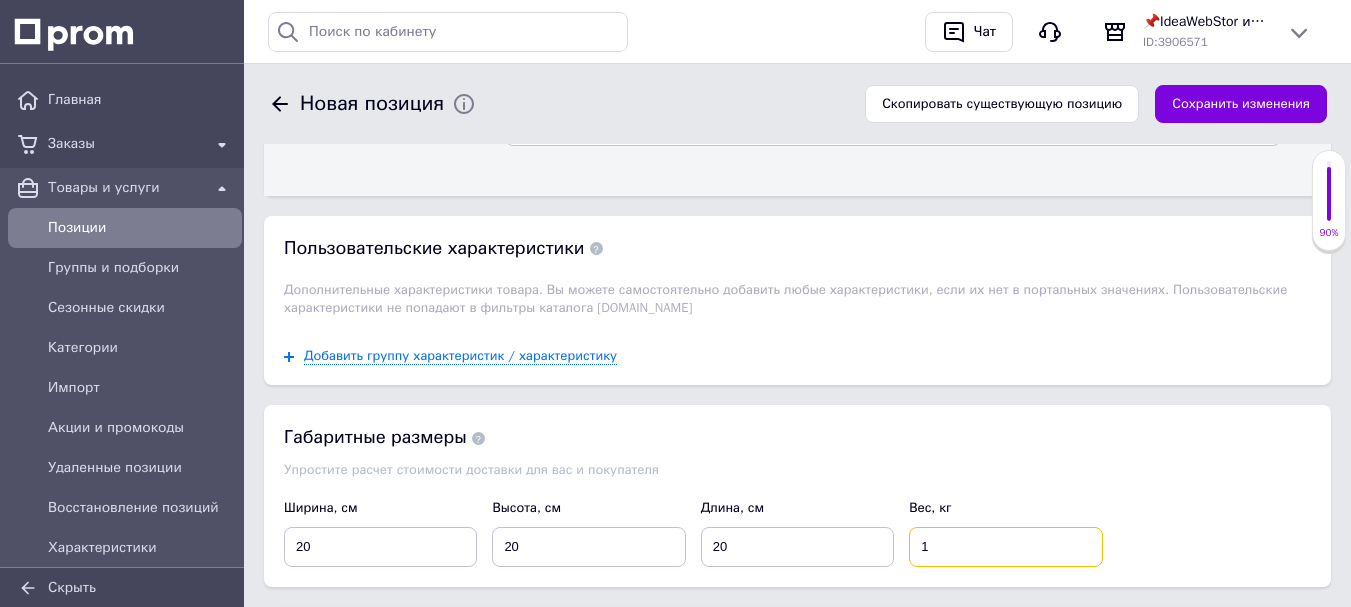 type on "1" 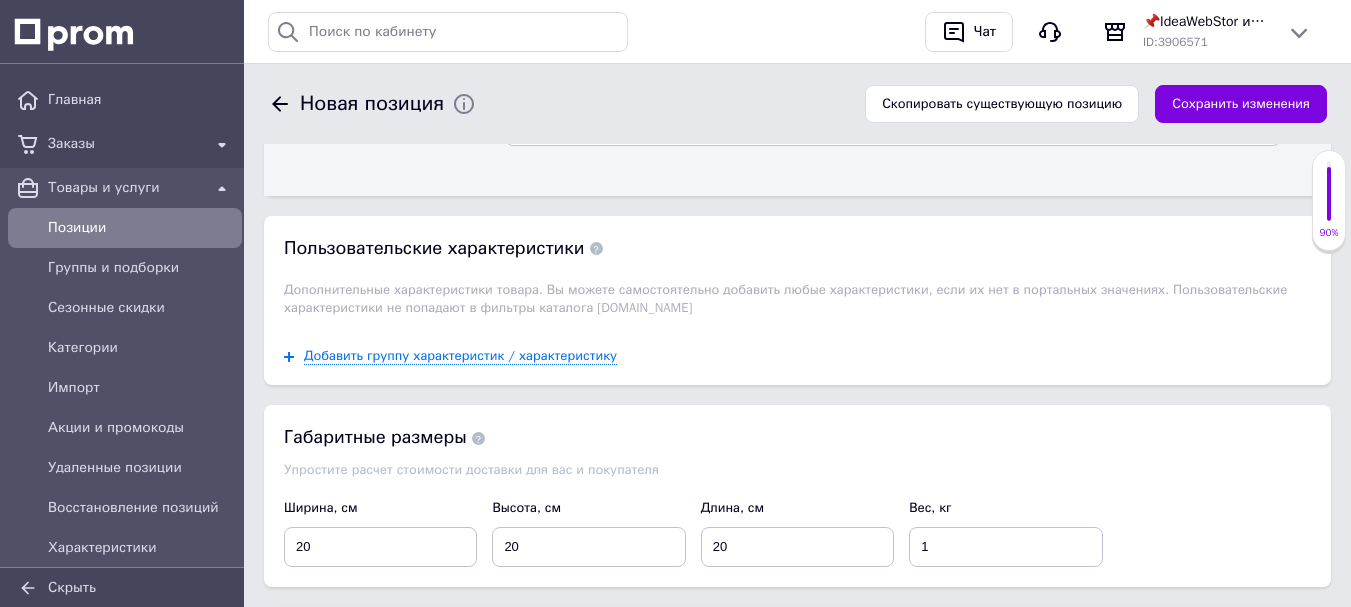 click on "Вес, кг 1" at bounding box center (1006, 532) 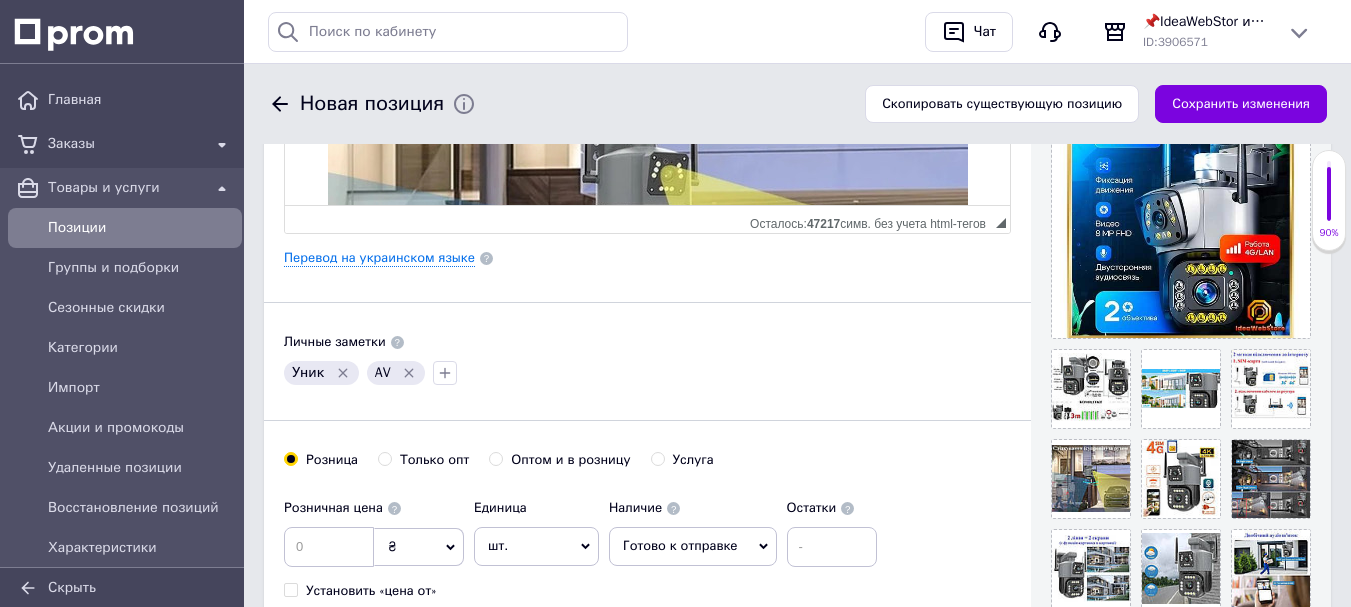 scroll, scrollTop: 354, scrollLeft: 0, axis: vertical 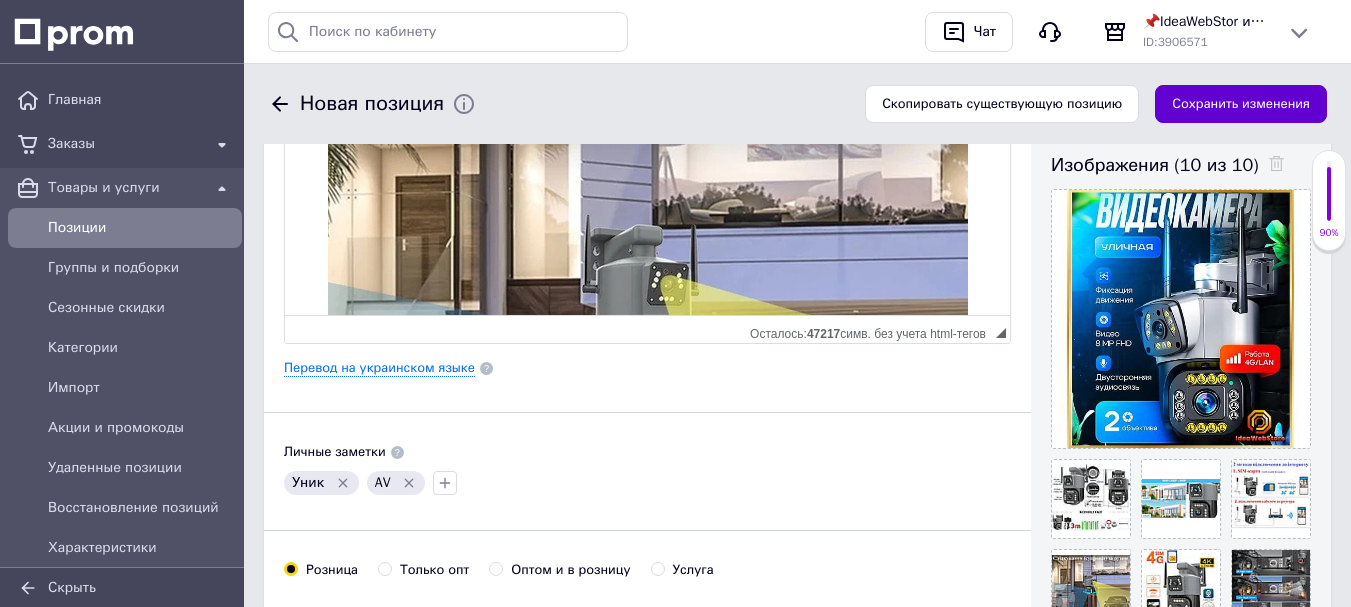 click on "Сохранить изменения" at bounding box center [1241, 104] 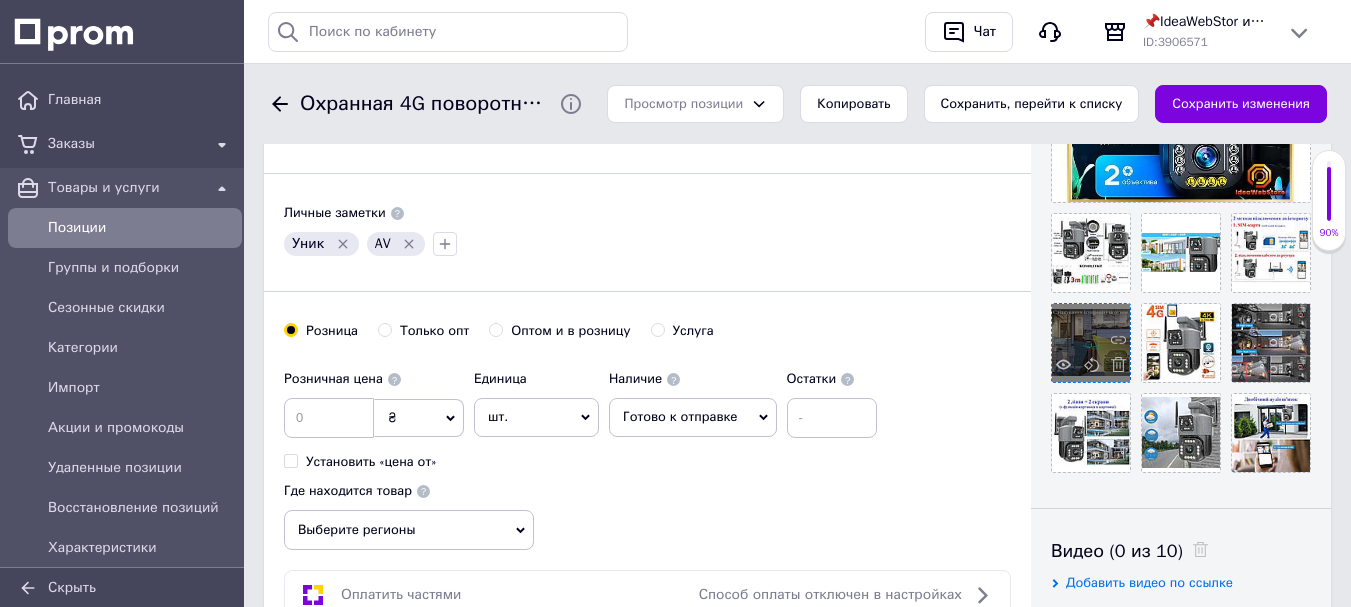 scroll, scrollTop: 700, scrollLeft: 0, axis: vertical 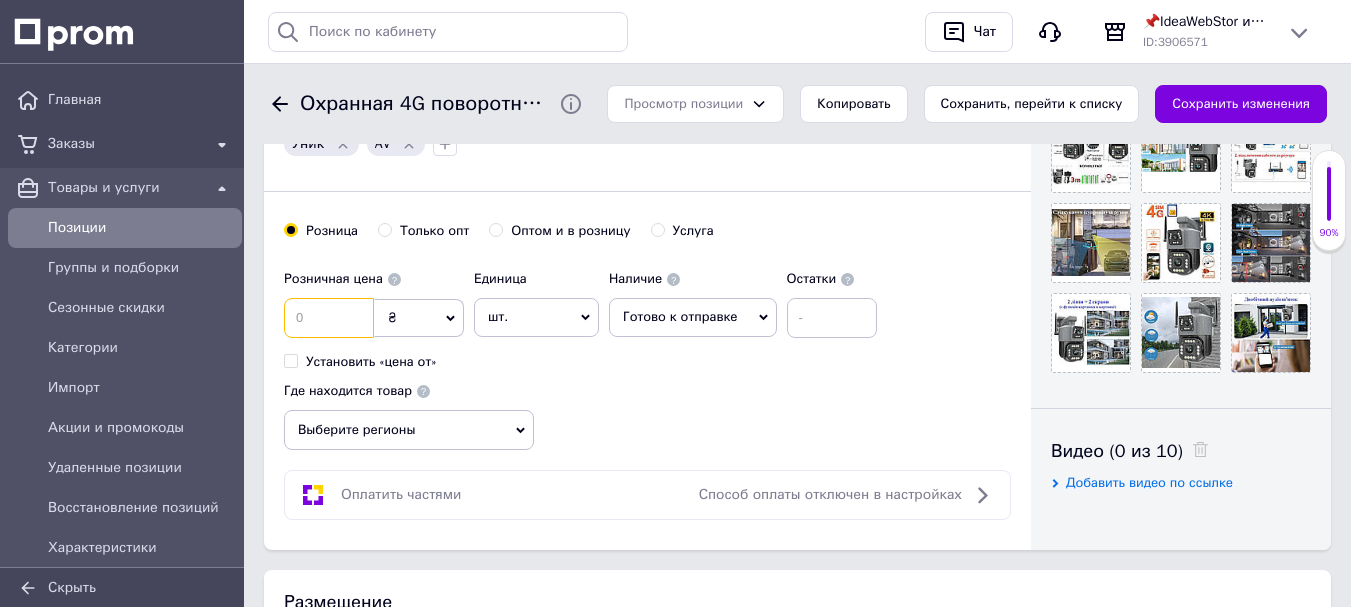 click at bounding box center (329, 318) 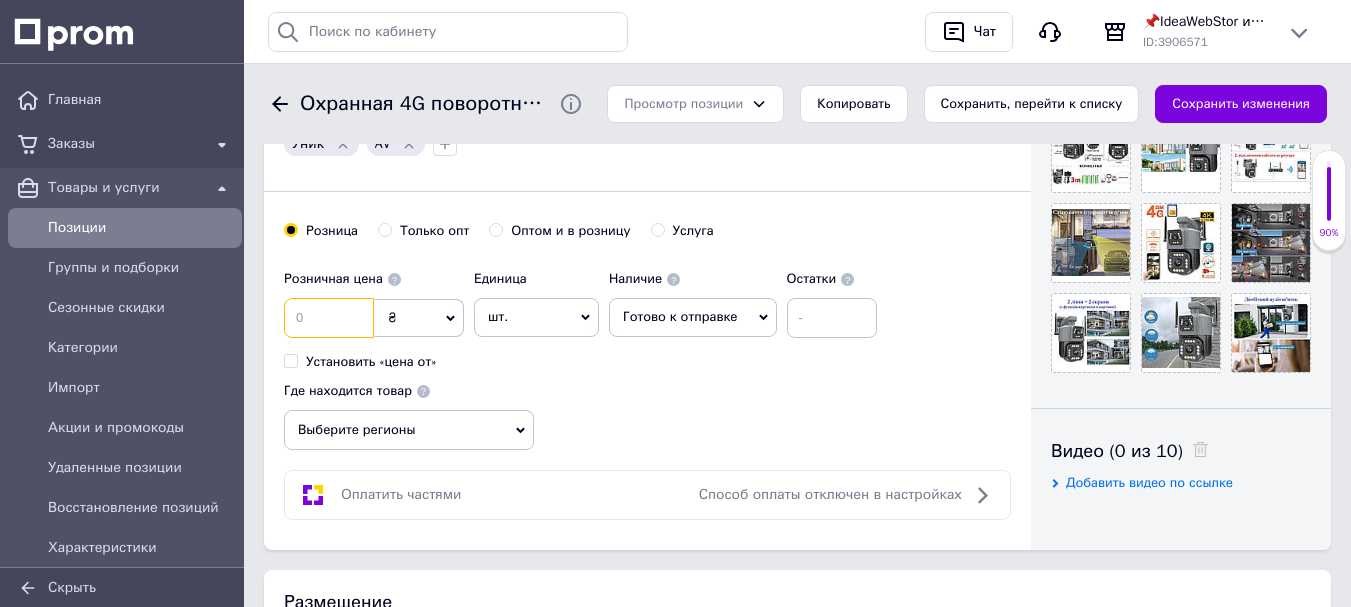 click at bounding box center (329, 318) 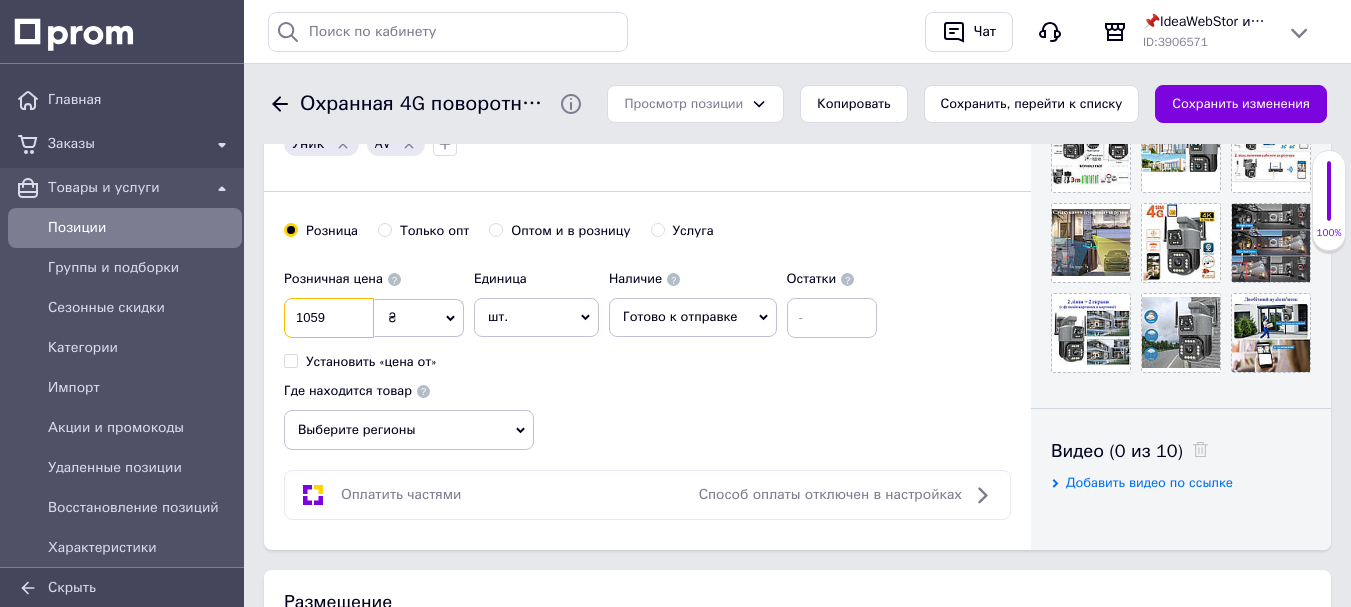 click on "1059" at bounding box center (329, 318) 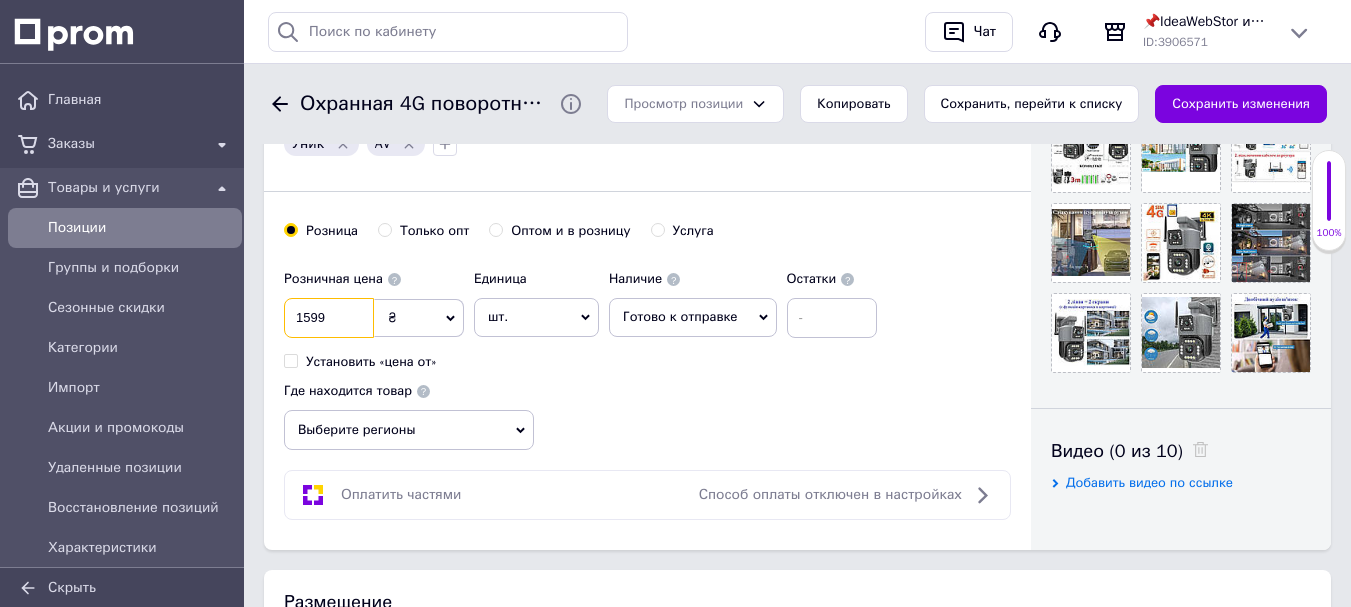 type on "1599" 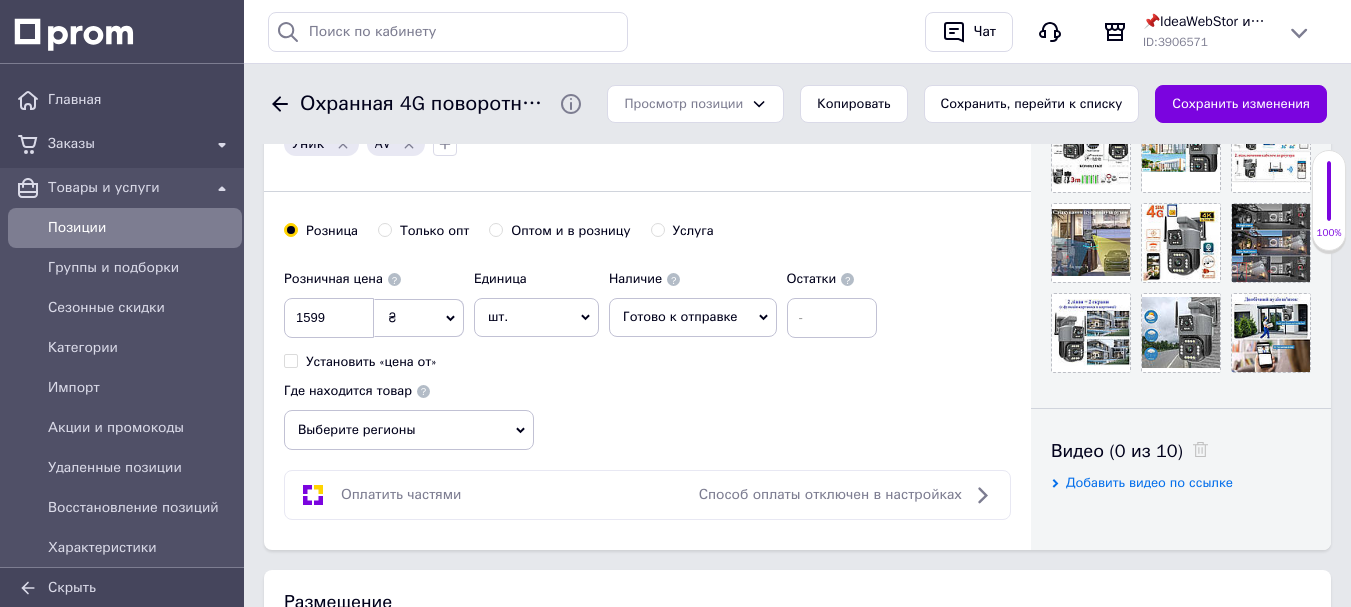 click on "Розничная цена 1599 ₴ $ € CHF £ ¥ PLN ₸ MDL HUF KGS CN¥ TRY ₩ lei Установить «цена от» Единица шт. Популярное комплект упаковка кв.м пара м кг пог.м услуга т а автоцистерна ампула б баллон банка блистер бобина бочка бут бухта в ватт ведро выезд г г га гигакалория год гр/кв.м д дал два месяца день доза е еврокуб ед. к кВт канистра карат кв.дм кв.м кв.см кв.фут квартал кг кг/кв.м км колесо комплект коробка куб.дм куб.м л л лист м м мВт месяц мешок минута мл мм моток н набор неделя номер о объект п паллетоместо пара партия пач пог.м полгода посевная единица птицеместо р рейс рулон с 1" at bounding box center [647, 355] 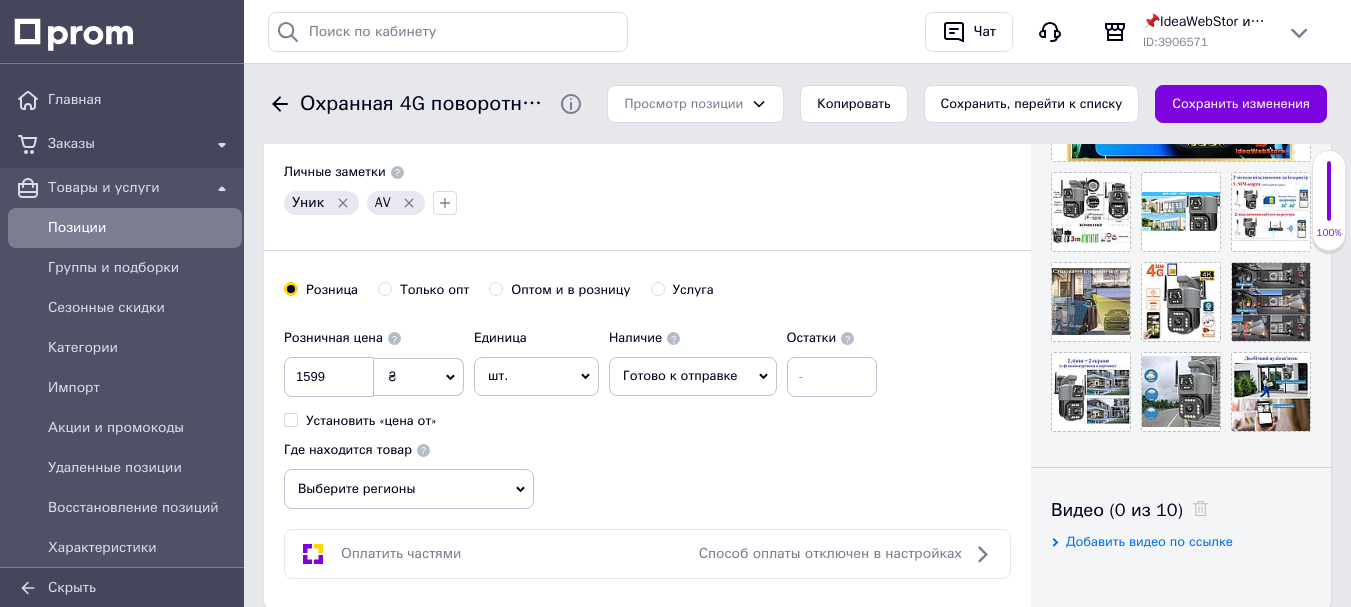 scroll, scrollTop: 600, scrollLeft: 0, axis: vertical 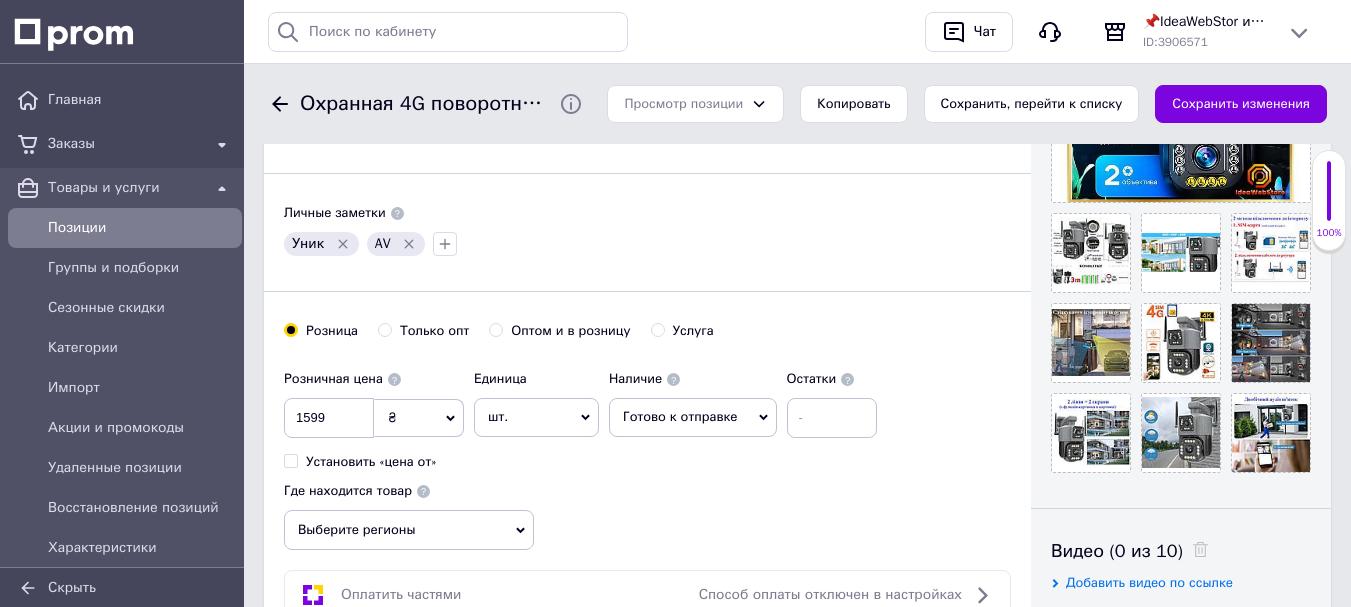 click on "Розничная цена 1599 ₴ $ € CHF £ ¥ PLN ₸ MDL HUF KGS CN¥ TRY ₩ lei Установить «цена от» Единица шт. Популярное комплект упаковка кв.м пара м кг пог.м услуга т а автоцистерна ампула б баллон банка блистер бобина бочка бут бухта в ватт ведро выезд г г га гигакалория год гр/кв.м д дал два месяца день доза е еврокуб ед. к кВт канистра карат кв.дм кв.м кв.см кв.фут квартал кг кг/кв.м км колесо комплект коробка куб.дм куб.м л л лист м м мВт месяц мешок минута мл мм моток н набор неделя номер о объект п паллетоместо пара партия пач пог.м полгода посевная единица птицеместо р рейс рулон с 1" at bounding box center [647, 455] 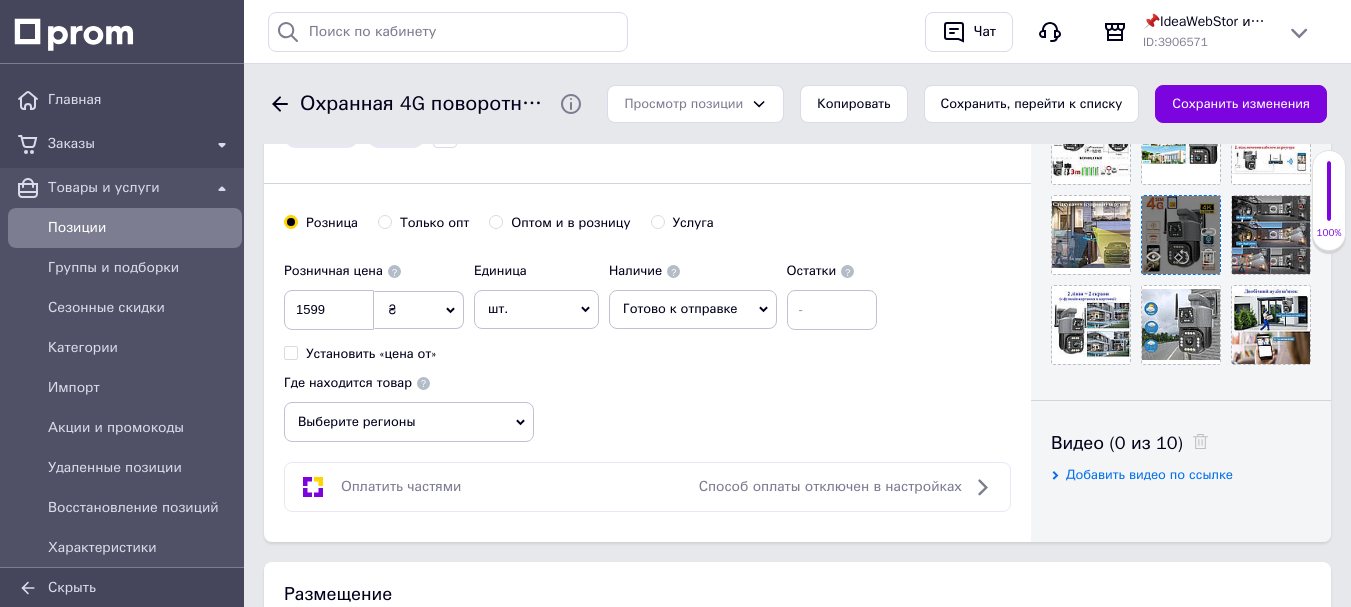 scroll, scrollTop: 700, scrollLeft: 0, axis: vertical 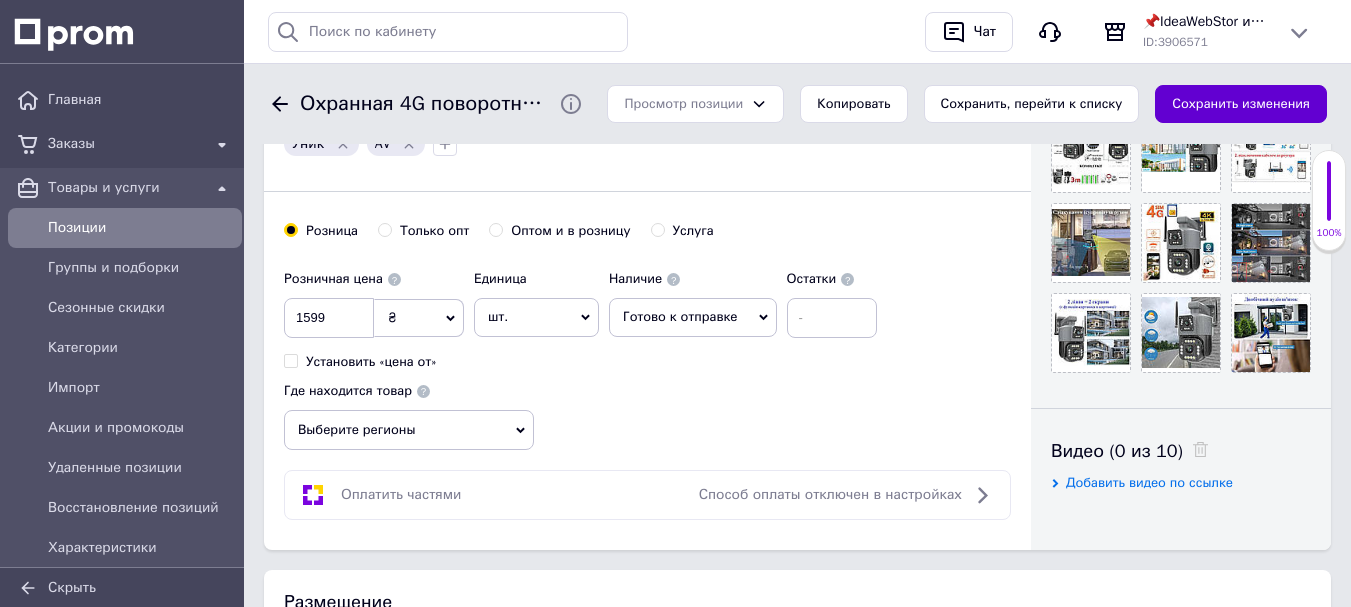 click on "Сохранить изменения" at bounding box center (1241, 104) 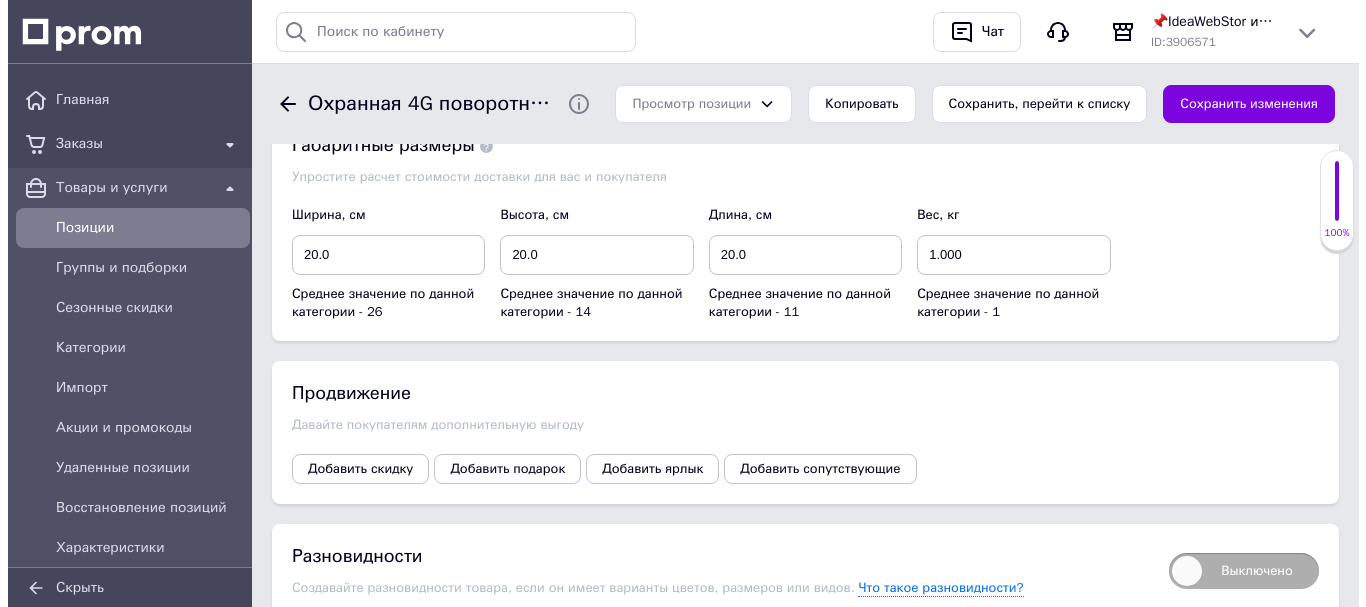 scroll, scrollTop: 2600, scrollLeft: 0, axis: vertical 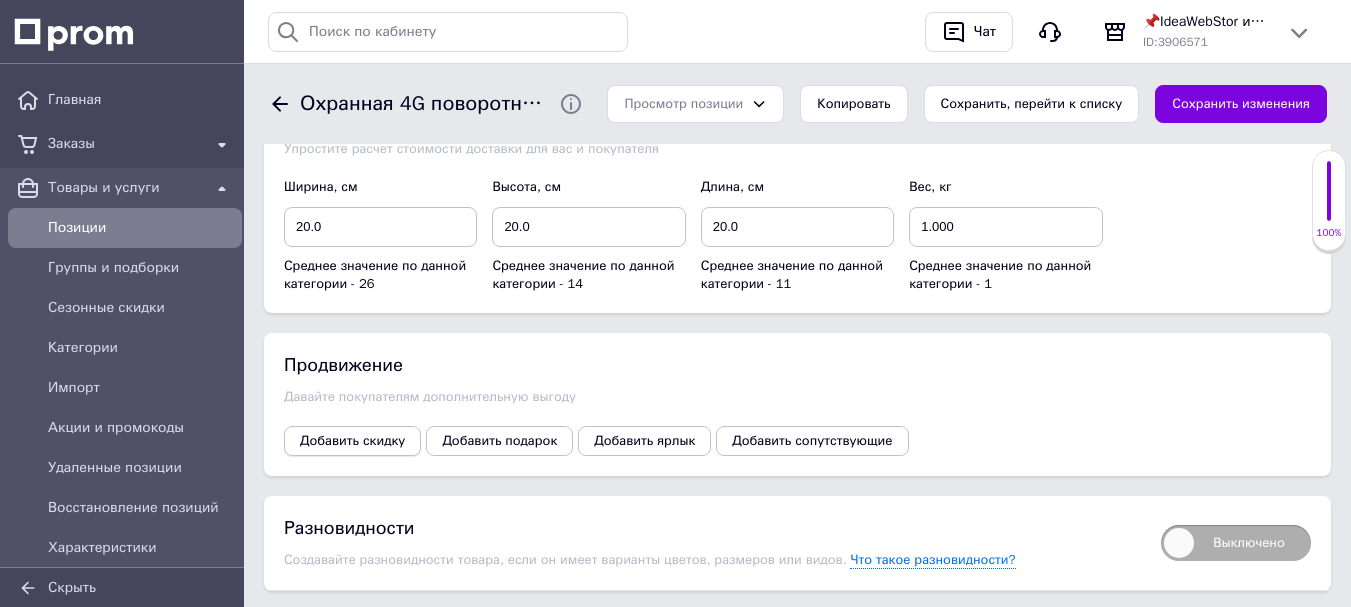 click on "Добавить скидку" at bounding box center [352, 441] 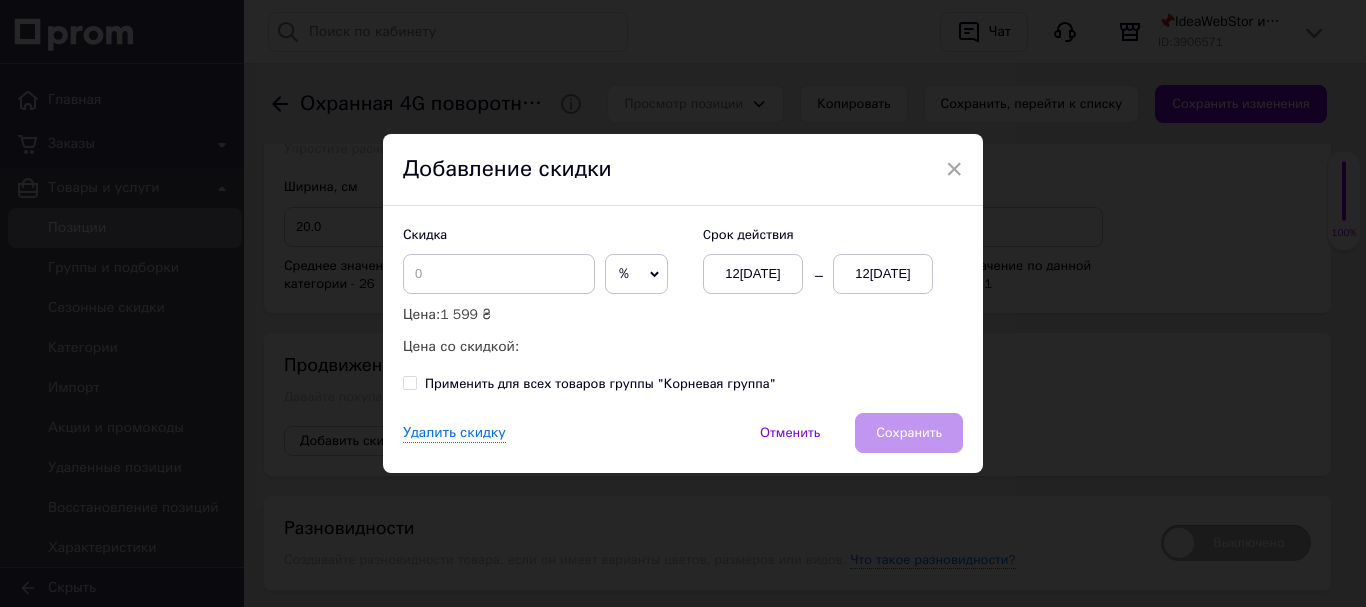 click on "%" at bounding box center [636, 274] 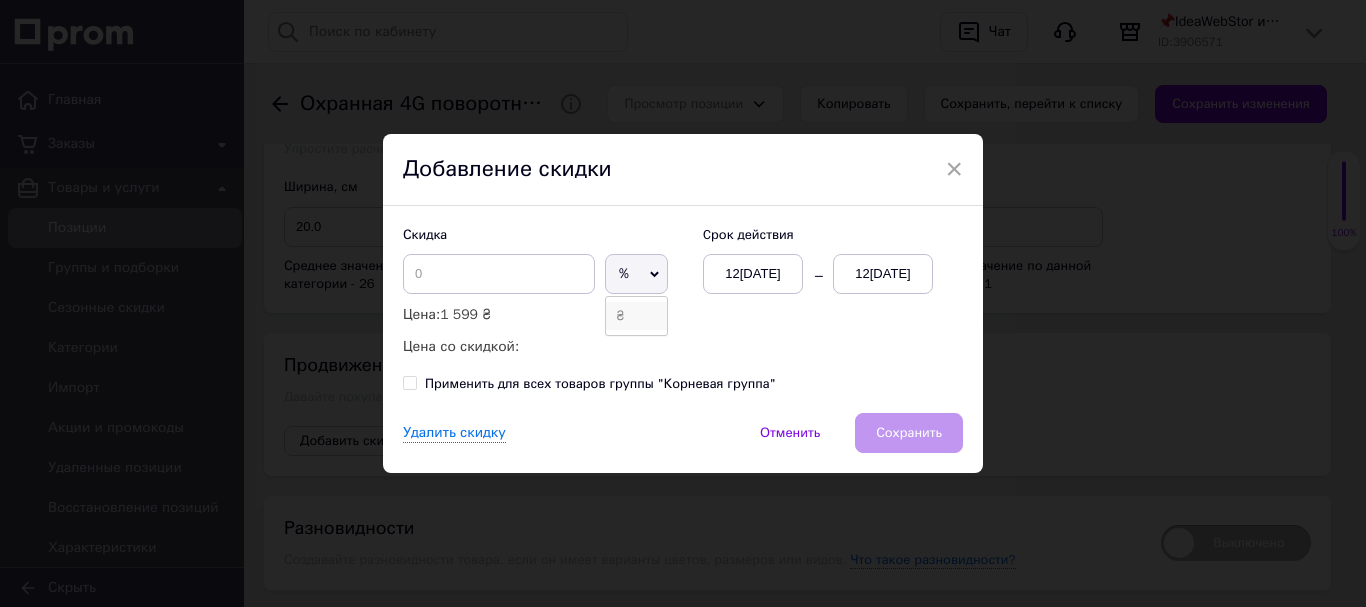 click on "₴" at bounding box center [636, 316] 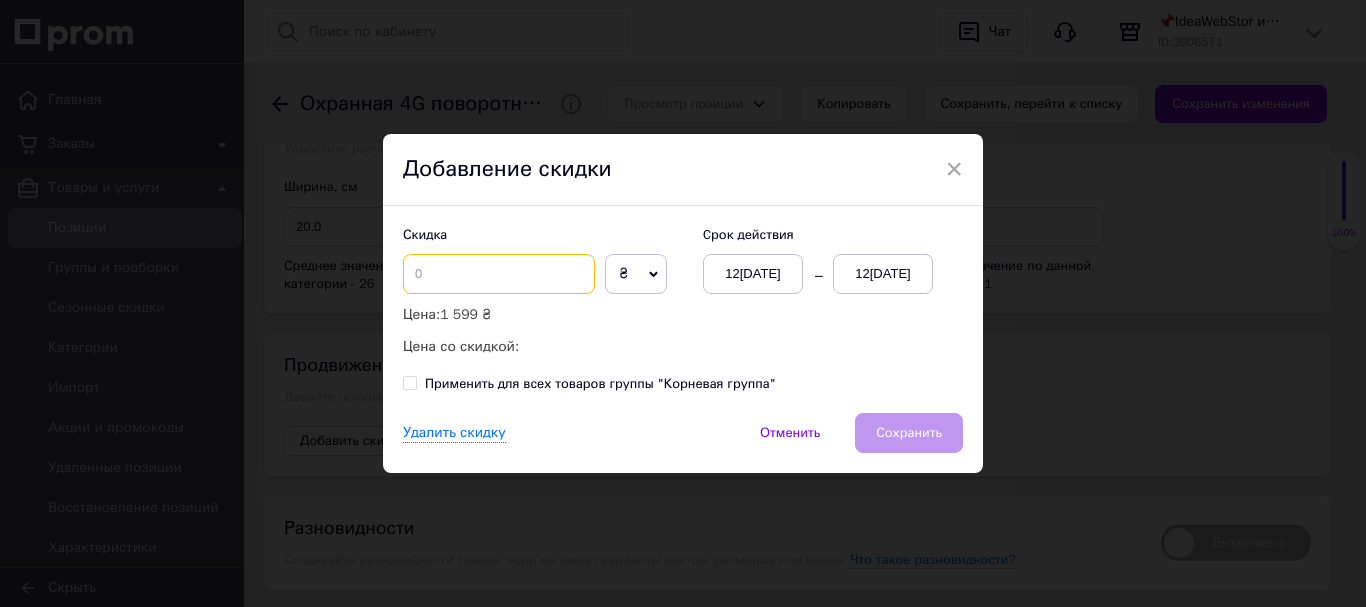 click at bounding box center [499, 274] 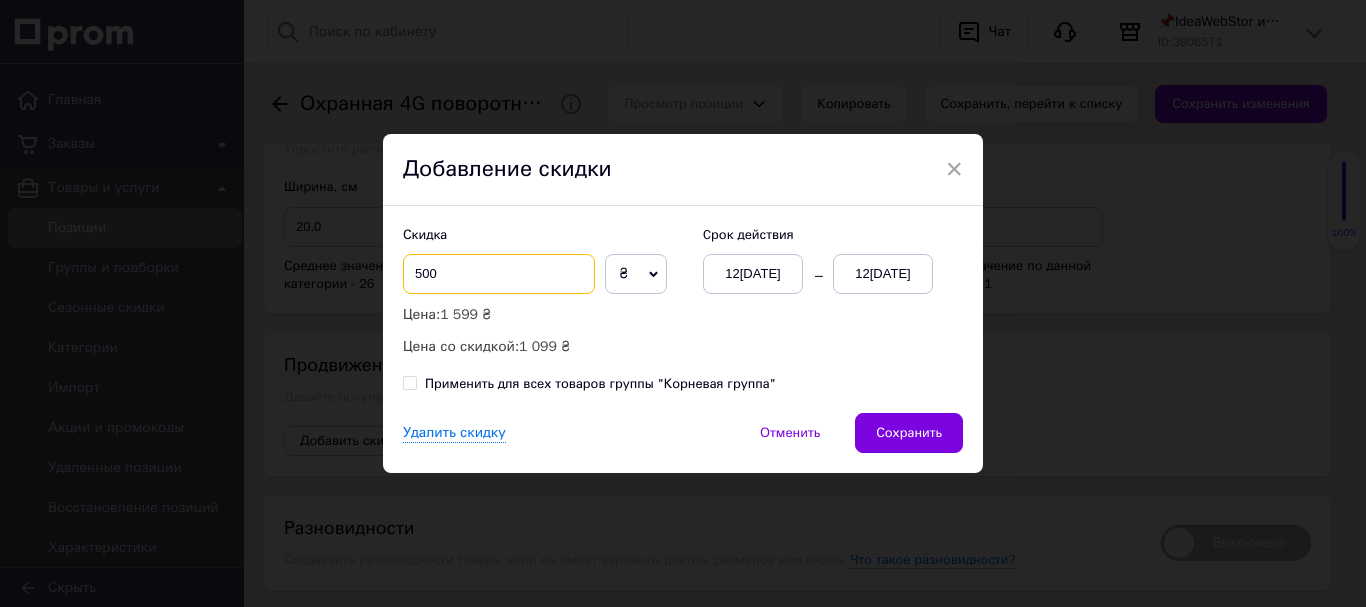 type on "500" 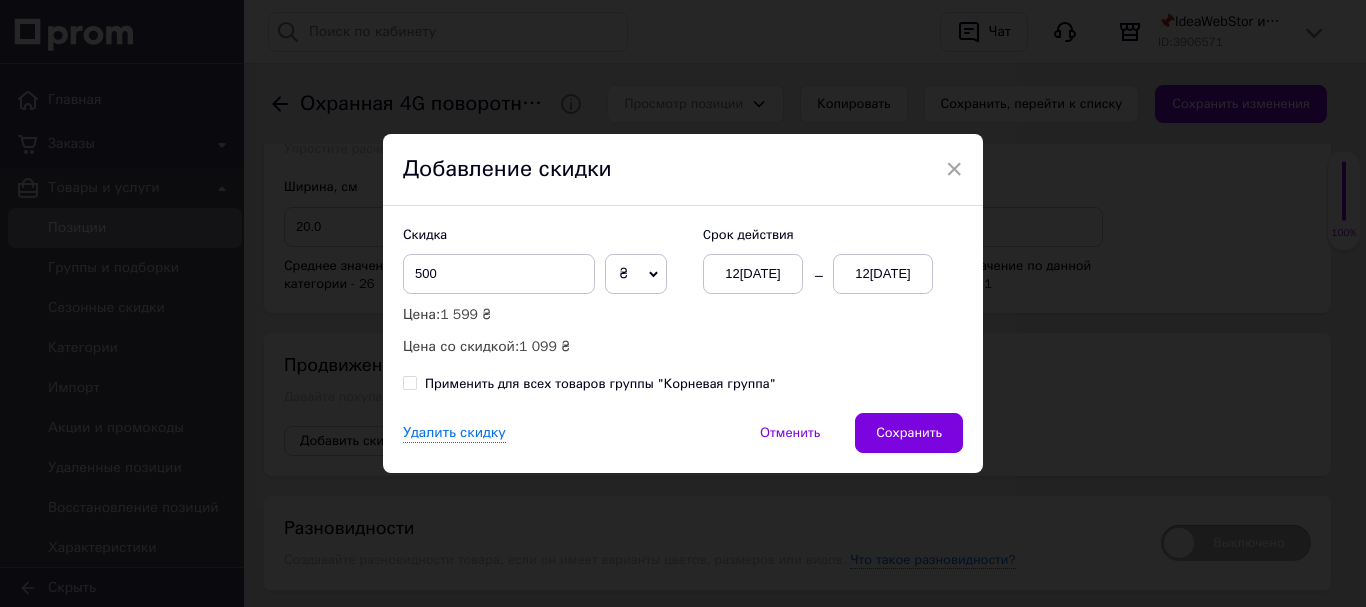 click on "12[DATE]" at bounding box center [883, 274] 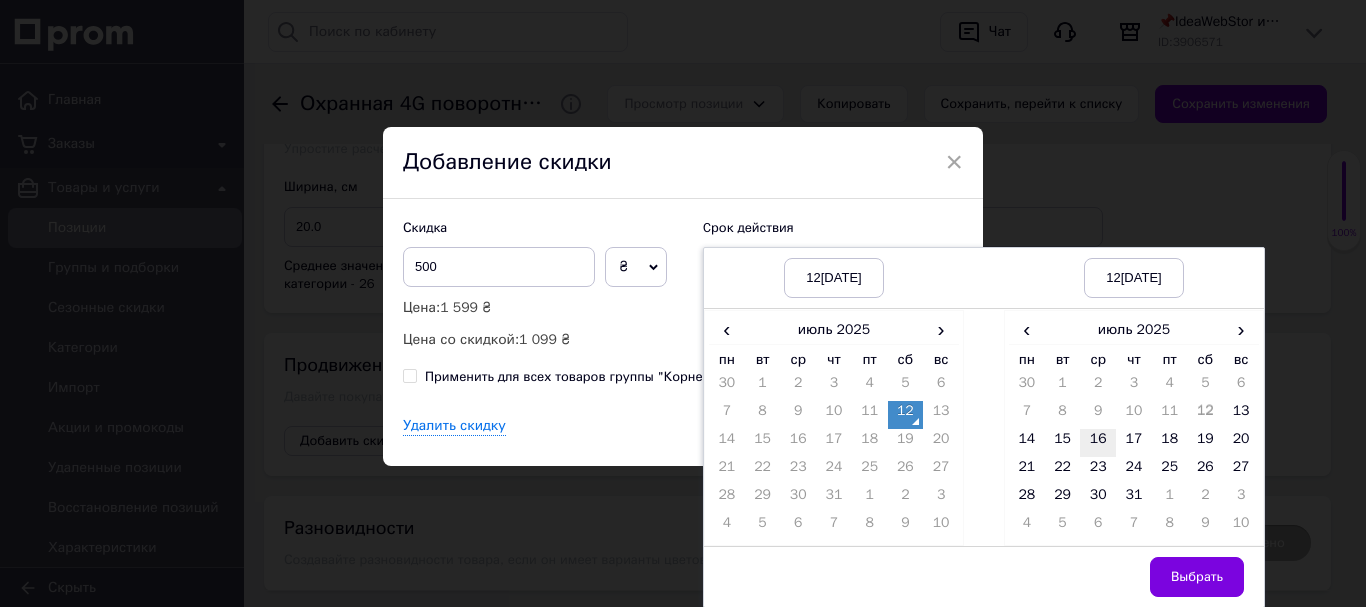 scroll, scrollTop: 8, scrollLeft: 0, axis: vertical 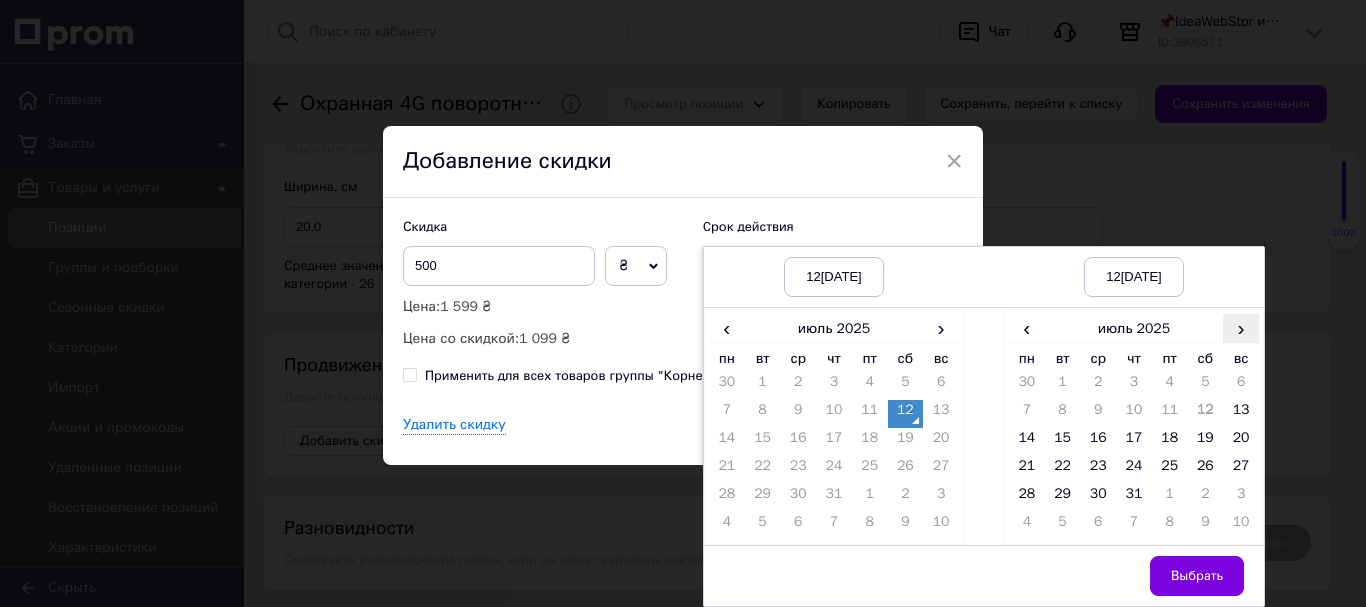 click on "›" at bounding box center [1241, 328] 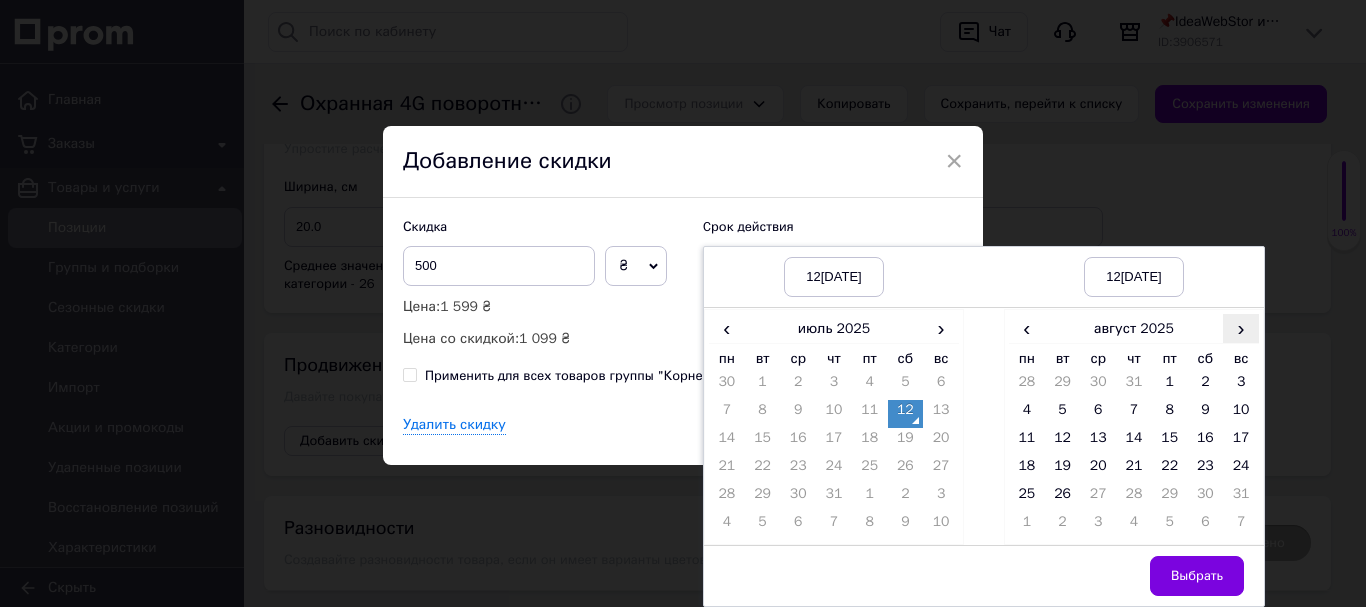 click on "›" at bounding box center [1241, 328] 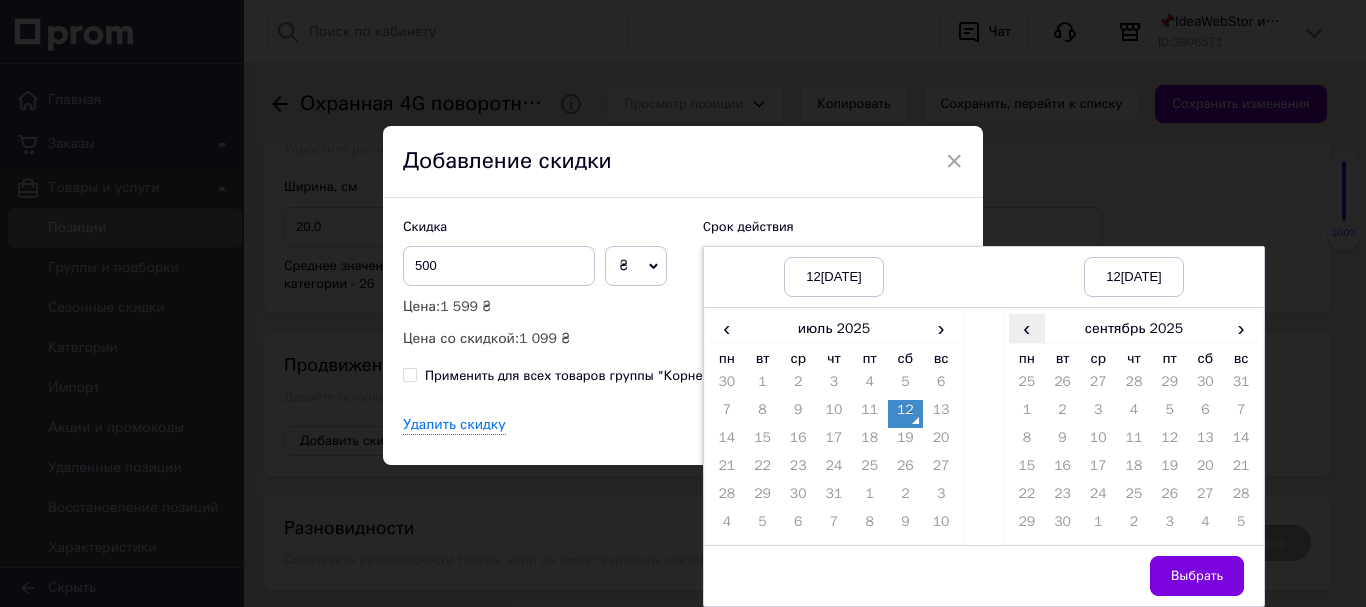 click on "‹" at bounding box center (1027, 328) 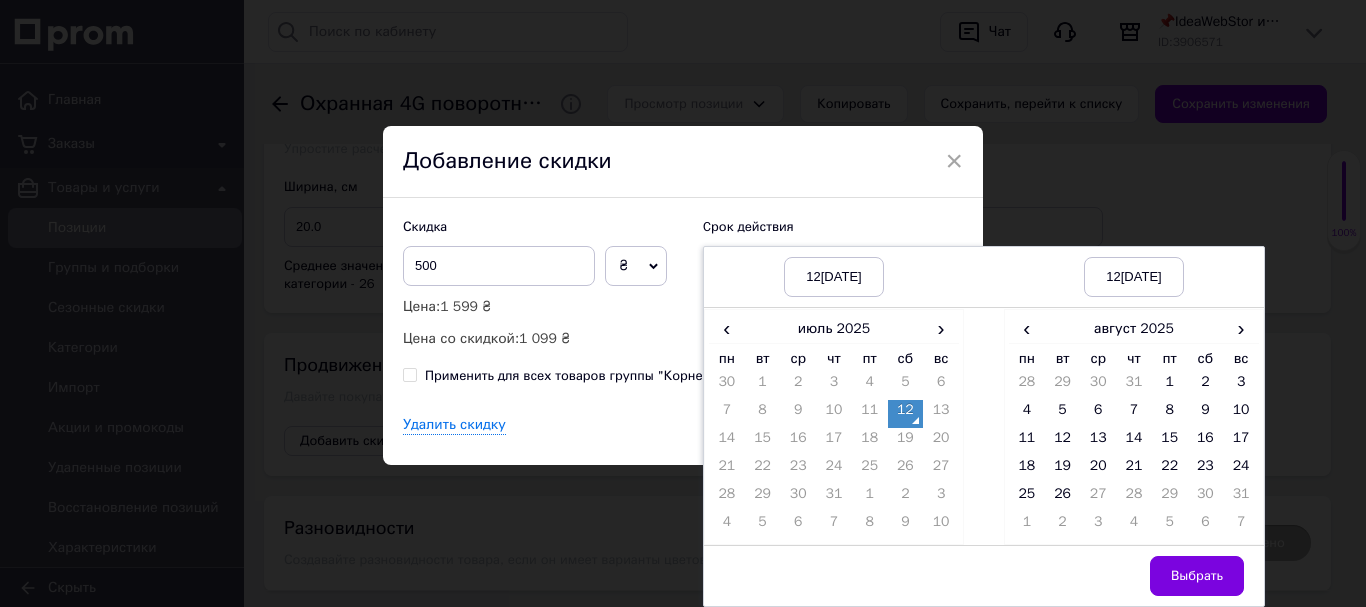 drag, startPoint x: 1066, startPoint y: 490, endPoint x: 1080, endPoint y: 502, distance: 18.439089 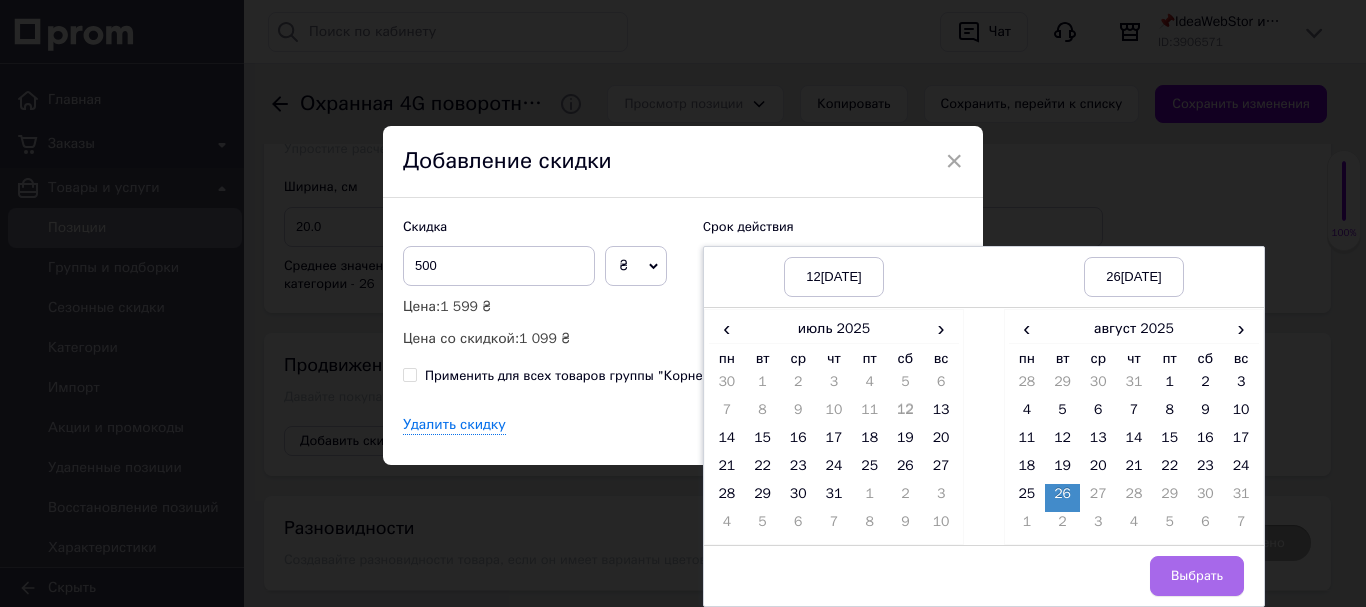 click on "Выбрать" at bounding box center [1197, 576] 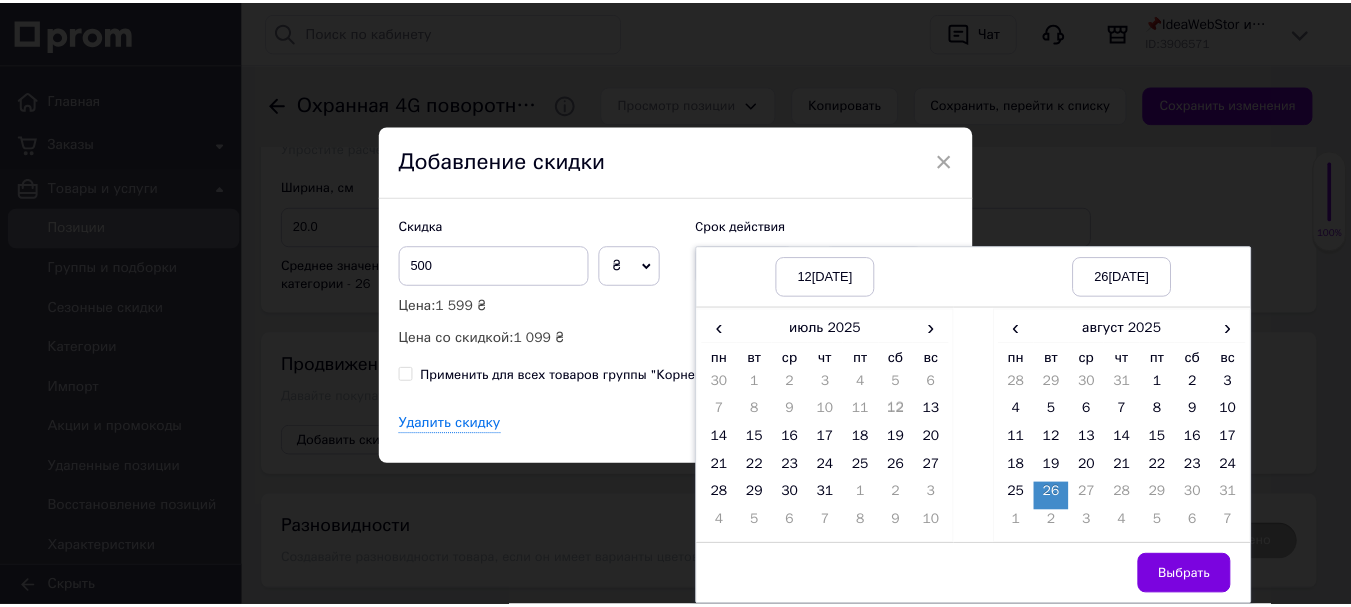 scroll, scrollTop: 0, scrollLeft: 0, axis: both 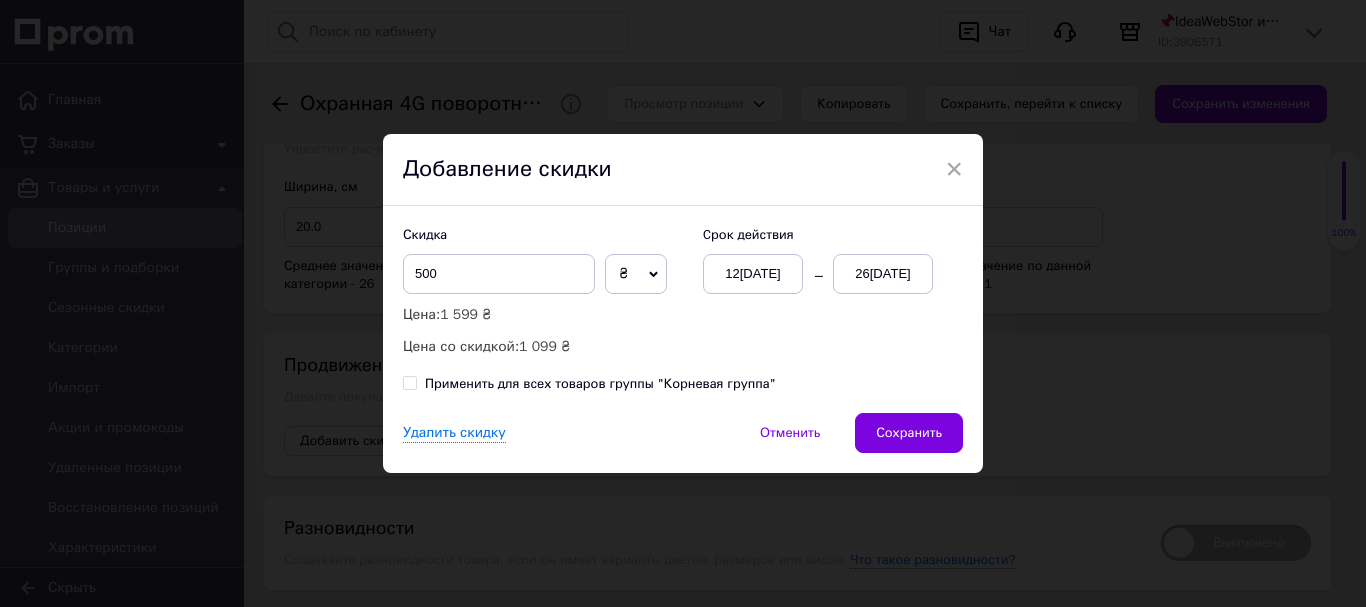 click on "Сохранить" at bounding box center [909, 433] 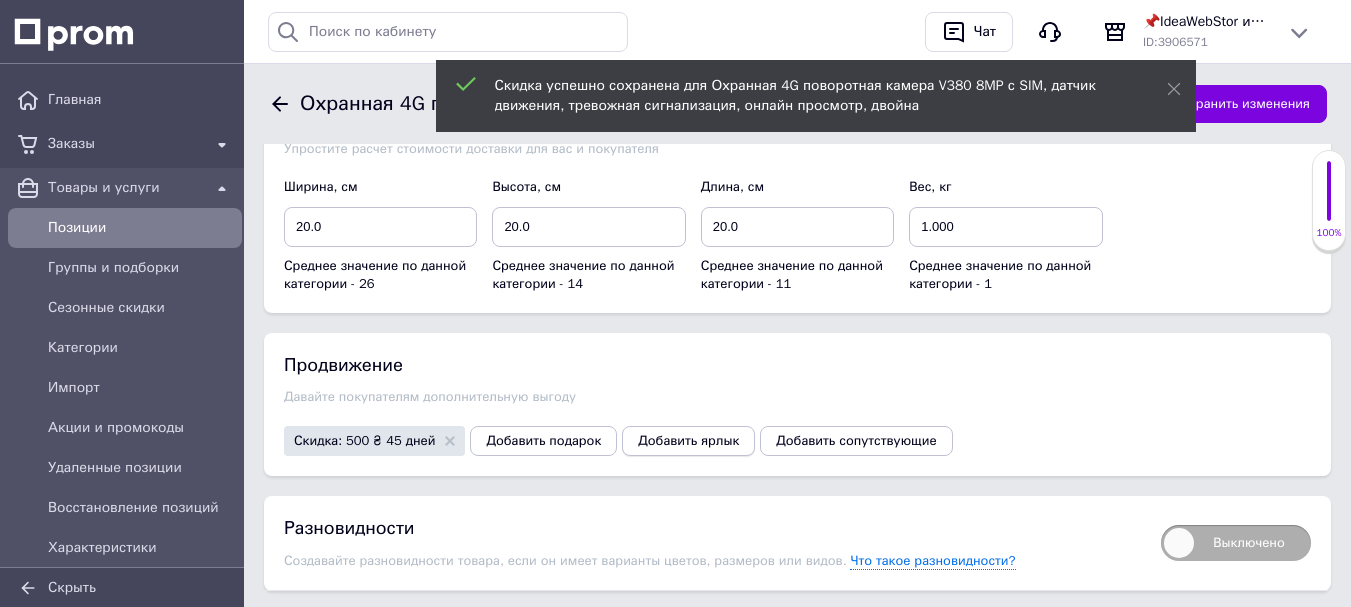 click on "Добавить ярлык" at bounding box center (688, 441) 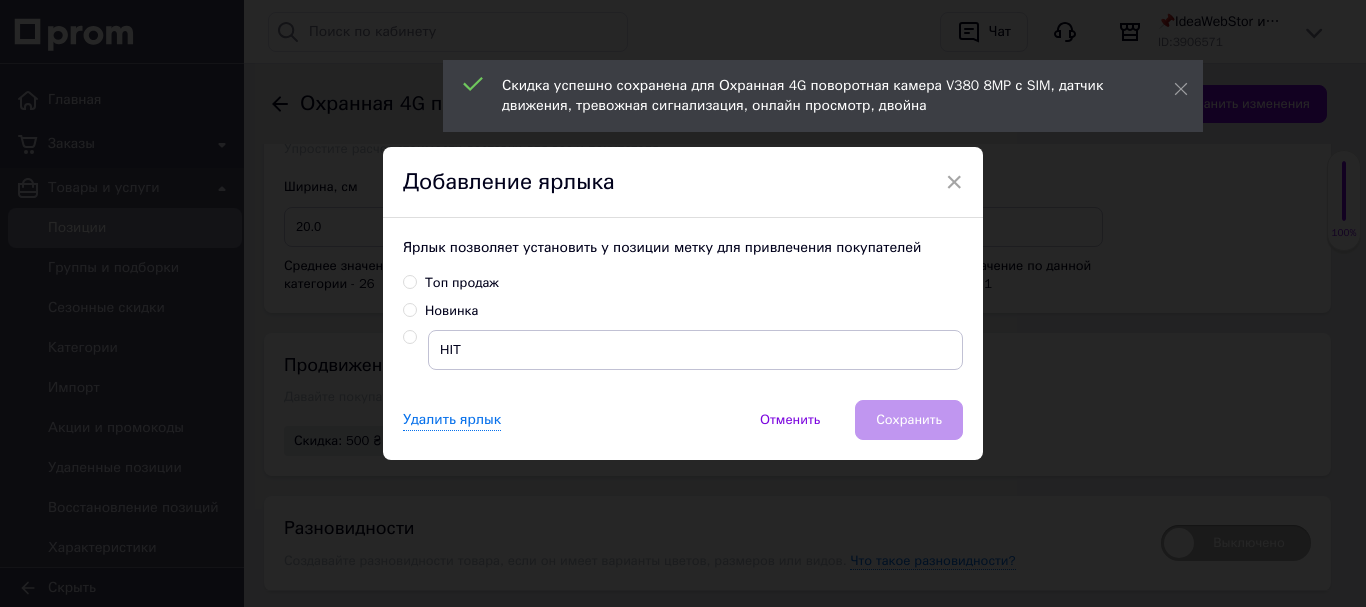 click at bounding box center [409, 337] 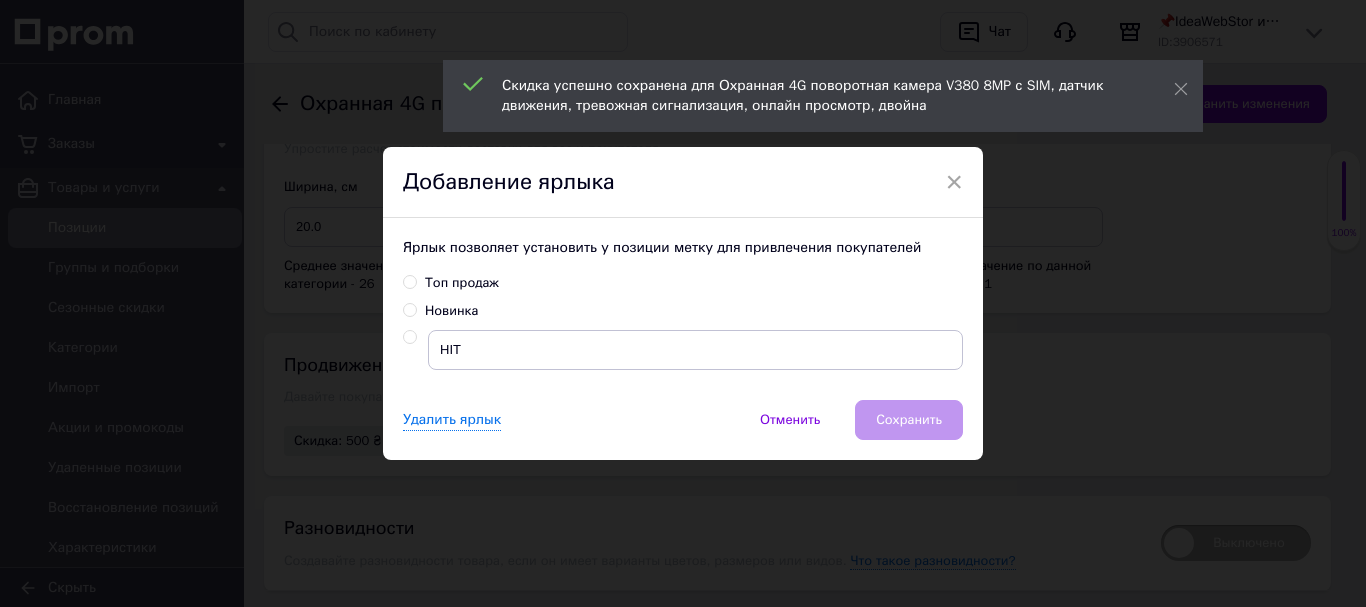 radio on "true" 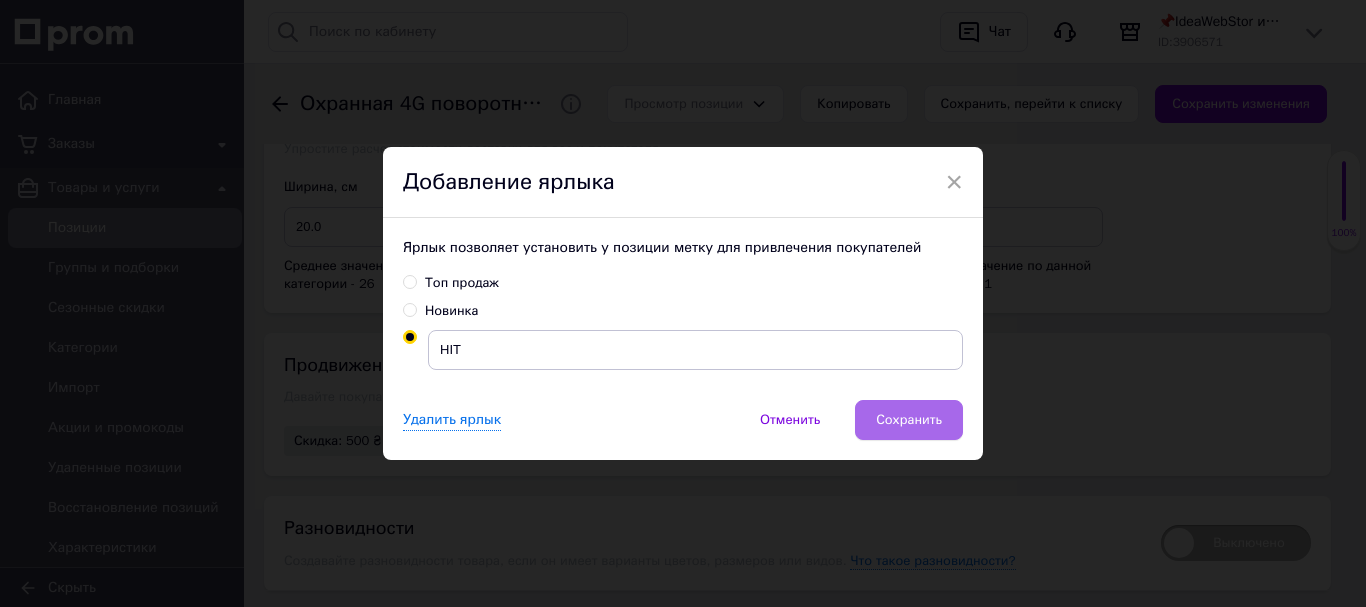 click on "Сохранить" at bounding box center [909, 420] 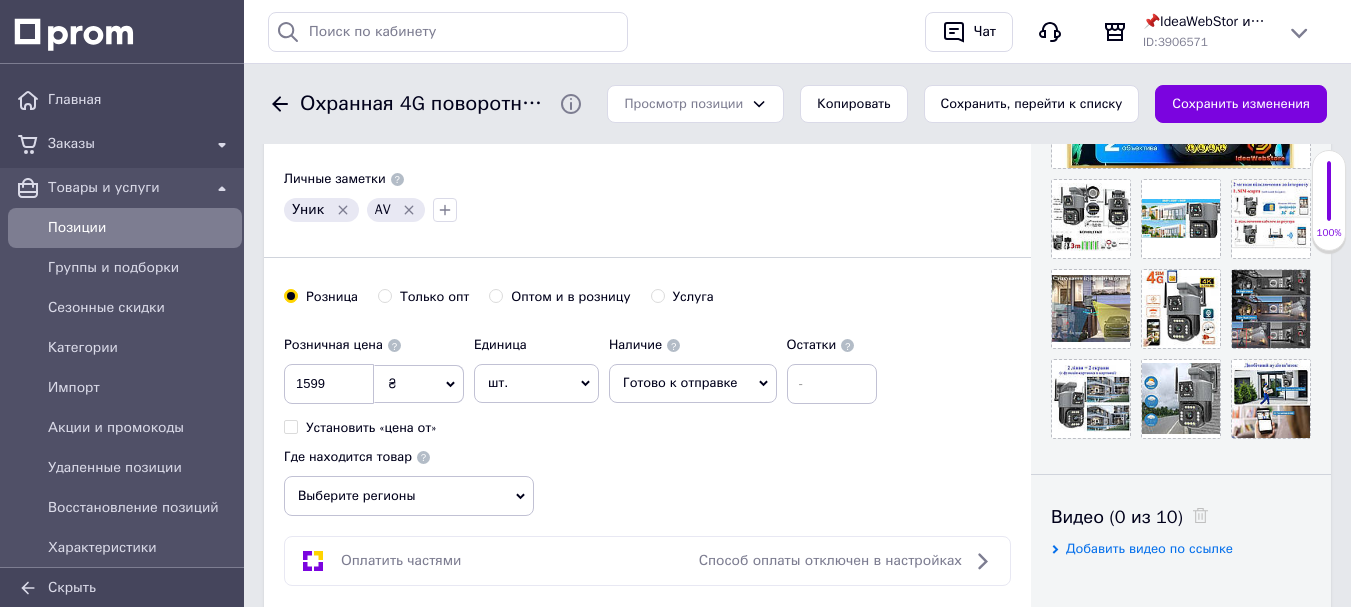 scroll, scrollTop: 600, scrollLeft: 0, axis: vertical 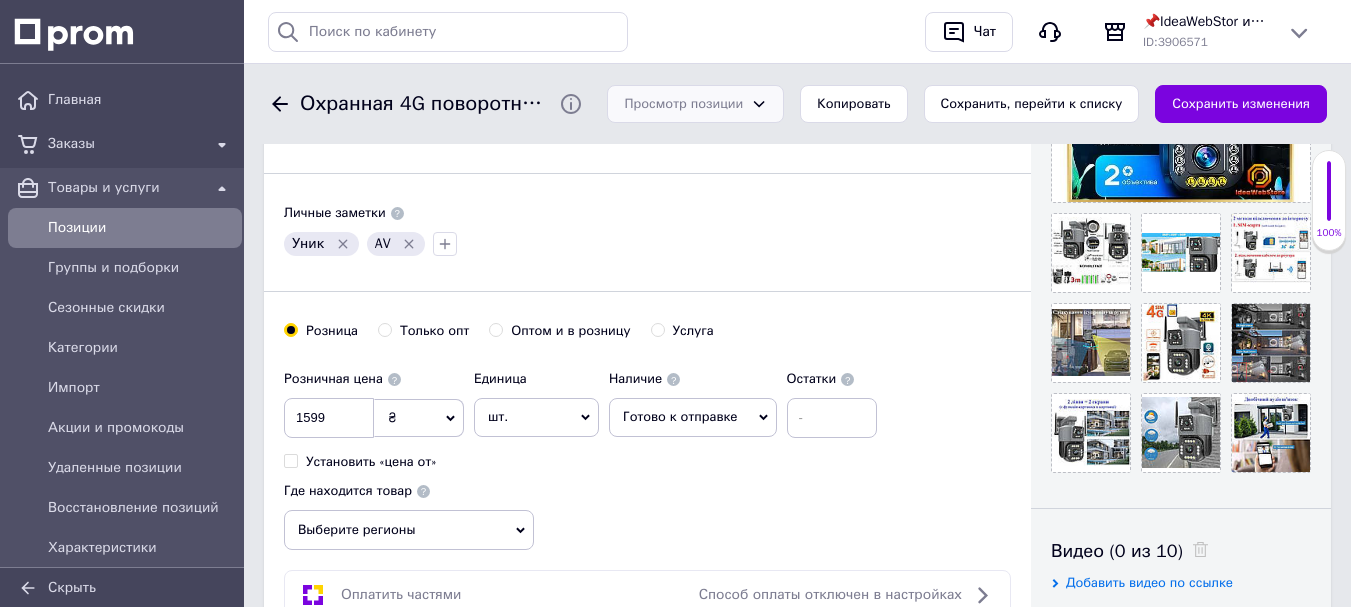click on "Просмотр позиции" at bounding box center [695, 104] 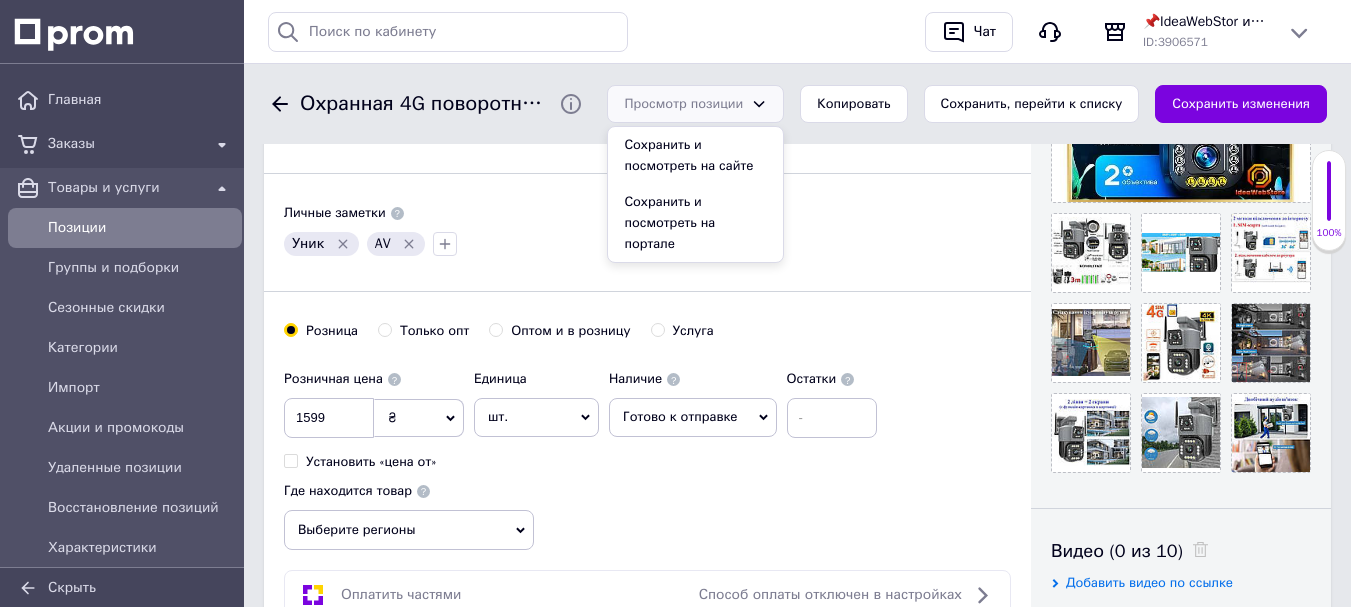 click on "Личные заметки" at bounding box center (647, 213) 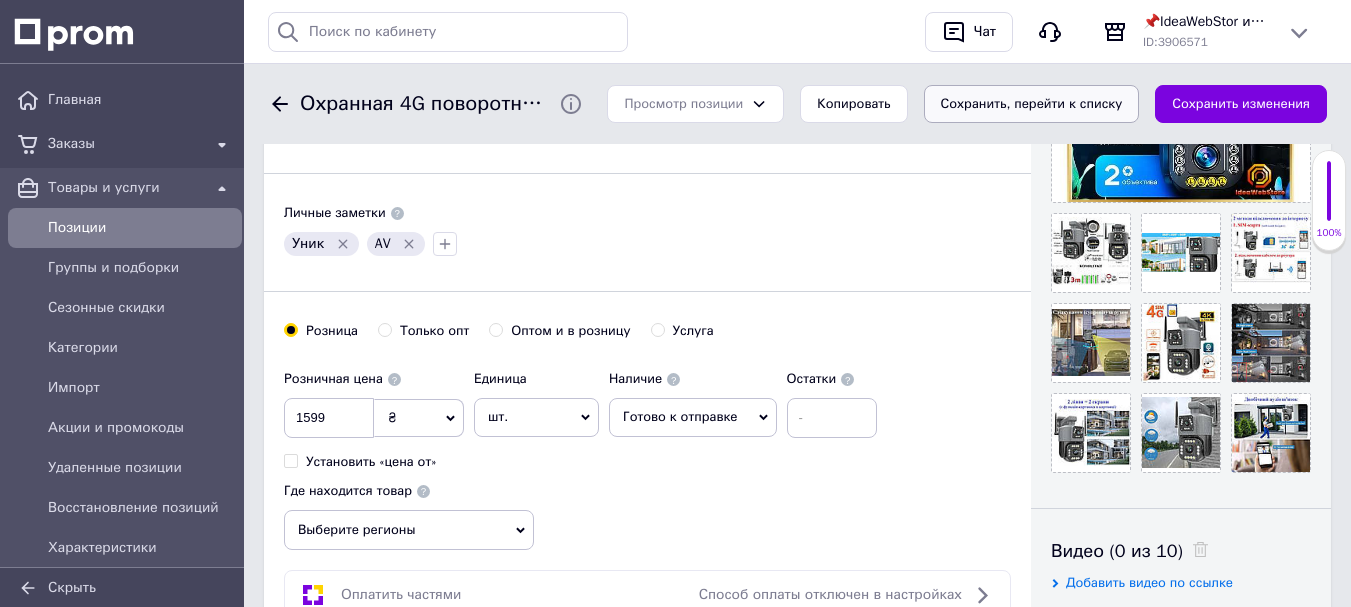 click on "Сохранить, перейти к списку" at bounding box center (1032, 104) 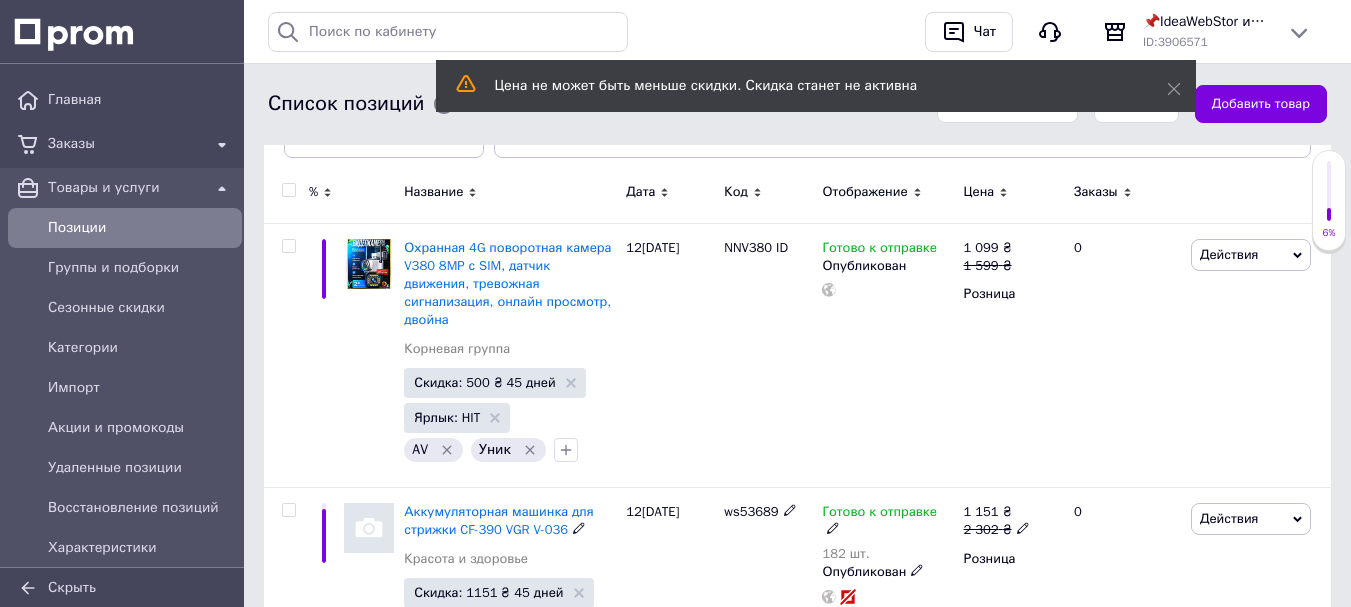 scroll, scrollTop: 300, scrollLeft: 0, axis: vertical 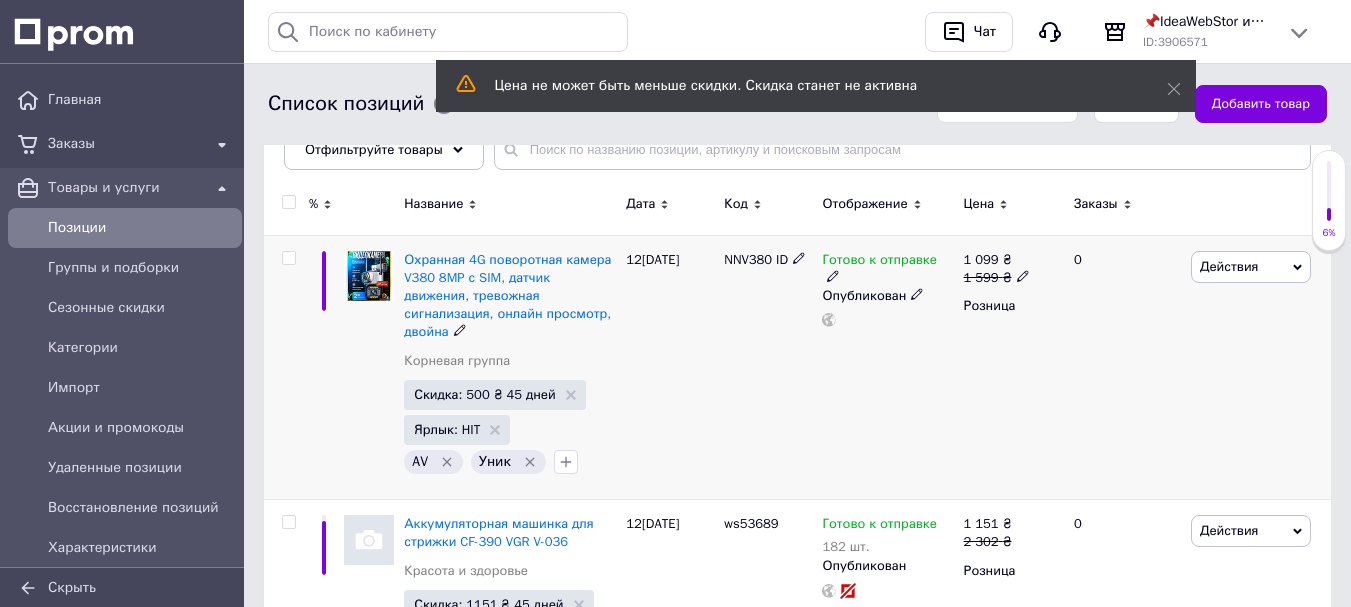 click on "Действия" at bounding box center [1229, 266] 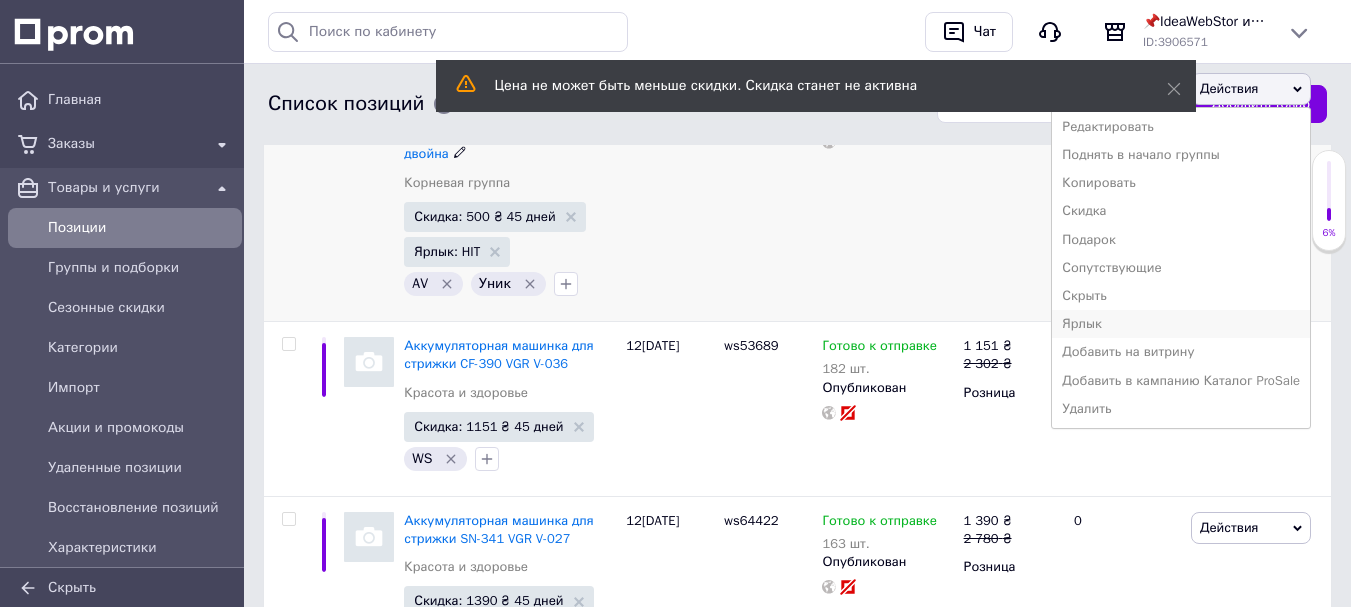 scroll, scrollTop: 500, scrollLeft: 0, axis: vertical 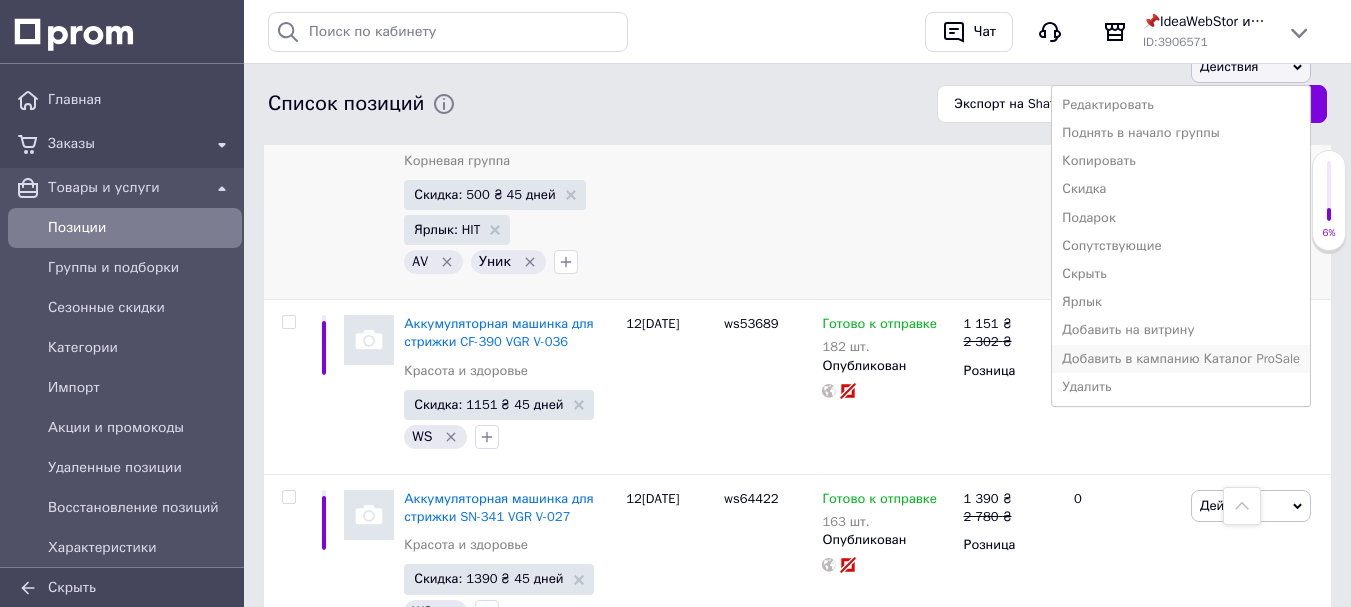 click on "Добавить в кампанию Каталог ProSale" at bounding box center [1181, 359] 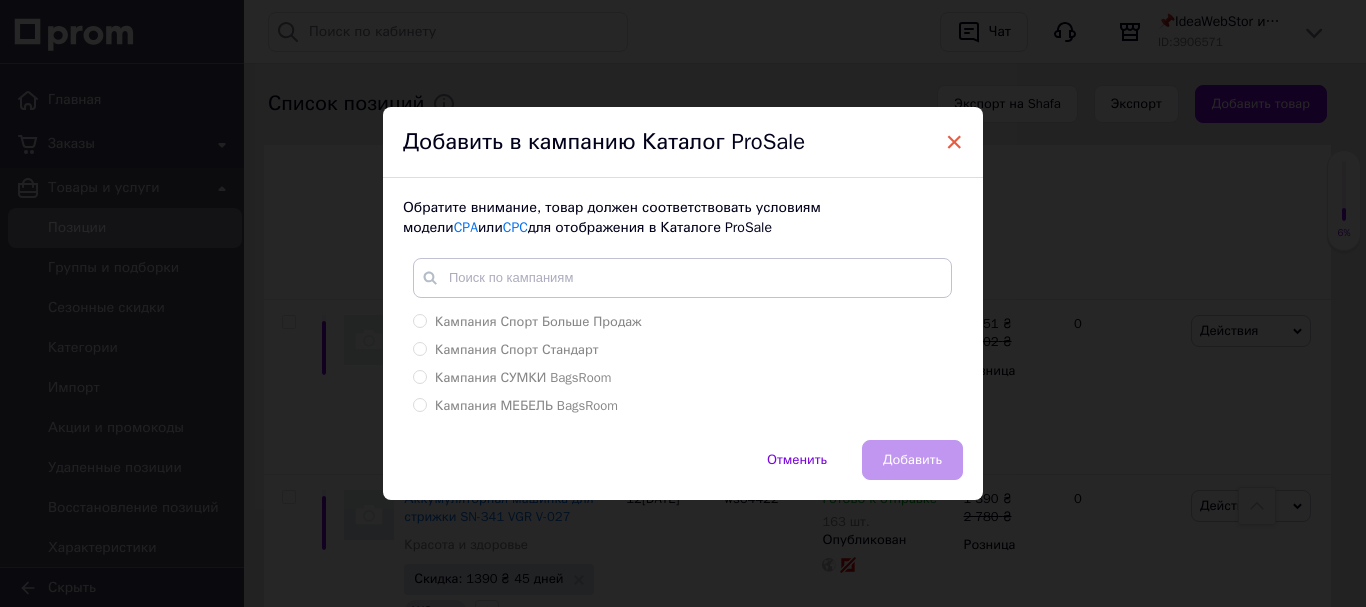 click on "×" at bounding box center [954, 142] 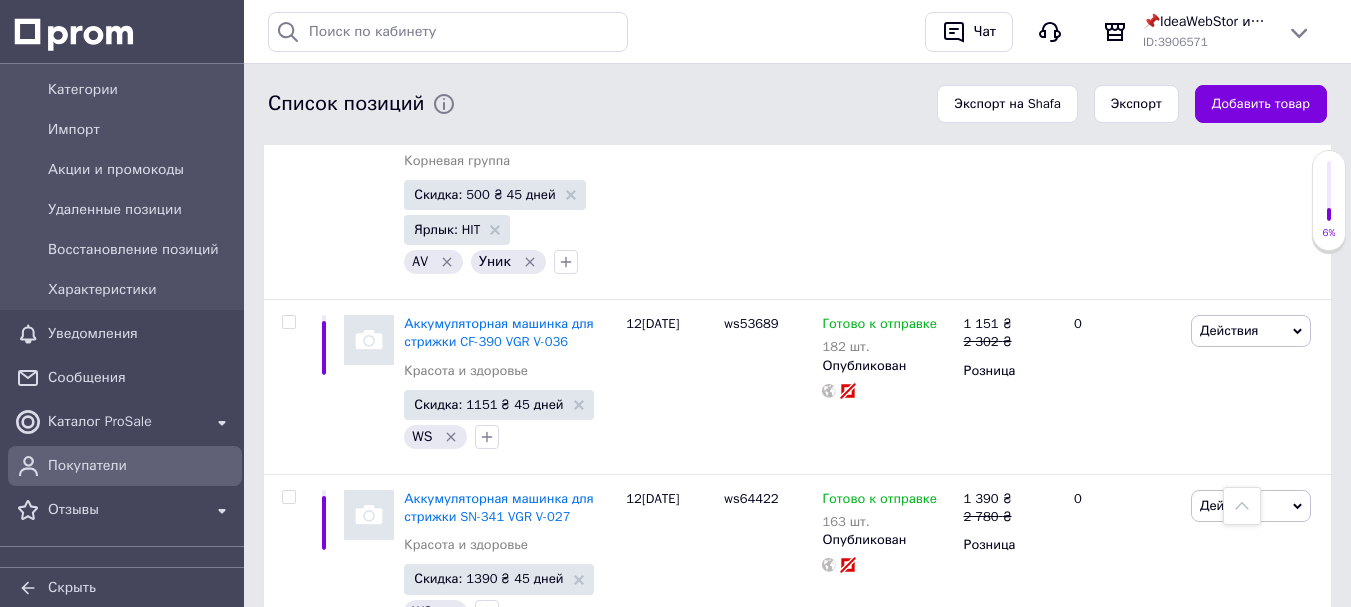 scroll, scrollTop: 300, scrollLeft: 0, axis: vertical 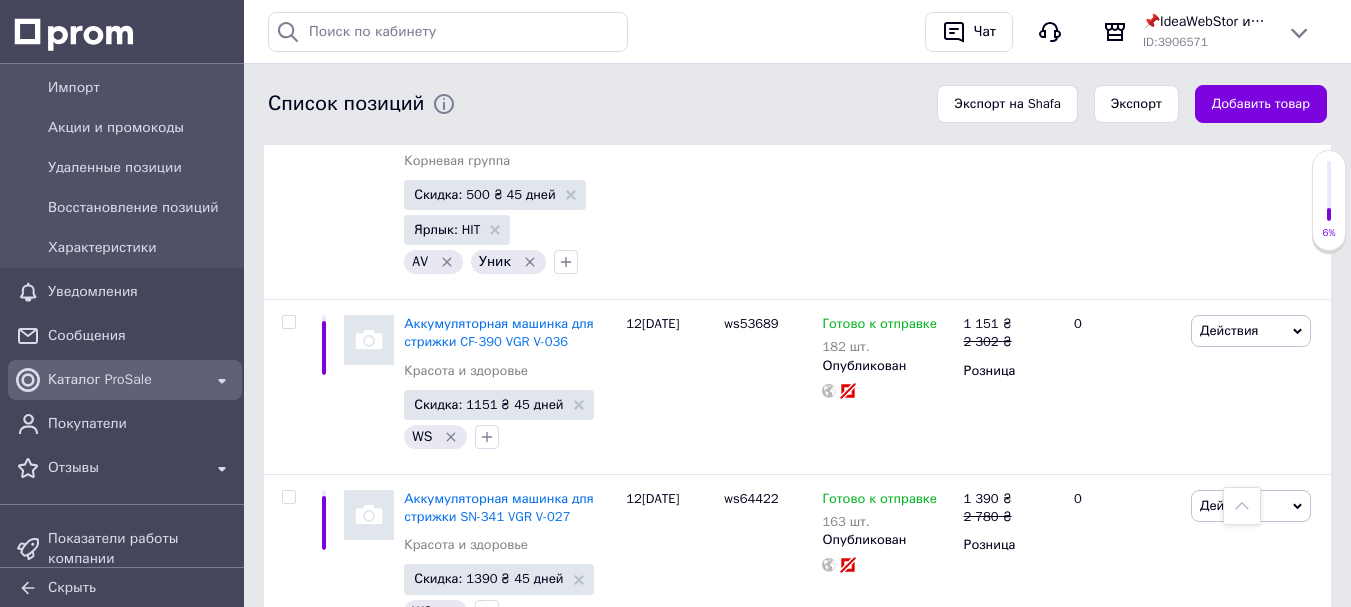 click on "Каталог ProSale" at bounding box center [125, 380] 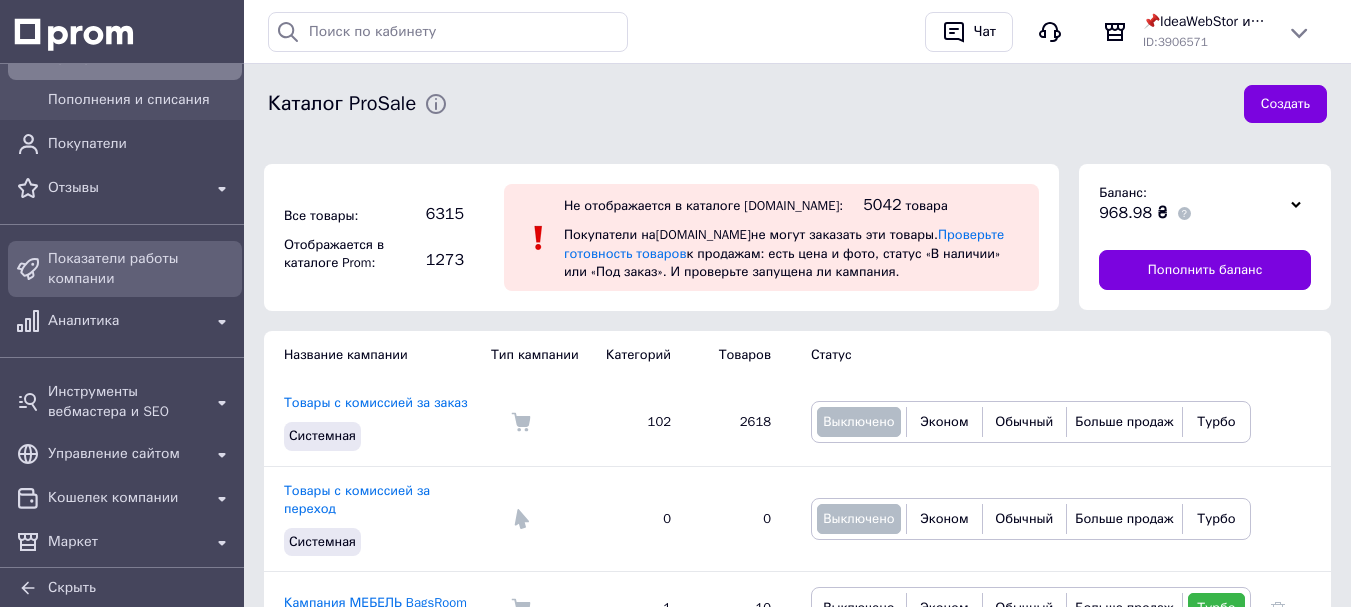 click on "Показатели работы компании" at bounding box center (141, 269) 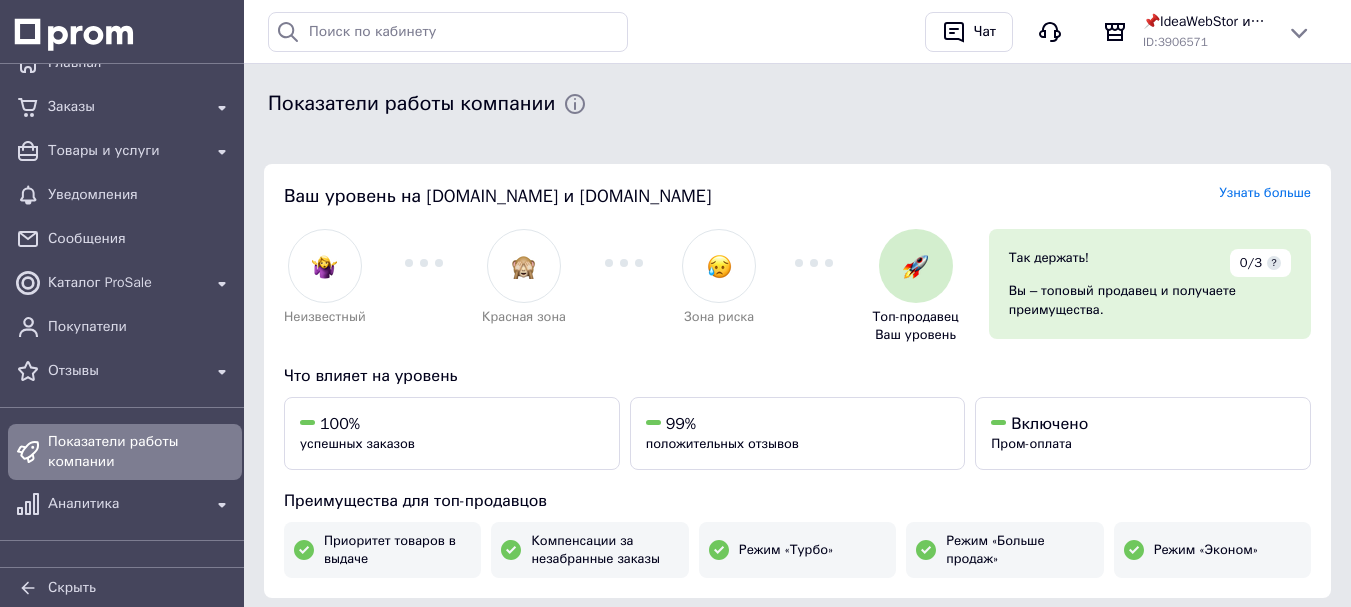 scroll, scrollTop: 19, scrollLeft: 0, axis: vertical 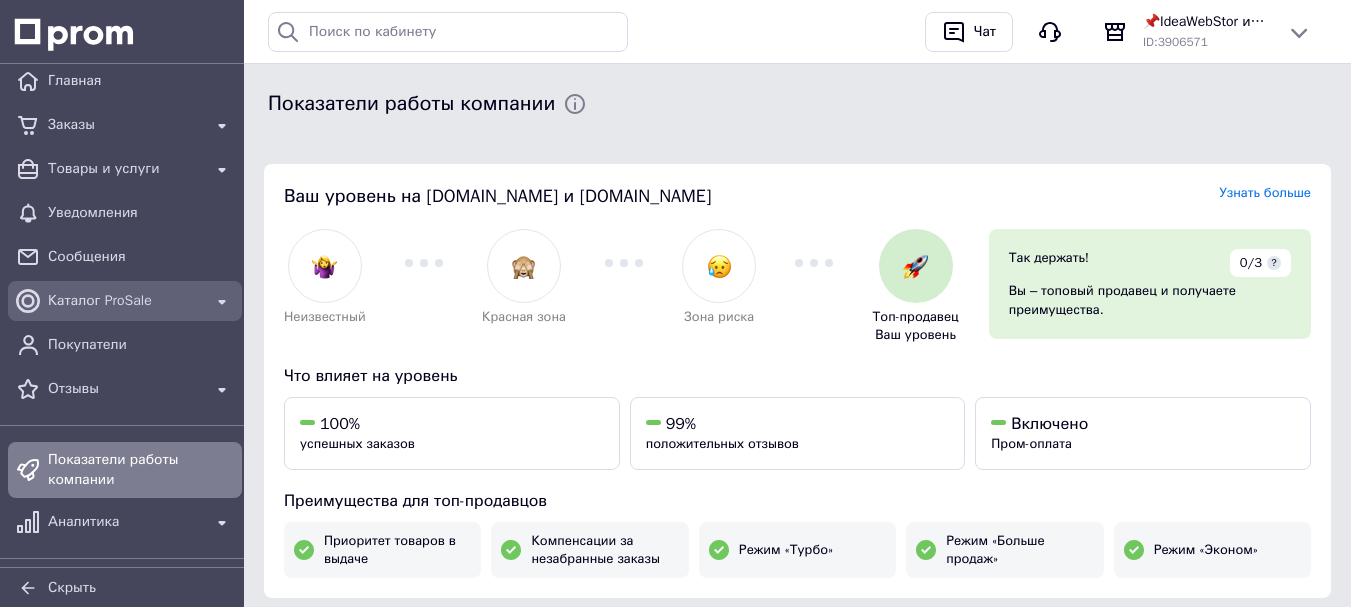 click on "Каталог ProSale" at bounding box center [125, 301] 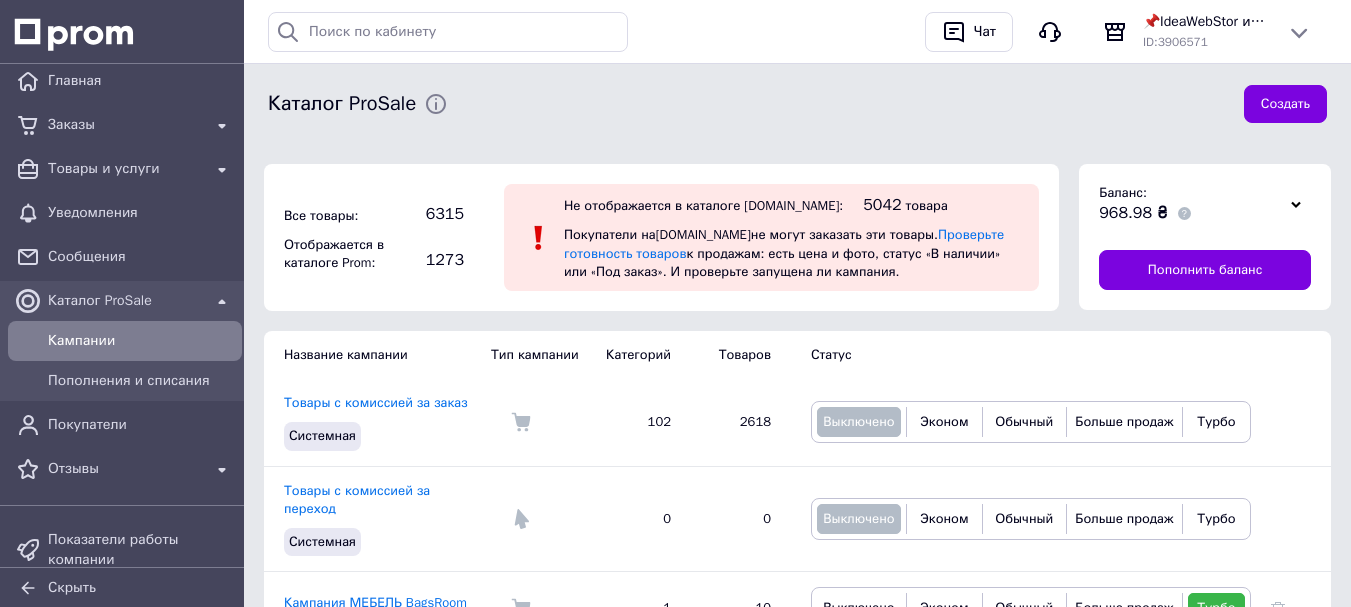 click on "Кампании" at bounding box center (141, 341) 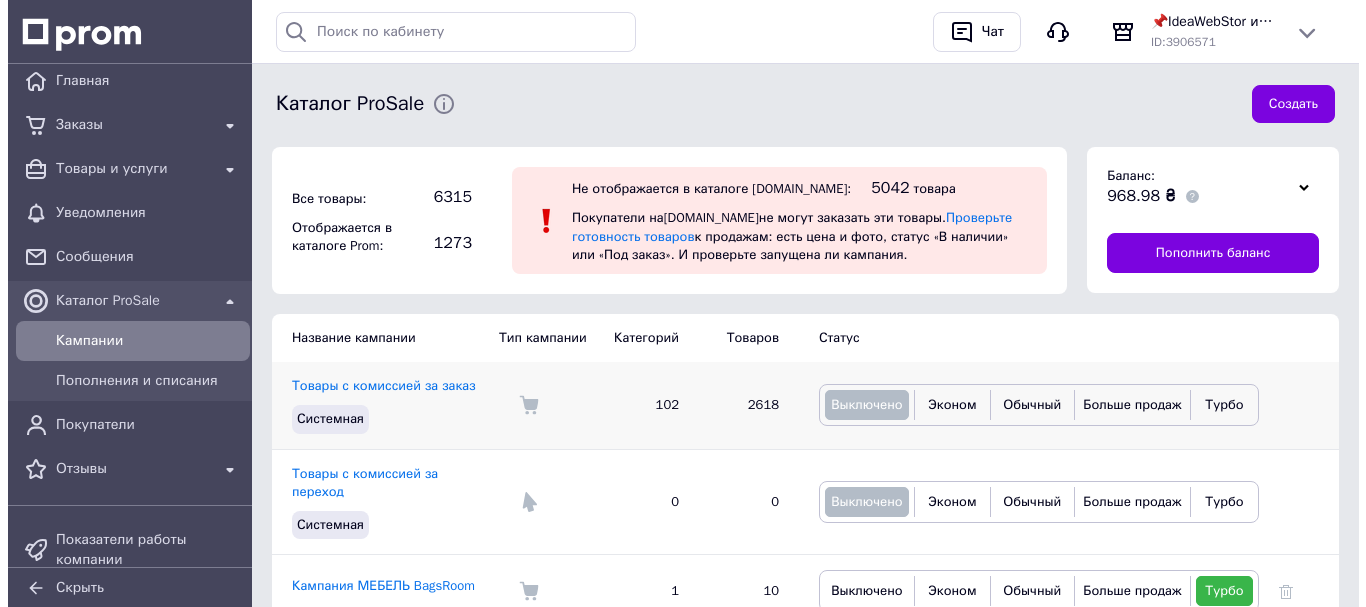 scroll, scrollTop: 0, scrollLeft: 0, axis: both 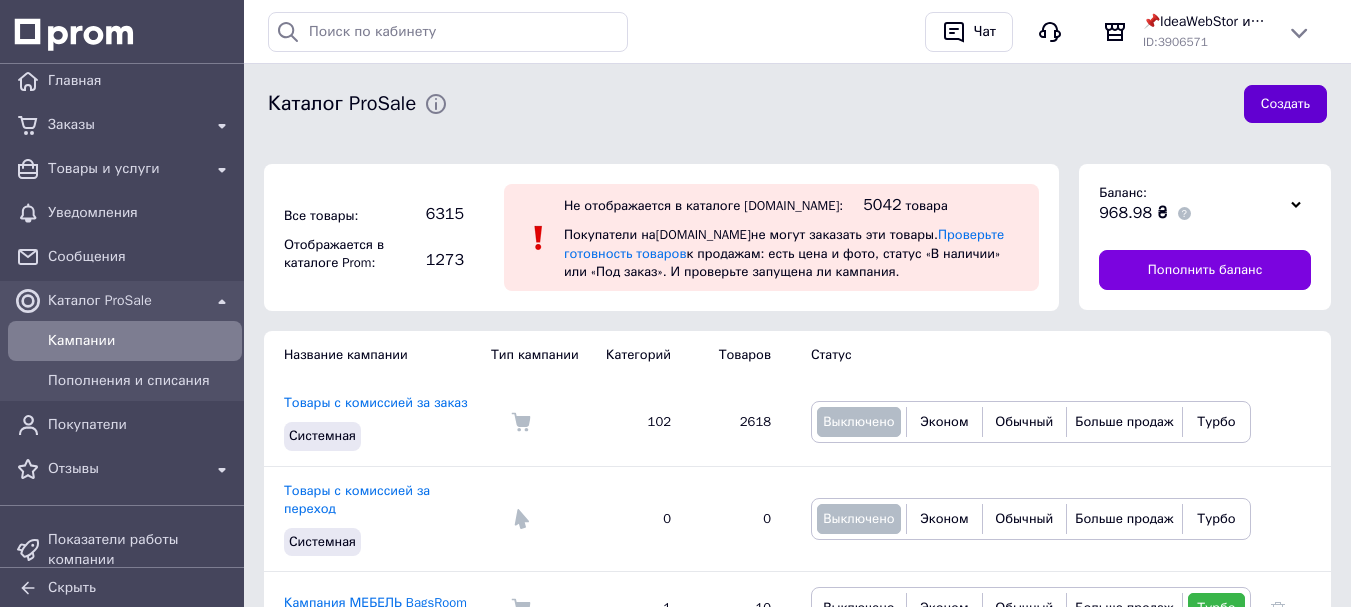 click on "Создать" at bounding box center (1285, 104) 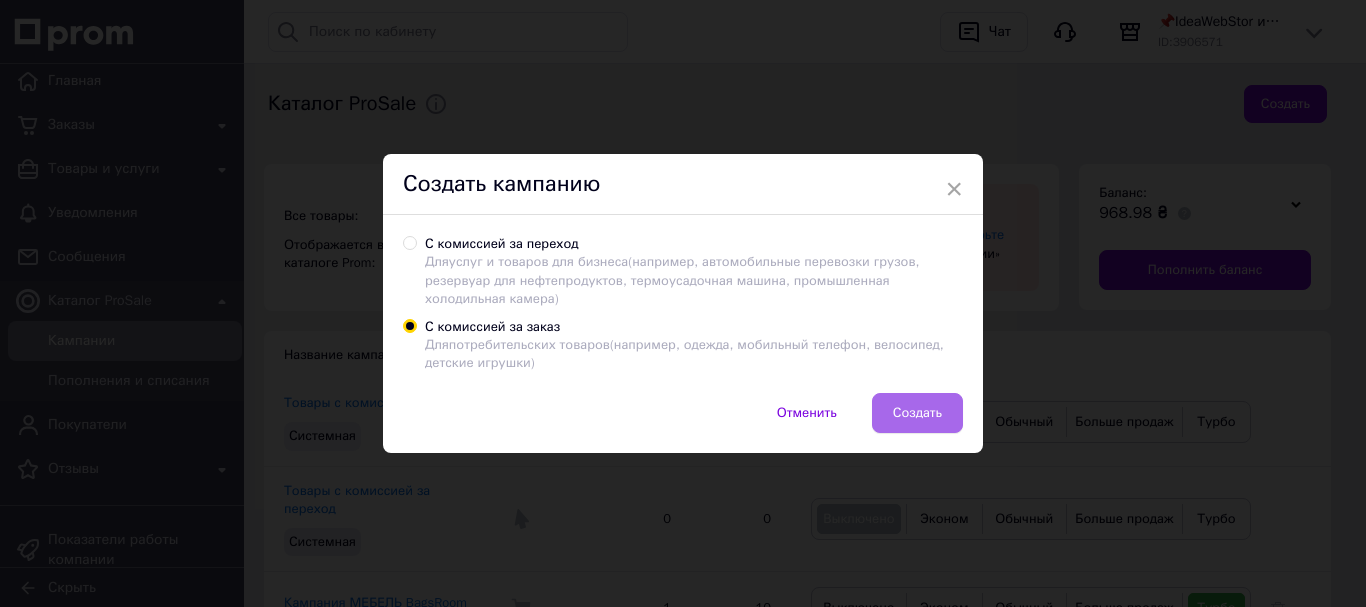 click on "Создать" at bounding box center (917, 413) 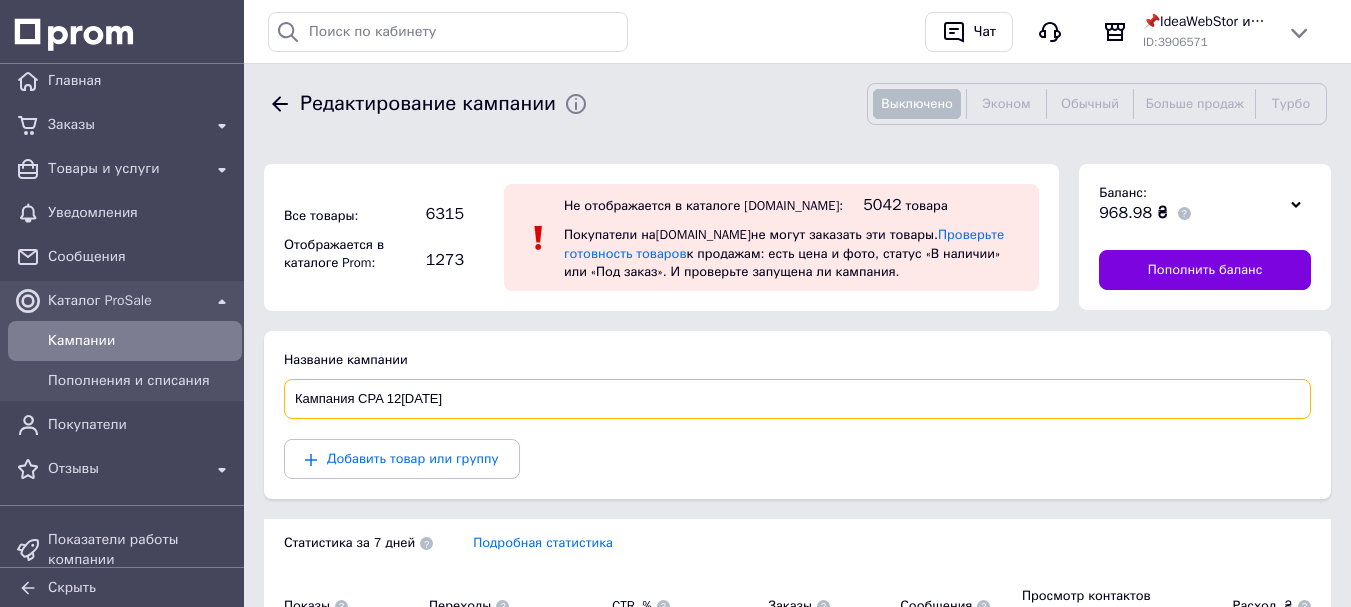 drag, startPoint x: 358, startPoint y: 397, endPoint x: 508, endPoint y: 410, distance: 150.56229 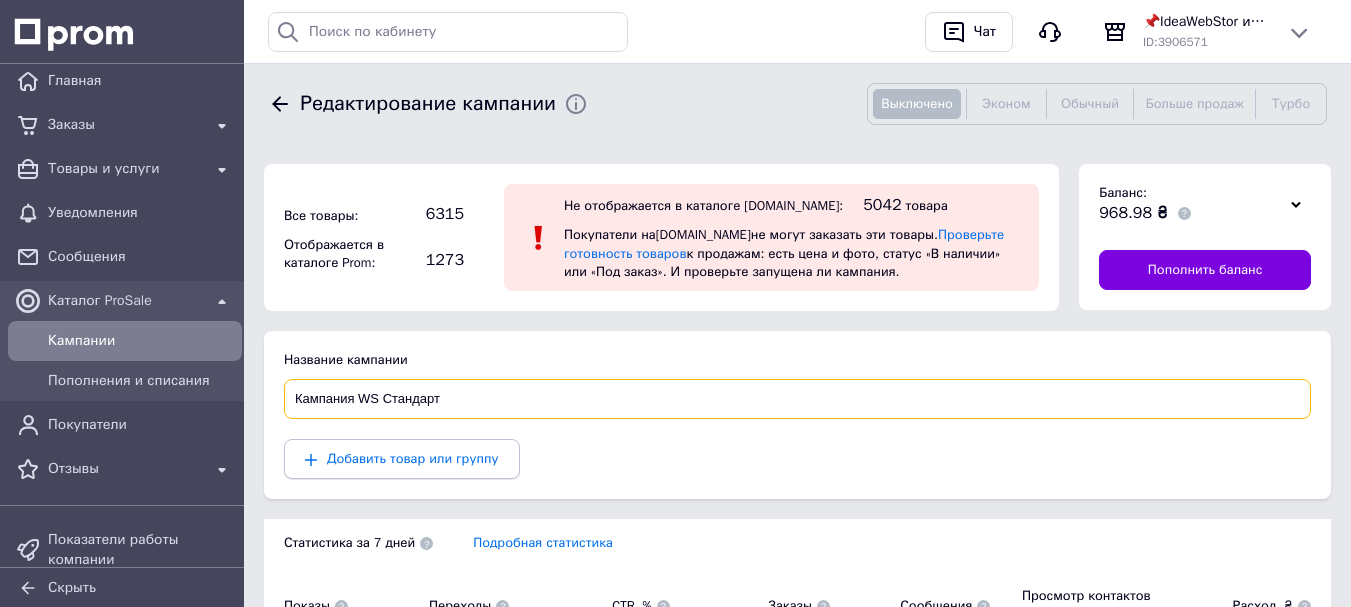 type on "Кампания WS Стандарт" 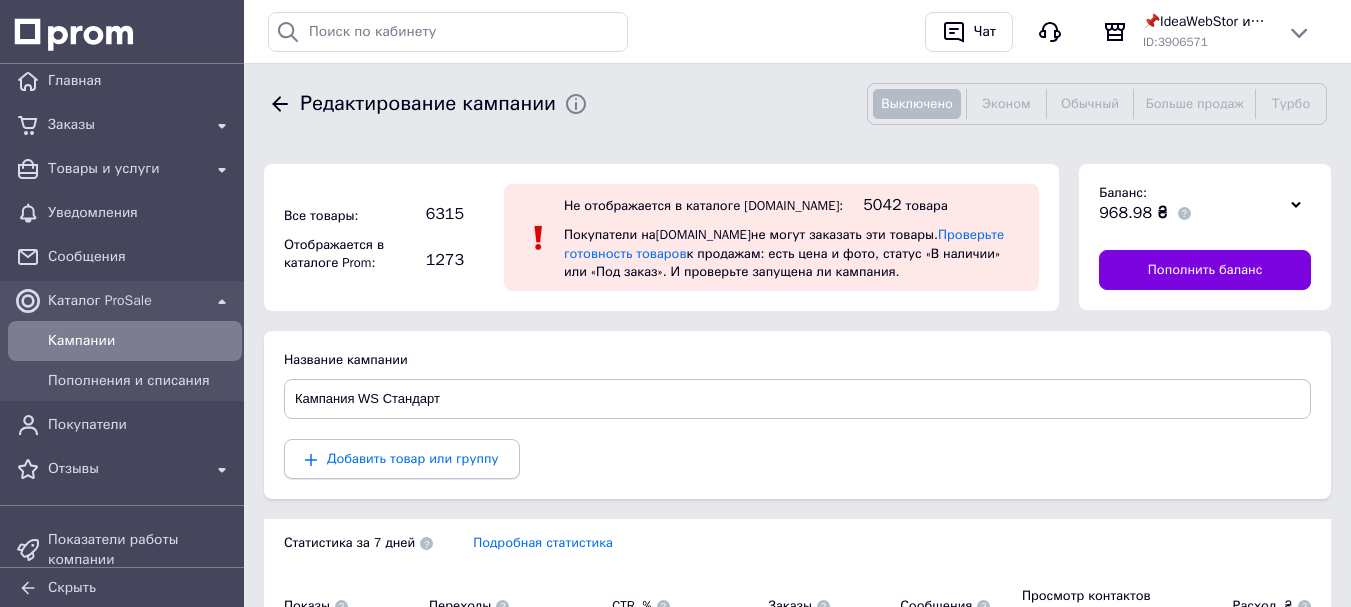 click on "Добавить товар или группу" at bounding box center [413, 458] 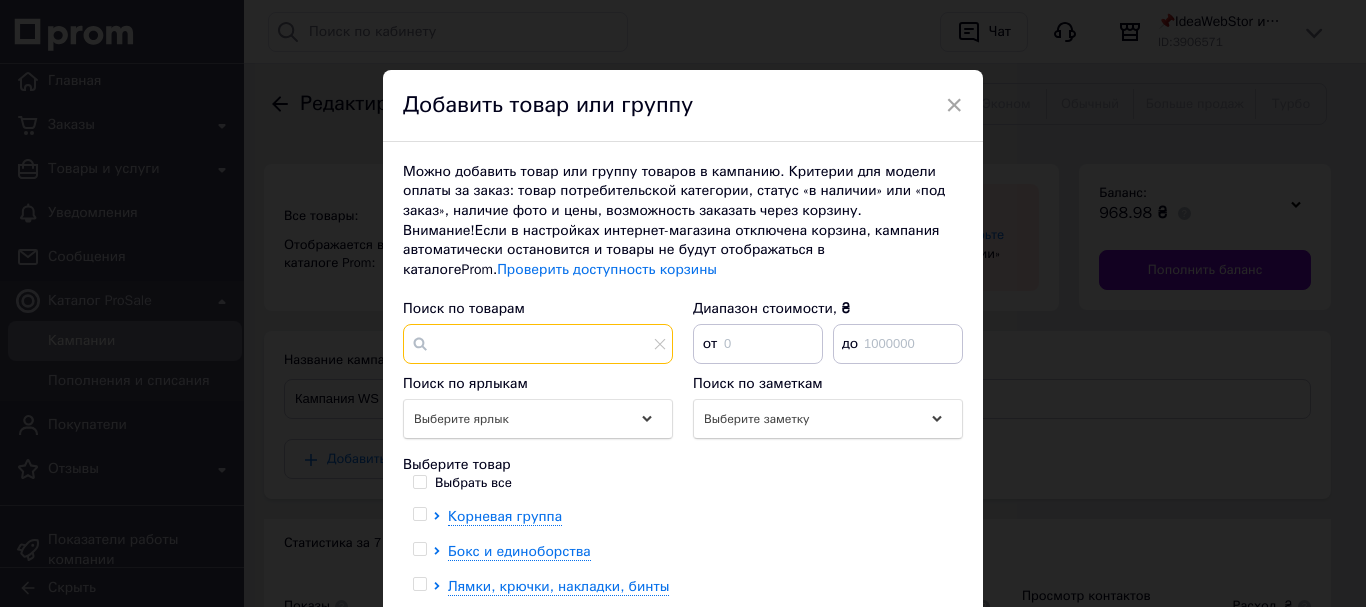 click at bounding box center [538, 344] 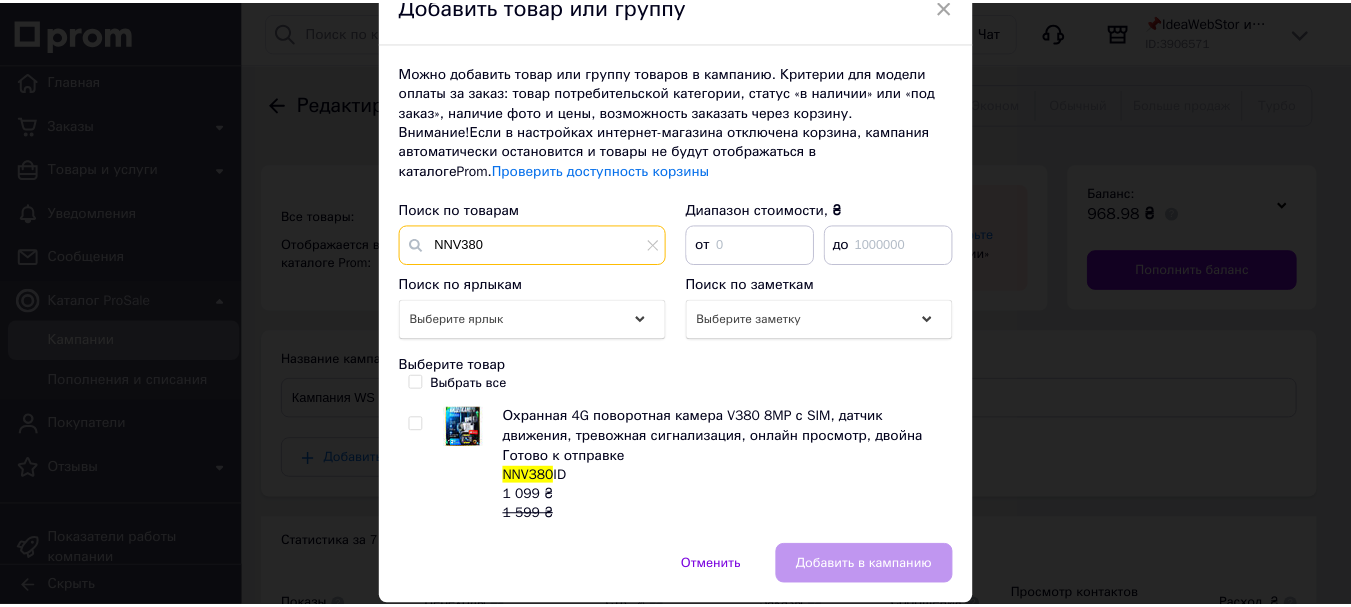 scroll, scrollTop: 100, scrollLeft: 0, axis: vertical 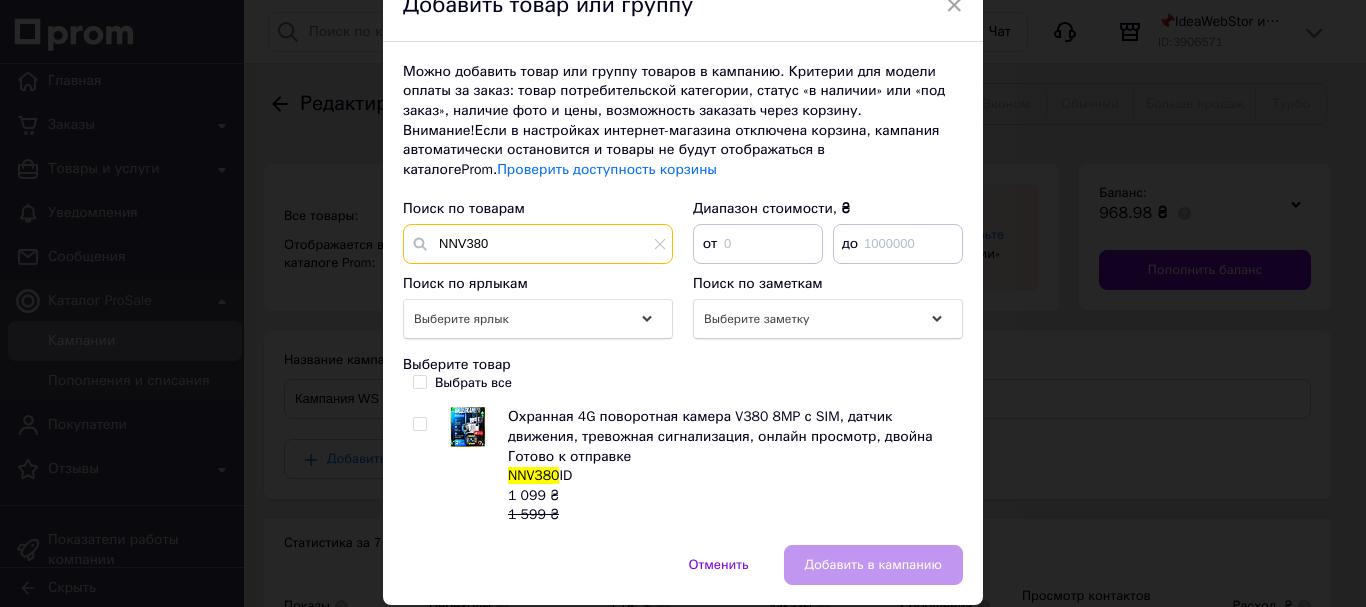 type on "NNV380" 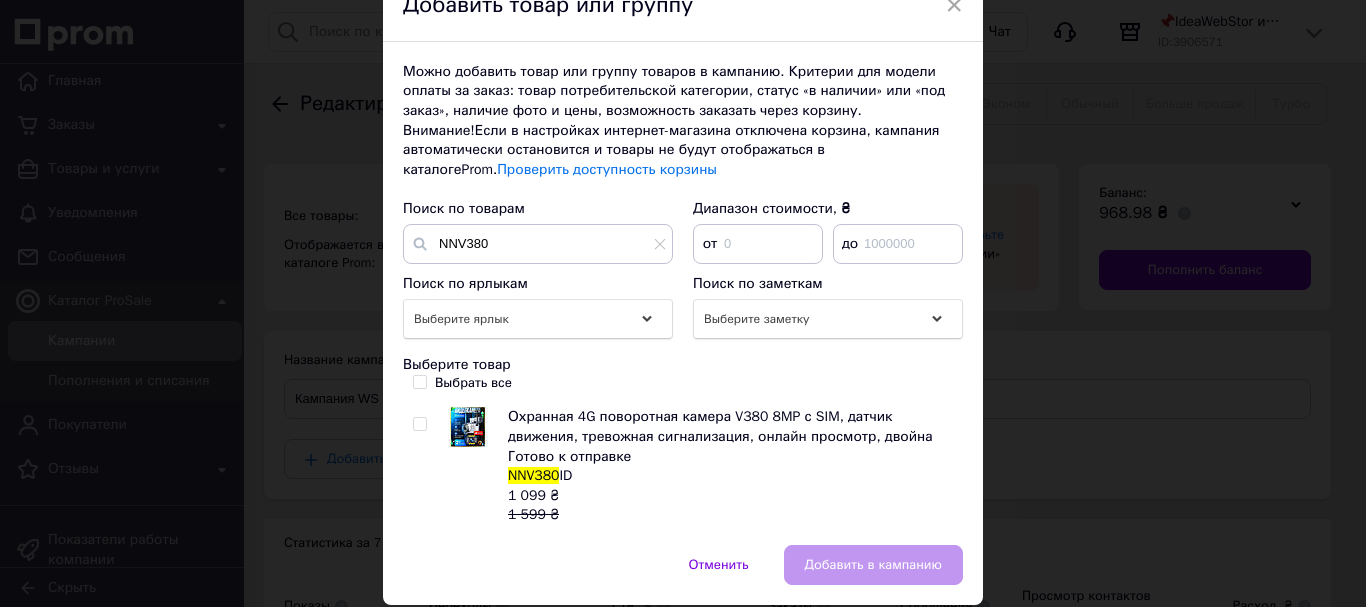 click on "Охранная 4G поворотная камера V380 8MP с SIM, датчик движения, тревожная сигнализация, онлайн просмотр, двойна Готово к отправке NNV380   ID 1 099   ₴ 1 599   ₴" at bounding box center (682, 466) 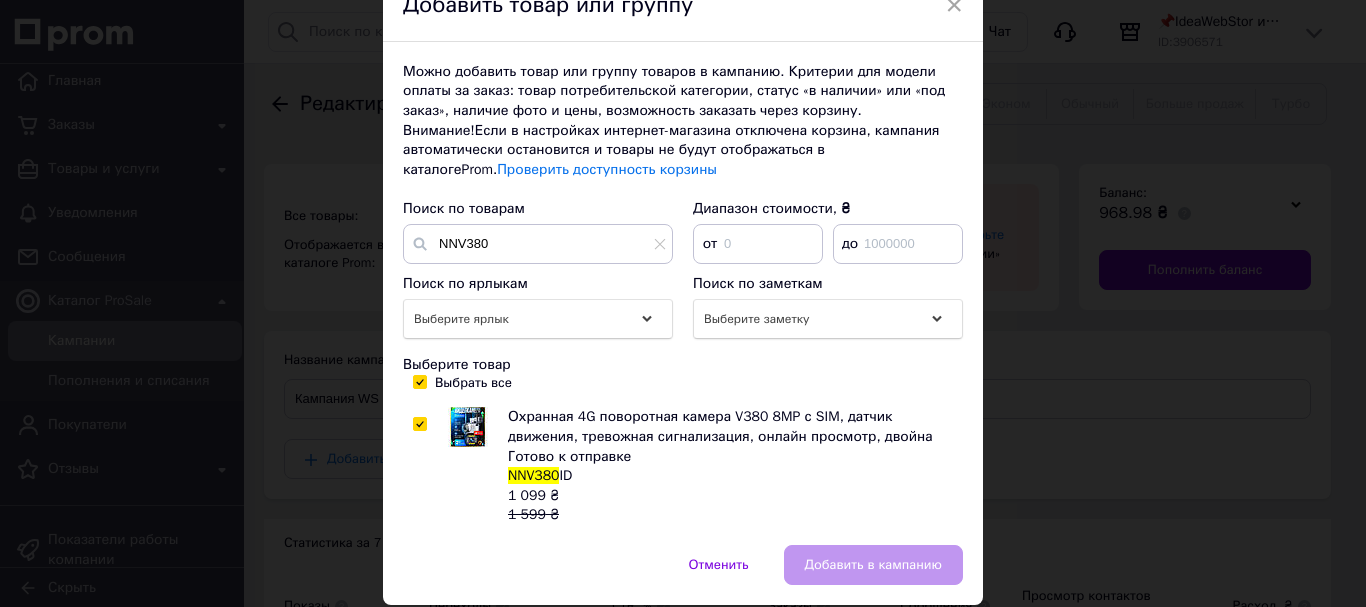 checkbox on "true" 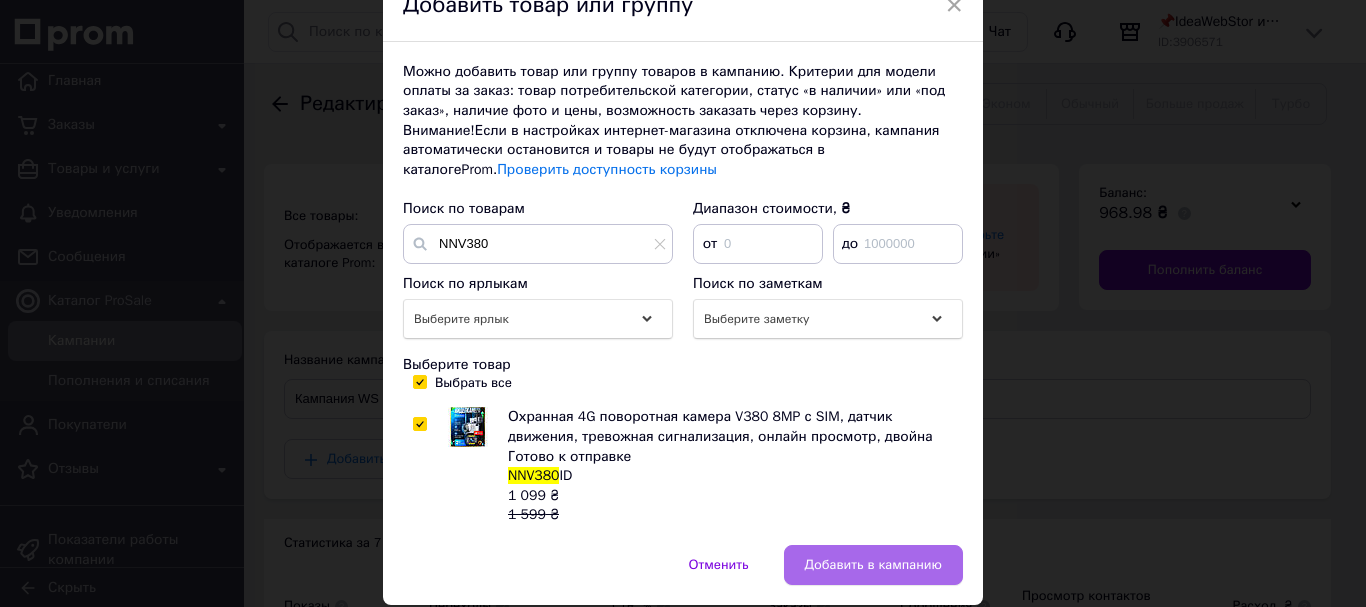click on "Добавить в кампанию" at bounding box center (873, 565) 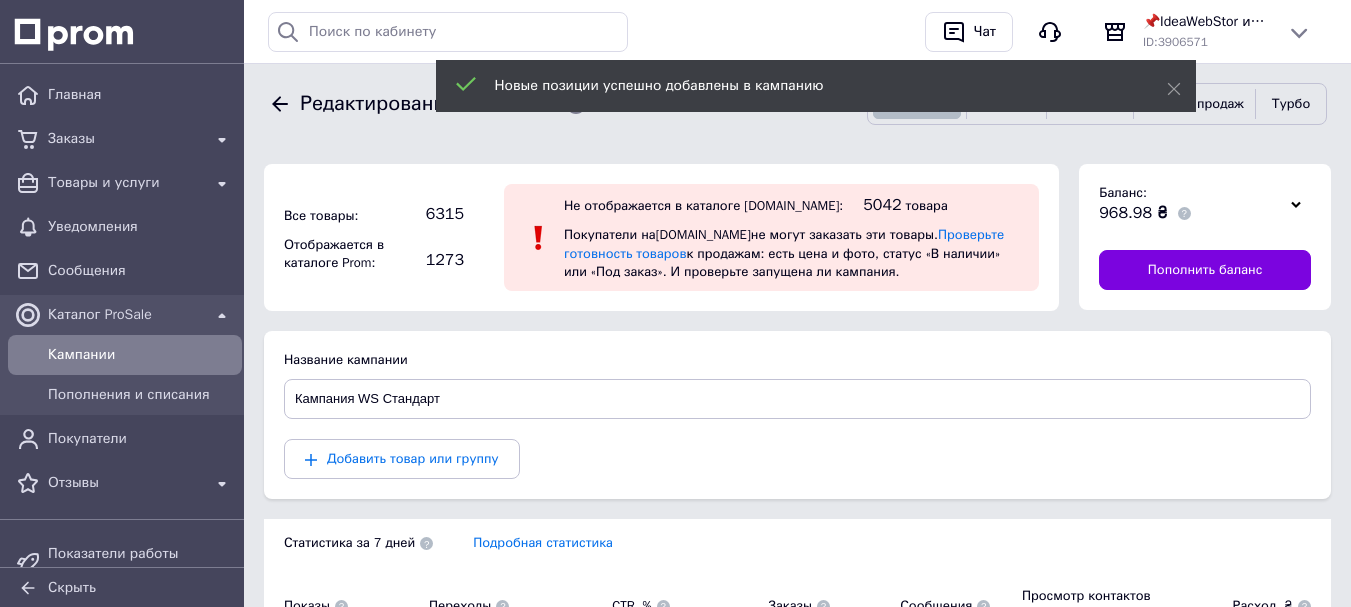 scroll, scrollTop: 0, scrollLeft: 0, axis: both 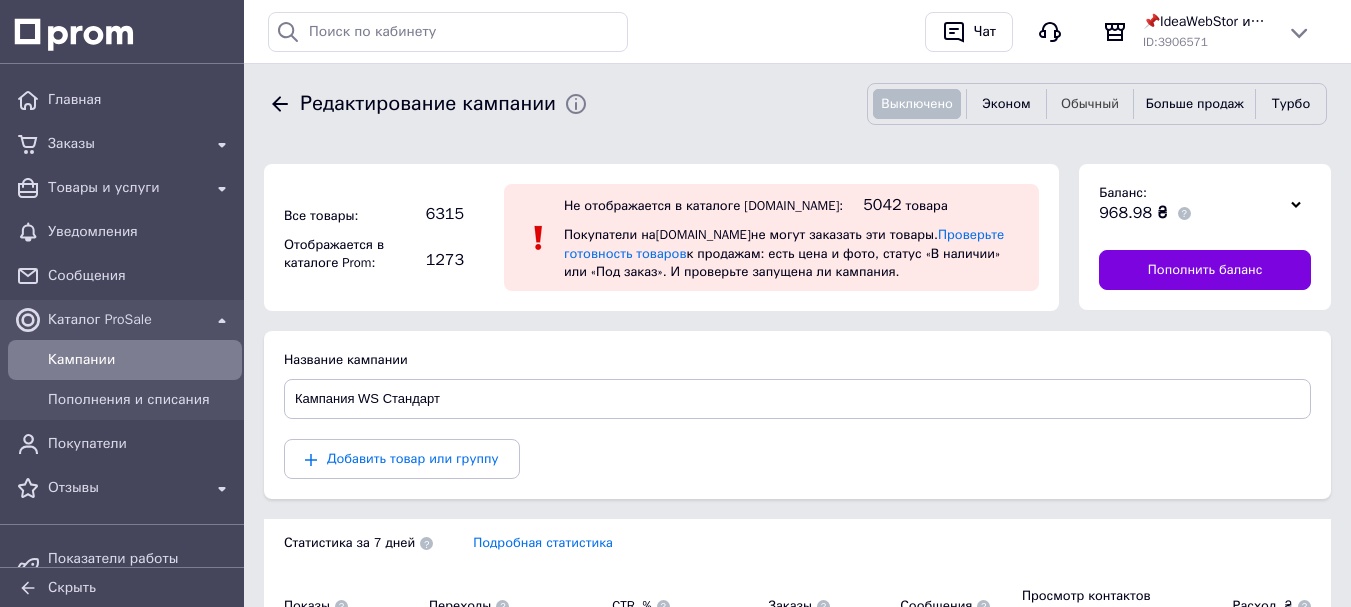 click on "Обычный" at bounding box center [1090, 103] 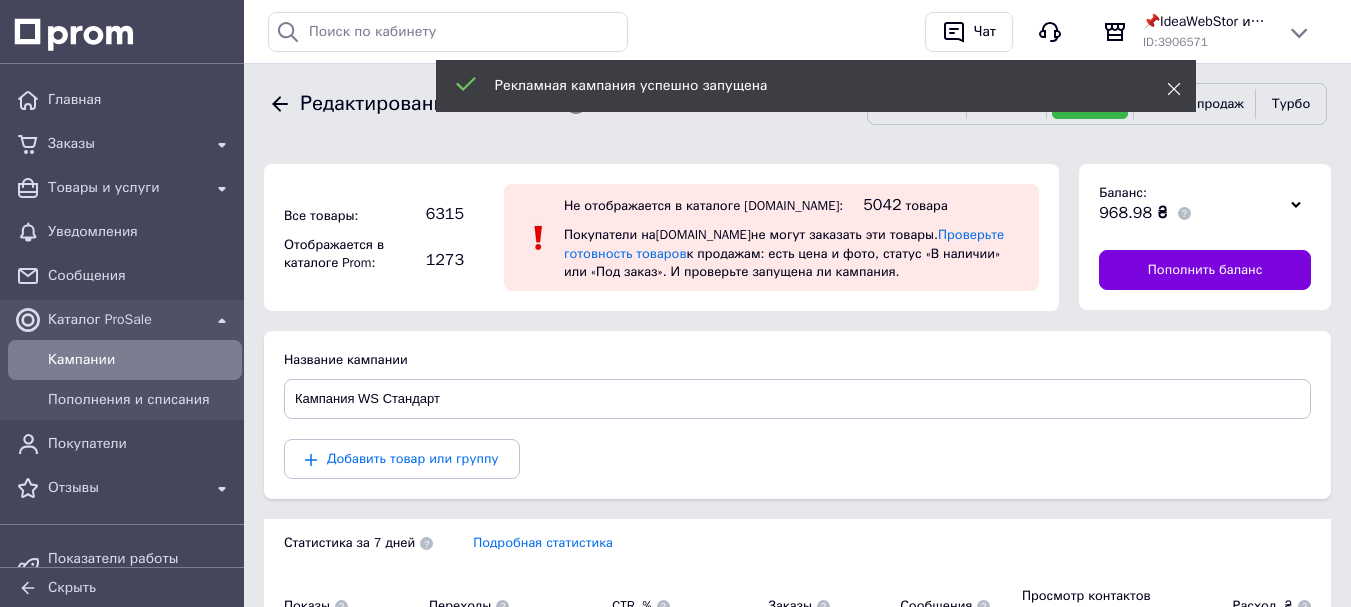 click 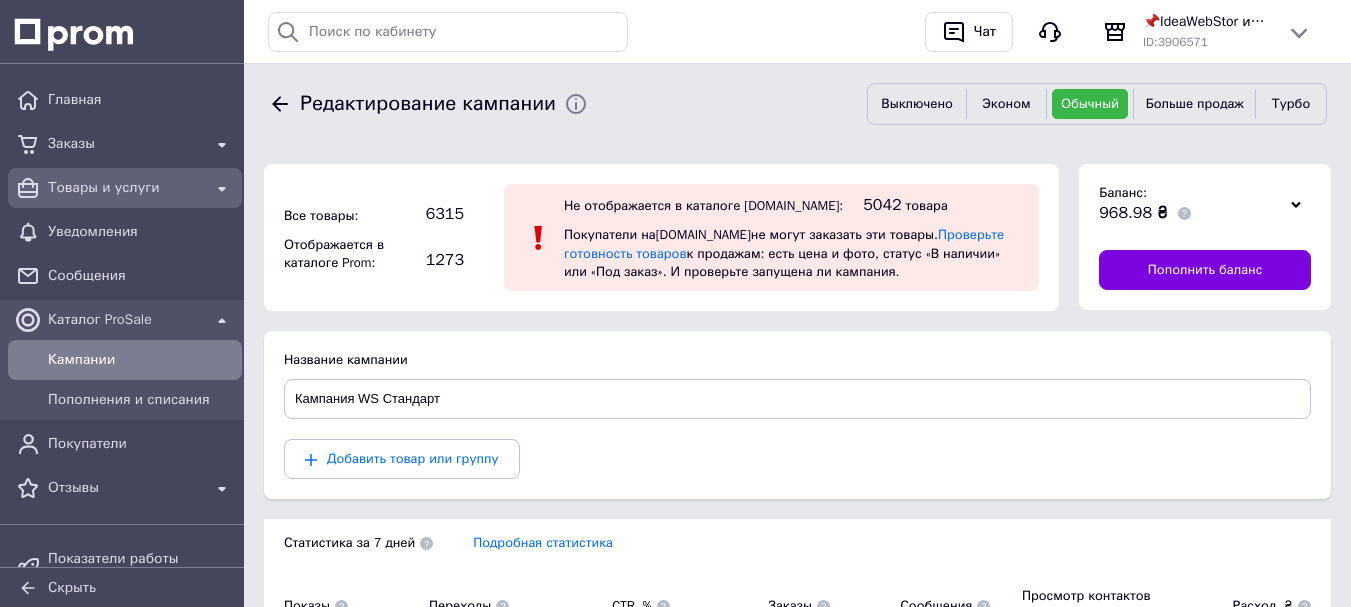 click on "Товары и услуги" at bounding box center [125, 188] 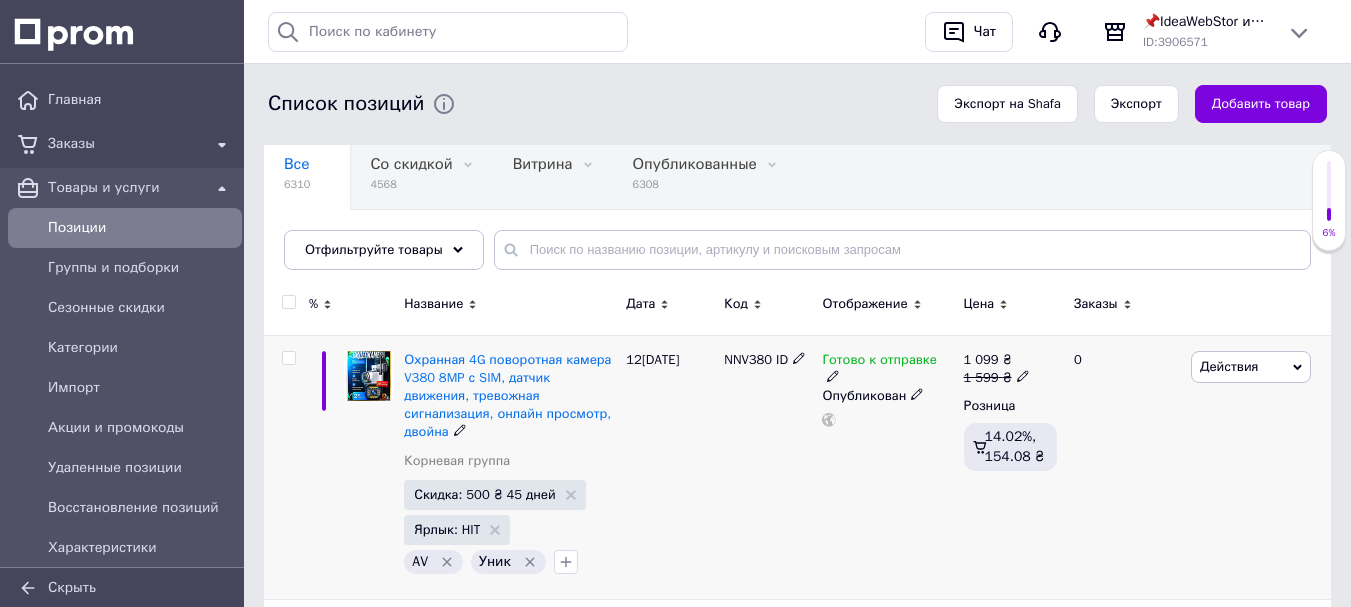 scroll, scrollTop: 300, scrollLeft: 0, axis: vertical 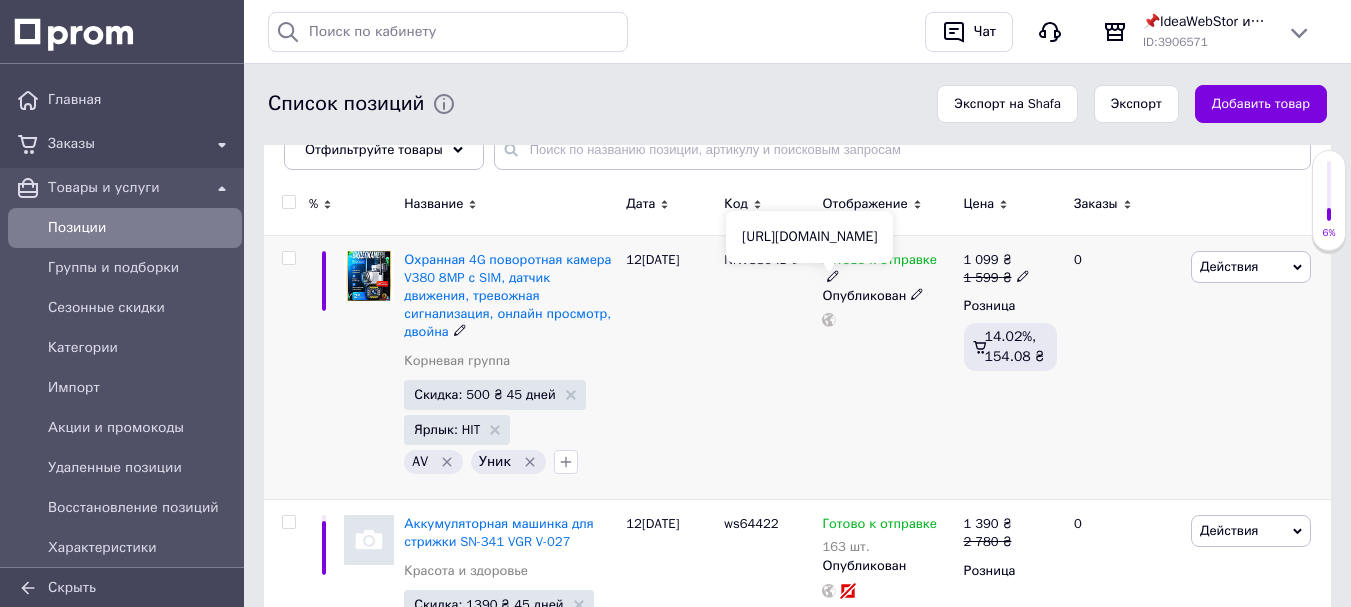 click 